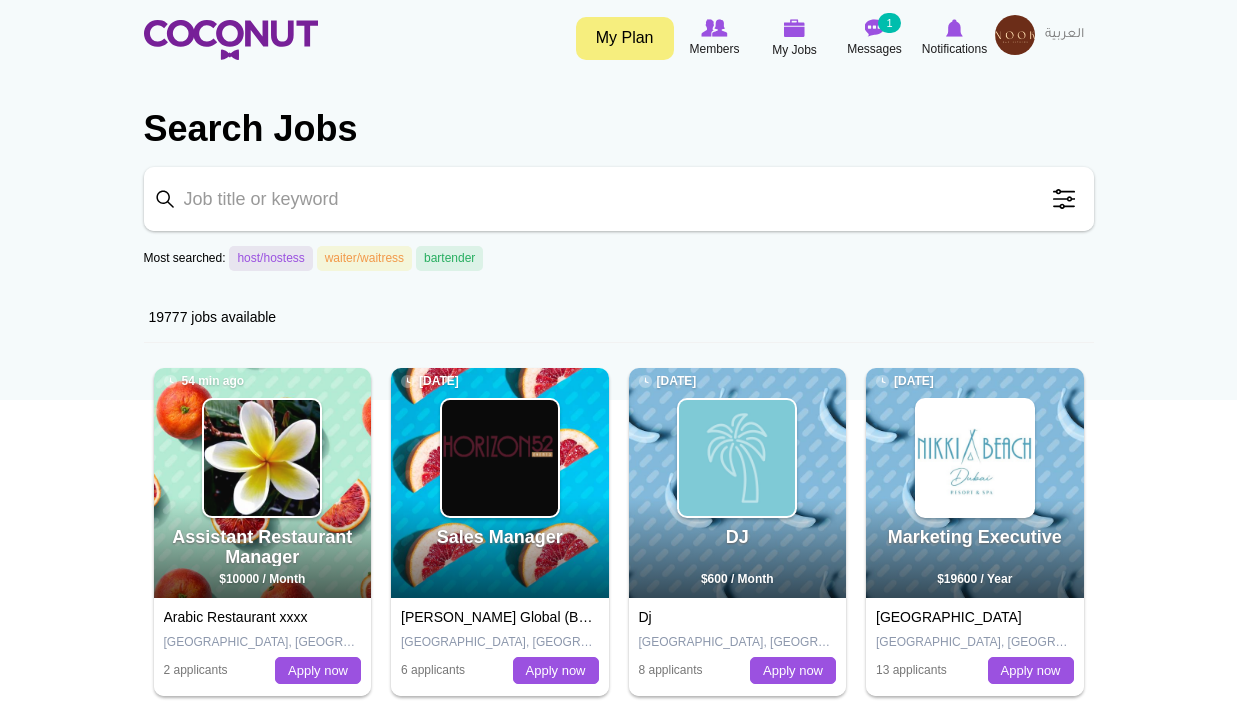 scroll, scrollTop: 0, scrollLeft: 0, axis: both 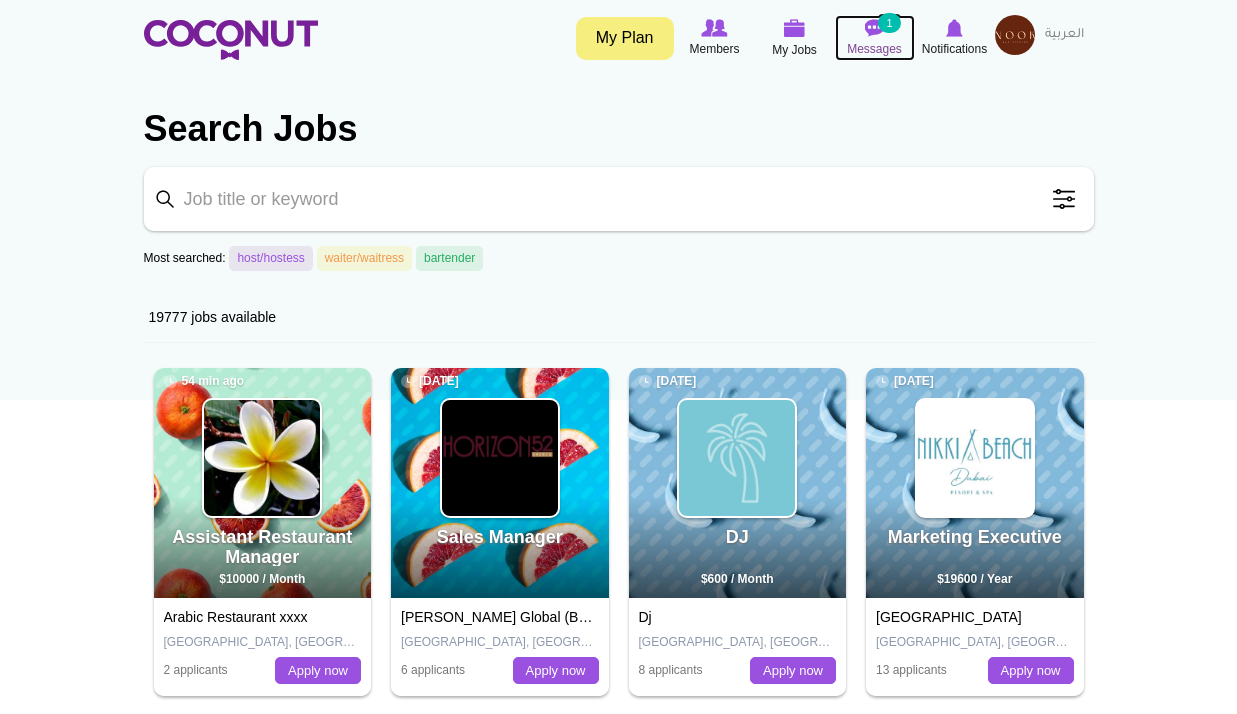 click at bounding box center [875, 28] 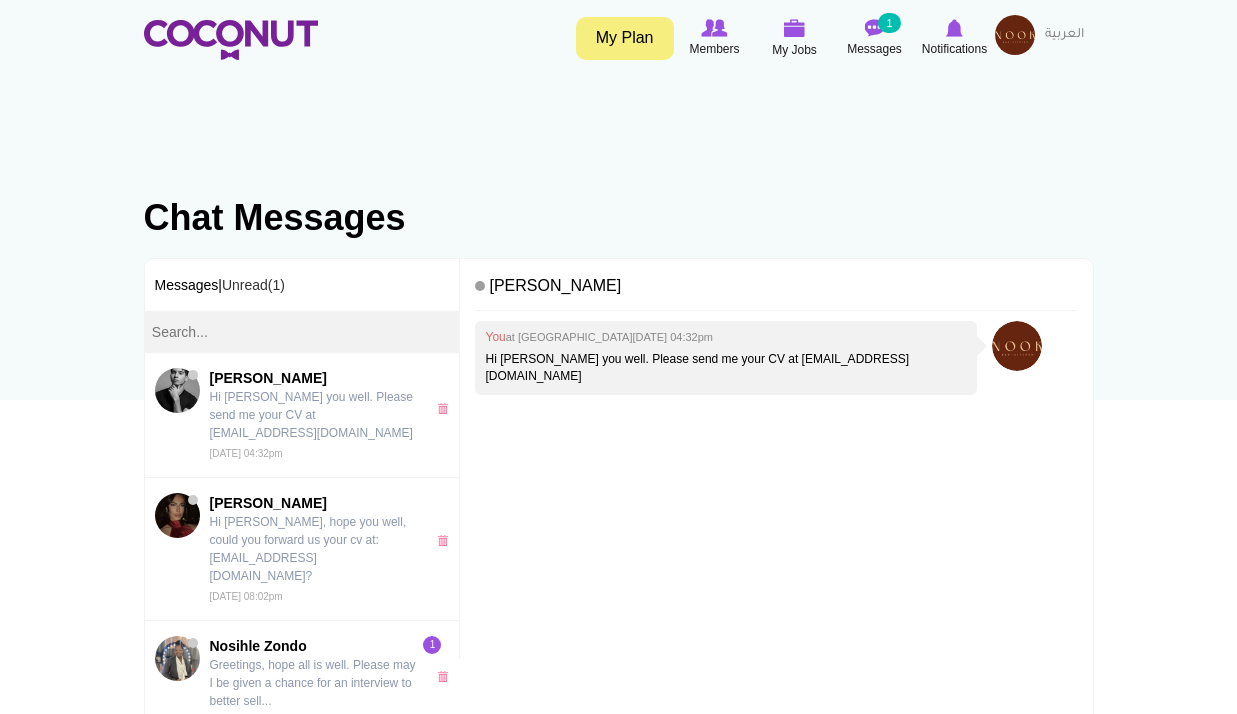 scroll, scrollTop: 0, scrollLeft: 0, axis: both 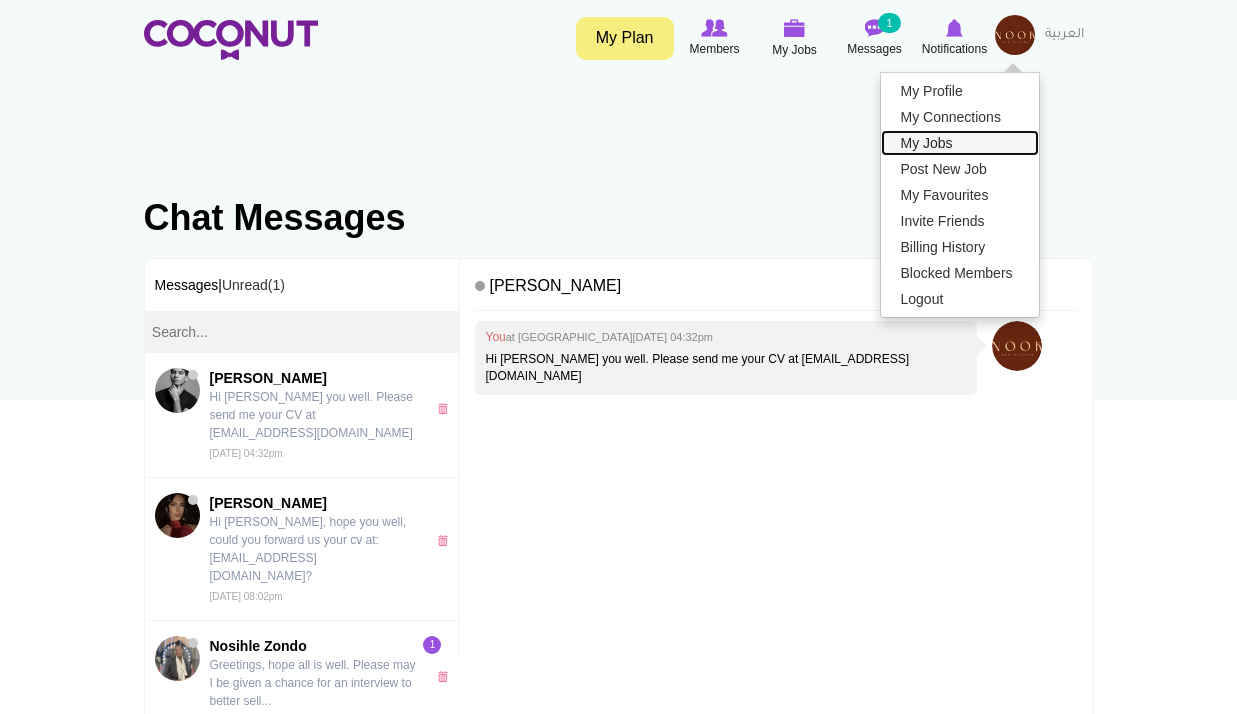 click on "My Jobs" at bounding box center (960, 143) 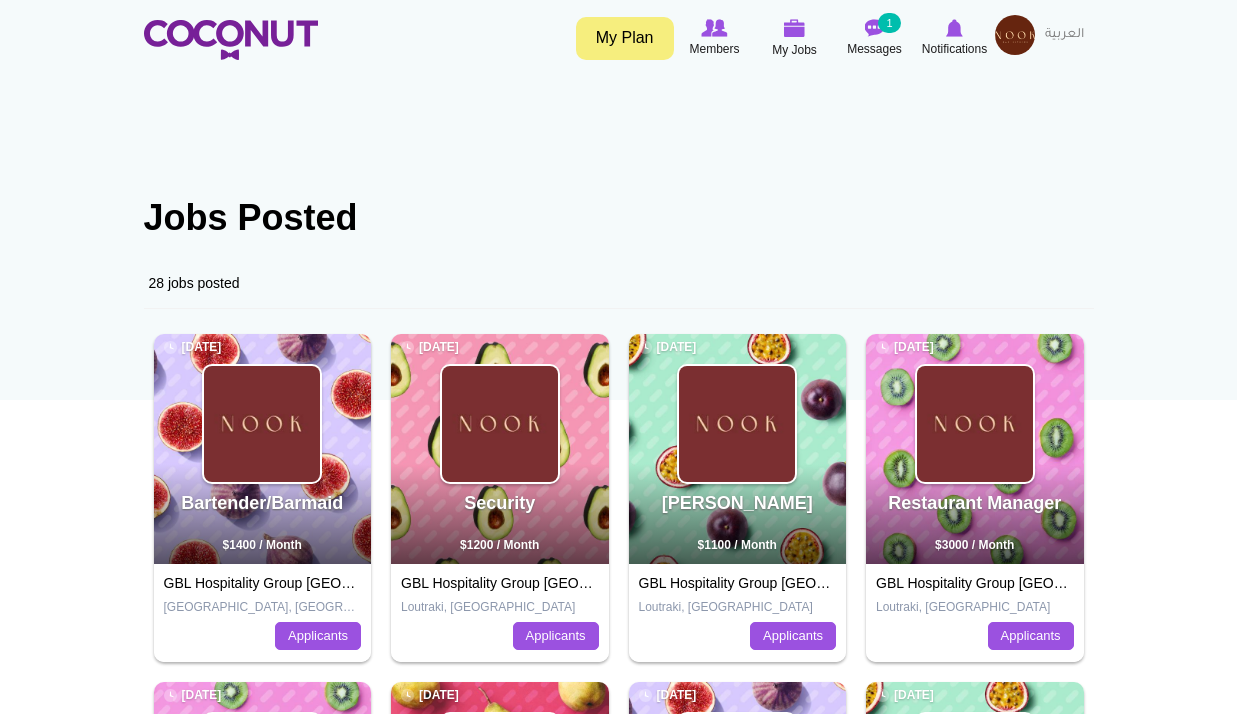 scroll, scrollTop: 0, scrollLeft: 0, axis: both 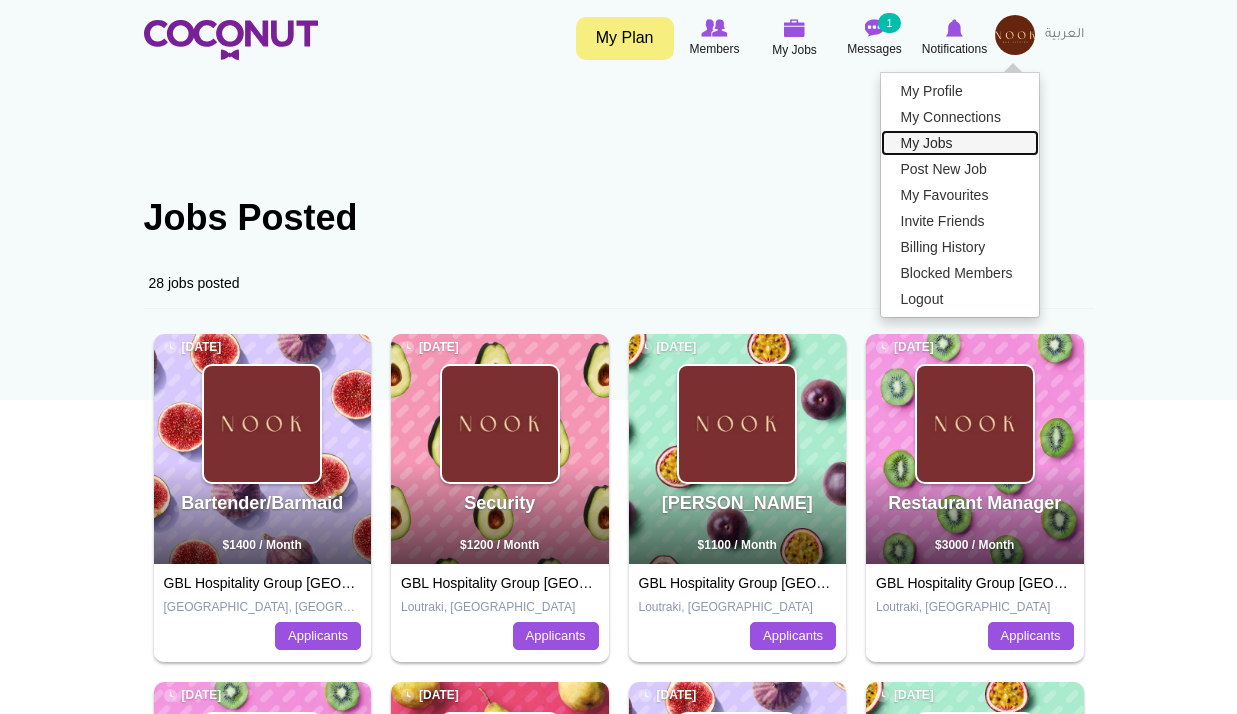 click on "My Jobs" at bounding box center (960, 143) 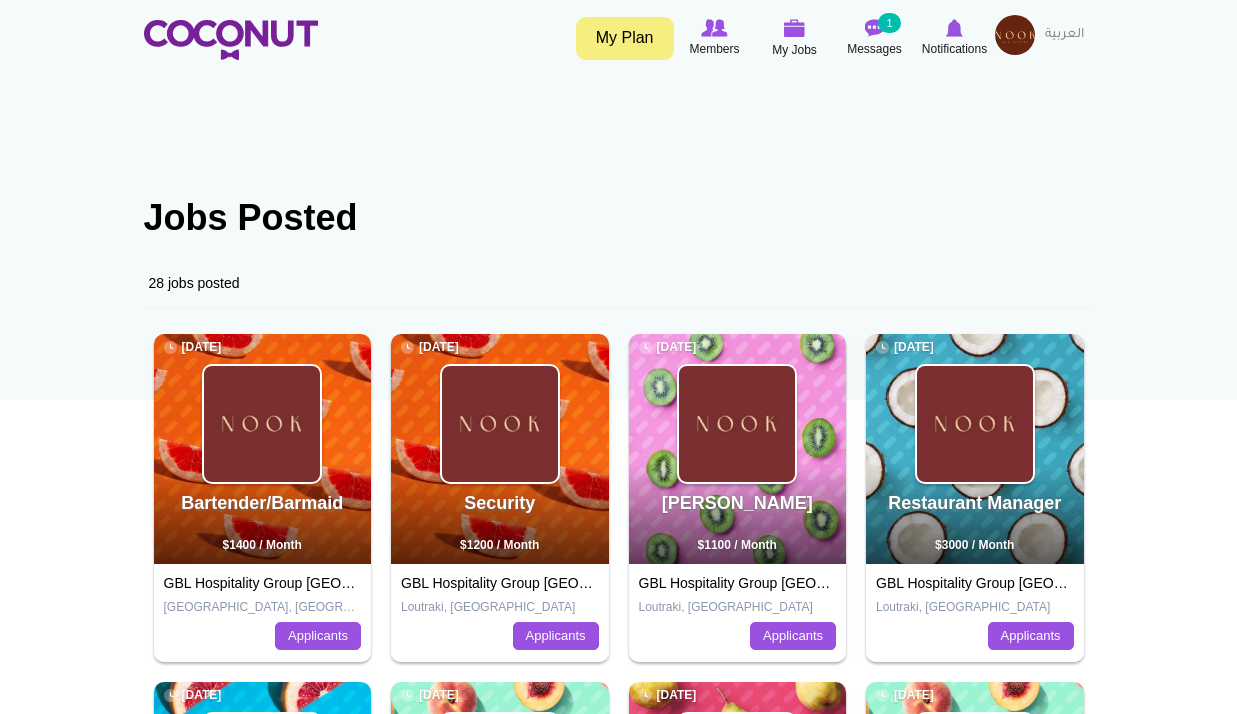 scroll, scrollTop: 0, scrollLeft: 0, axis: both 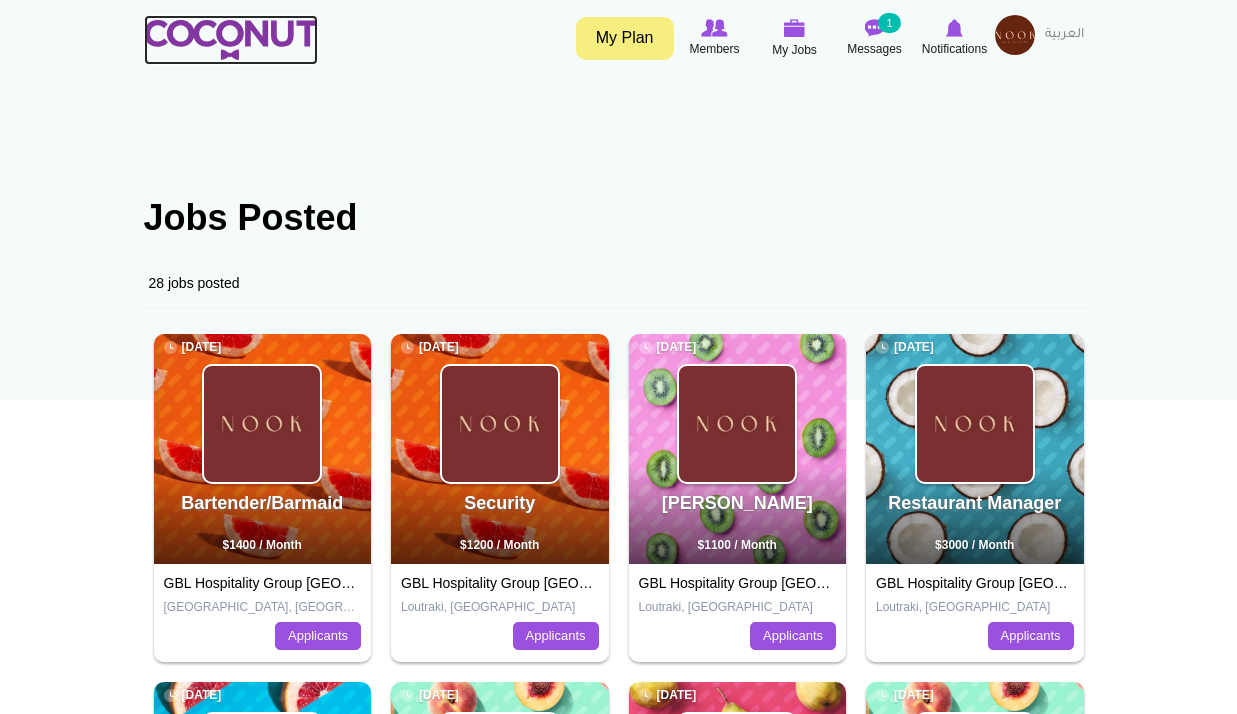 drag, startPoint x: 246, startPoint y: 6, endPoint x: 260, endPoint y: 26, distance: 24.41311 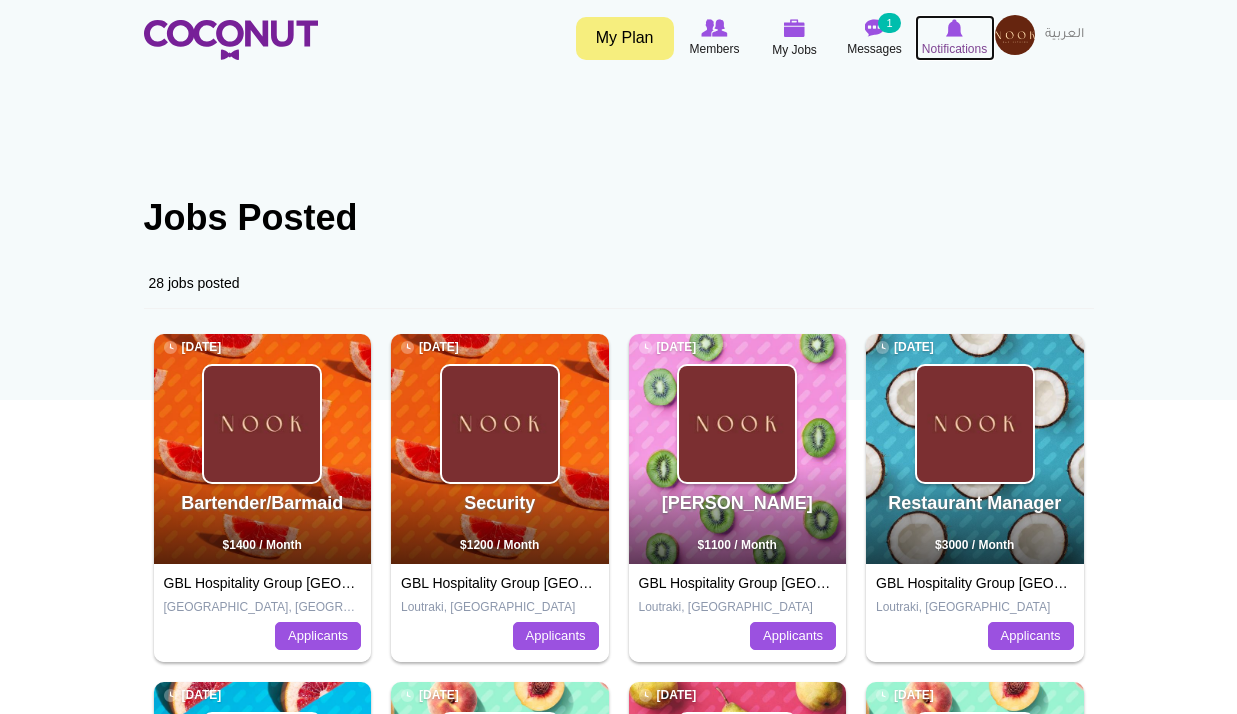 click on "Notifications" at bounding box center (955, 38) 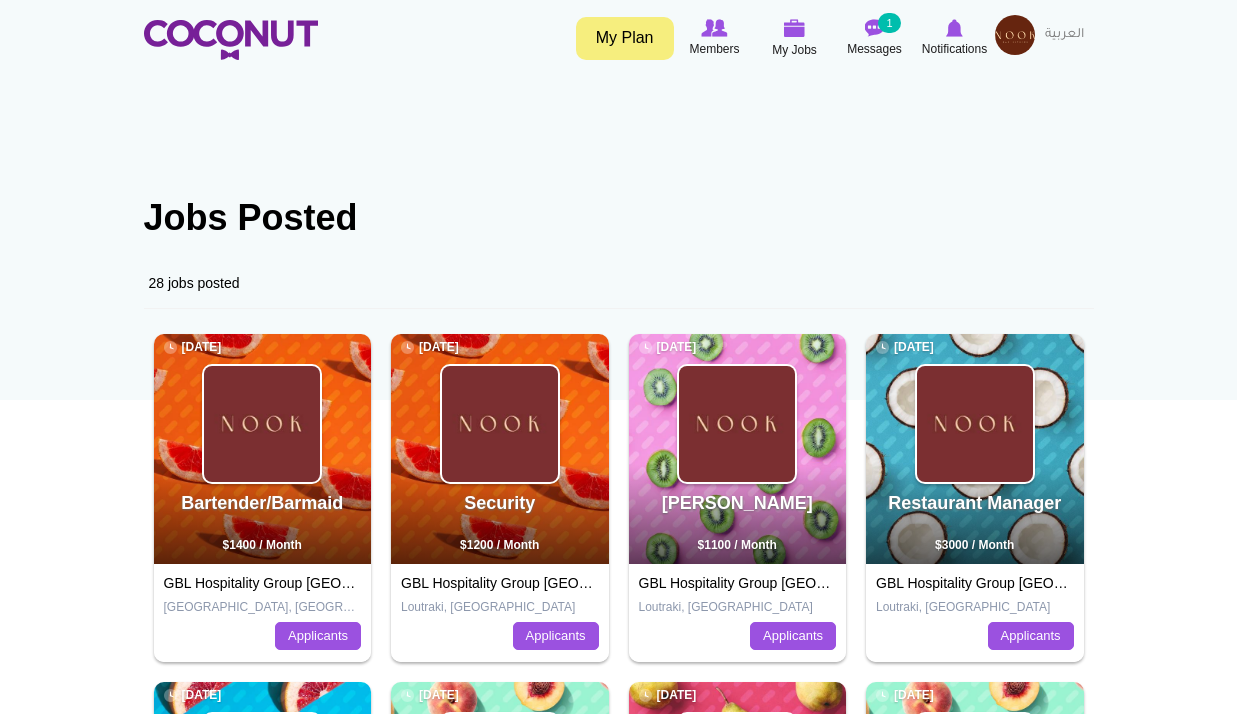 click at bounding box center (1015, 35) 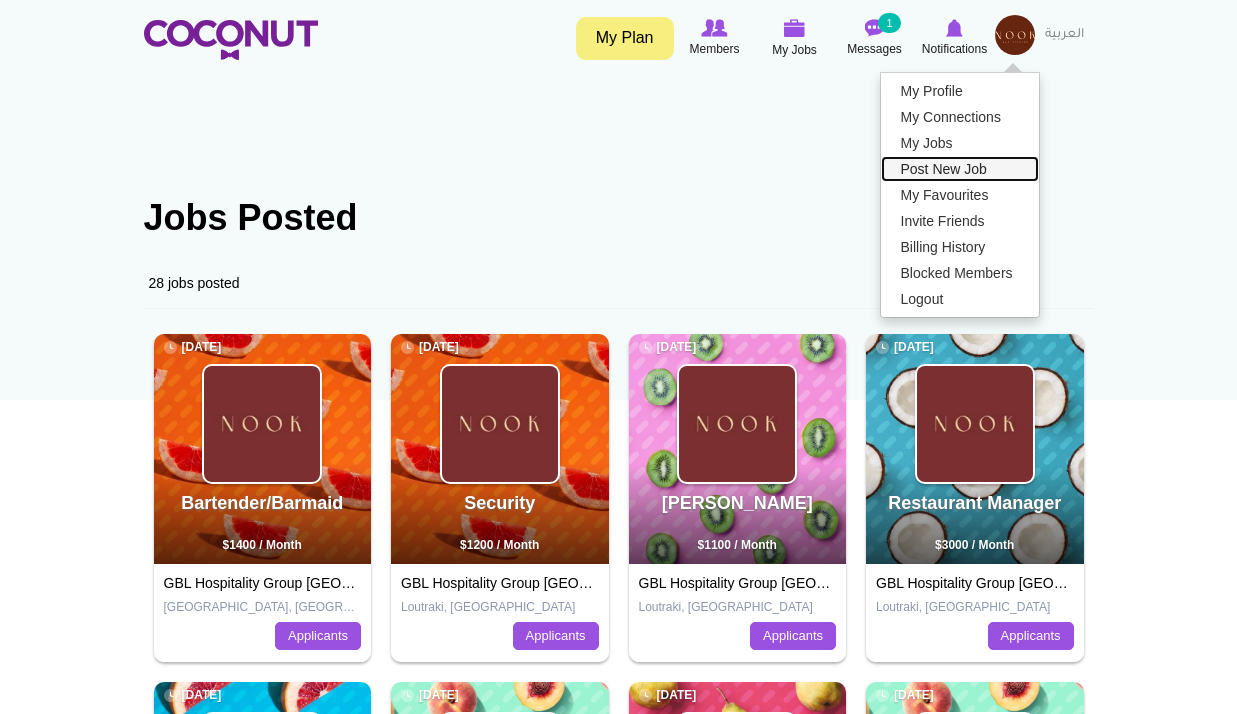 click on "Post New Job" at bounding box center (960, 169) 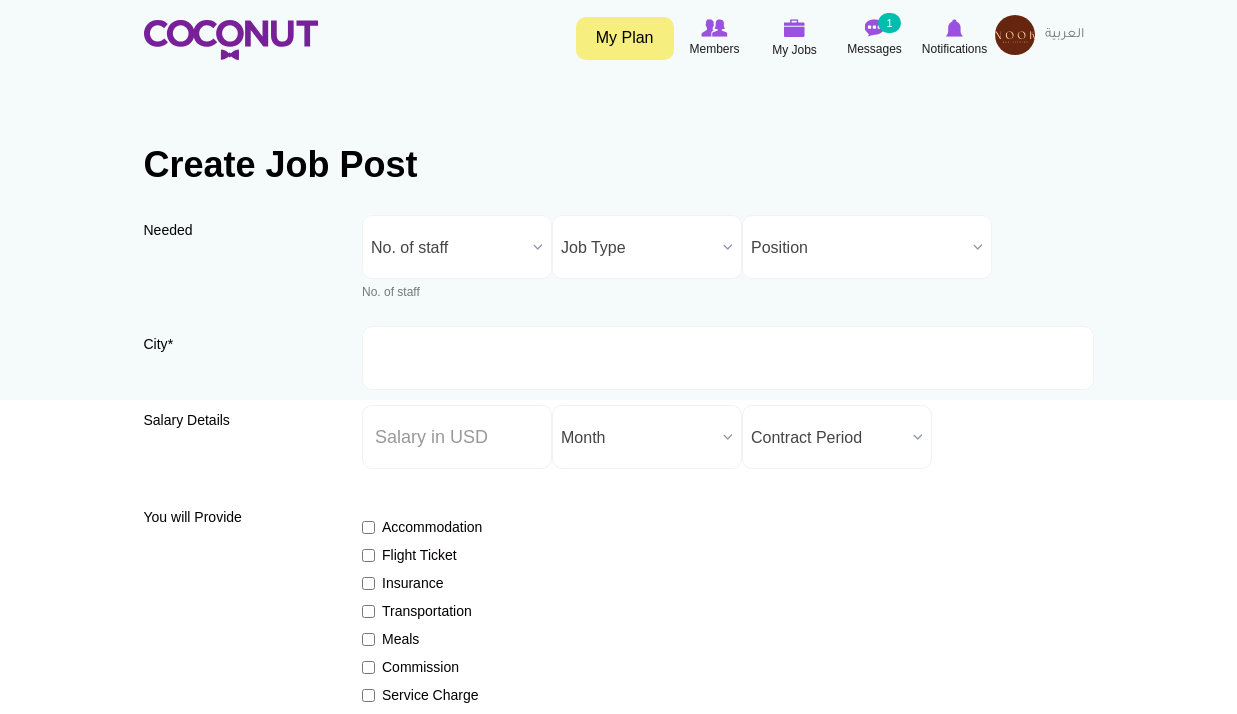 scroll, scrollTop: 0, scrollLeft: 0, axis: both 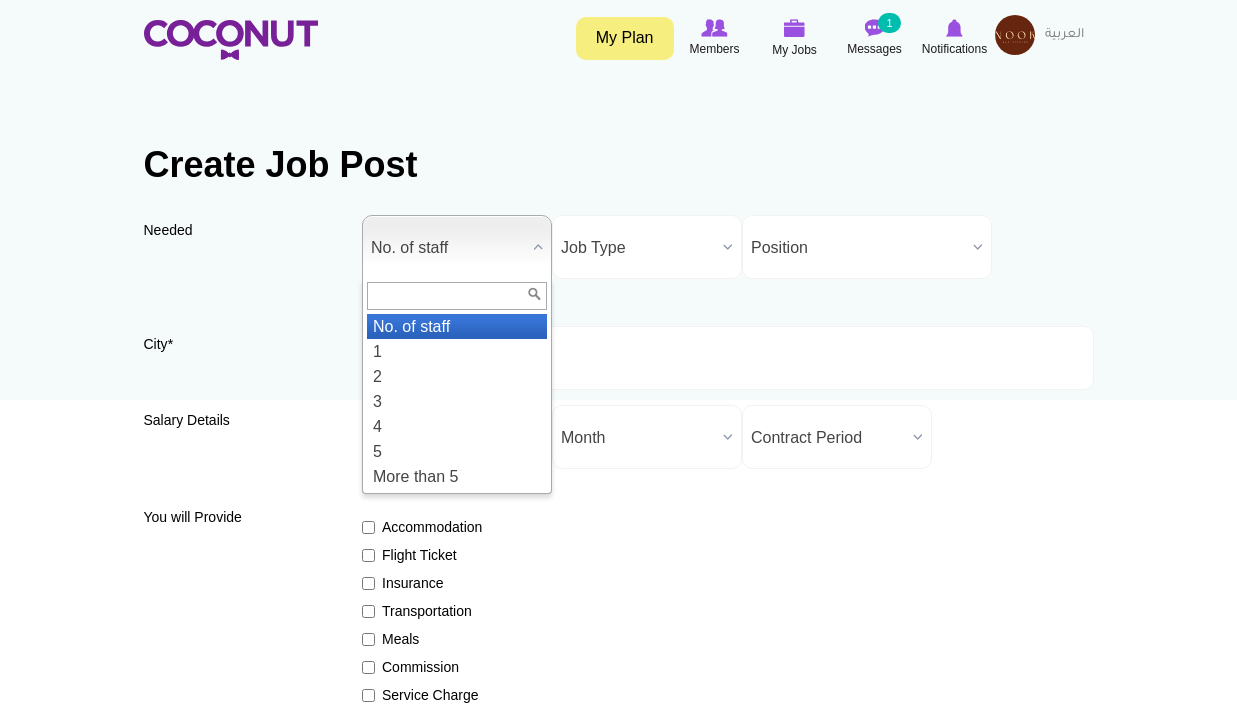 click on "No. of staff" at bounding box center (448, 248) 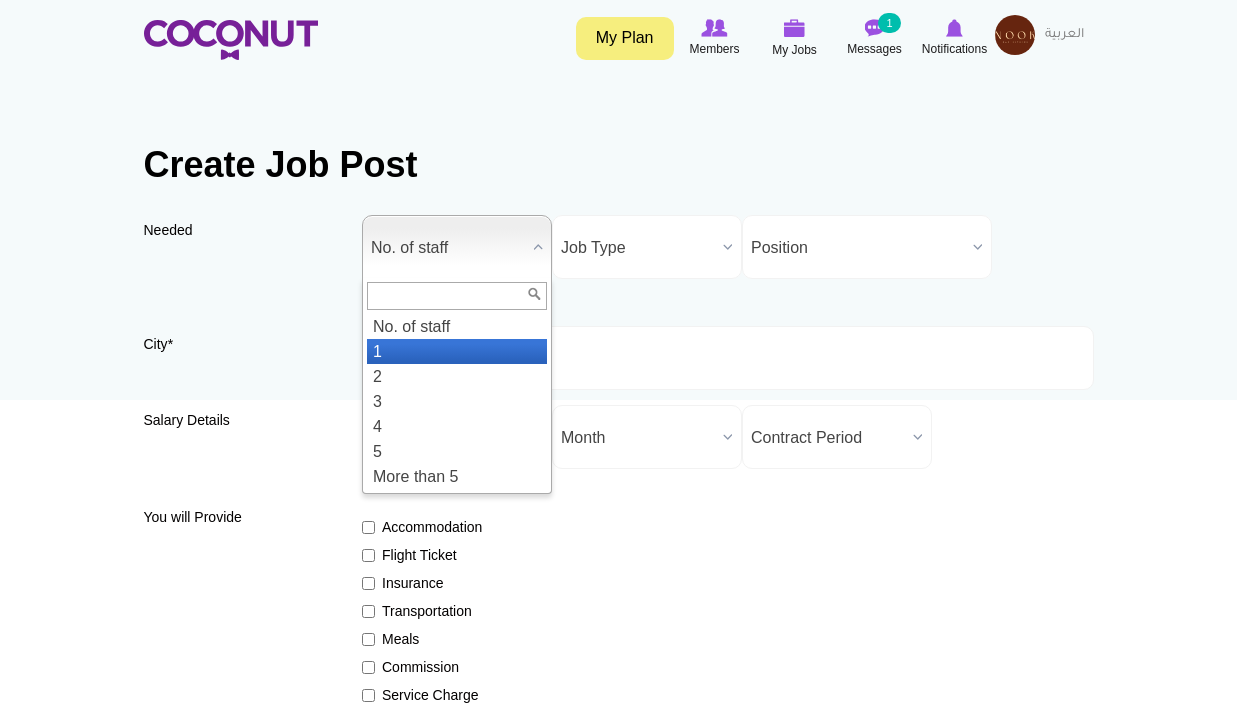 click on "1" at bounding box center [457, 351] 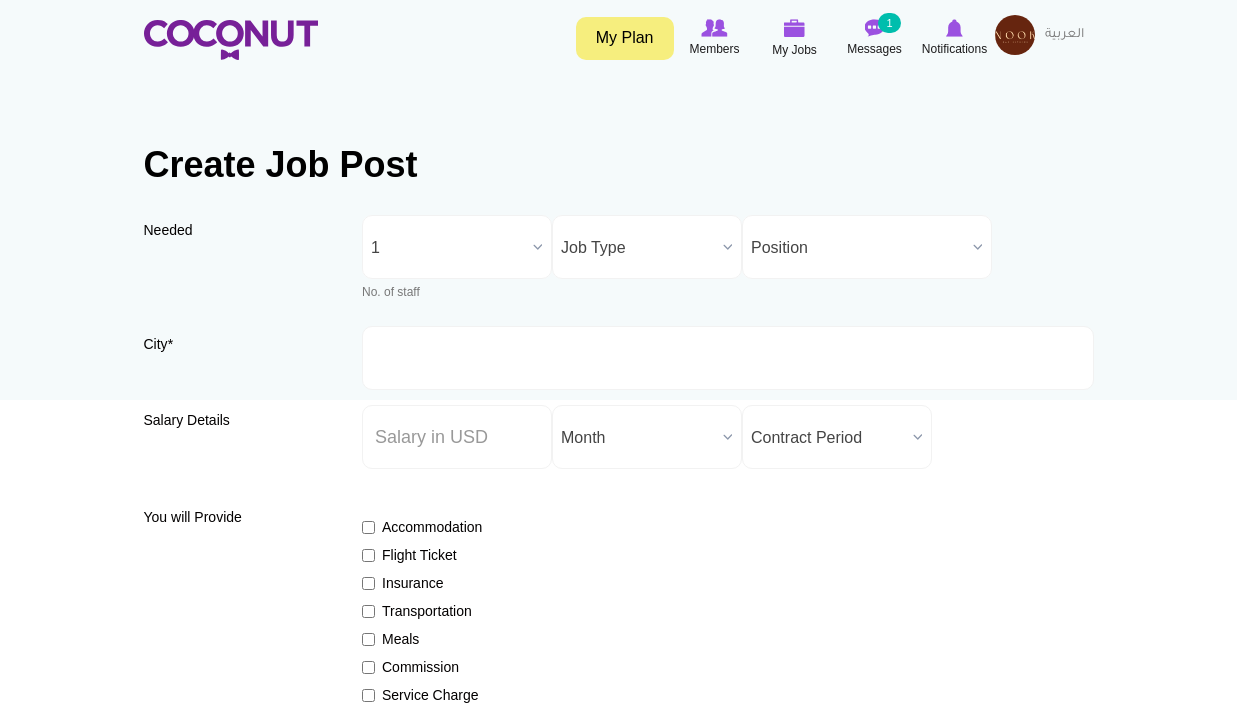 click on "Job Type" at bounding box center (638, 248) 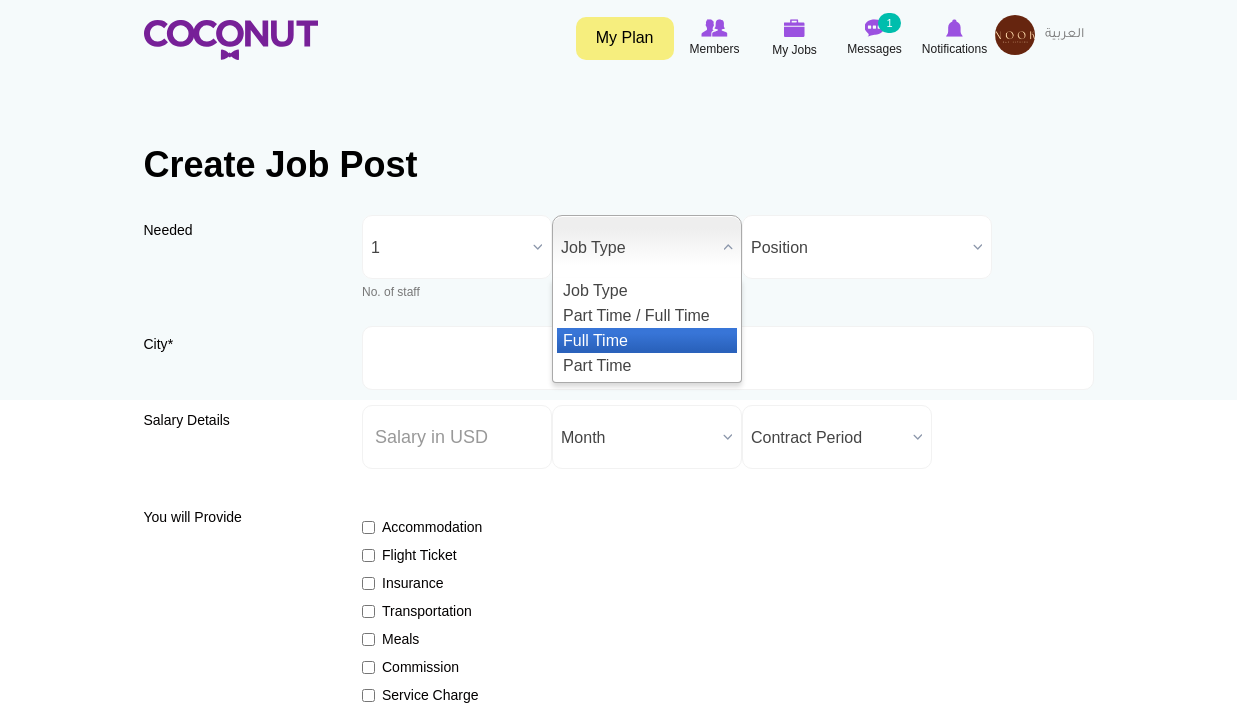 click on "Full Time" at bounding box center (647, 340) 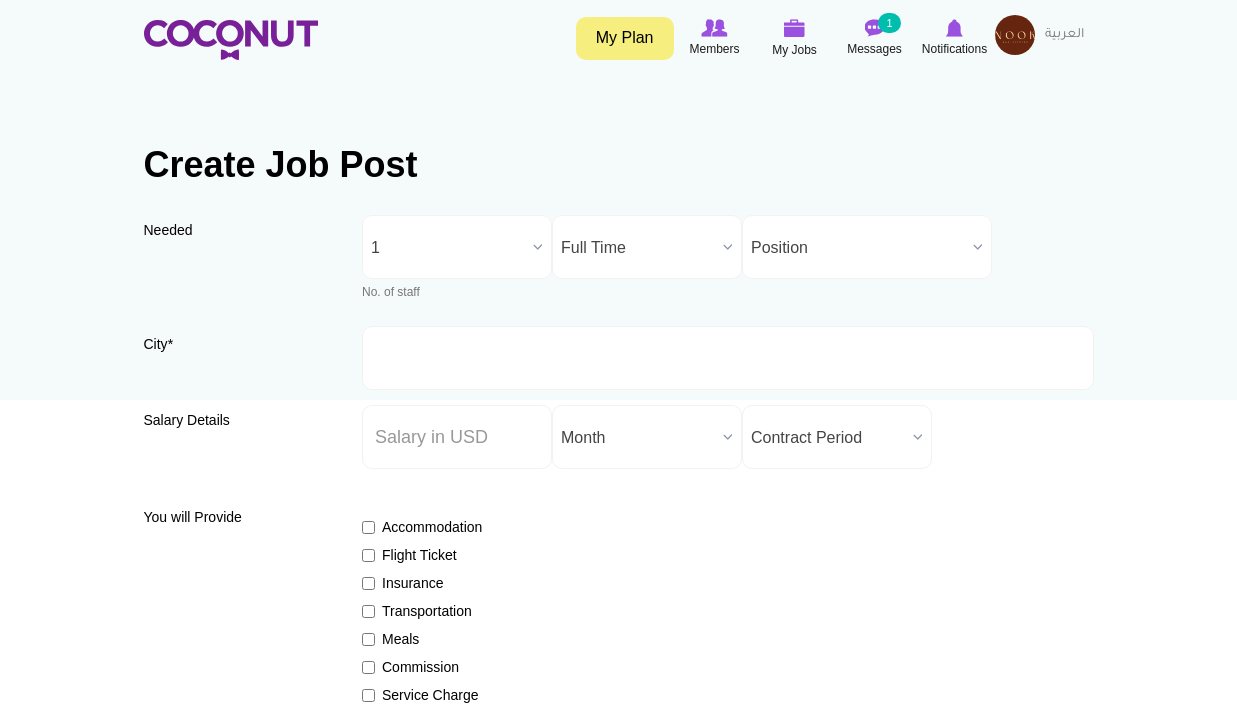 click on "Position" at bounding box center (858, 248) 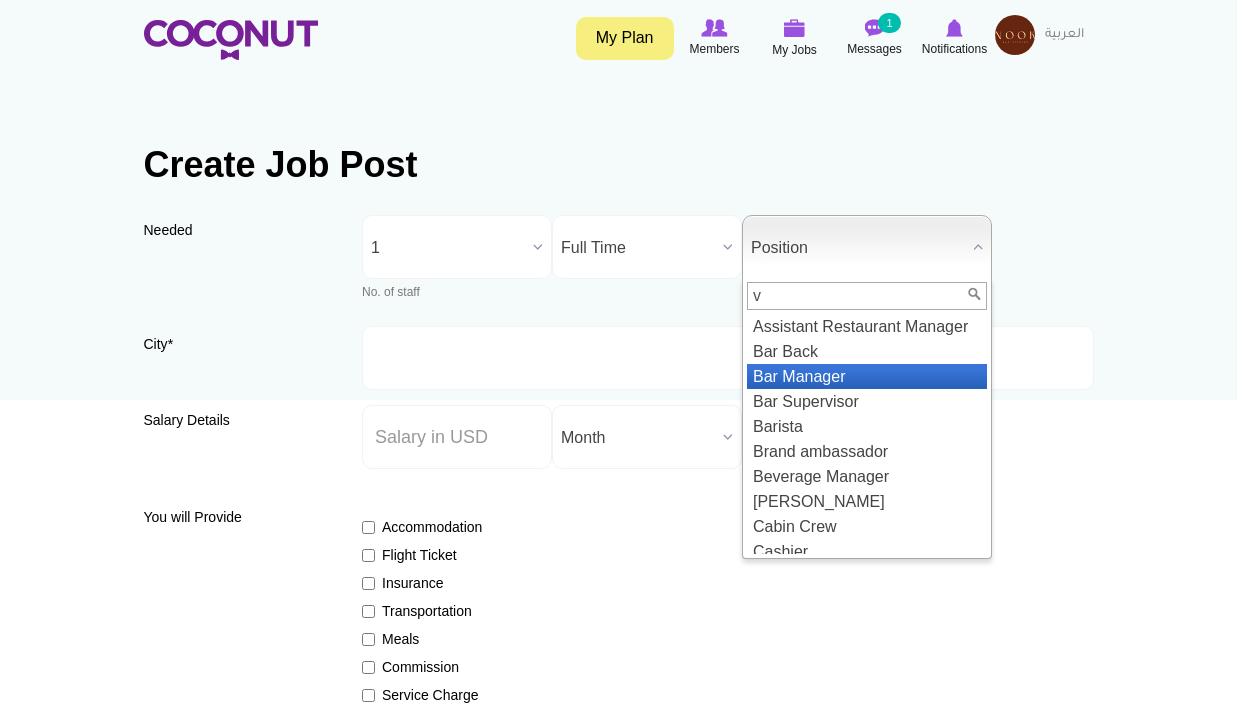 scroll, scrollTop: 0, scrollLeft: 0, axis: both 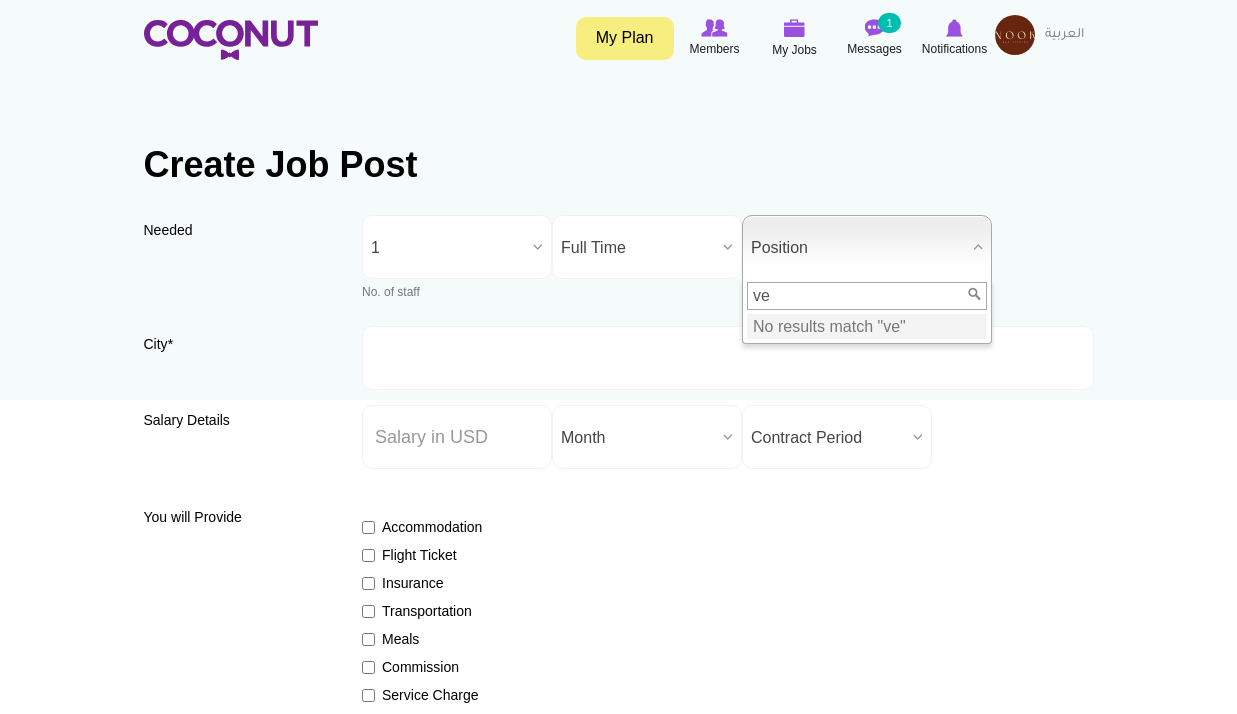 type on "v" 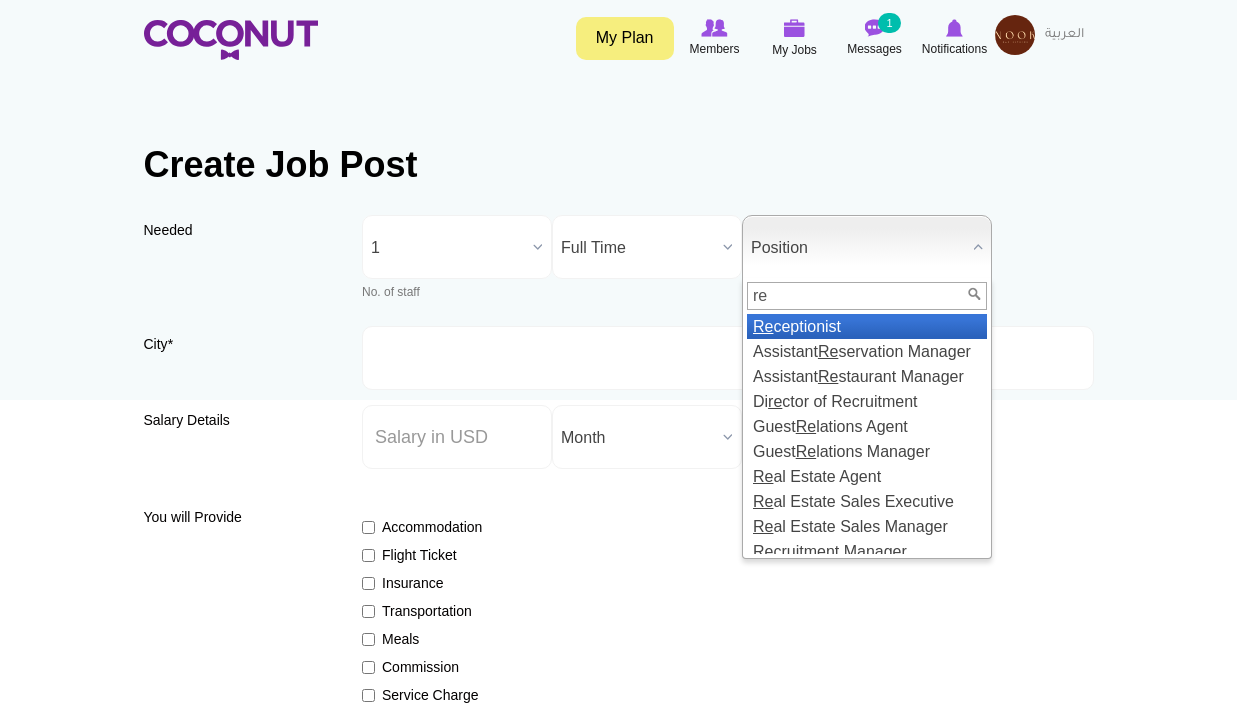type on "r" 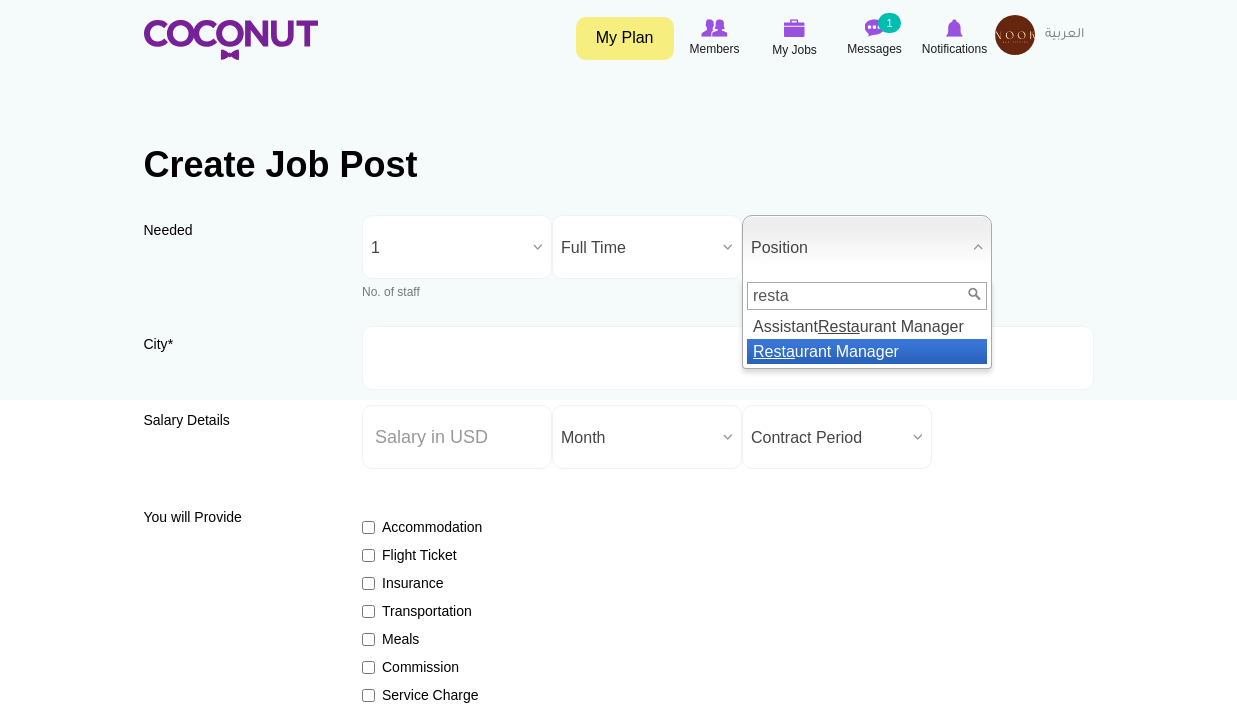 type on "resta" 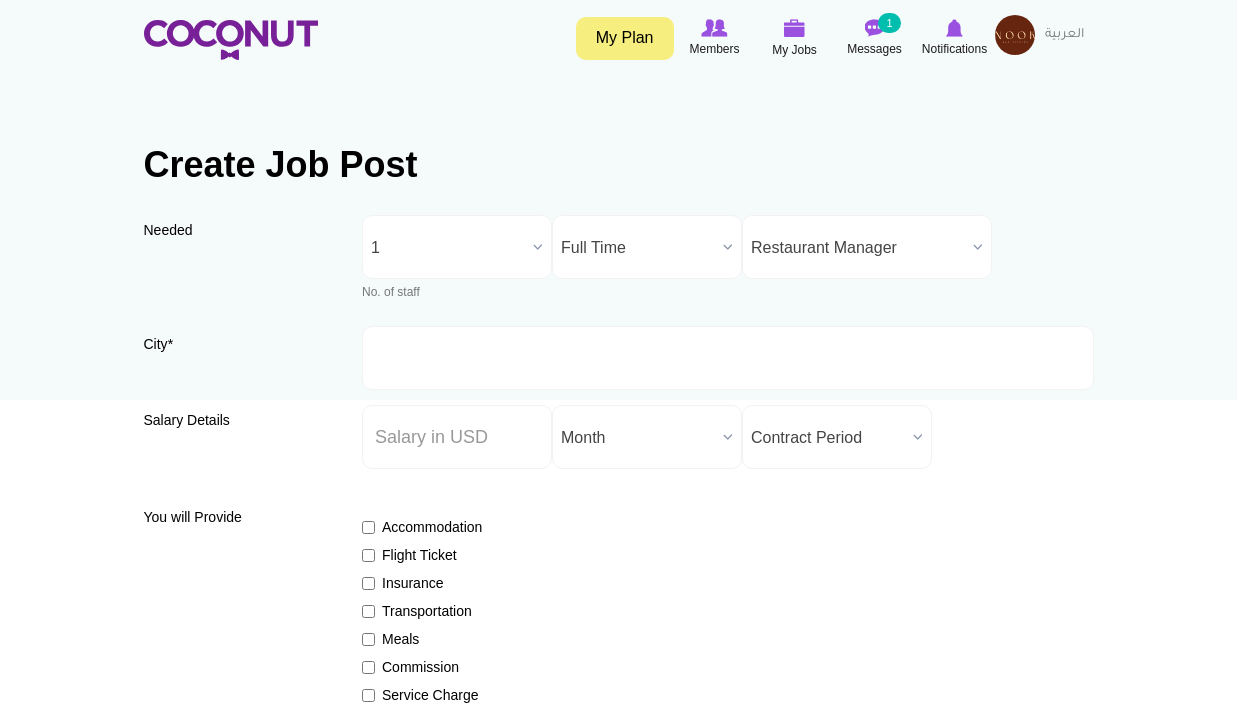 click on "Create Job Post
Needed   Needed  *
No. of staff 1 2 3 4 5 More than 5 1 No. of staff 1 2 3 4 5 More than 5 No. of staff   Job Type  *
Job Type Part Time / Full Time Full Time Part Time Full Time Job Type Part Time / Full Time Full Time Part Time   Position  *
Position Host/Hostess Bartender/Barmaid Waiter/Waitress Personal Assistant Receptionist Chef Sales Runner/Commis Accountant Accounts Payable Administrations Assistant Club Manager Assistant Door Manager Assistant General Manager Assistant Reservation Manager Assistant Restaurant Manager Bar Back Bar Manager Bar Supervisor Barista Brand ambassador Beverage Manager Butler Cabin Crew Cashier Chef de partie Club Manager Cocktail Waiter/Waitress Concierge Customer Service Dancer Demi Chef De Partie Director of Recruitment DJ Door Manager Driver Entertainer Entertainment Director Events Coordinator Events Manager Head Chef" at bounding box center [619, 1293] 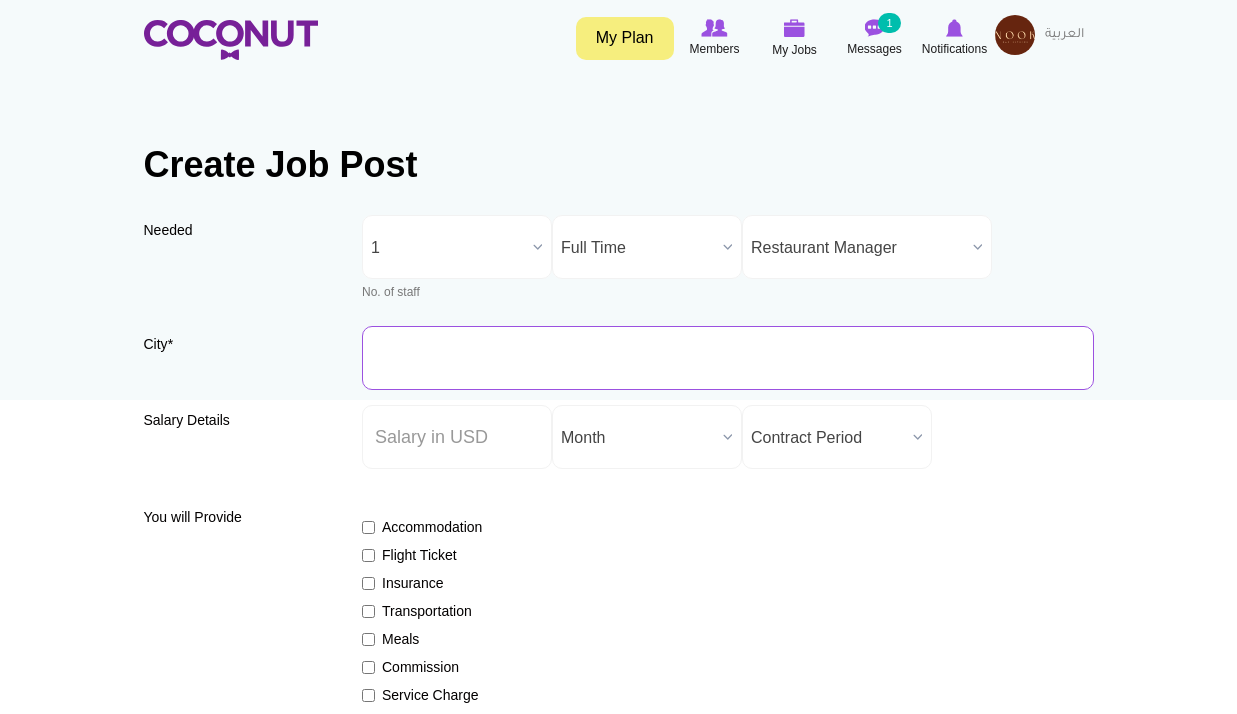 click on "City  *" at bounding box center (728, 358) 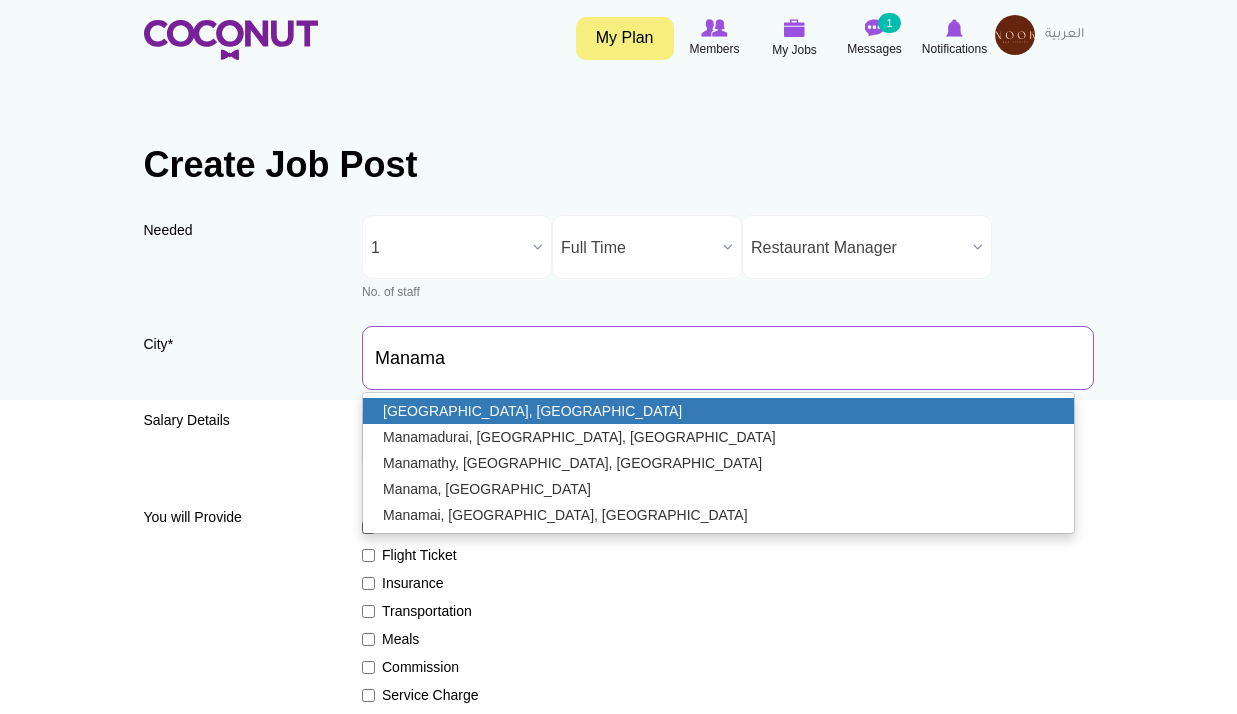 type on "[GEOGRAPHIC_DATA], [GEOGRAPHIC_DATA]" 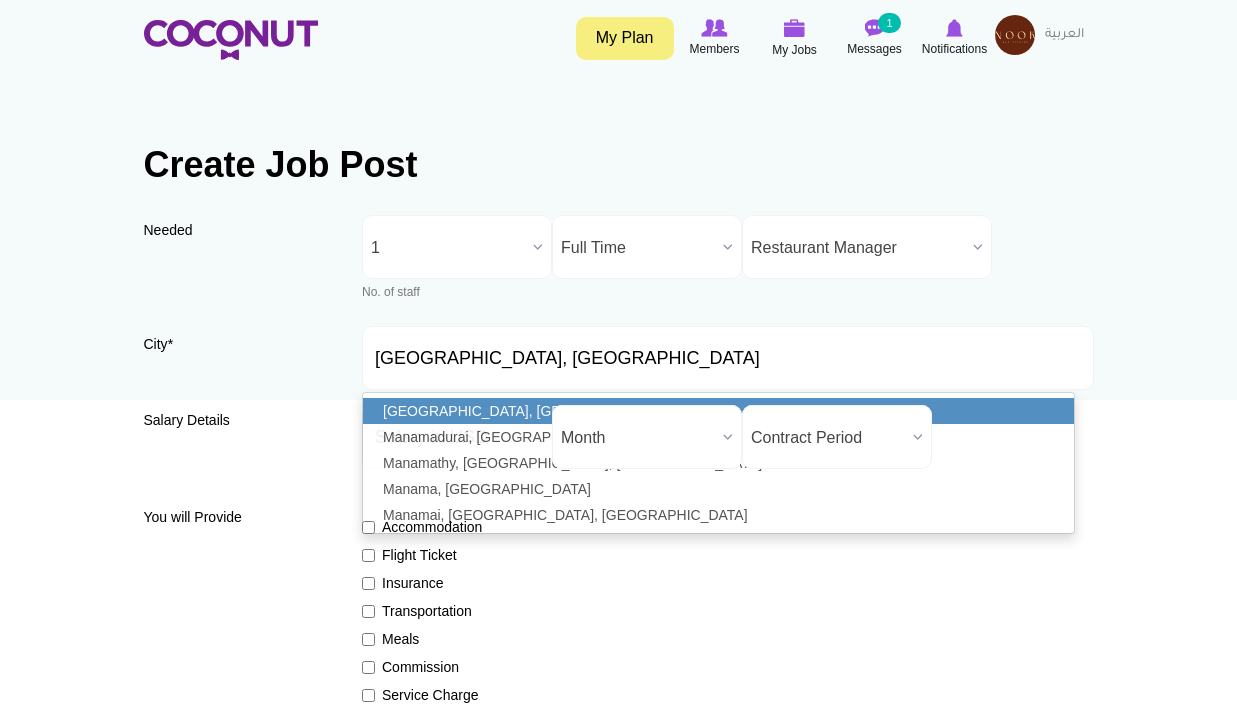 click on "[GEOGRAPHIC_DATA], [GEOGRAPHIC_DATA]" at bounding box center (718, 411) 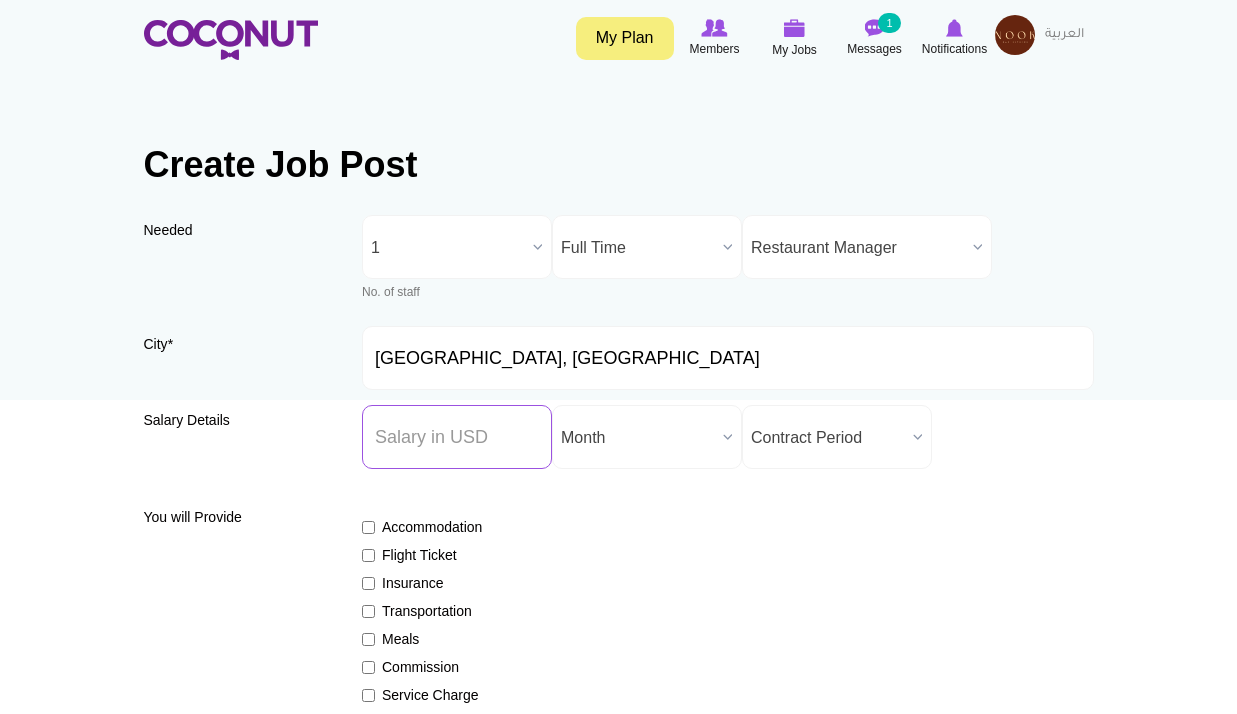 click on "Salary ($)  *" at bounding box center [457, 437] 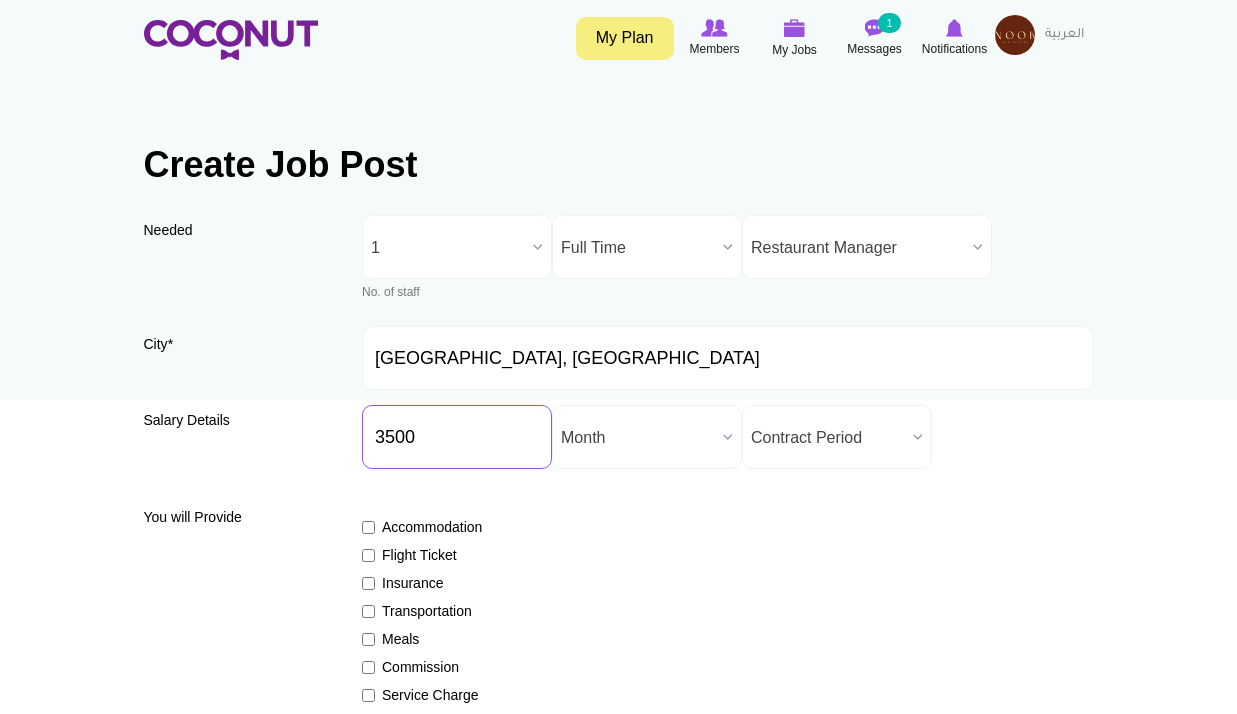 type on "3500" 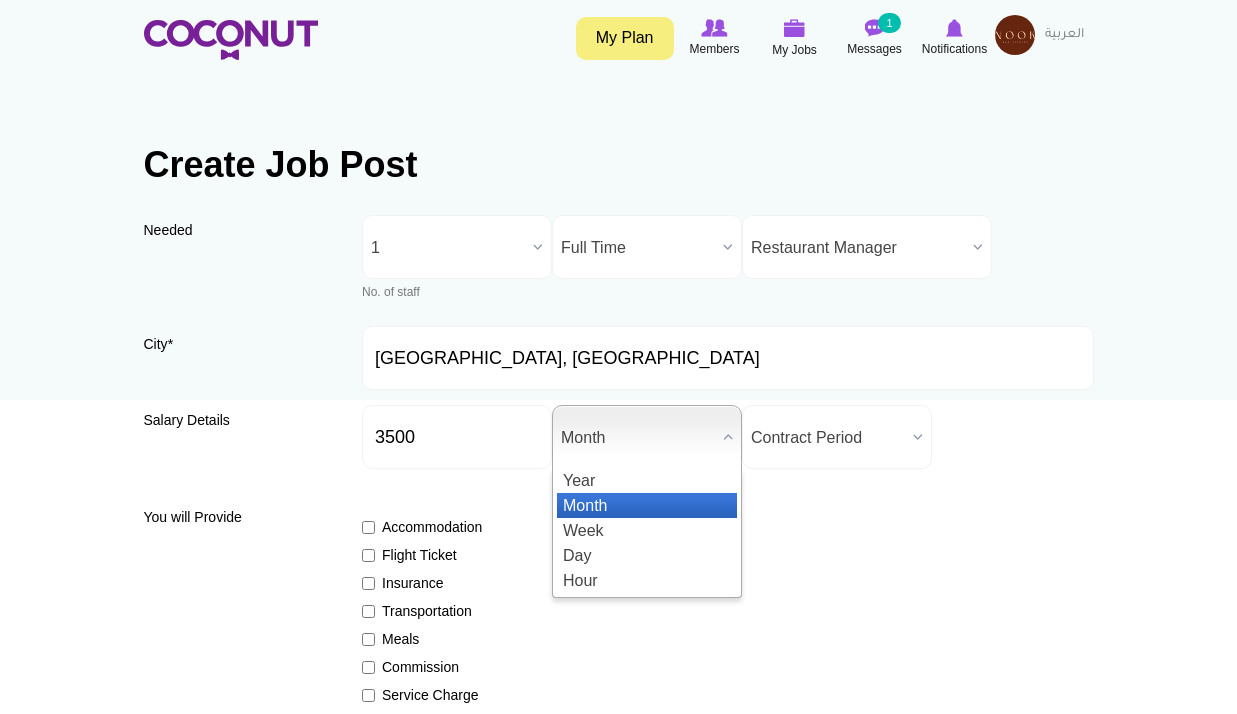 click on "Month" at bounding box center (638, 438) 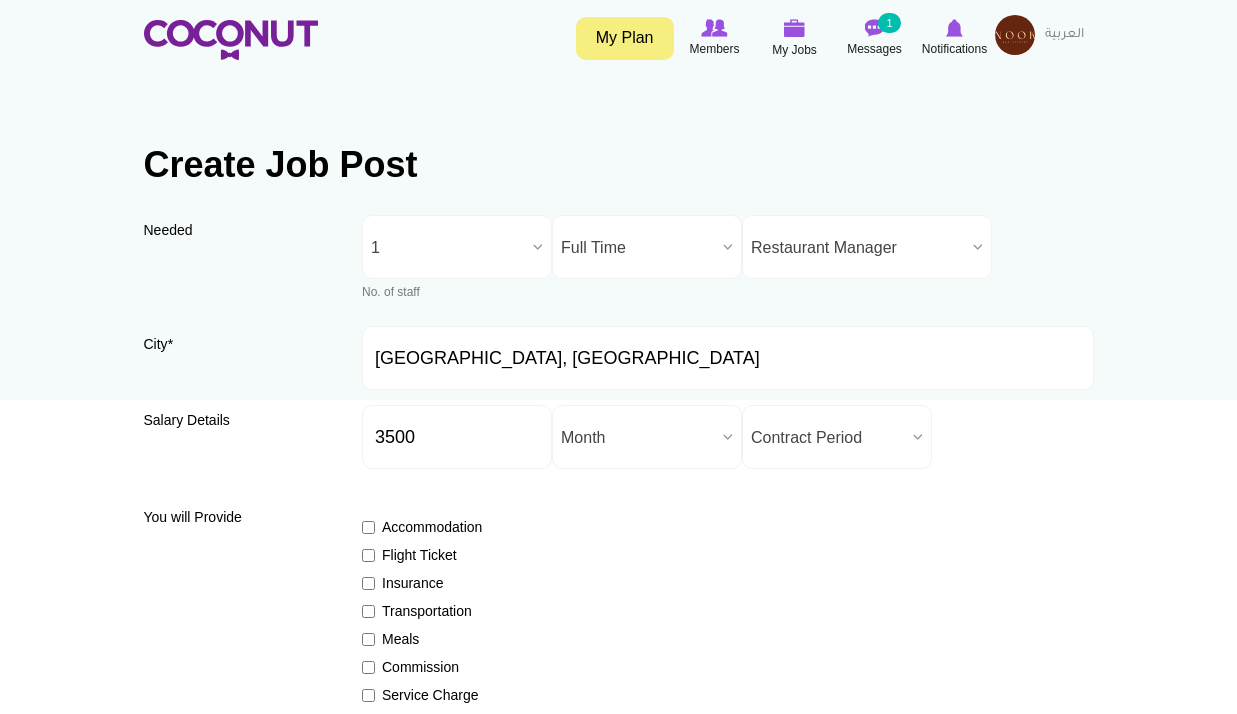 click on "Contract Period" at bounding box center [828, 438] 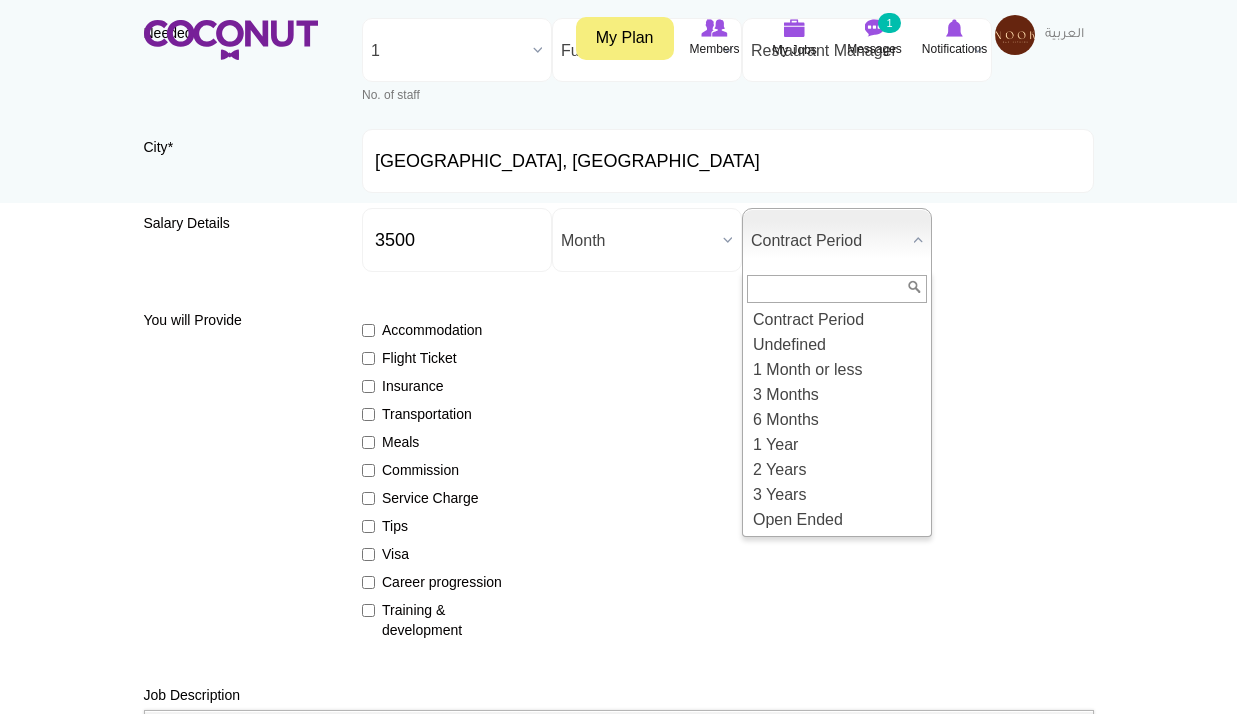 scroll, scrollTop: 300, scrollLeft: 0, axis: vertical 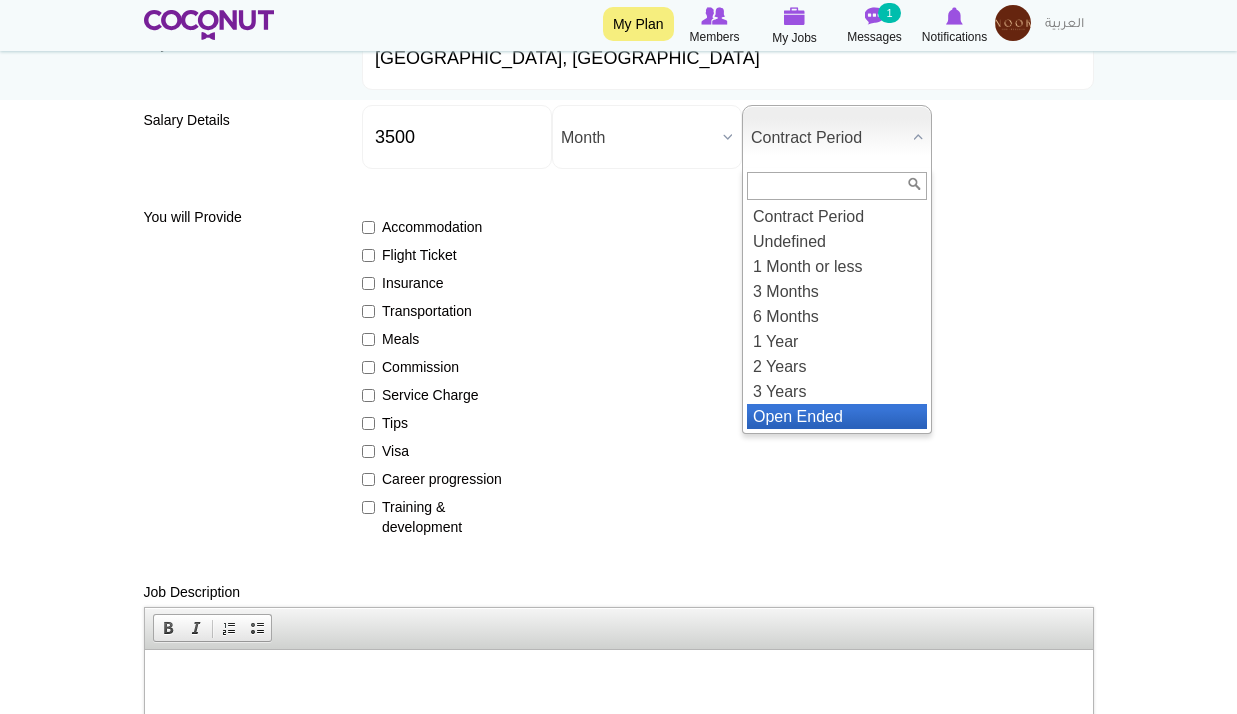 click on "Open Ended" at bounding box center [837, 416] 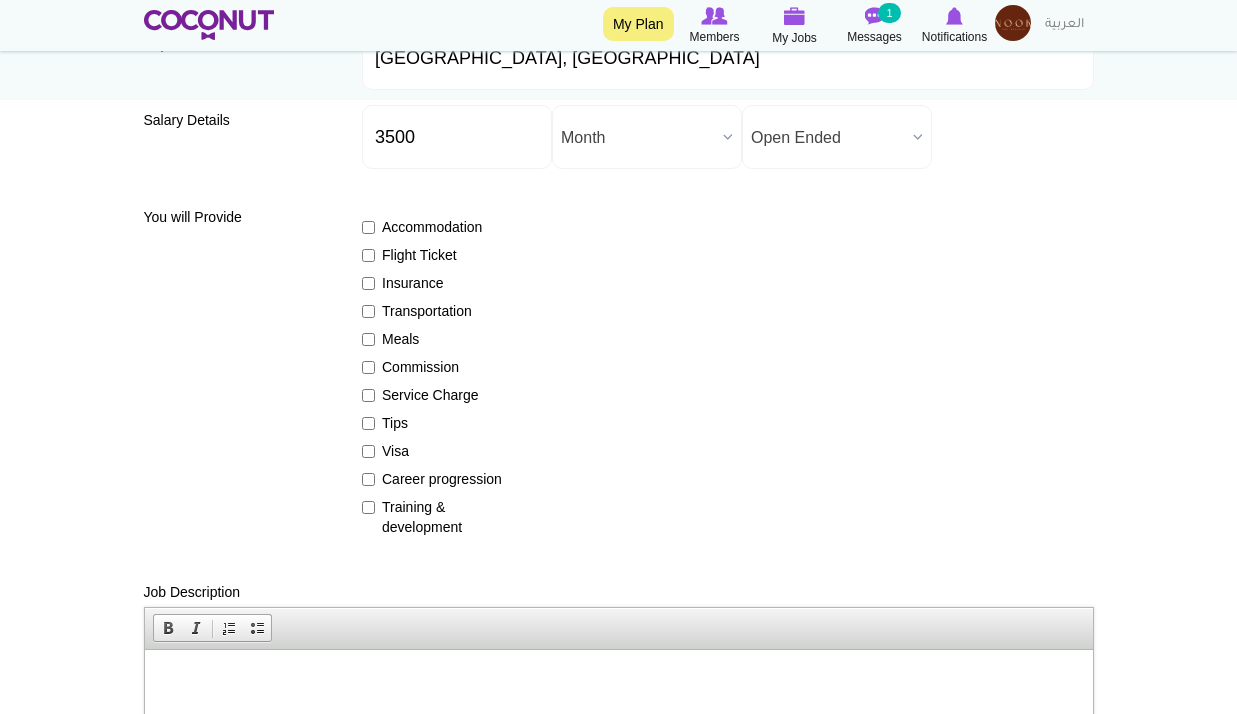 click on "Flight Ticket" at bounding box center [435, 255] 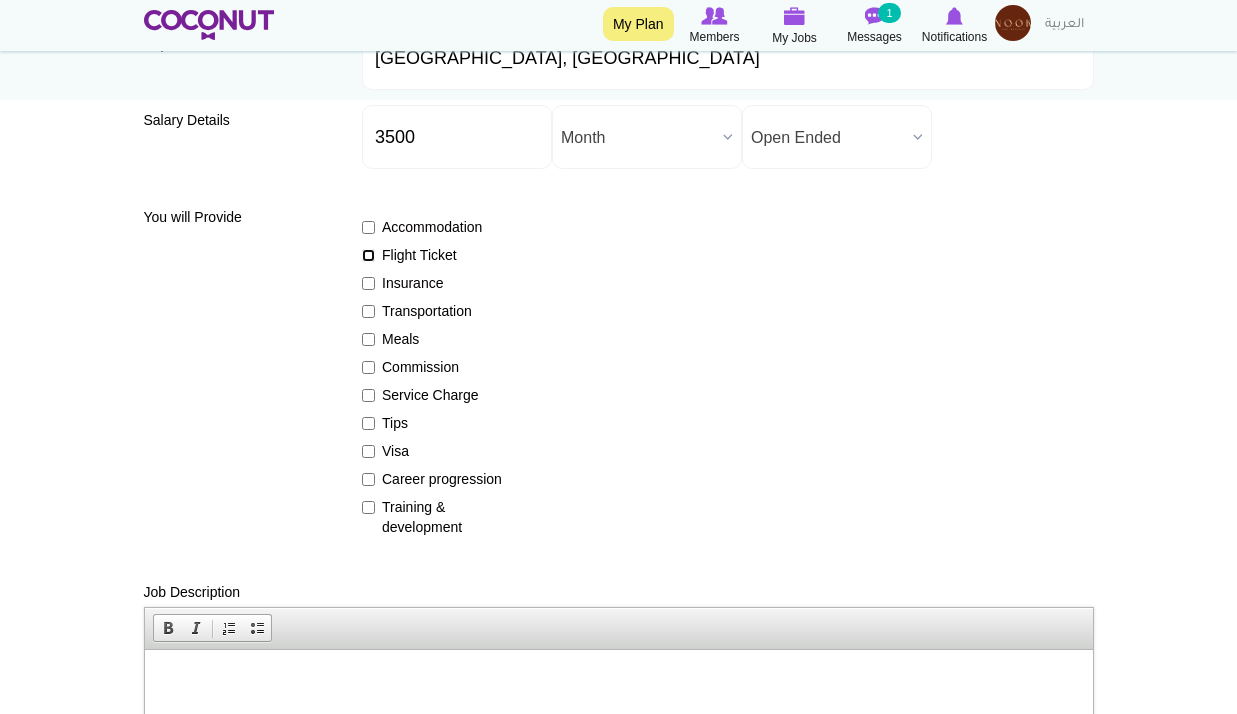 click on "Flight Ticket" at bounding box center [368, 255] 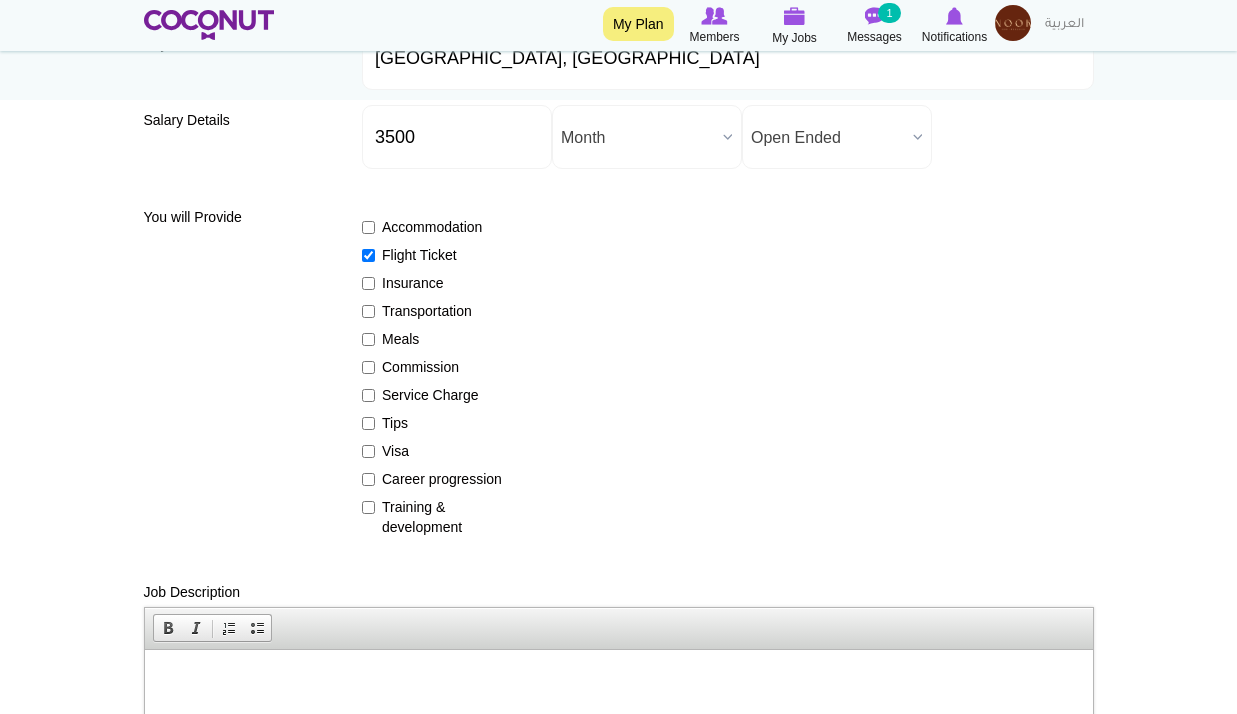 drag, startPoint x: 436, startPoint y: 281, endPoint x: 441, endPoint y: 291, distance: 11.18034 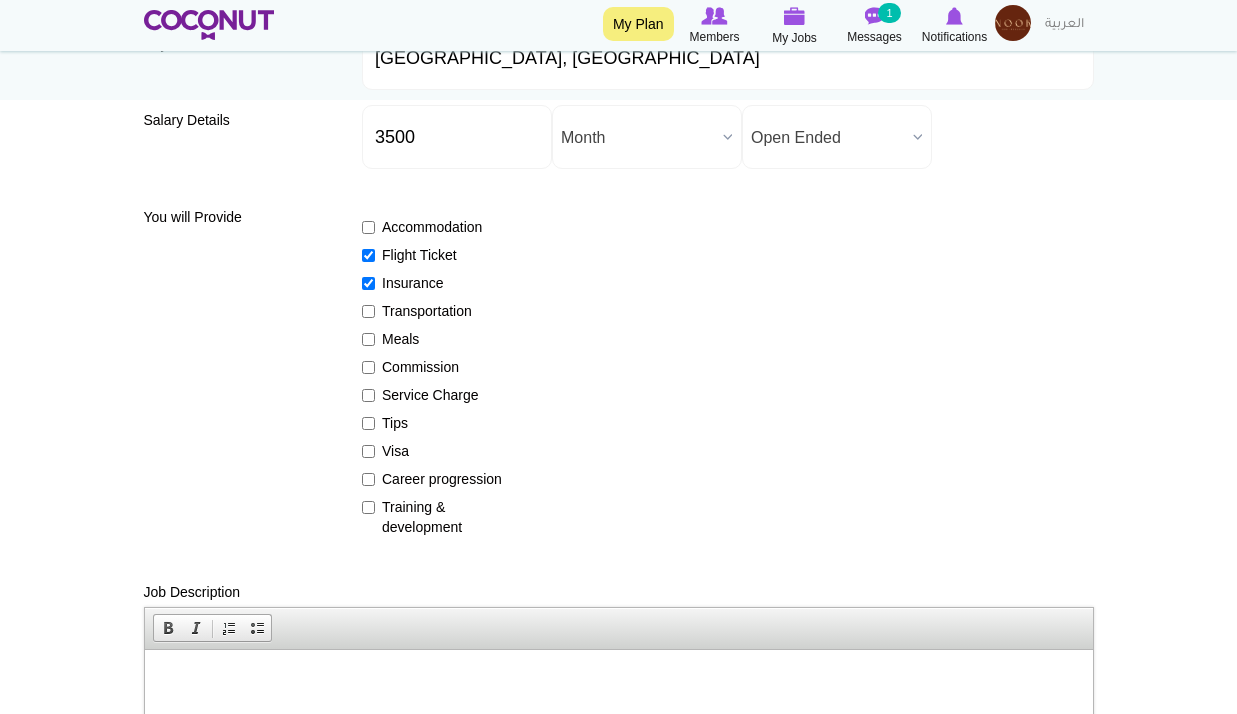 click on "Insurance" at bounding box center (435, 283) 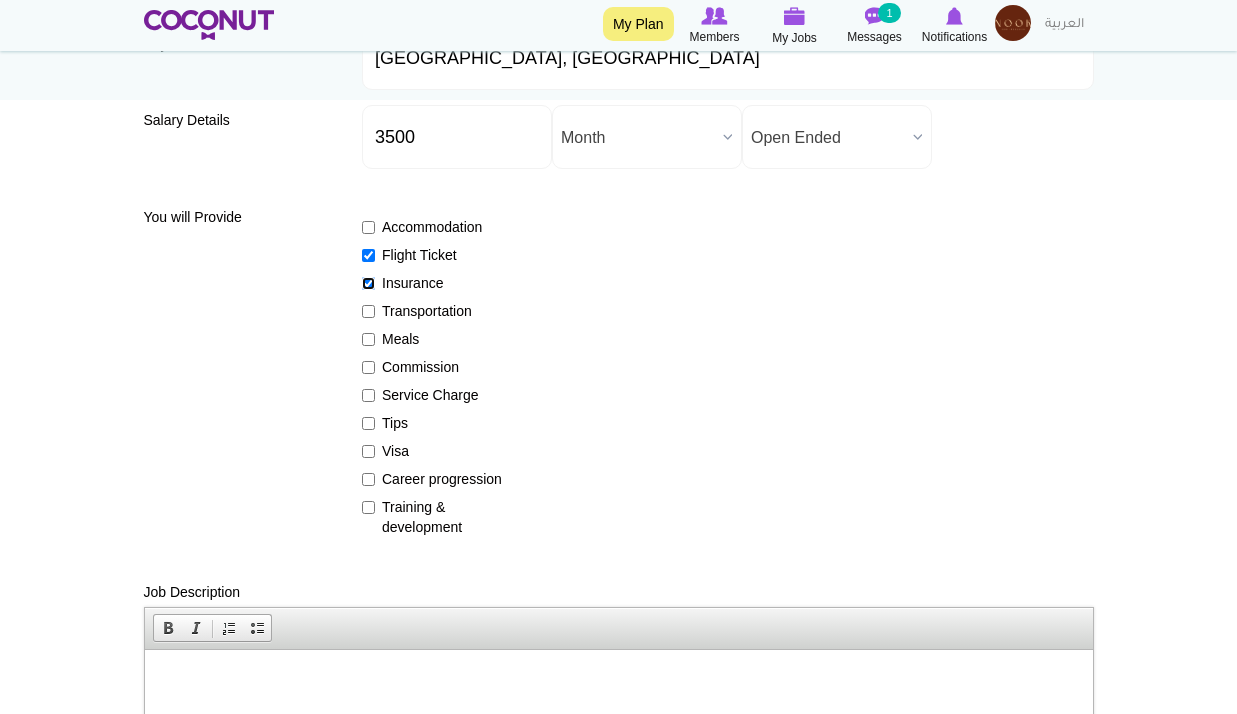 click on "Insurance" at bounding box center (368, 283) 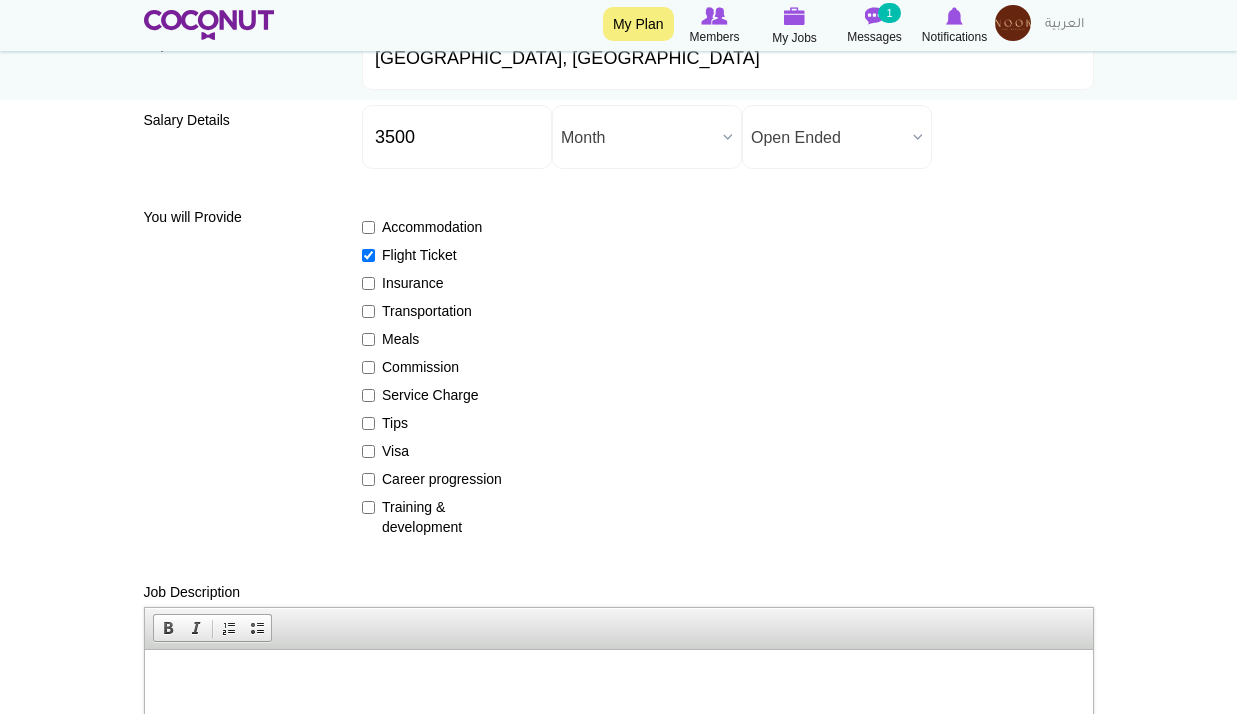 click on "Transportation" at bounding box center [435, 311] 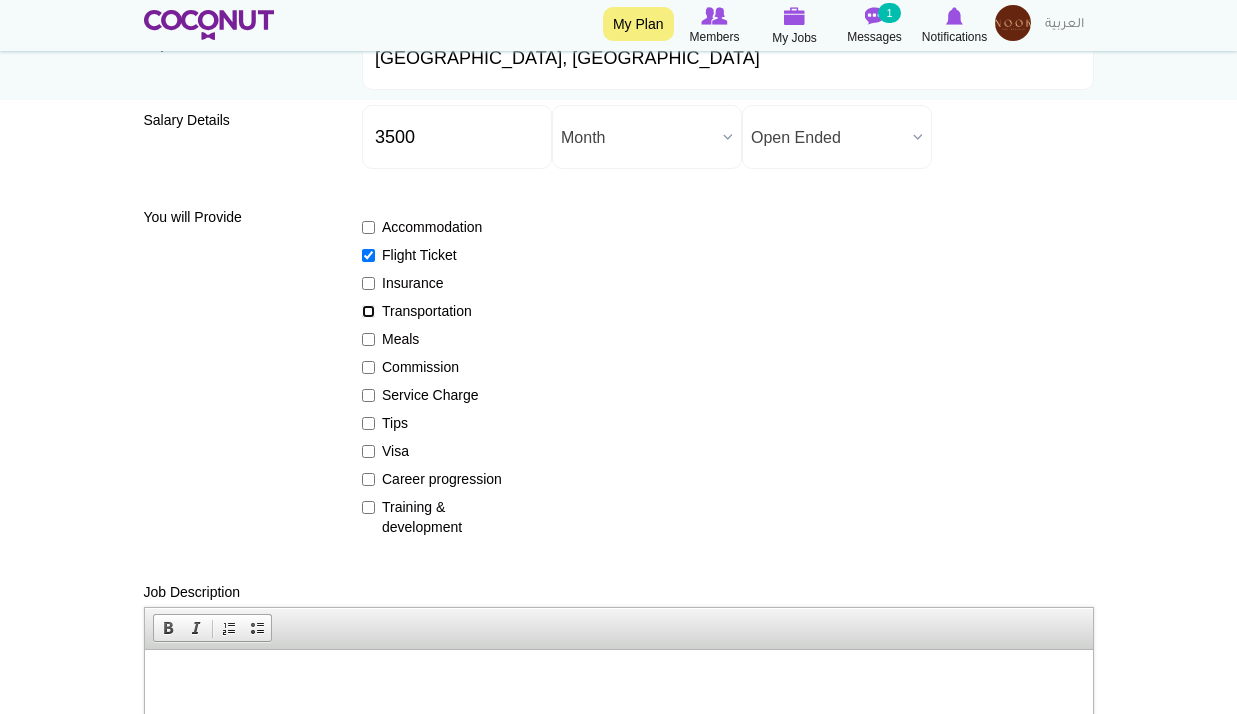 click on "Transportation" at bounding box center (368, 311) 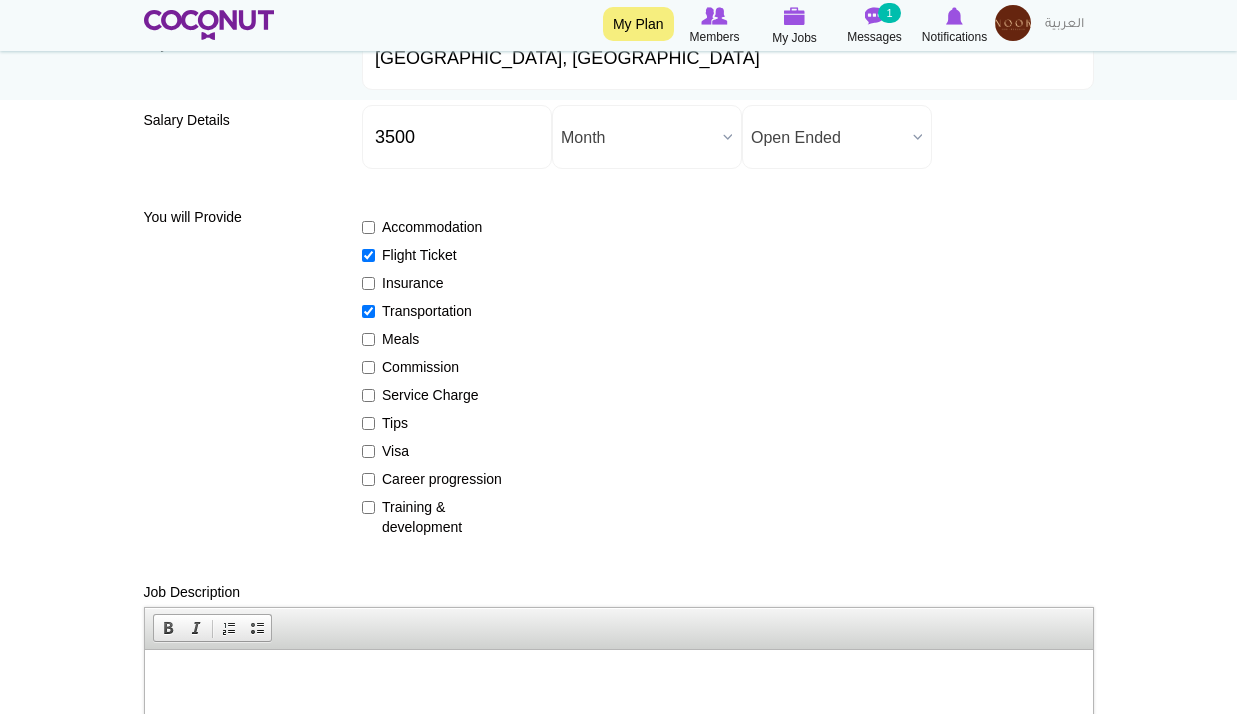 click on "Transportation" at bounding box center (435, 311) 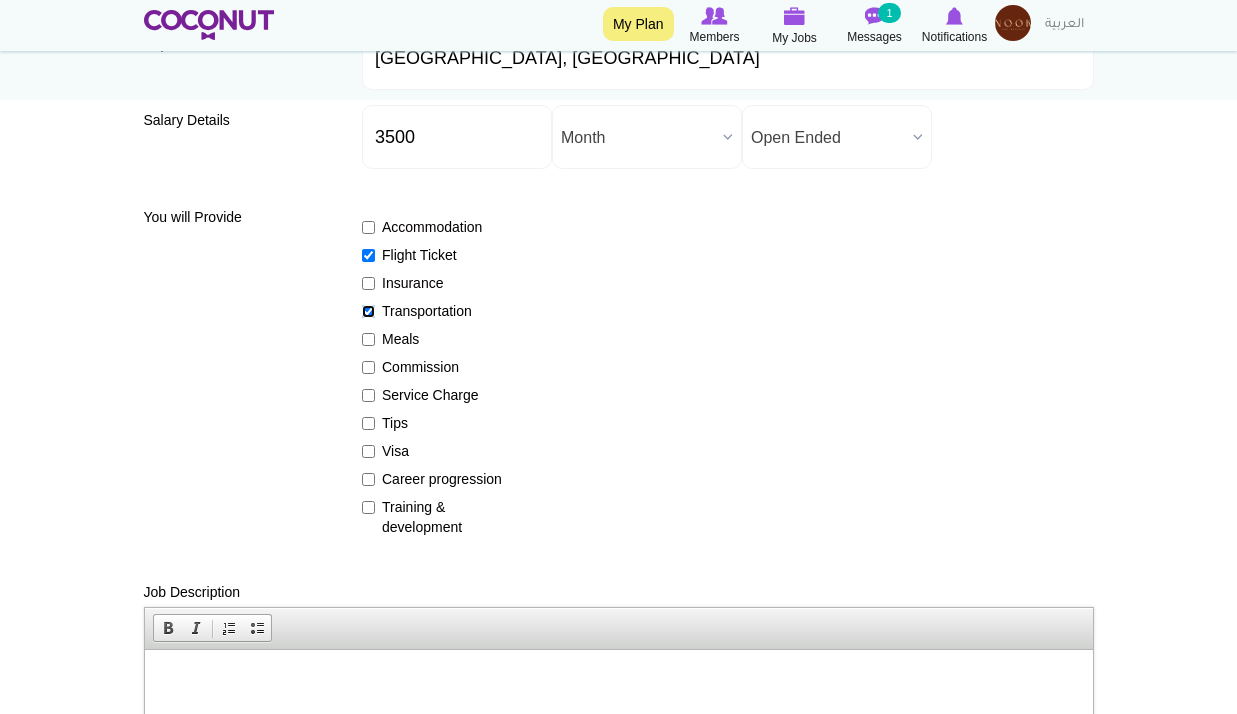 click on "Transportation" at bounding box center (368, 311) 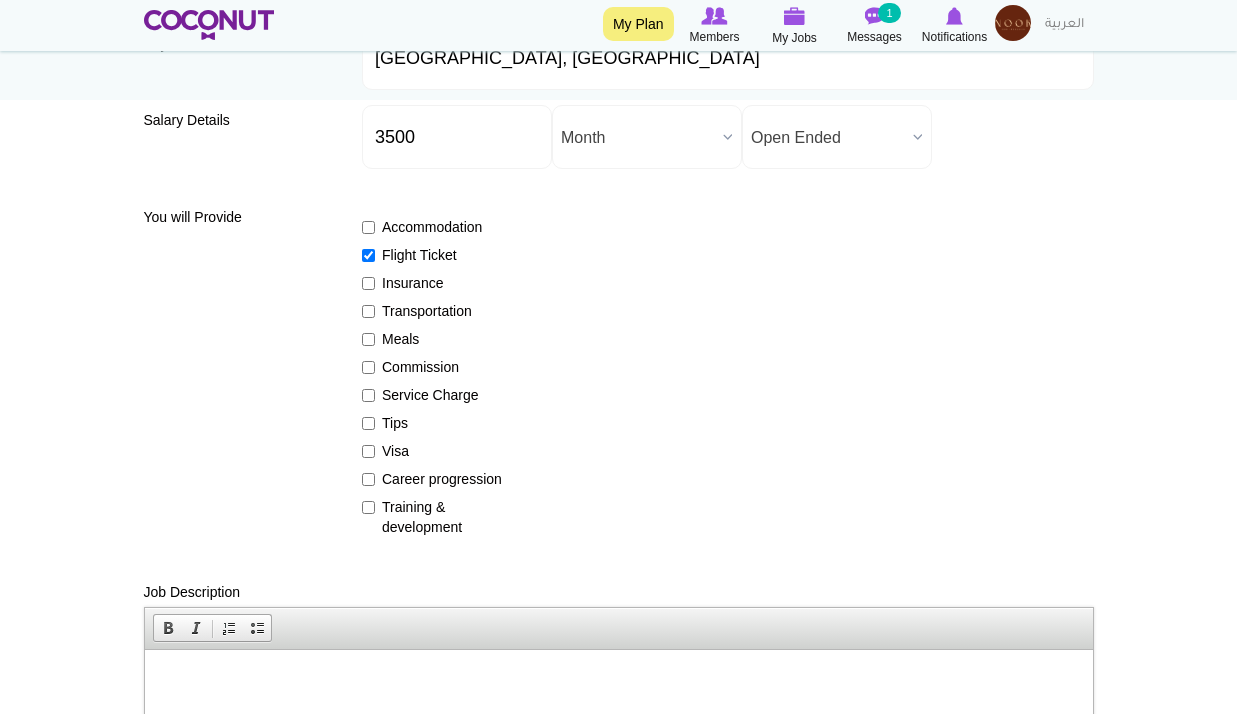 click on "Visa" at bounding box center (435, 451) 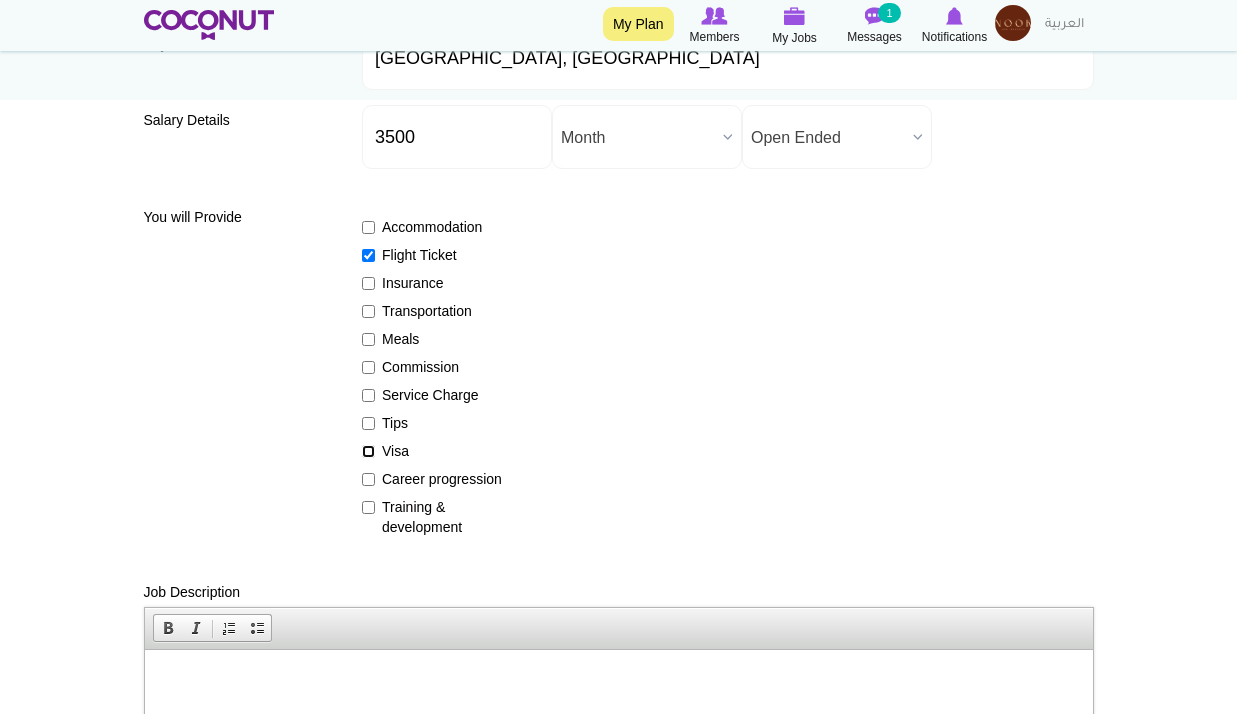 checkbox on "true" 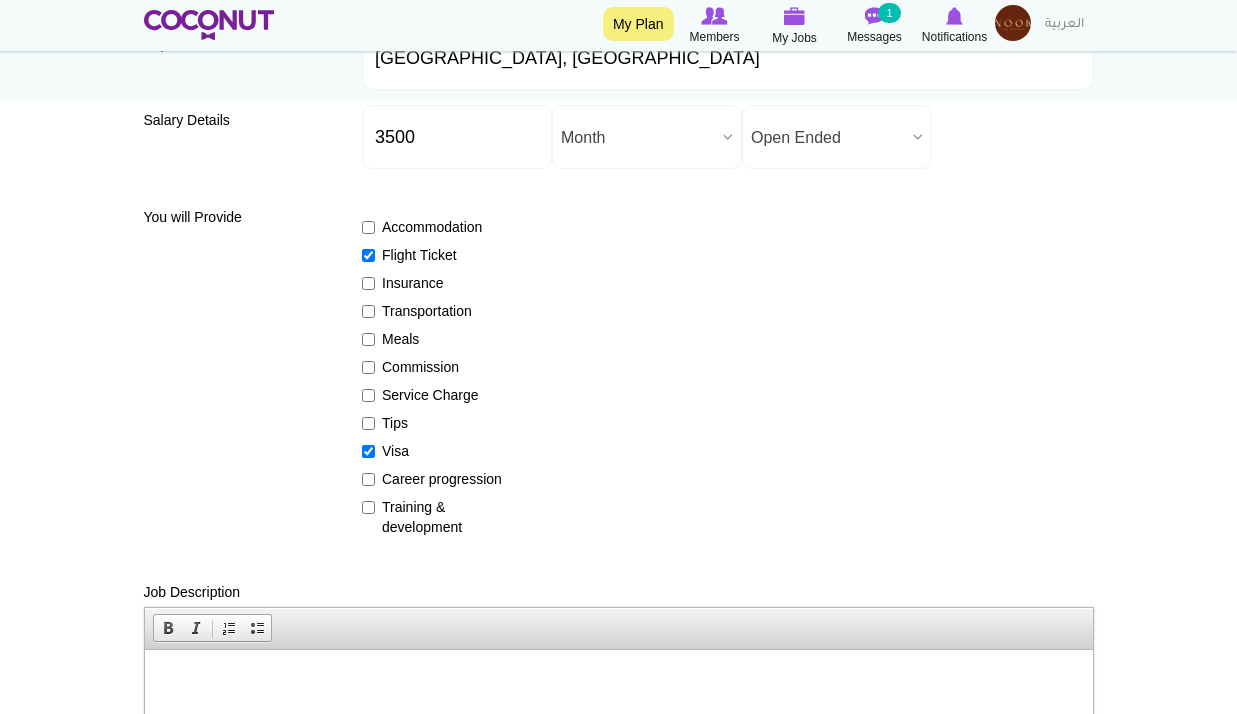 click on "Career progression" at bounding box center [435, 479] 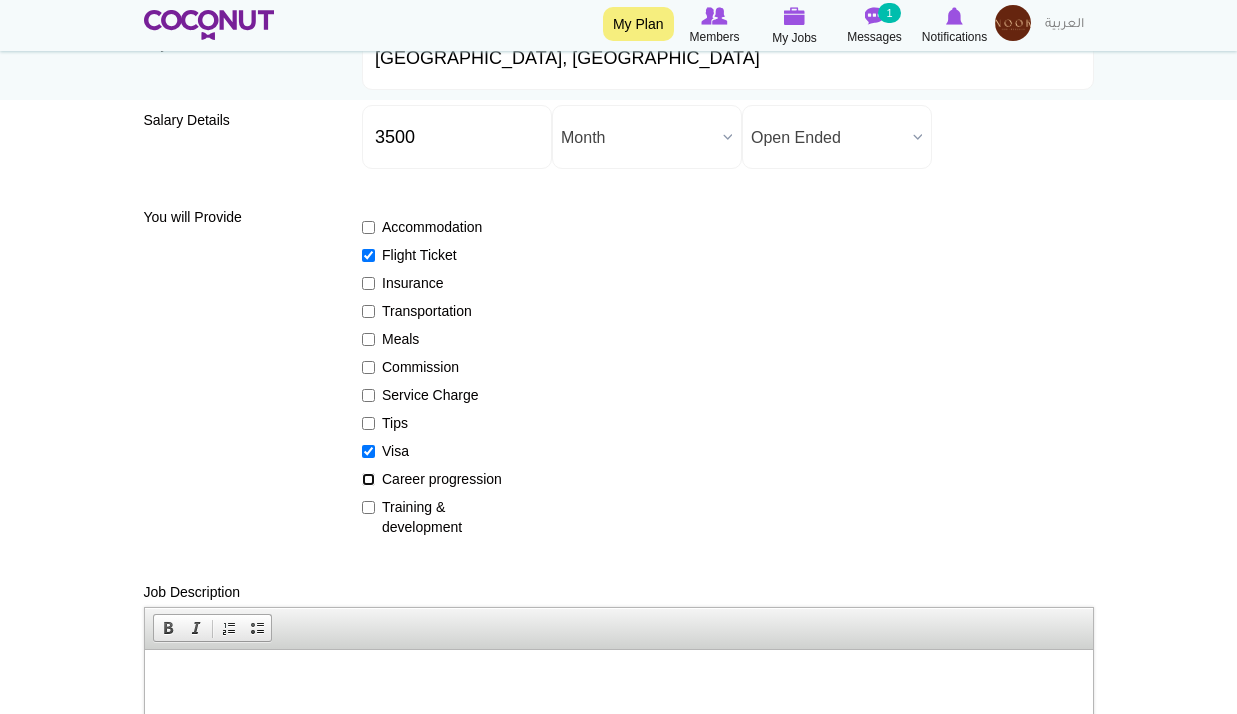 click on "Career progression" at bounding box center (368, 479) 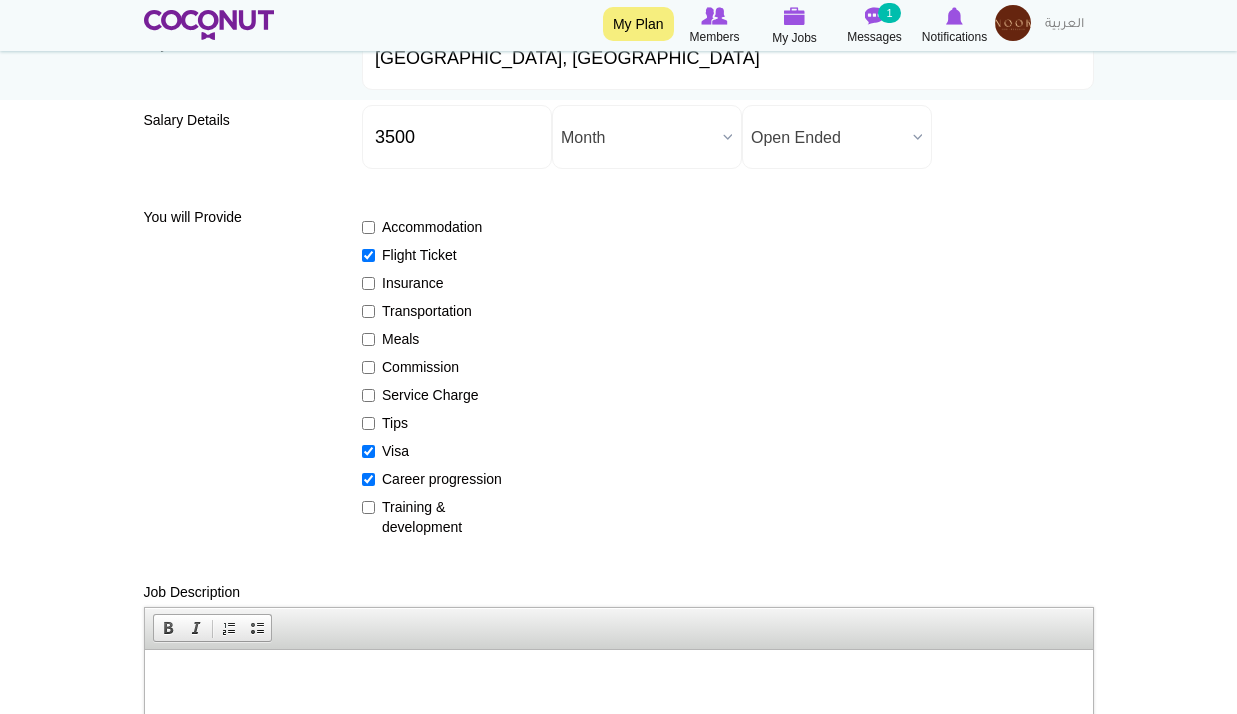 drag, startPoint x: 423, startPoint y: 490, endPoint x: 422, endPoint y: 503, distance: 13.038404 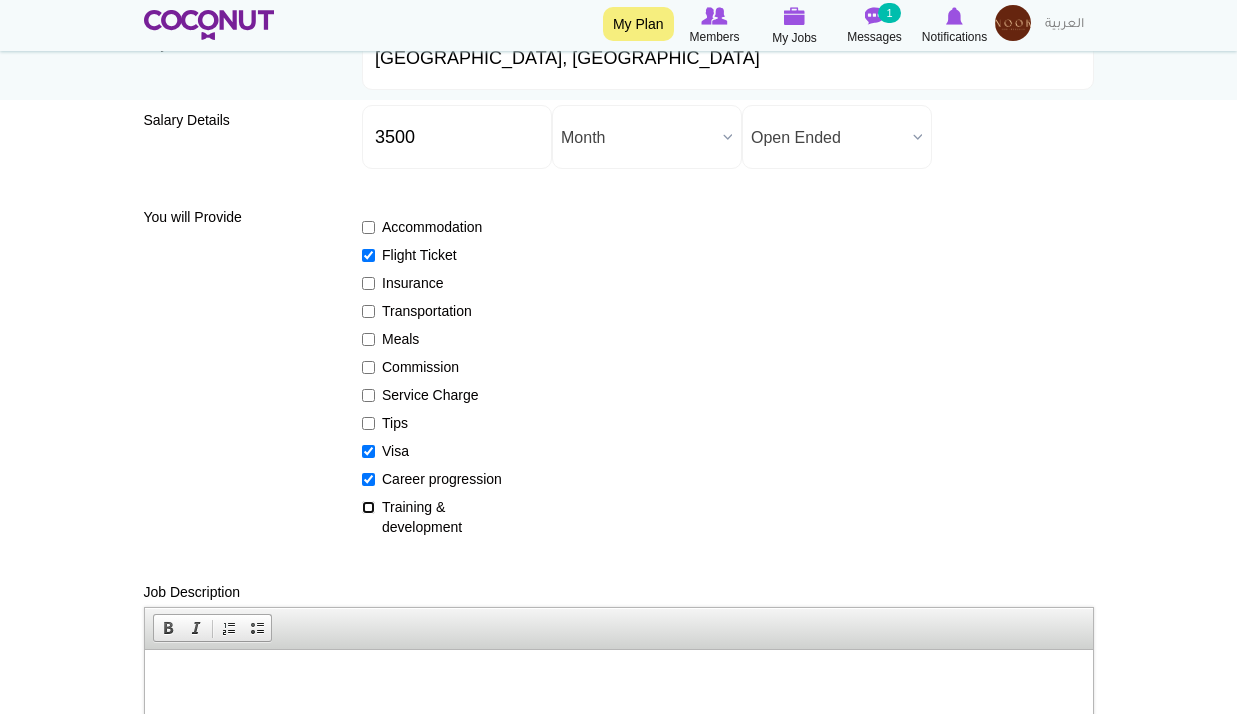 checkbox on "true" 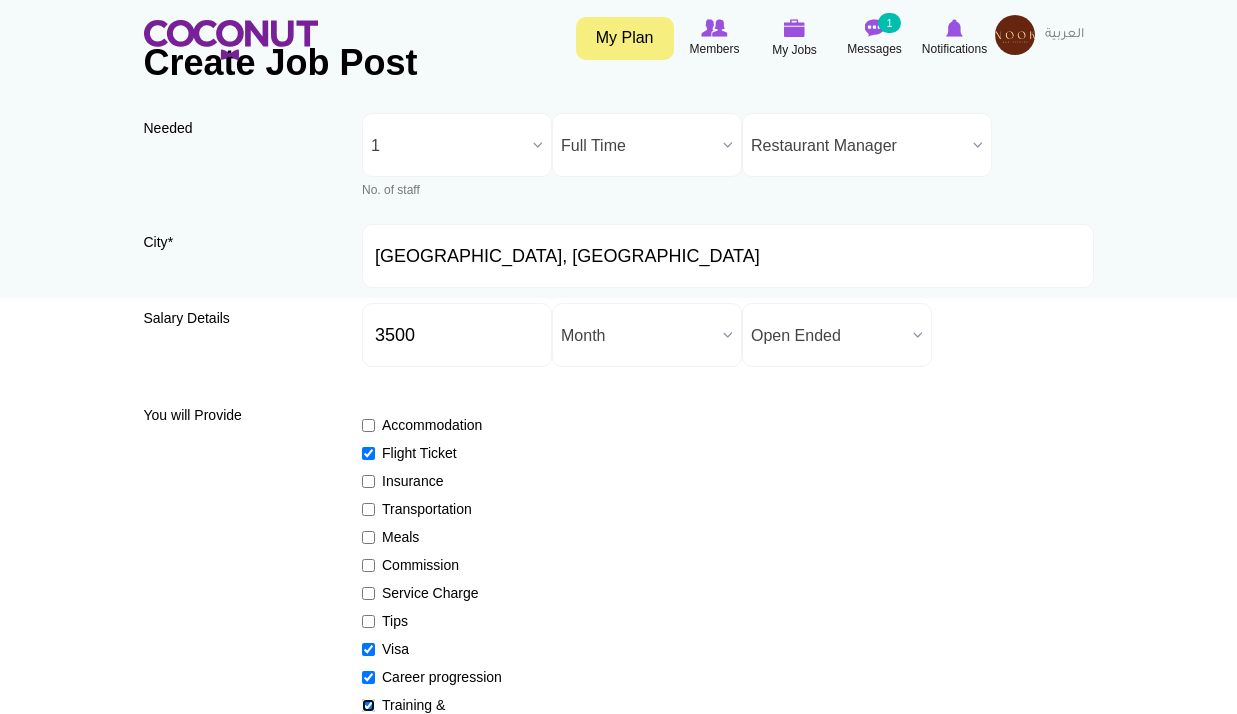 scroll, scrollTop: 0, scrollLeft: 0, axis: both 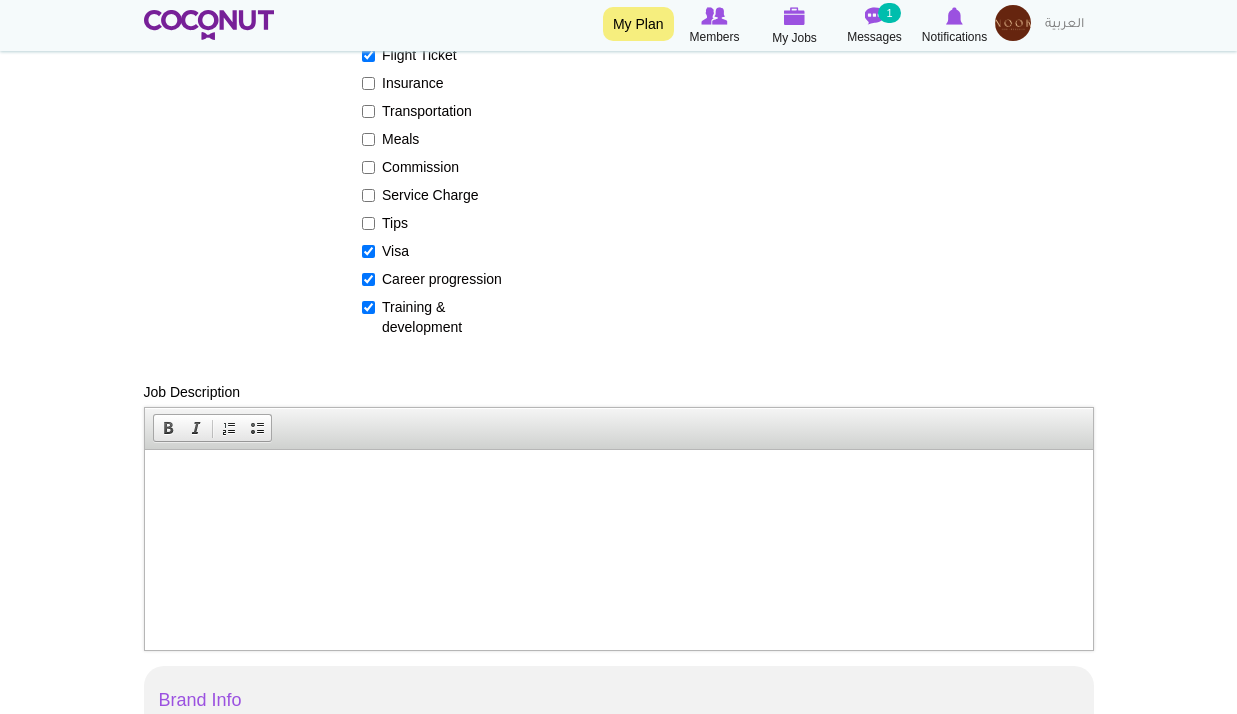 click at bounding box center [618, 479] 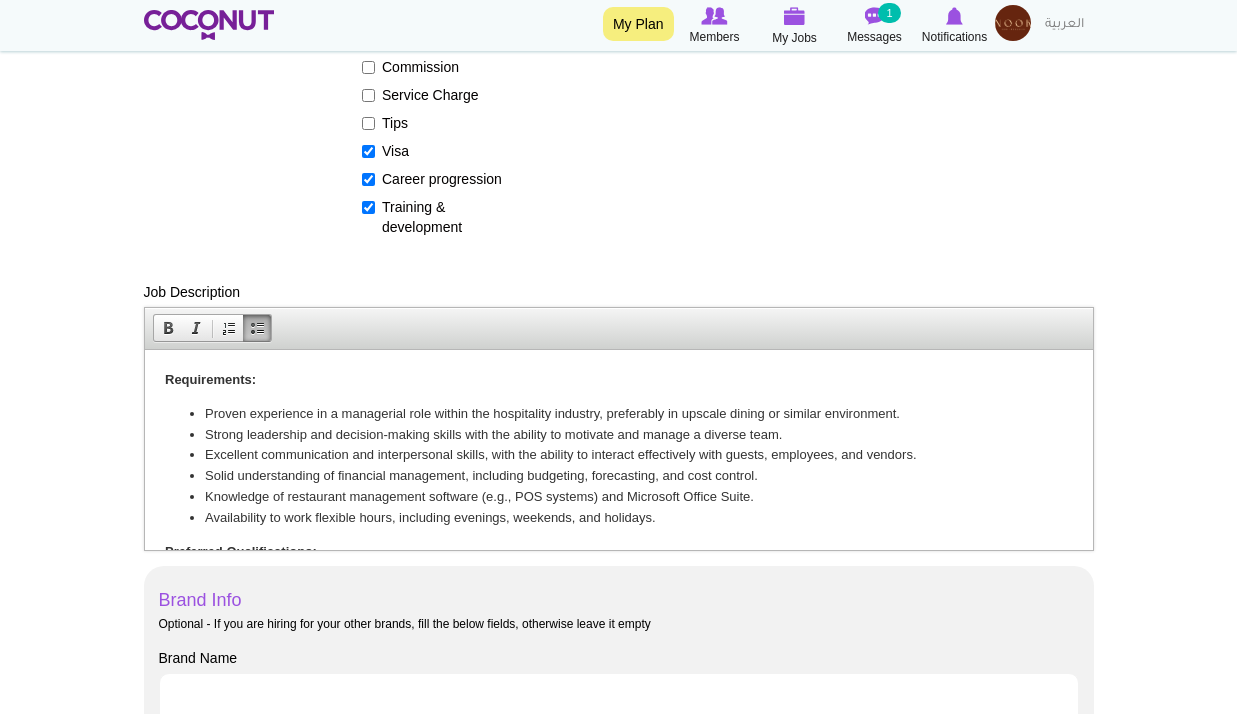 scroll, scrollTop: 217, scrollLeft: 0, axis: vertical 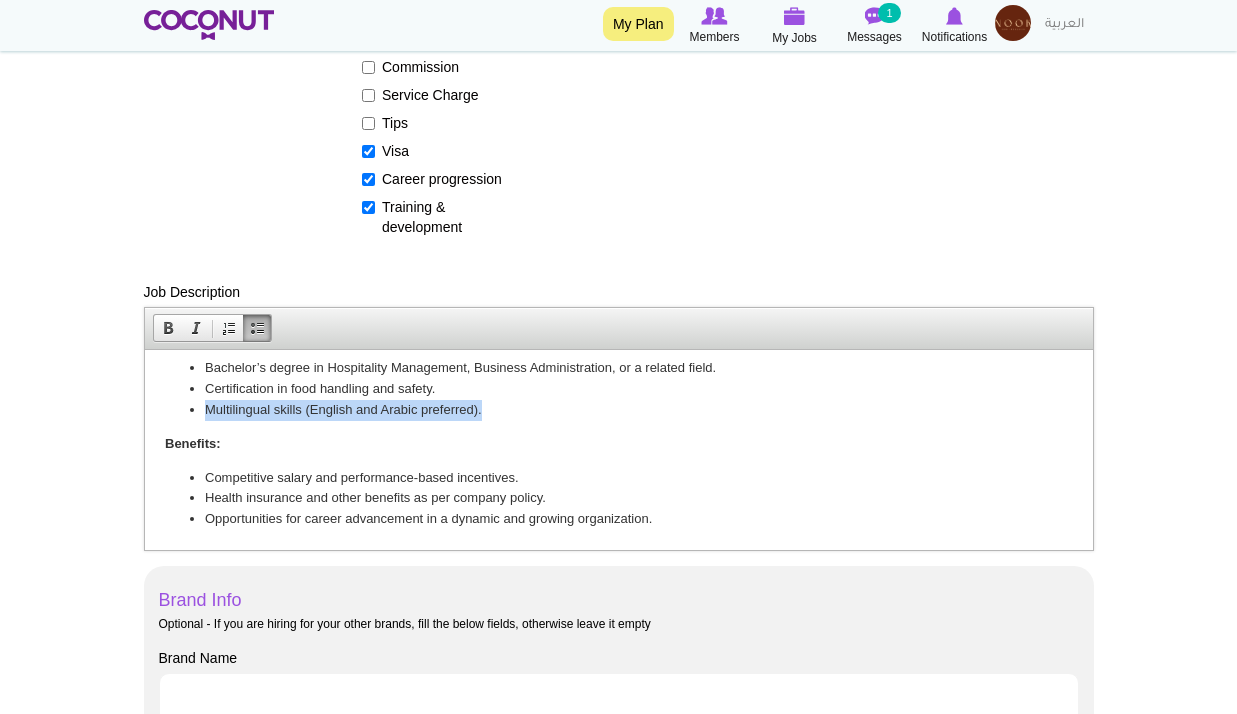 drag, startPoint x: 539, startPoint y: 411, endPoint x: 281, endPoint y: 756, distance: 430.8004 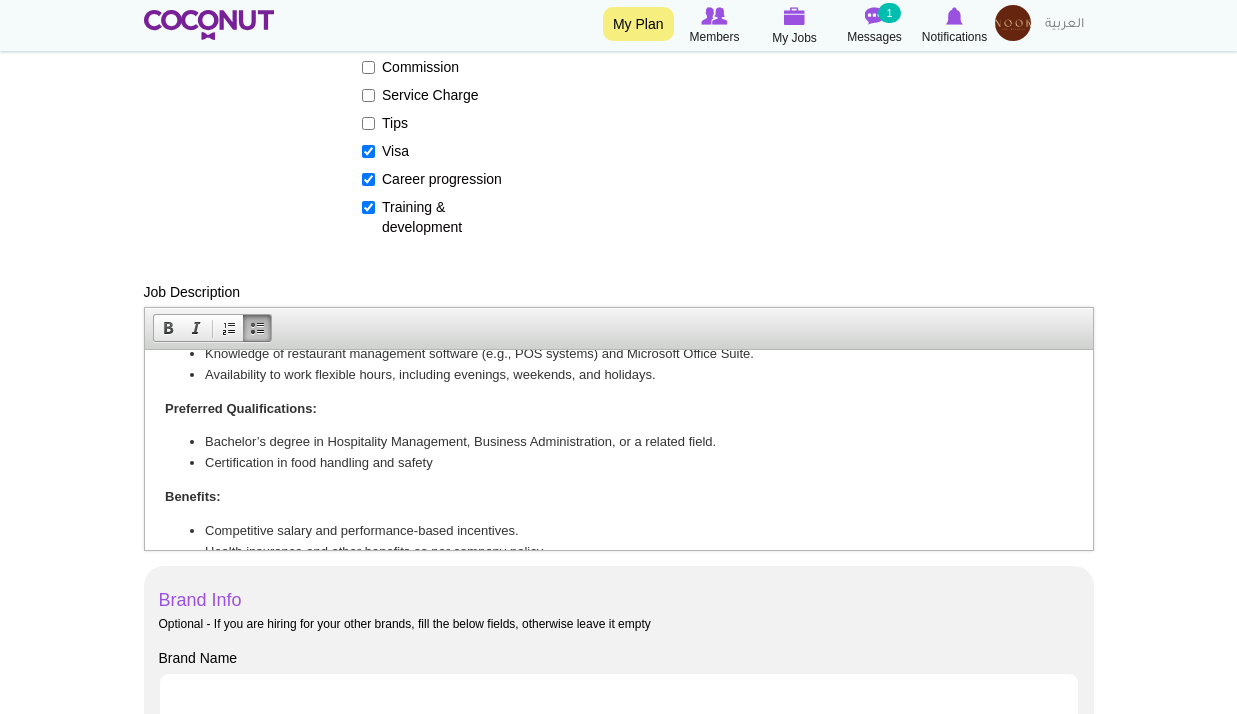 scroll, scrollTop: 96, scrollLeft: 0, axis: vertical 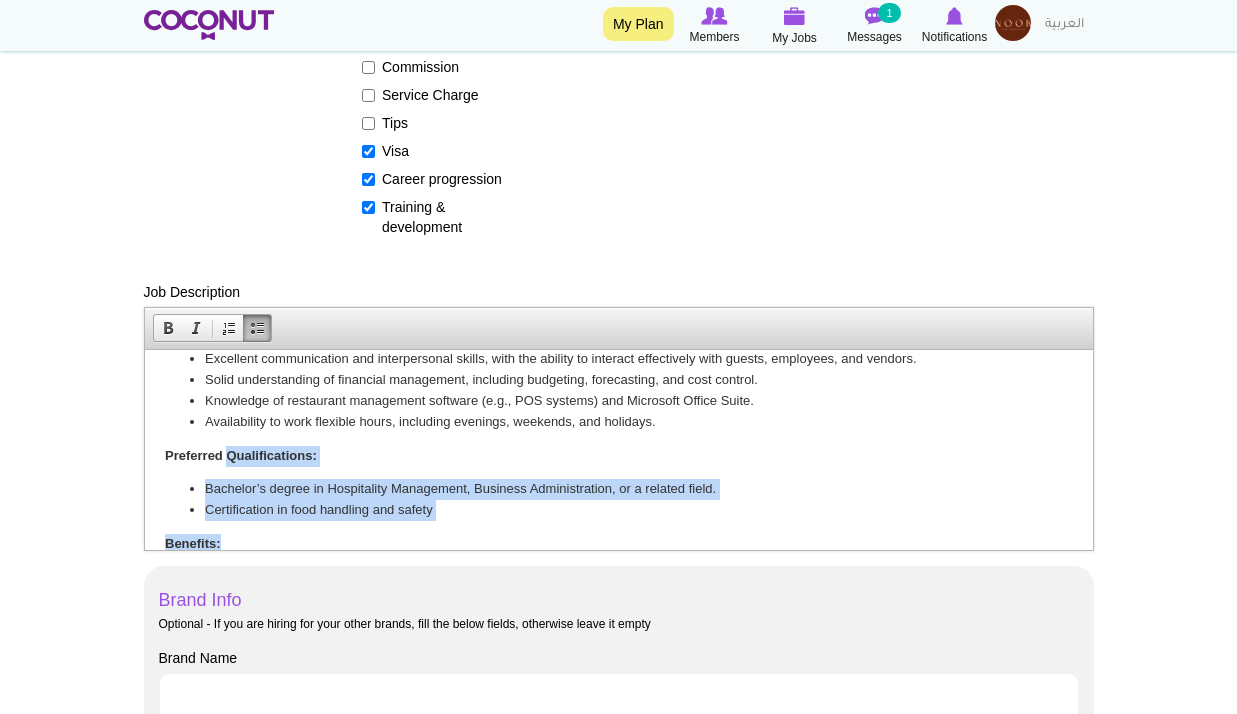 drag, startPoint x: 554, startPoint y: 512, endPoint x: 228, endPoint y: 463, distance: 329.66196 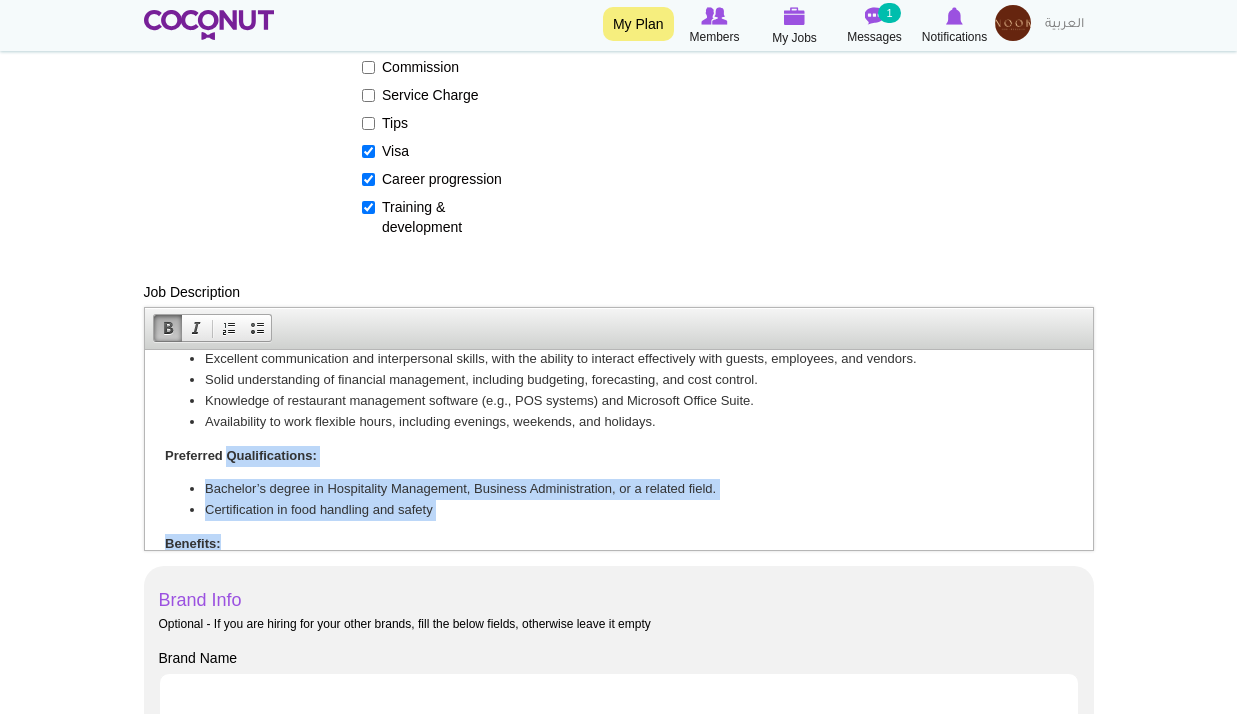 click on "Certification in food handling and safety" at bounding box center (618, 509) 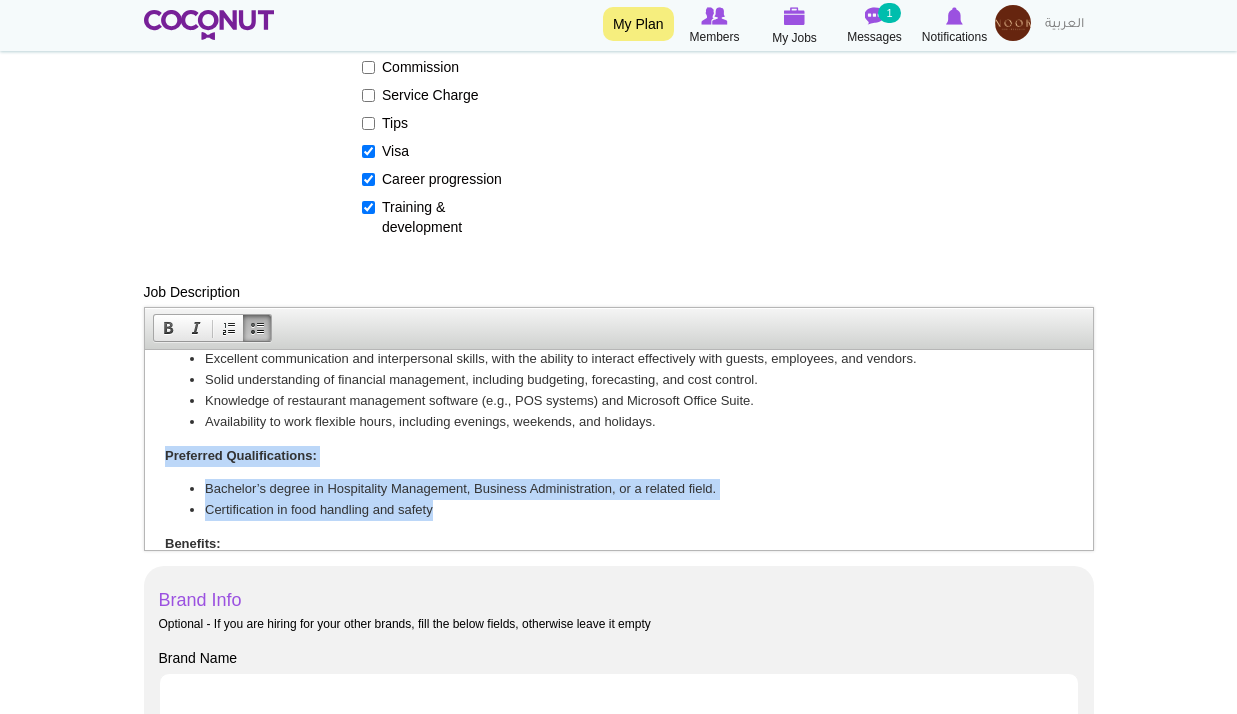 drag, startPoint x: 425, startPoint y: 504, endPoint x: 152, endPoint y: 447, distance: 278.8871 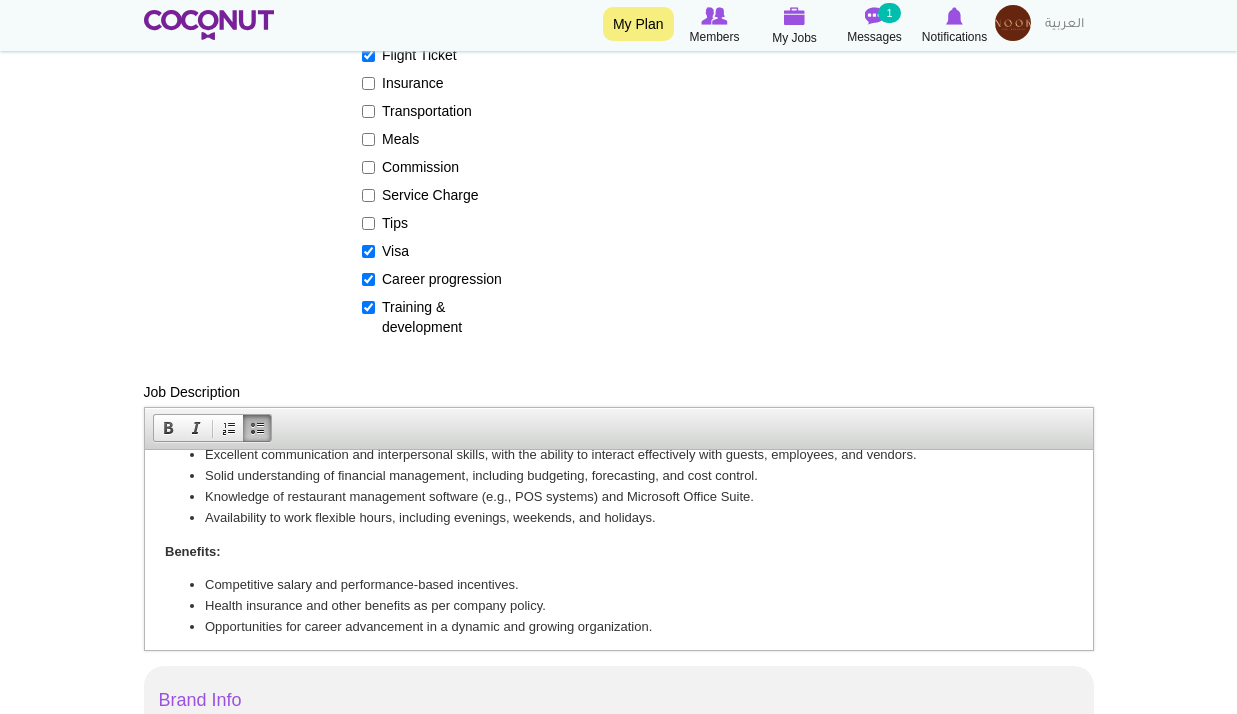scroll, scrollTop: 108, scrollLeft: 0, axis: vertical 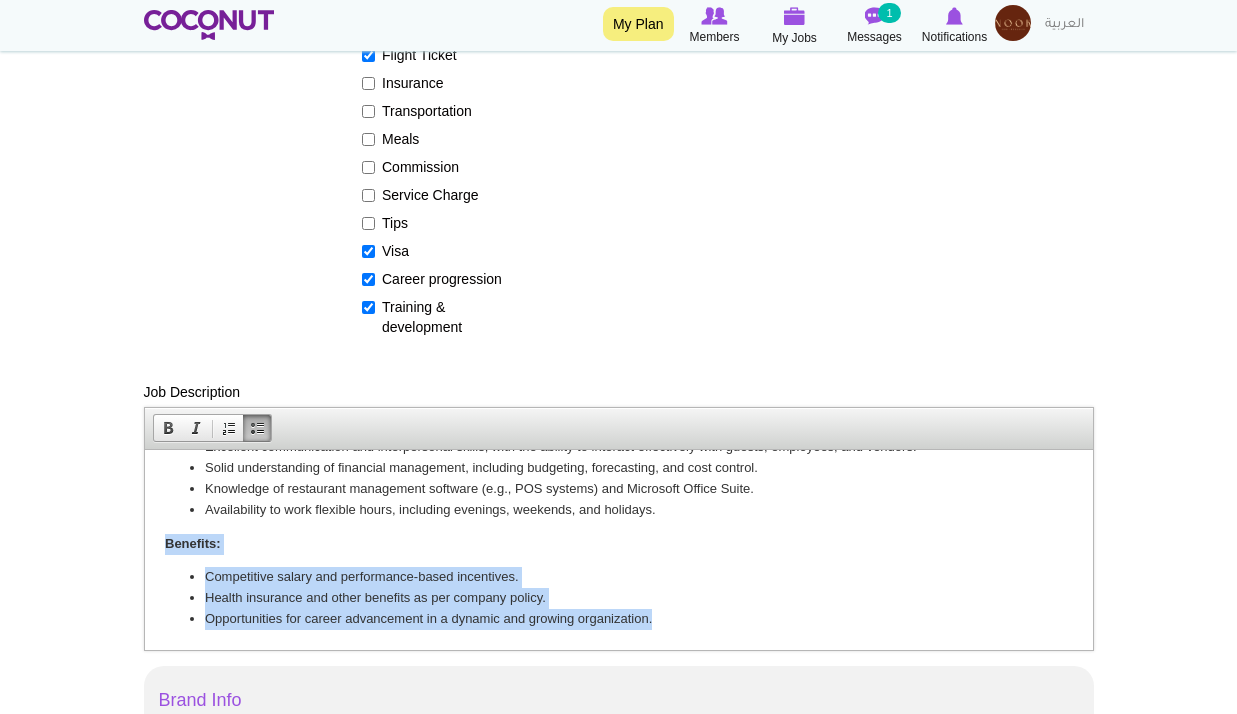 drag, startPoint x: 688, startPoint y: 620, endPoint x: 155, endPoint y: 552, distance: 537.3202 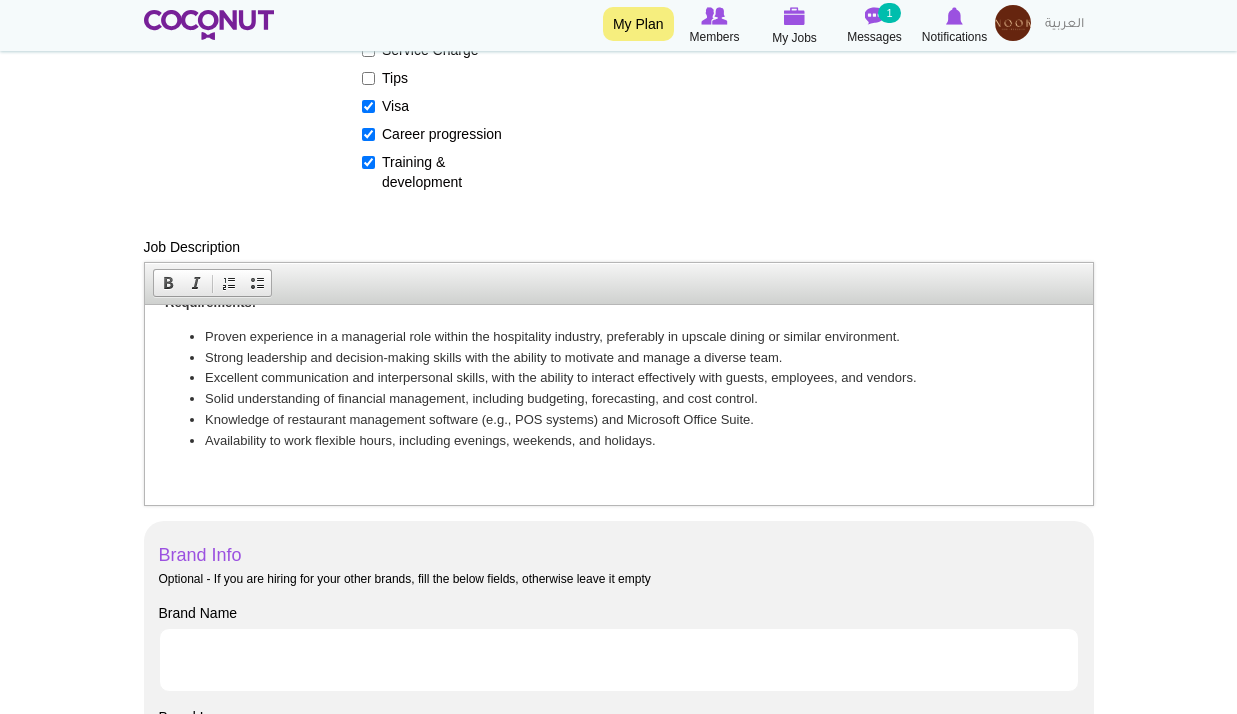 scroll, scrollTop: 800, scrollLeft: 0, axis: vertical 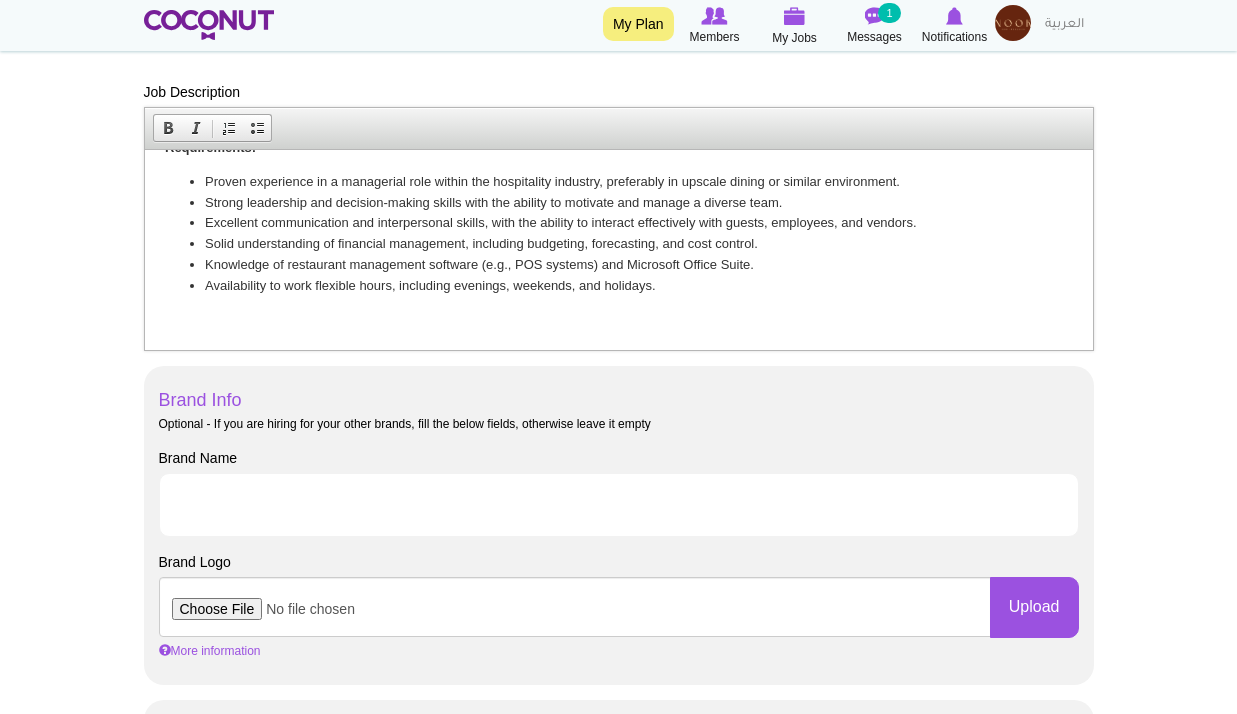 click on "Brand Name" at bounding box center (619, 505) 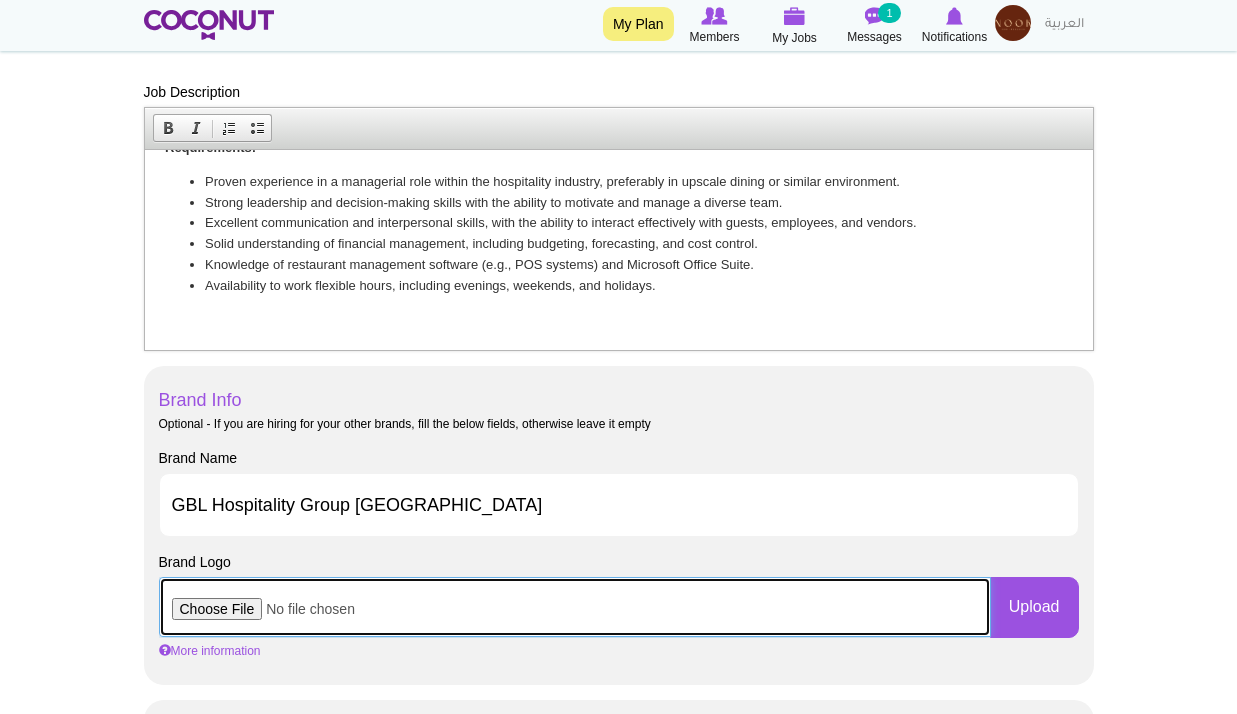 click at bounding box center [575, 607] 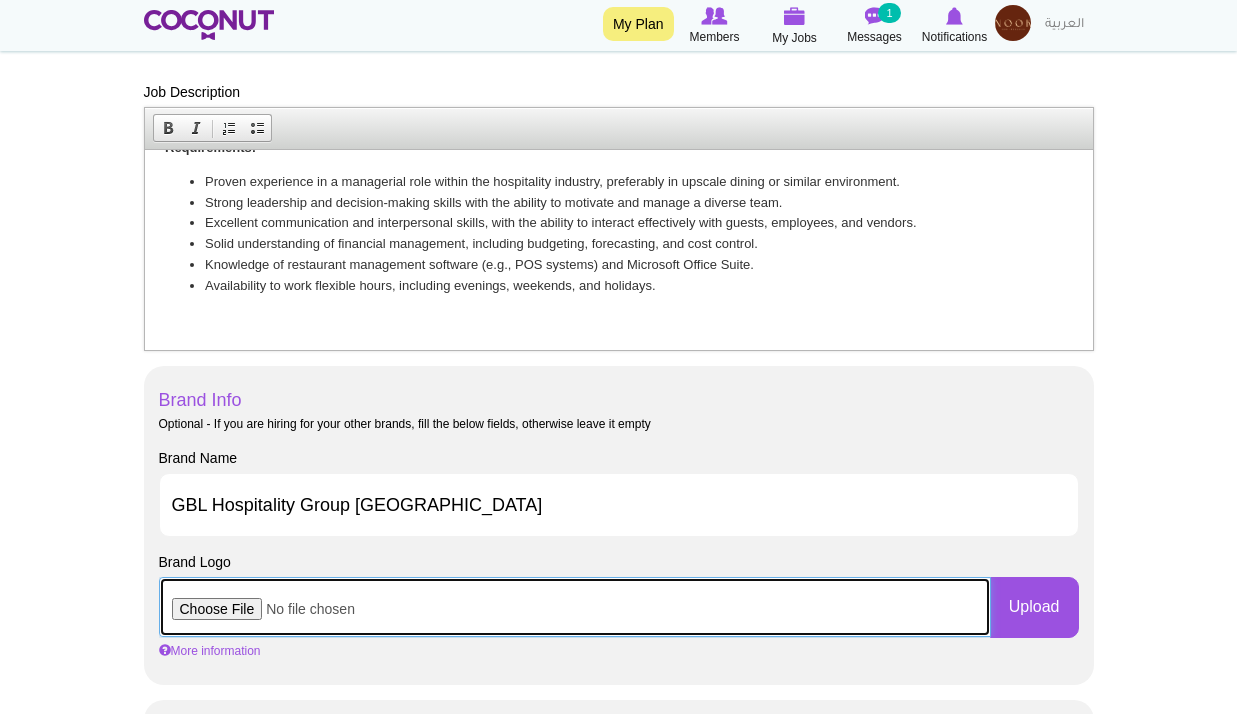 click at bounding box center (575, 607) 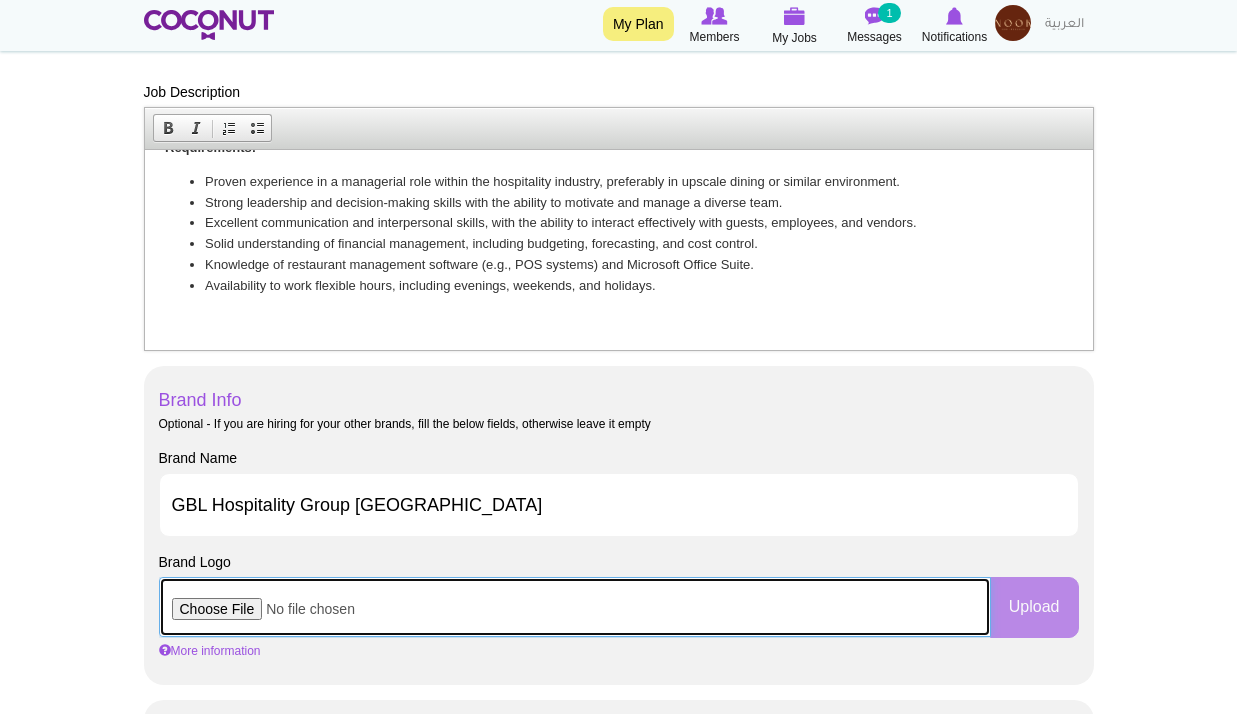 scroll, scrollTop: 1200, scrollLeft: 0, axis: vertical 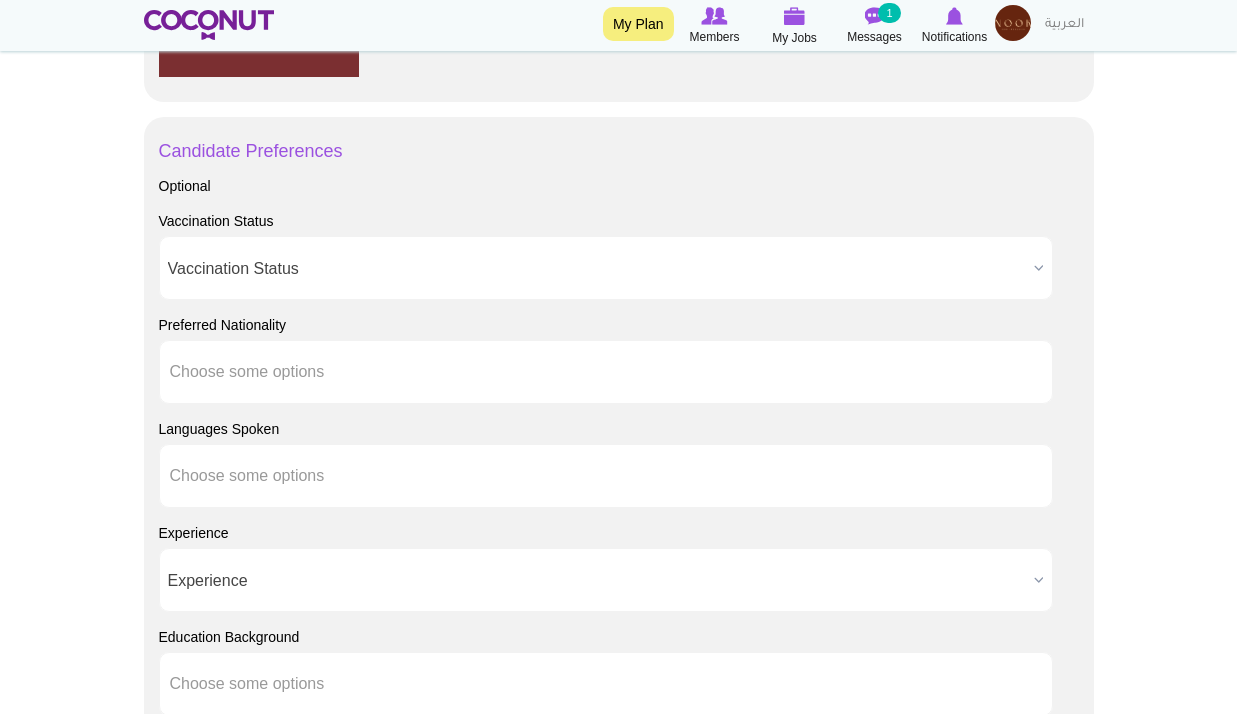 click on "Vaccination Status" at bounding box center [597, 269] 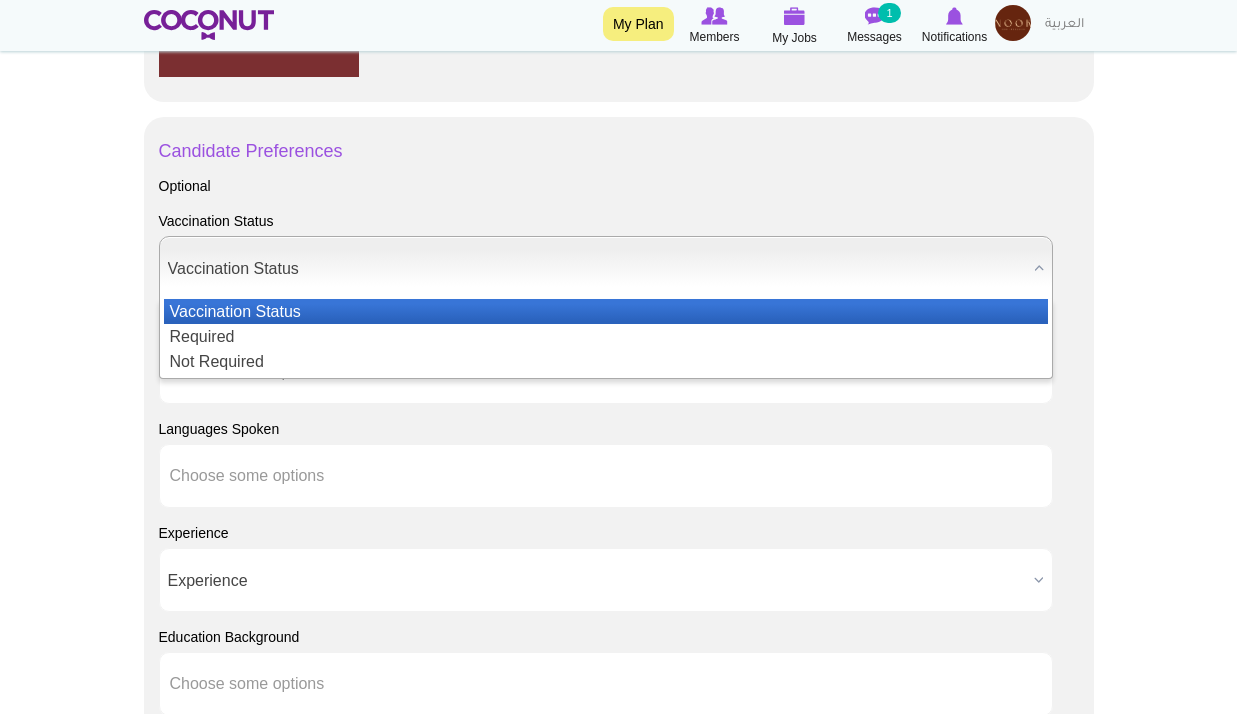 click on "Vaccination Status" at bounding box center [597, 269] 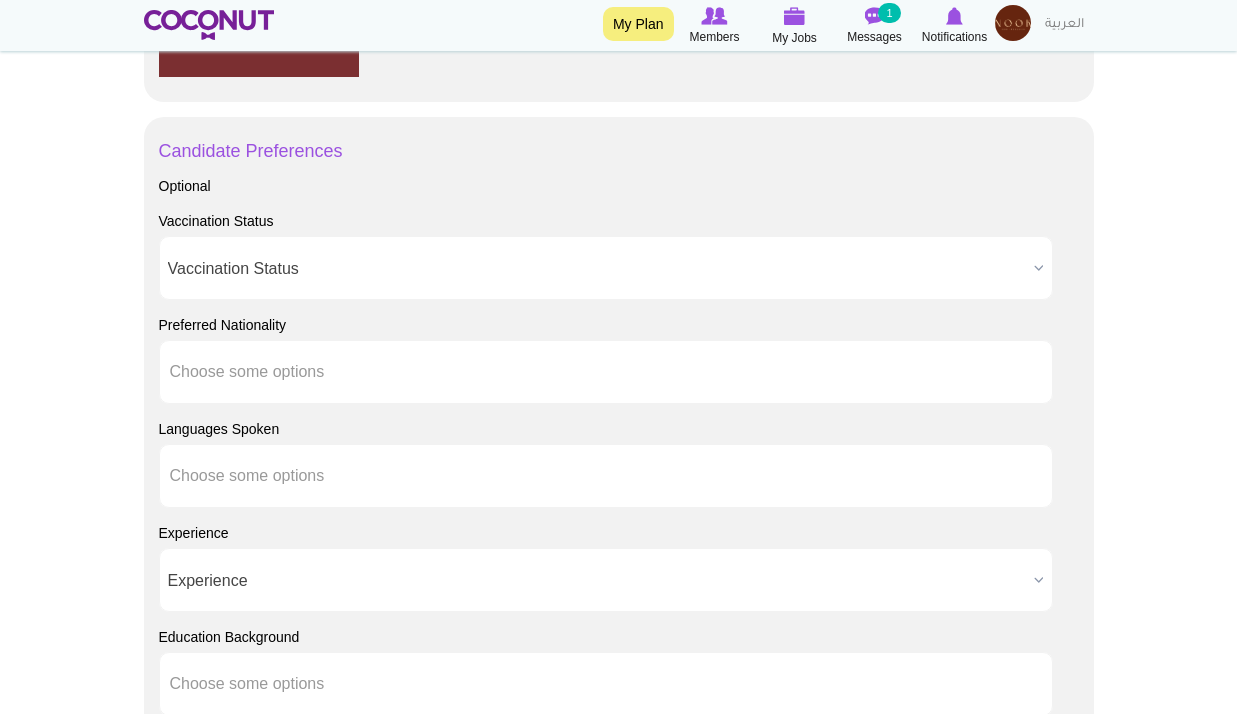 click on "Choose some options" at bounding box center [260, 372] 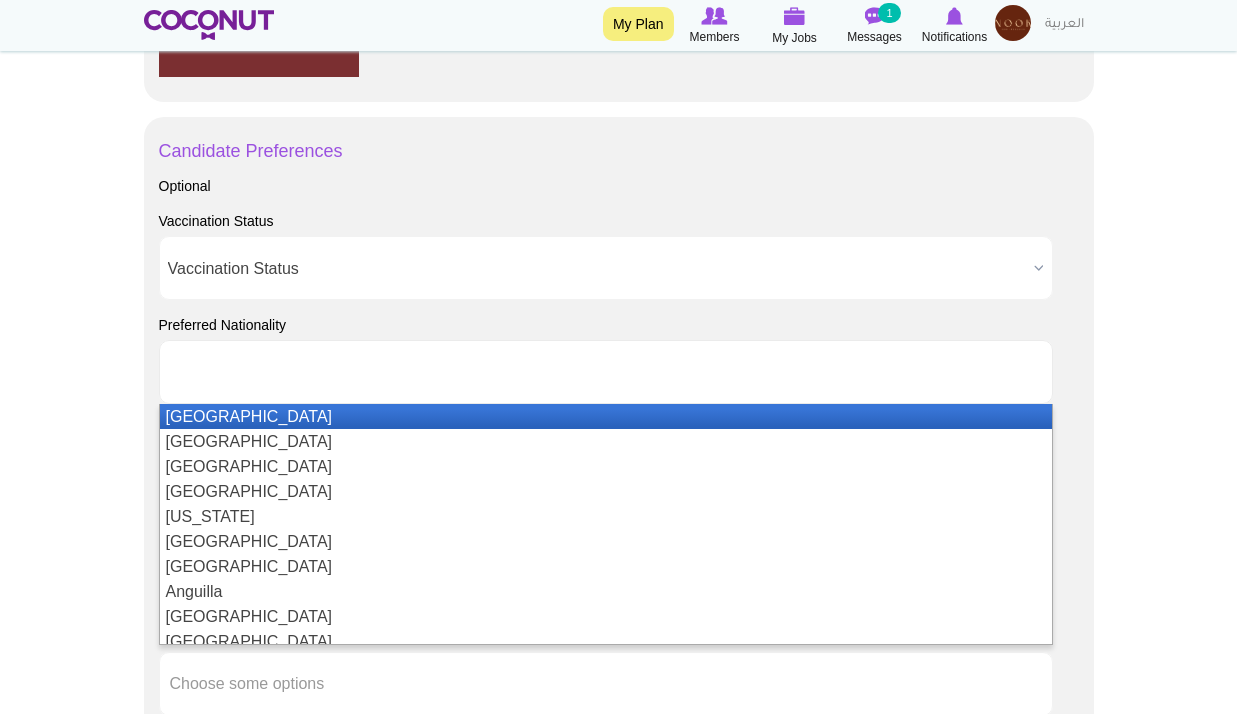 click at bounding box center [260, 372] 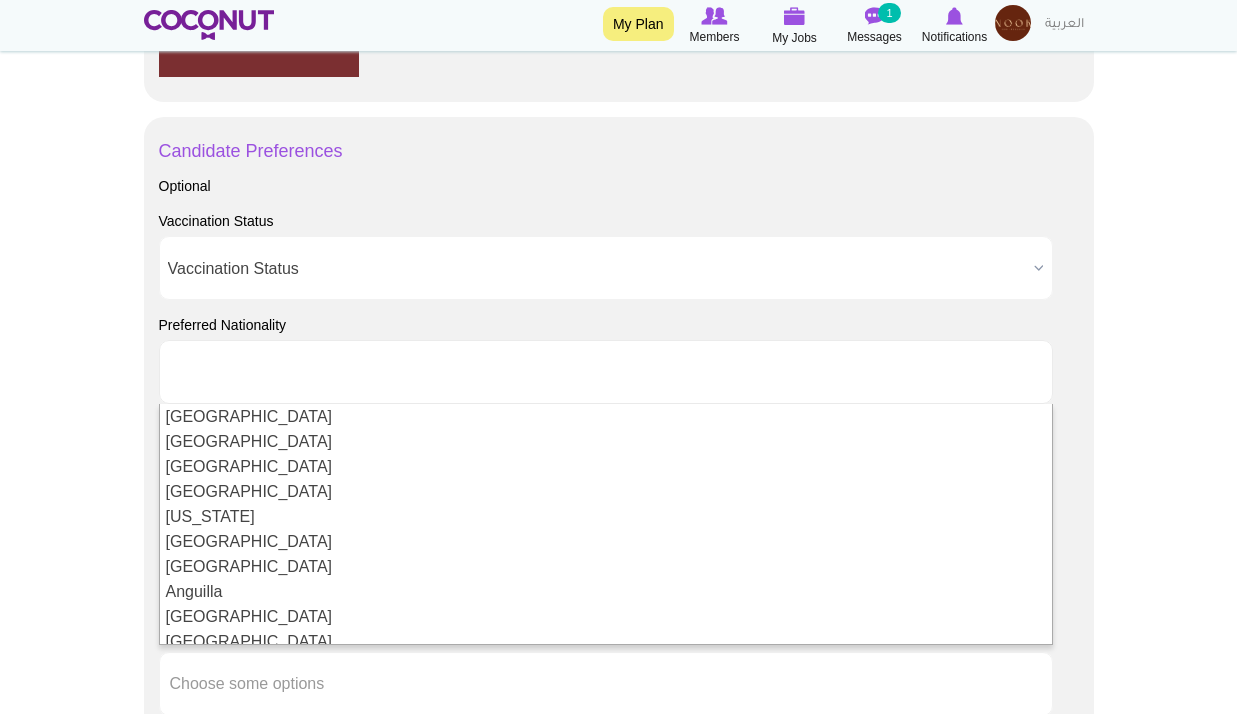 click at bounding box center [606, 372] 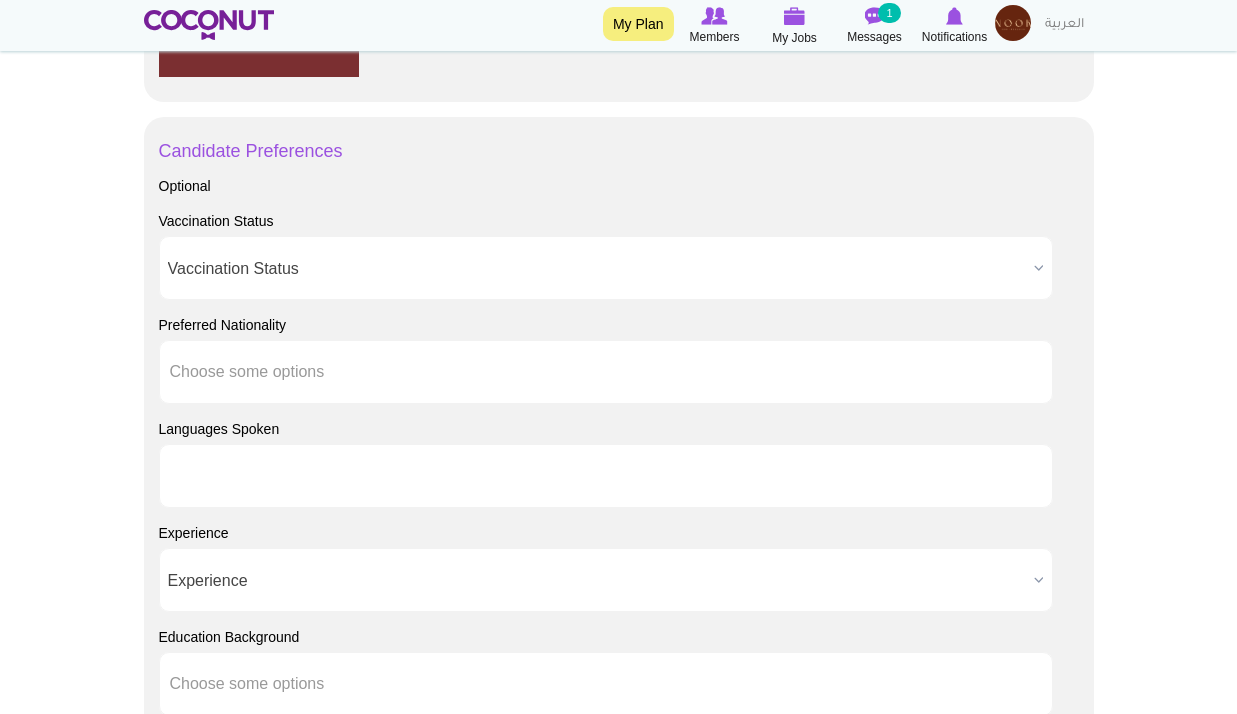 click at bounding box center [260, 476] 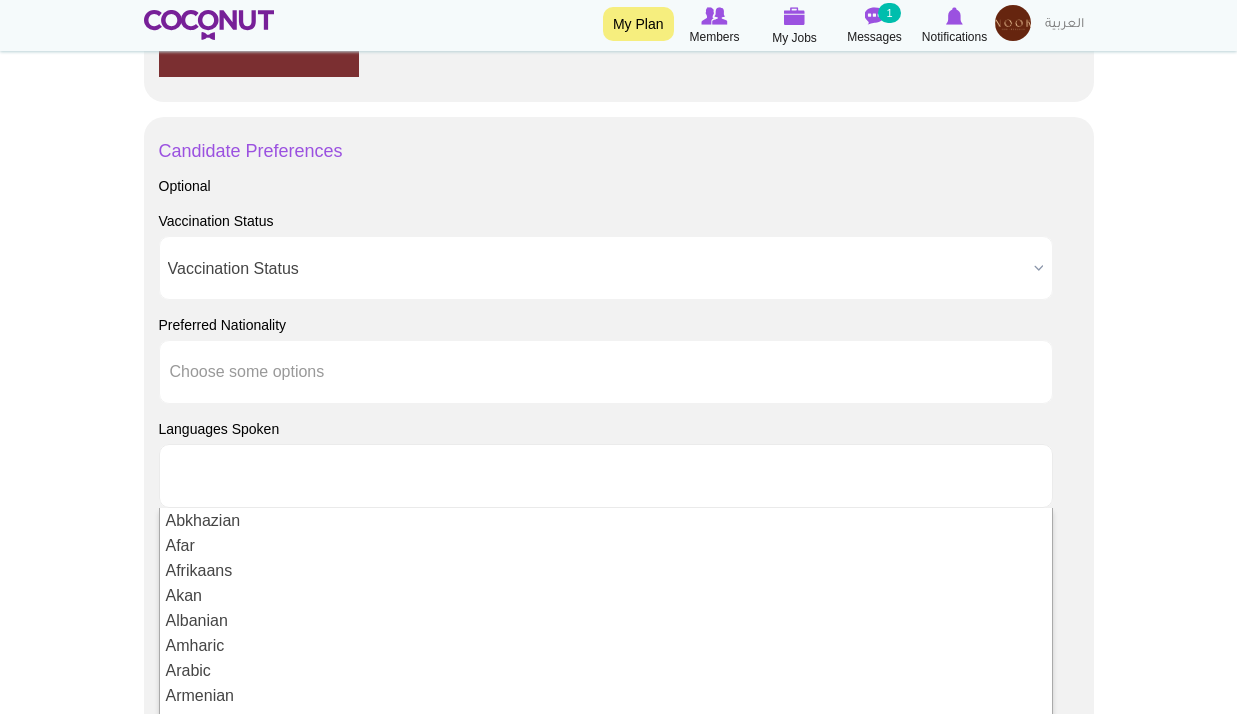 type on "Choose some options" 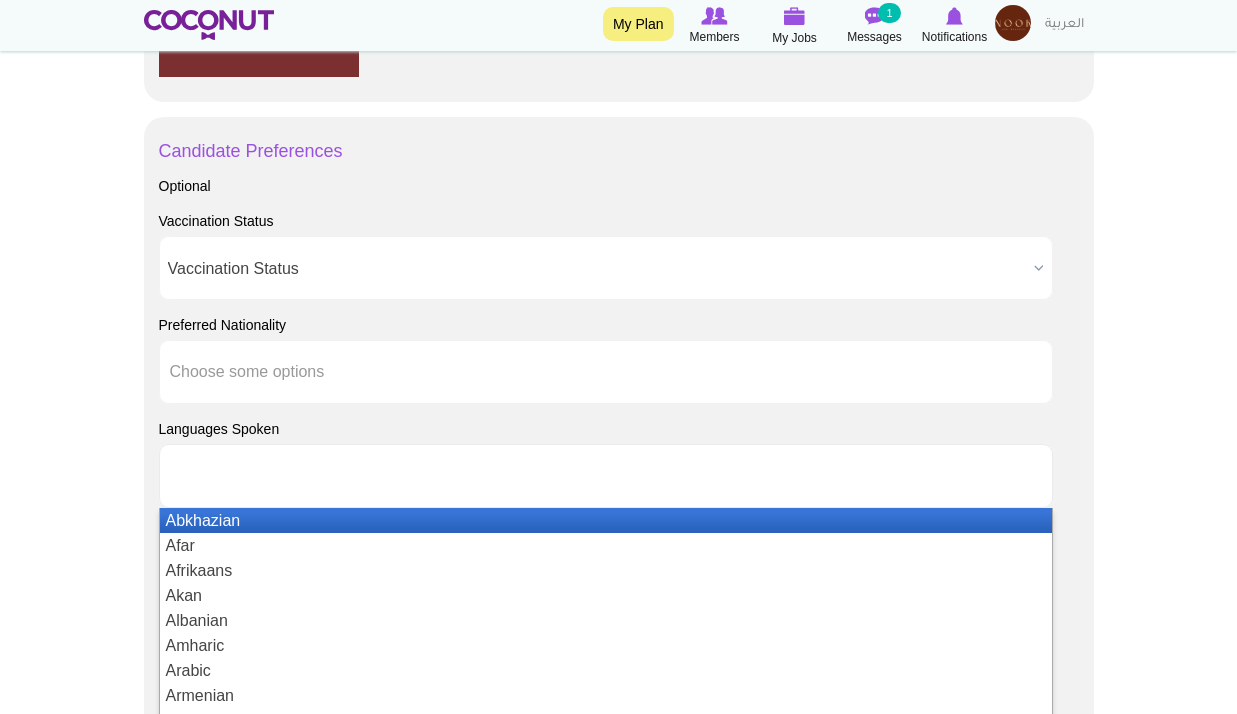 type on "Choose some options" 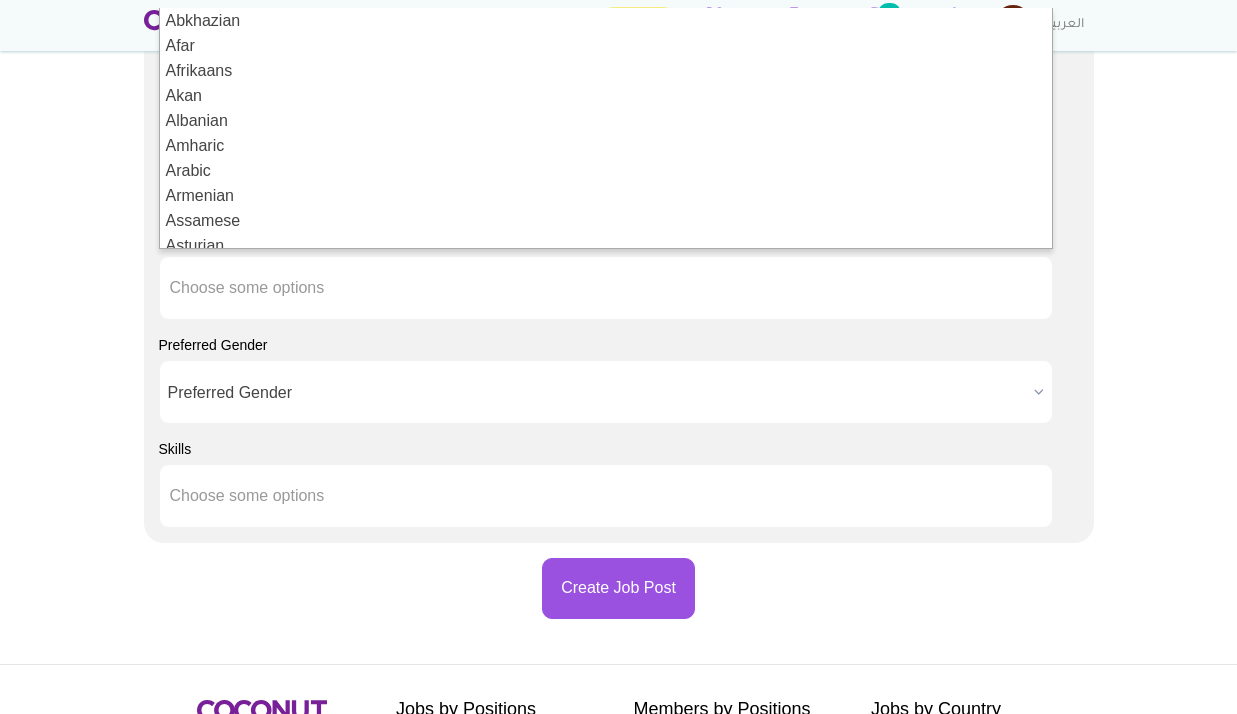 scroll, scrollTop: 1600, scrollLeft: 0, axis: vertical 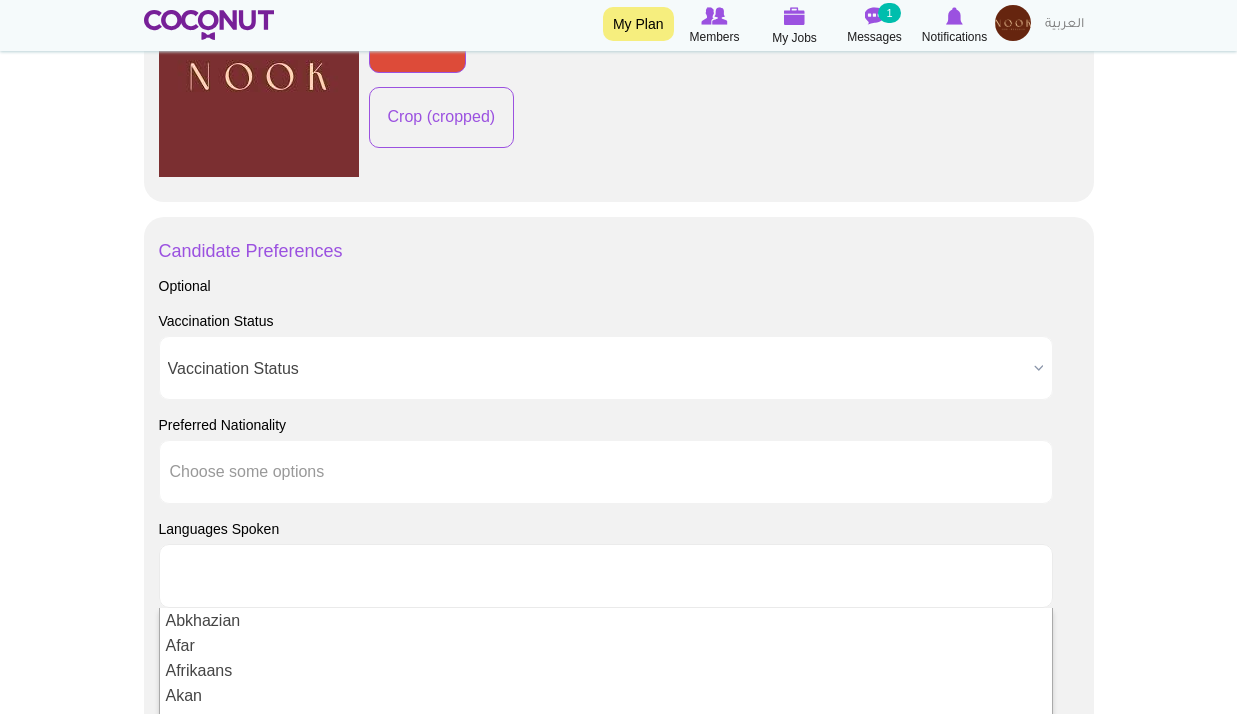 click at bounding box center (606, 576) 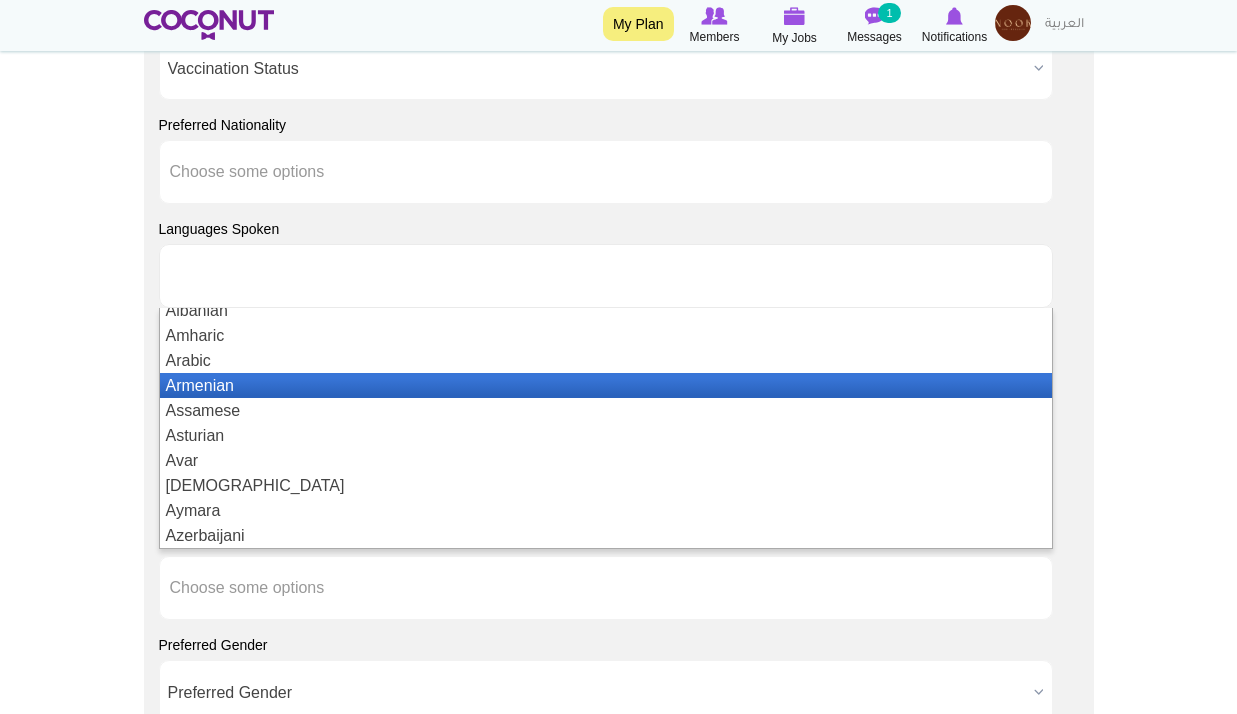 scroll, scrollTop: 10, scrollLeft: 0, axis: vertical 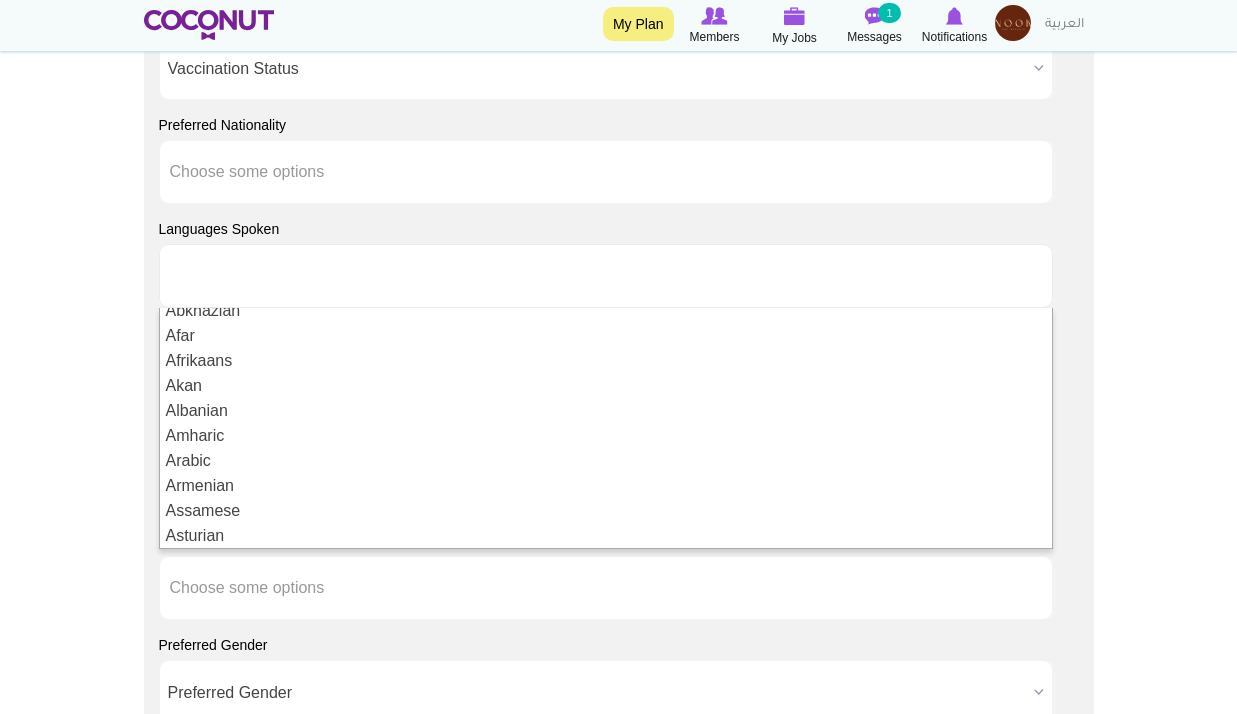 click on "Candidate Preferences
Optional   Vaccination Status
Vaccination Status Required Not Required Vaccination Status Vaccination Status Required Not Required   Preferred Nationality
Afghanistan Aland Islands Albania Algeria American Samoa Andorra Angola Anguilla Antarctica Antigua and Barbuda Argentina Armenia Aruba Australia Austria Azerbaijan Bahamas Bahrain Bangladesh Barbados Belarus Belgium Belize Benin Bermuda Bhutan Bolivia Bosnia and Herzegovina Botswana Bouvet Island Brazil British Indian Ocean Territory British Virgin Islands Brunei Bulgaria Burkina Faso Burundi Cambodia Cameroon Canada Cape Verde Caribbean Netherlands Cayman Islands Central African Republic Chad Chile China Christmas Island Cocos (Keeling) Islands Colombia Comoros Congo (Brazzaville) Congo (Kinshasa) Cook Islands Costa Rica Croatia Cuba Curaçao Cyprus Czech Republic Denmark Djibouti Dominica Dominican Republic Ecuador Egypt El Salvador Equatorial Guinea Eritrea Estonia Ethiopia Falkland Islands Faroe Islands Fiji" at bounding box center [619, 380] 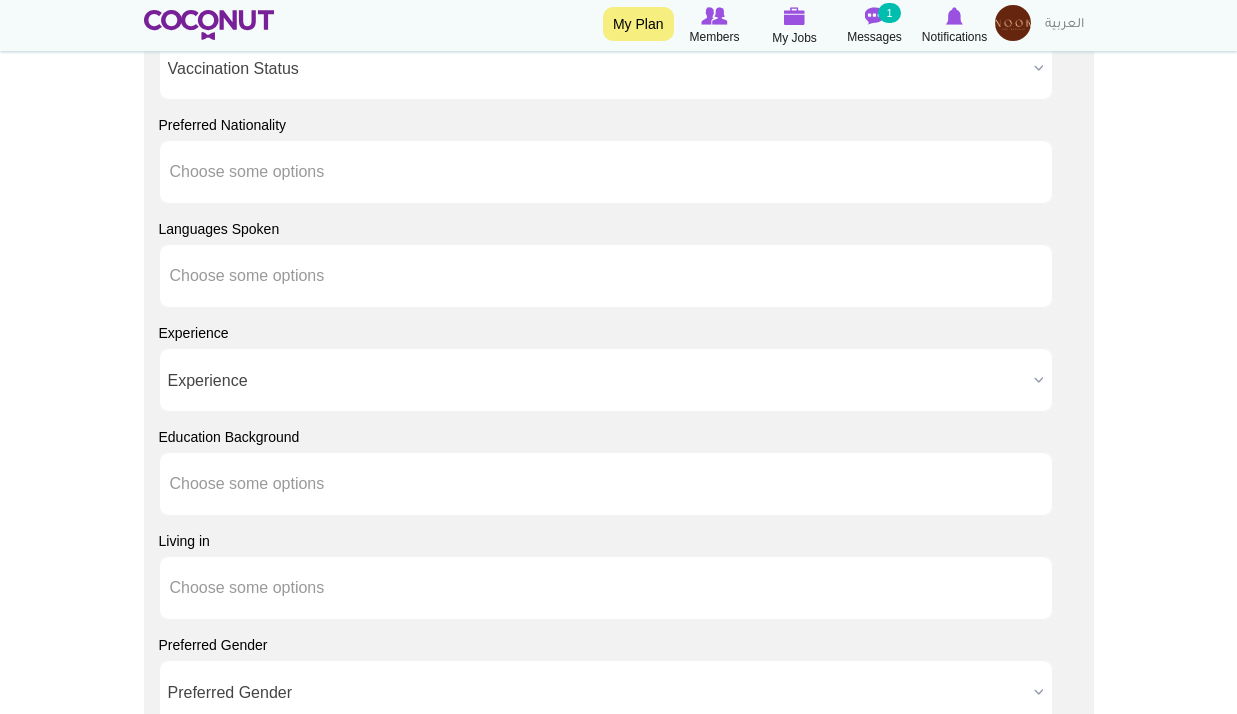 drag, startPoint x: 1095, startPoint y: 272, endPoint x: 1090, endPoint y: 286, distance: 14.866069 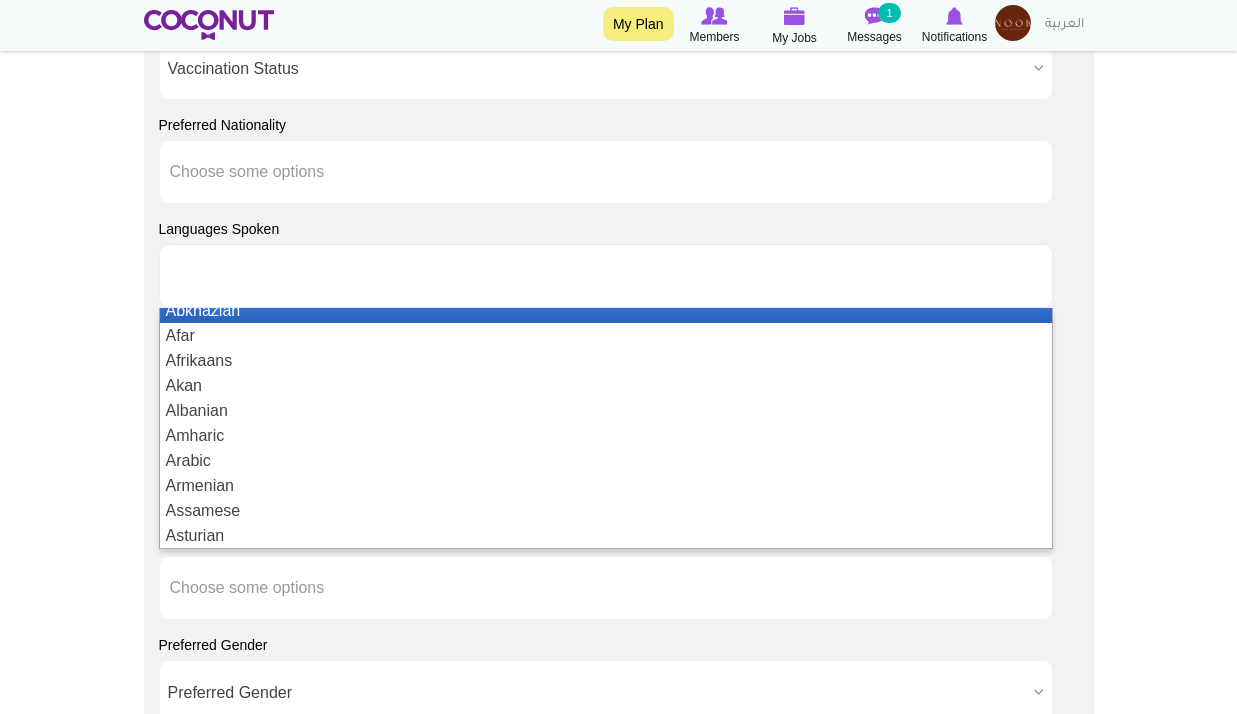 scroll, scrollTop: 0, scrollLeft: 0, axis: both 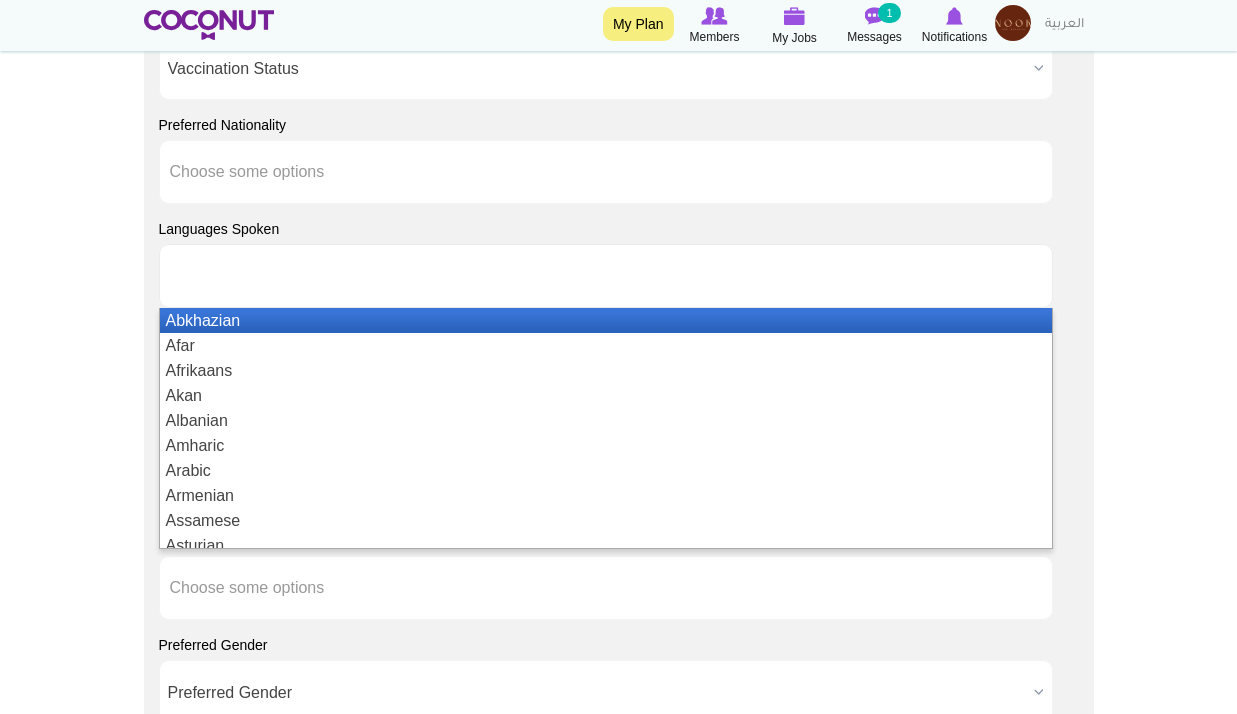 click at bounding box center (606, 276) 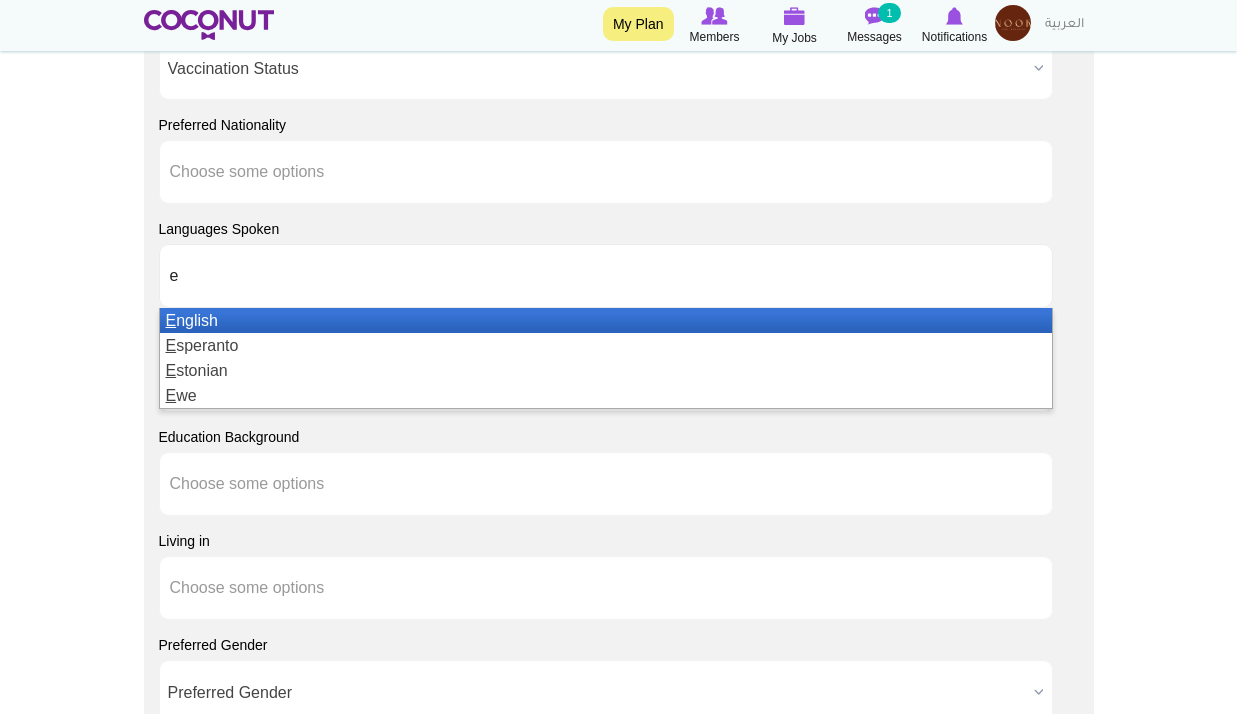 type on "en" 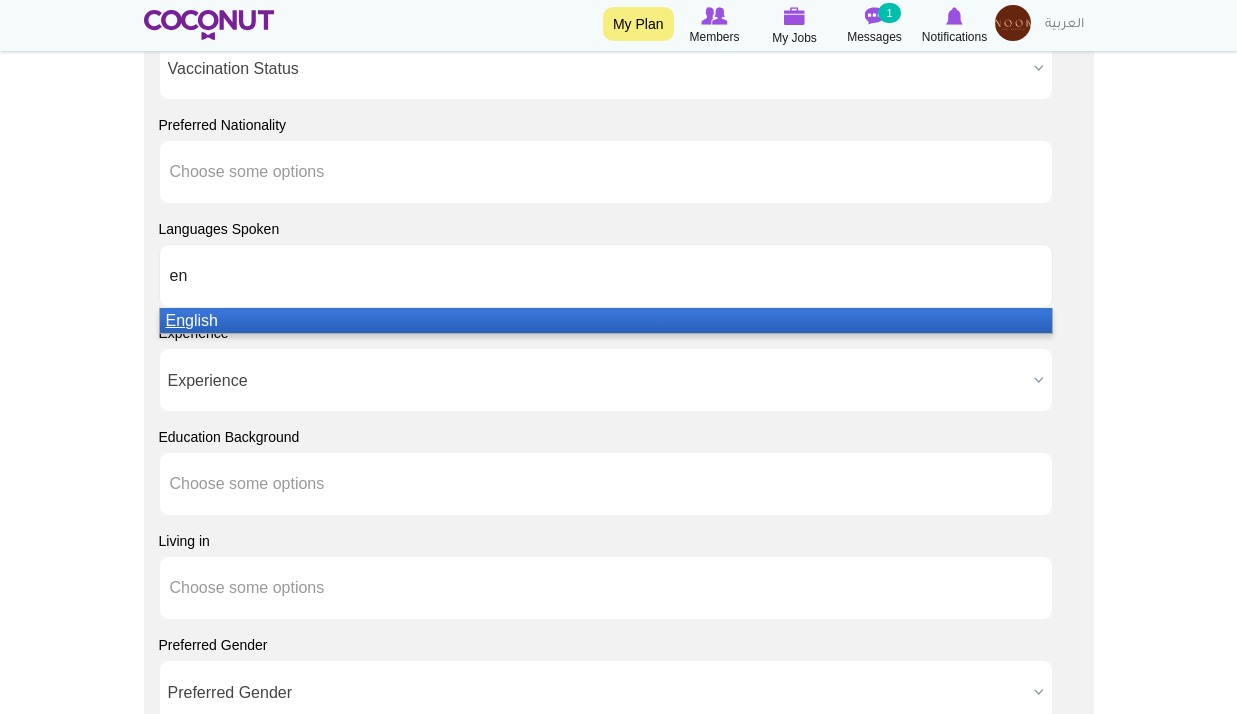 type 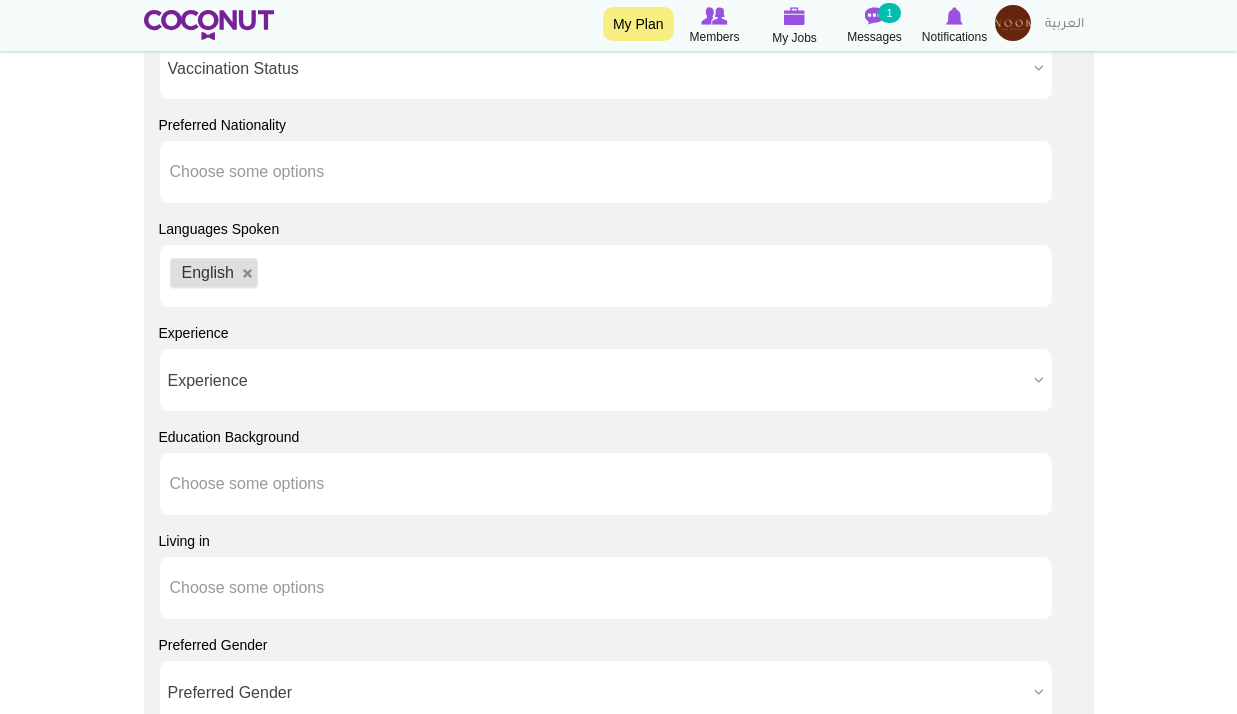 click on "Experience" at bounding box center (597, 381) 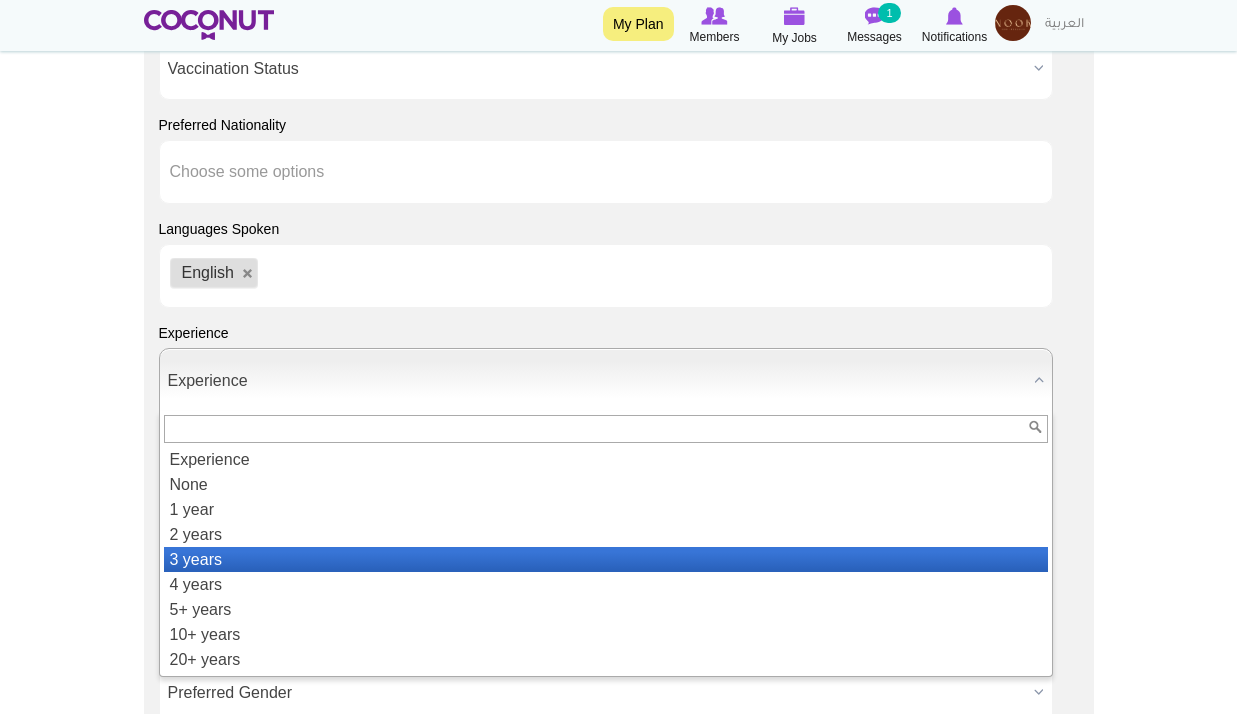 click on "3 years" at bounding box center (606, 559) 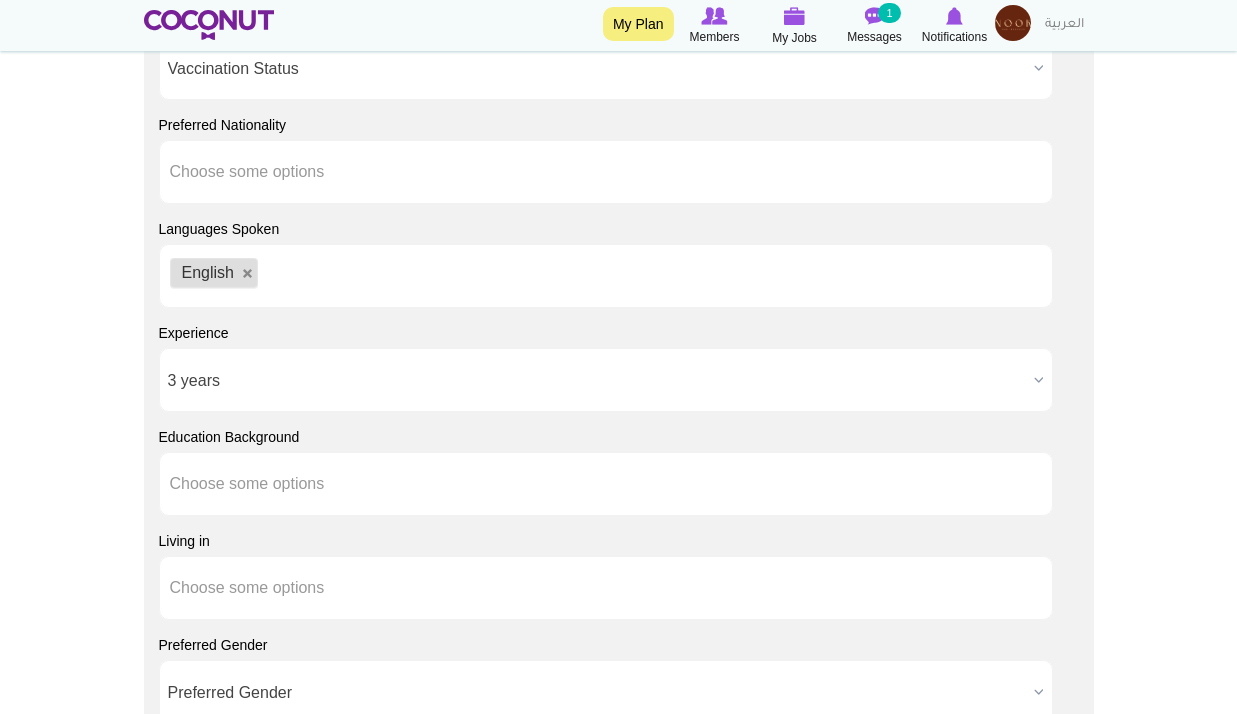 type 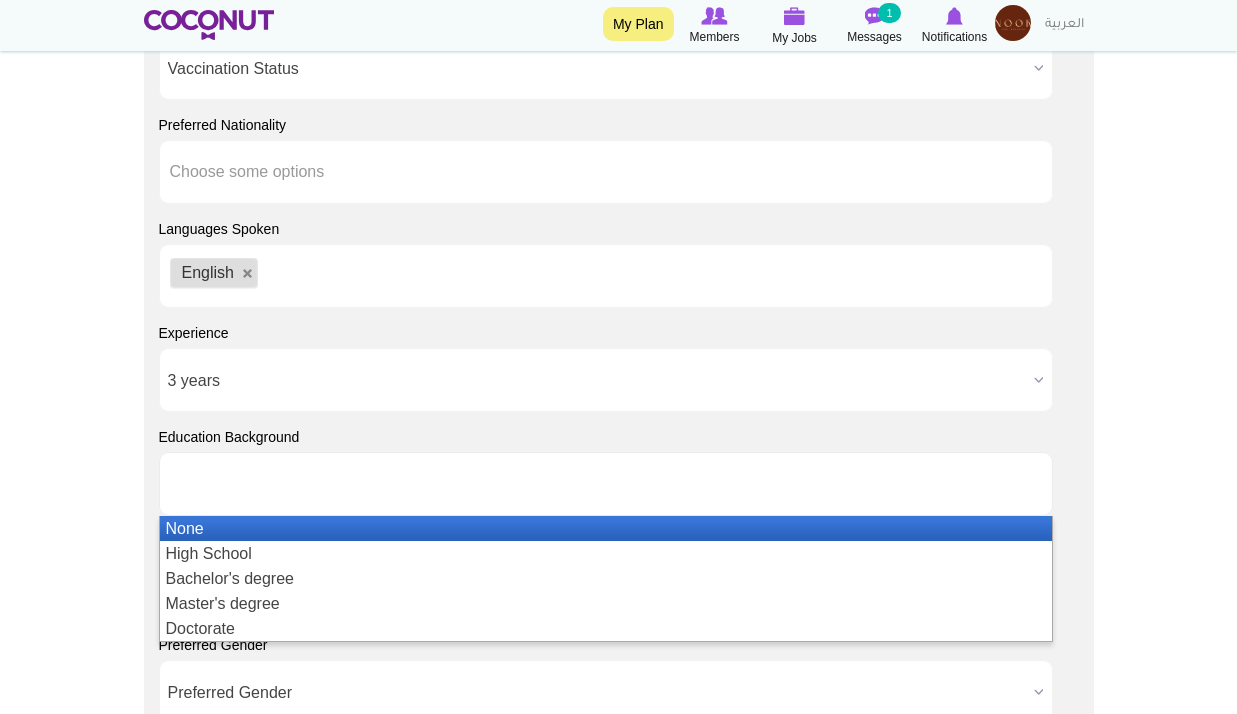 click at bounding box center [260, 484] 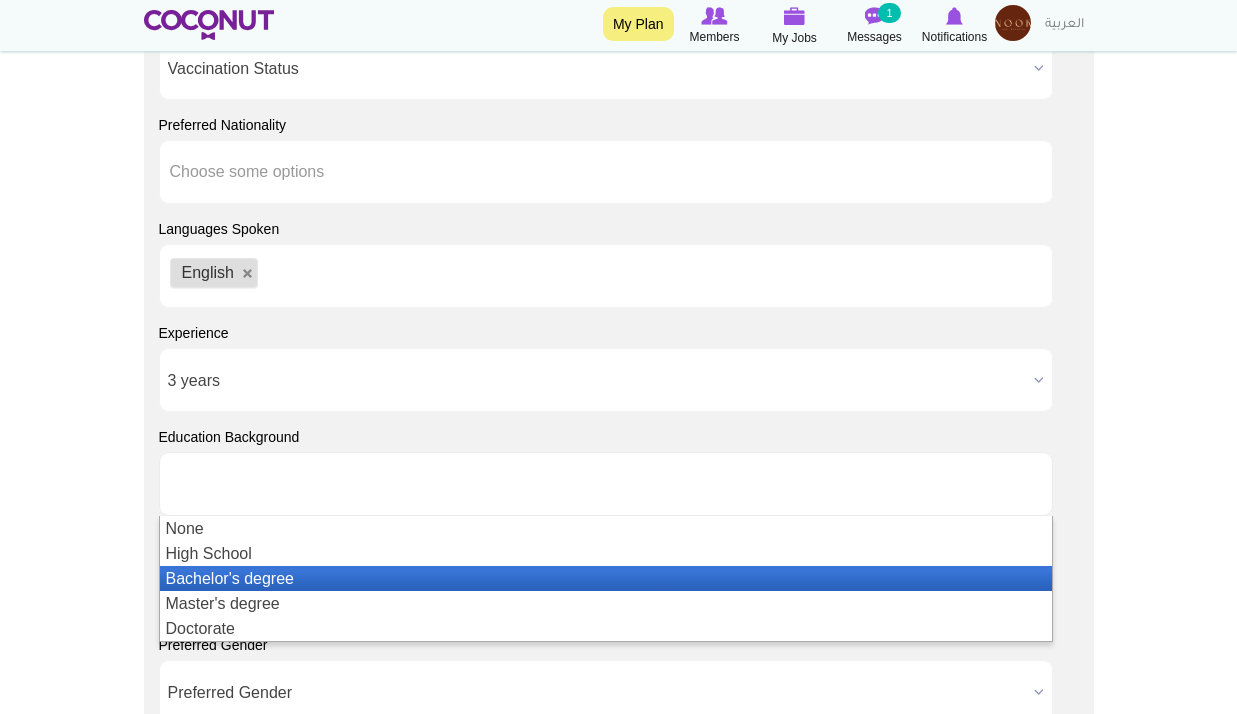 click on "Bachelor's degree" at bounding box center [606, 578] 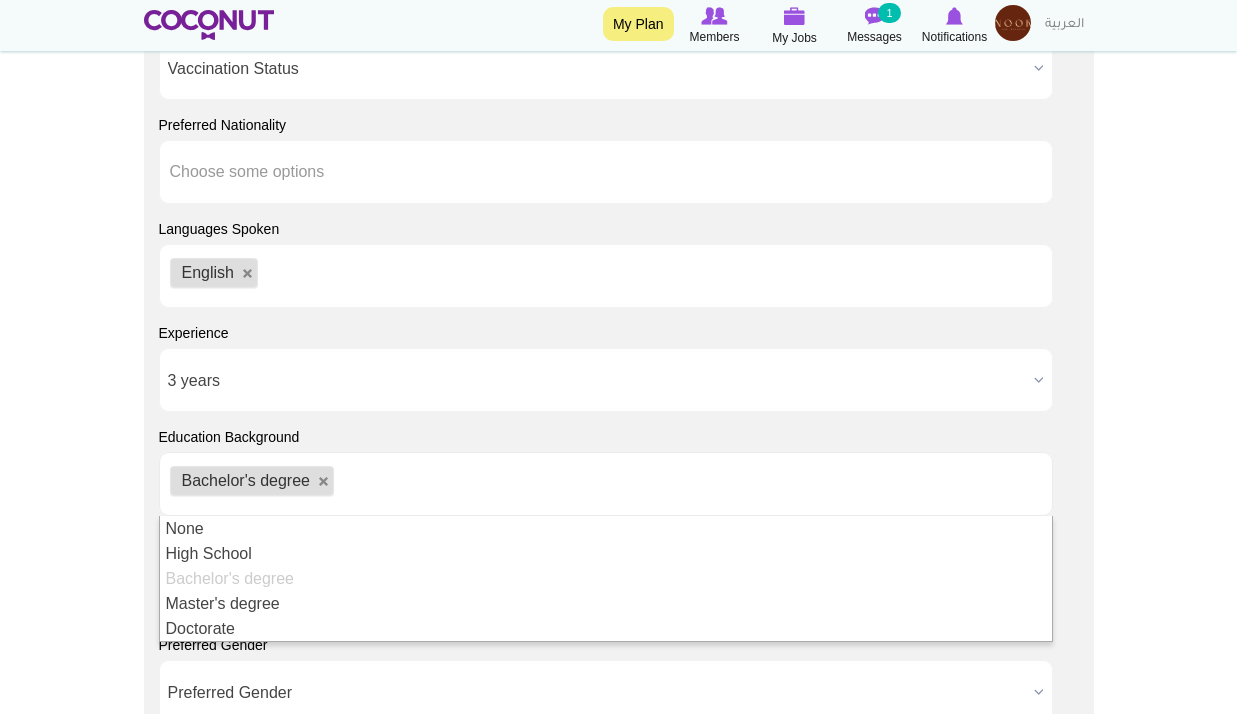click on "Toggle navigation
My Plan
Members
My Jobs
Post a Job
Messages
1
Notifications
My Profile" at bounding box center [618, -207] 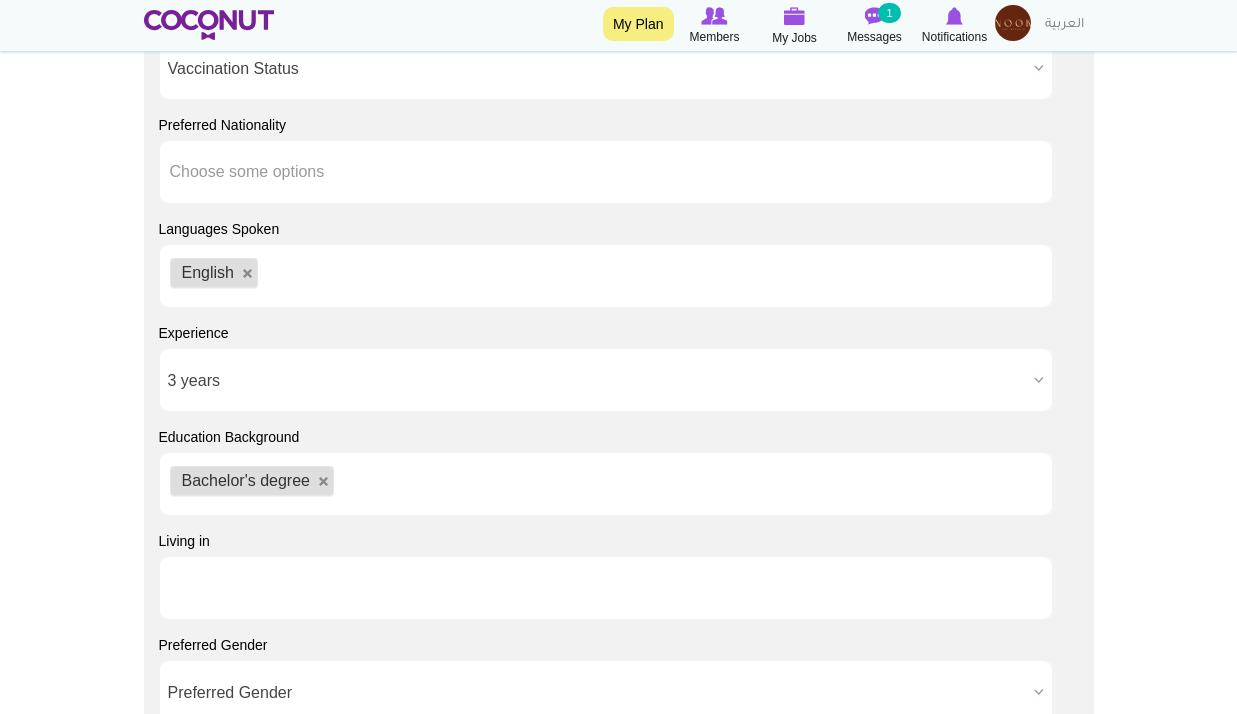 click at bounding box center (260, 588) 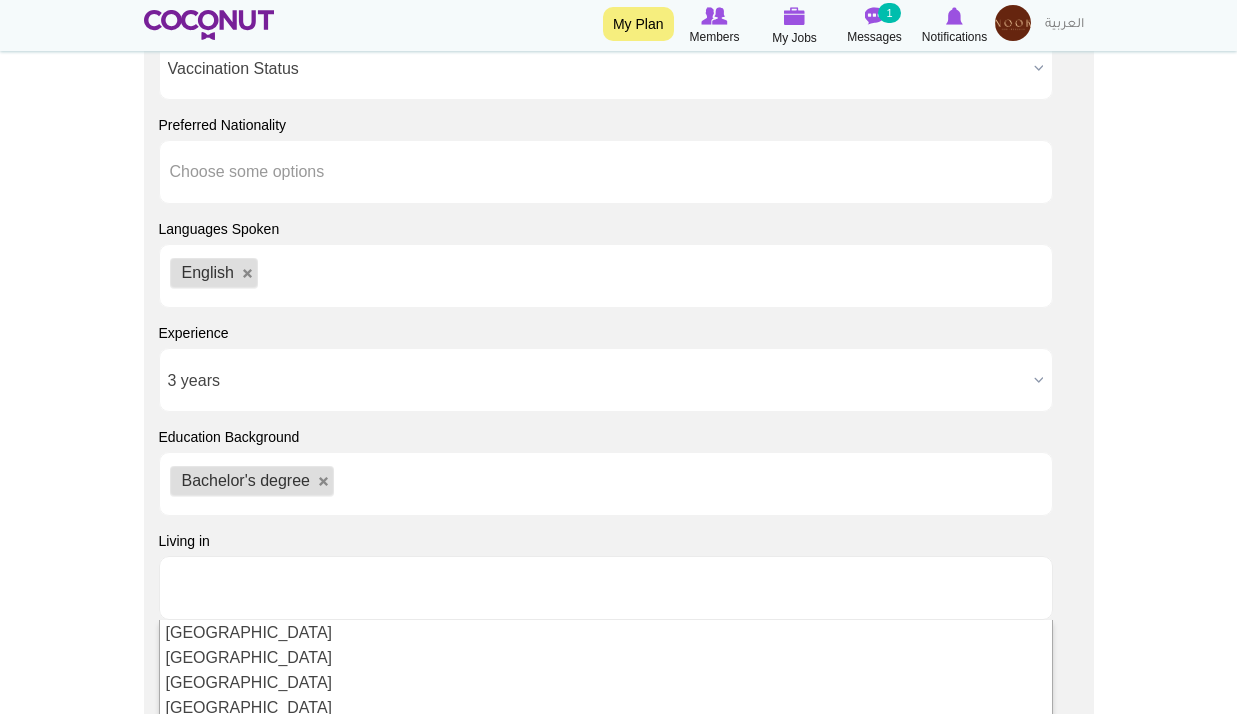 click on "Toggle navigation
My Plan
Members
My Jobs
Post a Job
Messages
1
Notifications
My Profile" at bounding box center [618, -207] 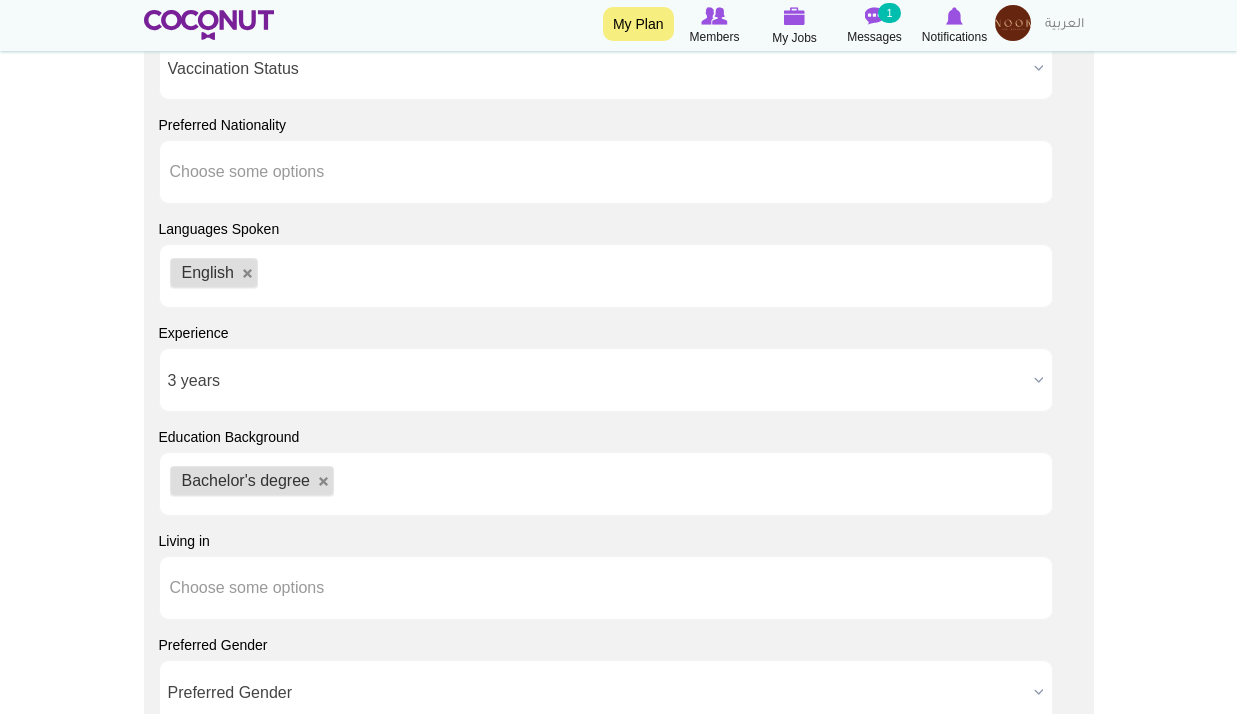 scroll, scrollTop: 1900, scrollLeft: 0, axis: vertical 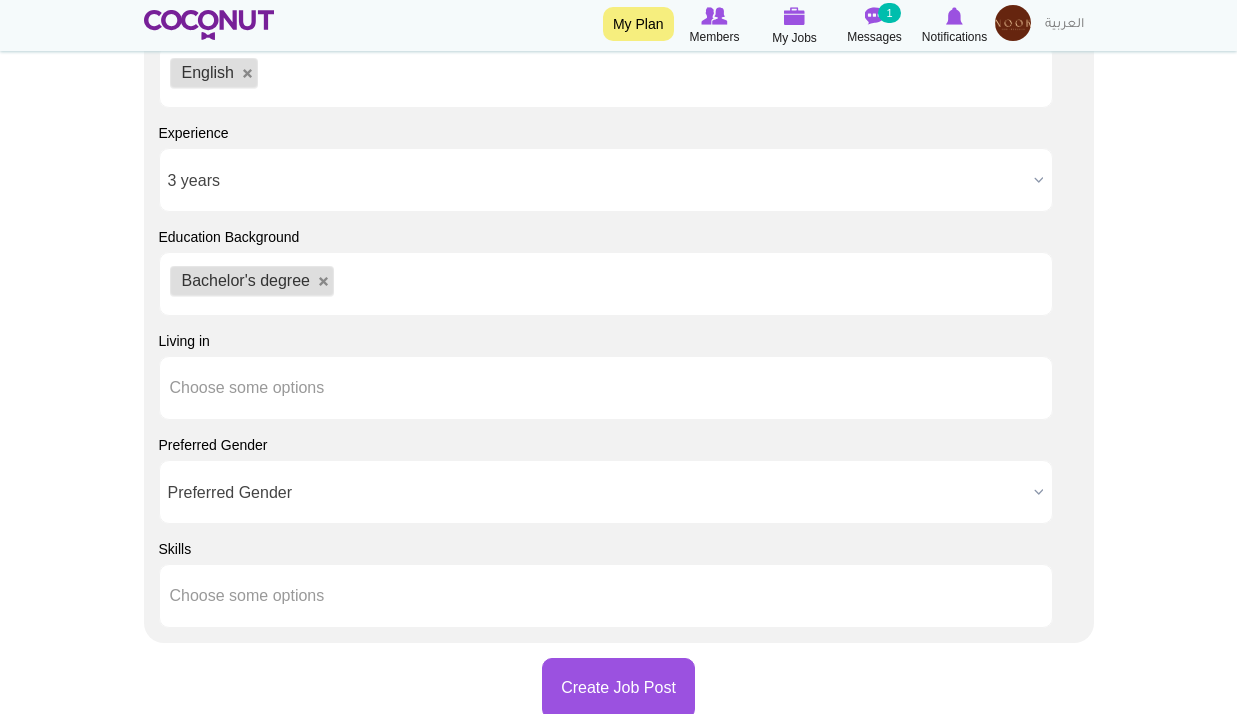 type 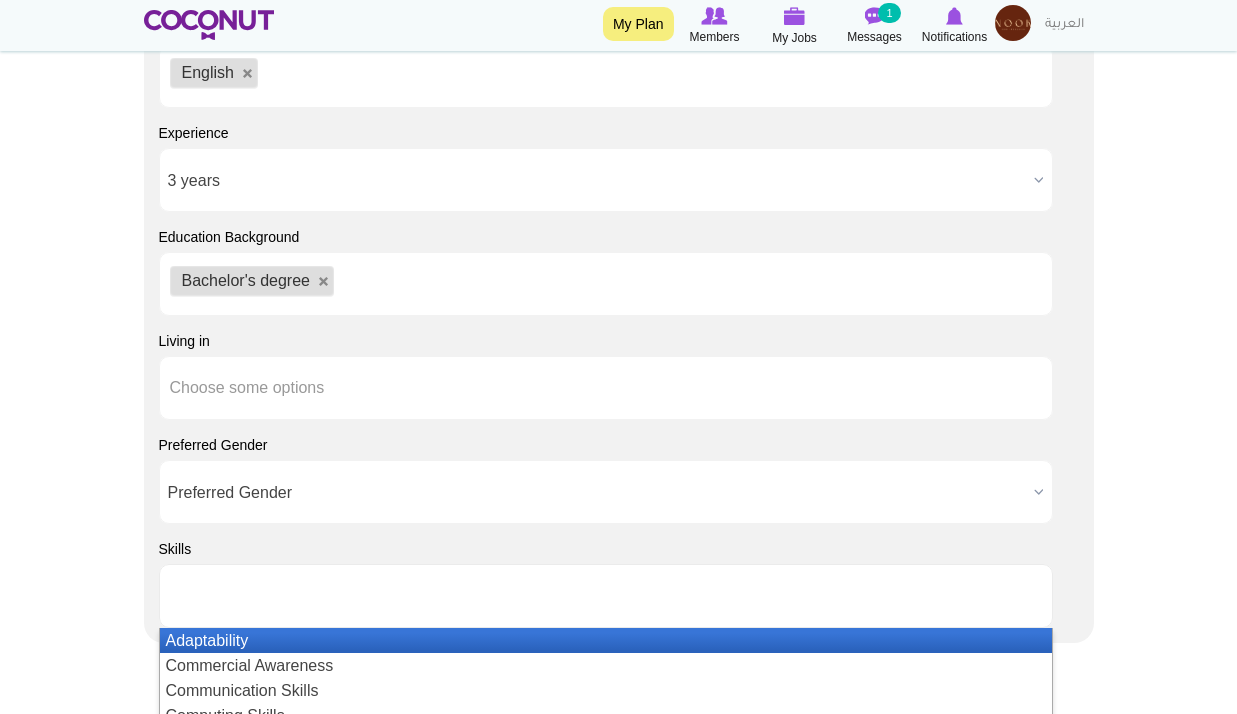 click at bounding box center (606, 596) 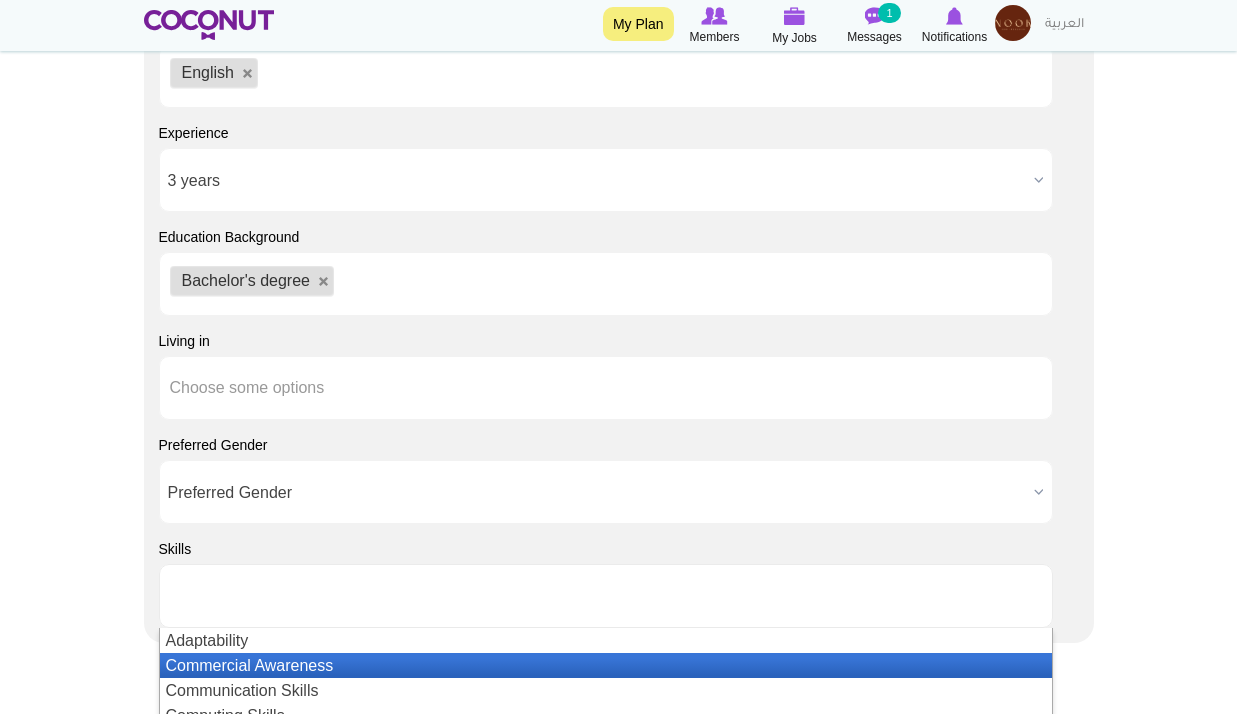 click on "Adaptability" at bounding box center (606, 640) 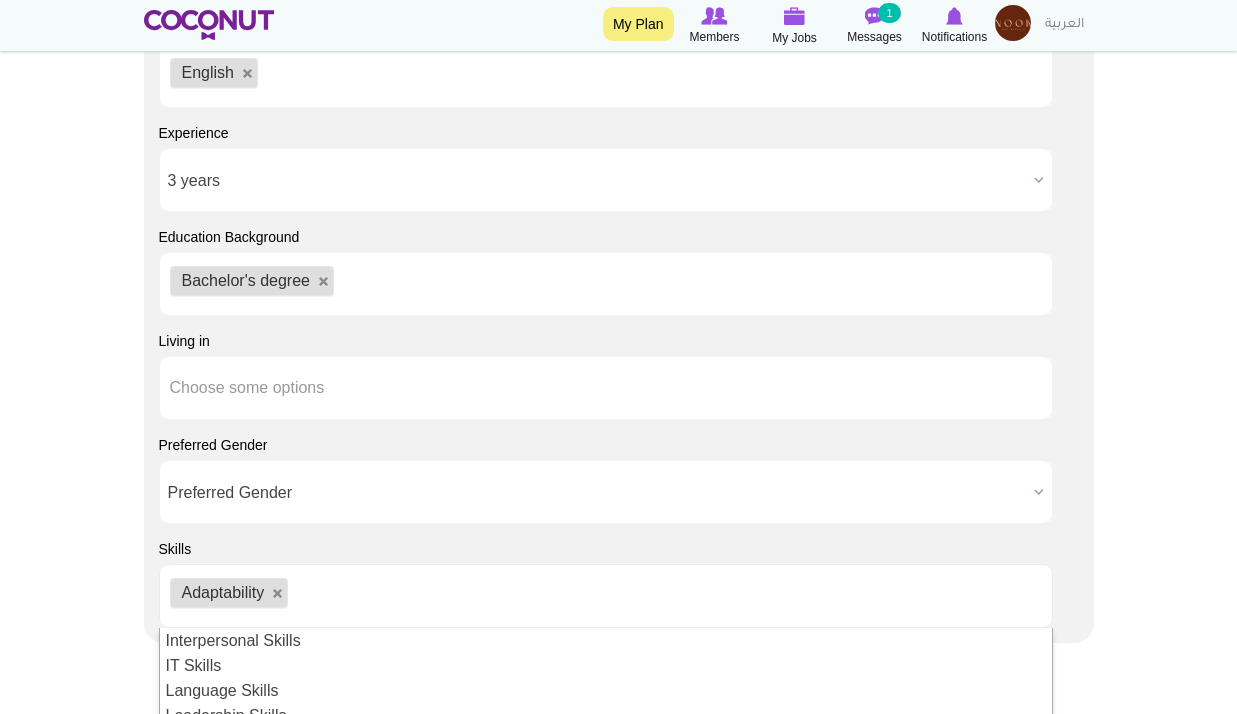 scroll, scrollTop: 0, scrollLeft: 0, axis: both 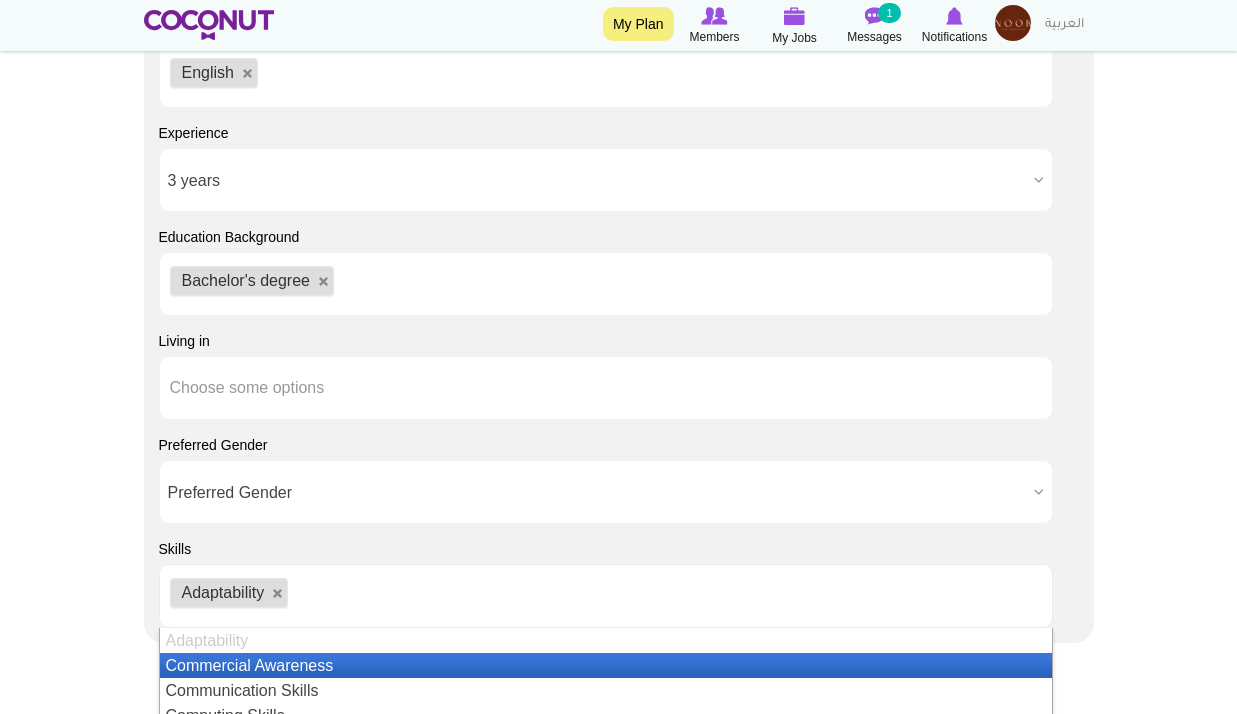 click on "Commercial Awareness" at bounding box center (606, 665) 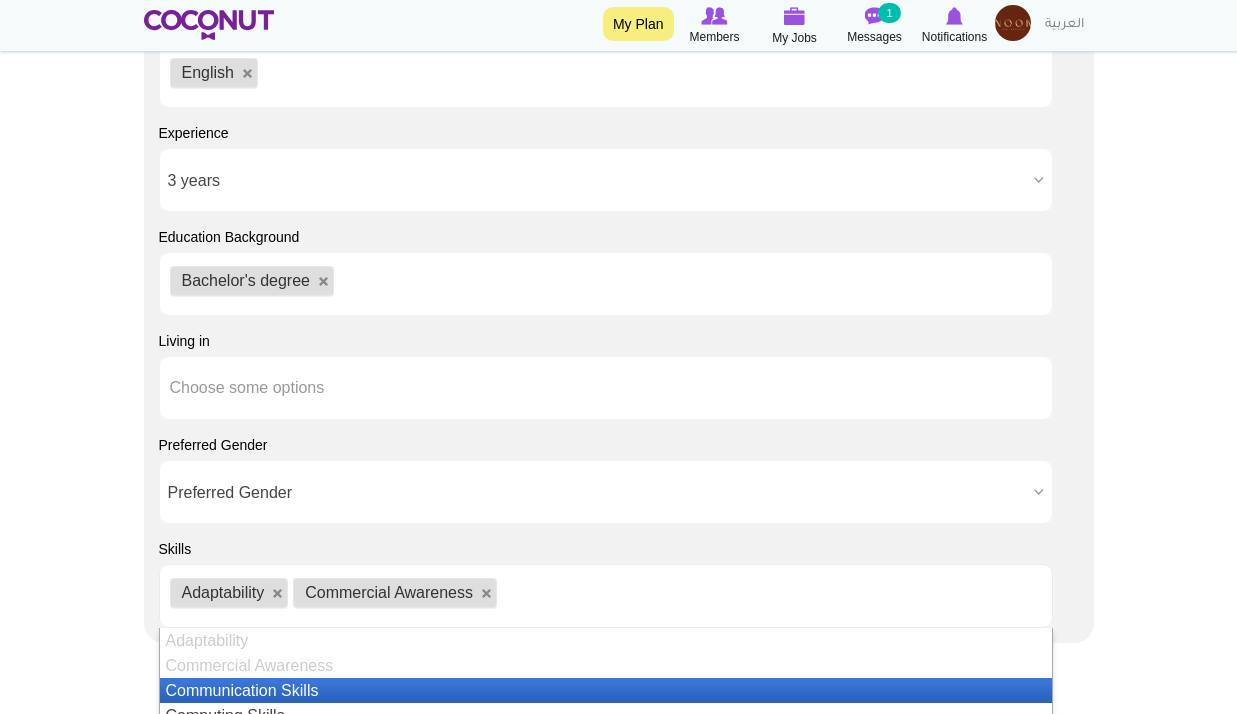 click on "Communication Skills" at bounding box center (606, 690) 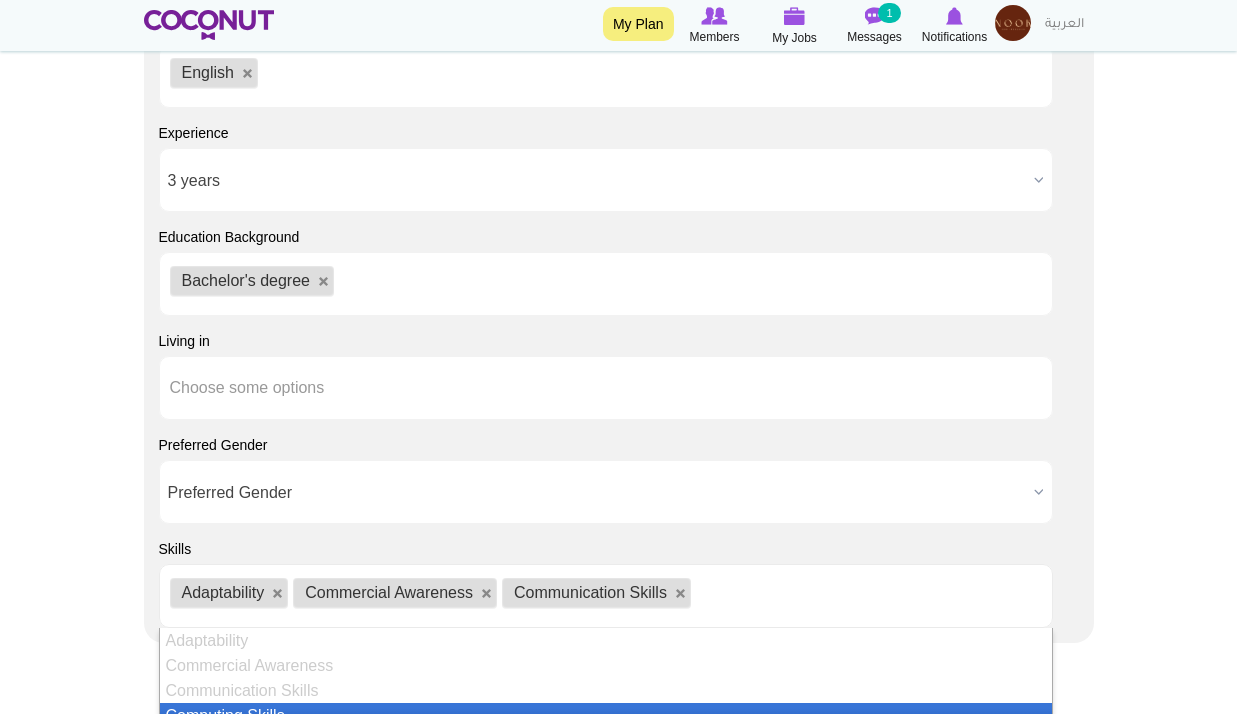 click on "Computing Skills" at bounding box center (606, 715) 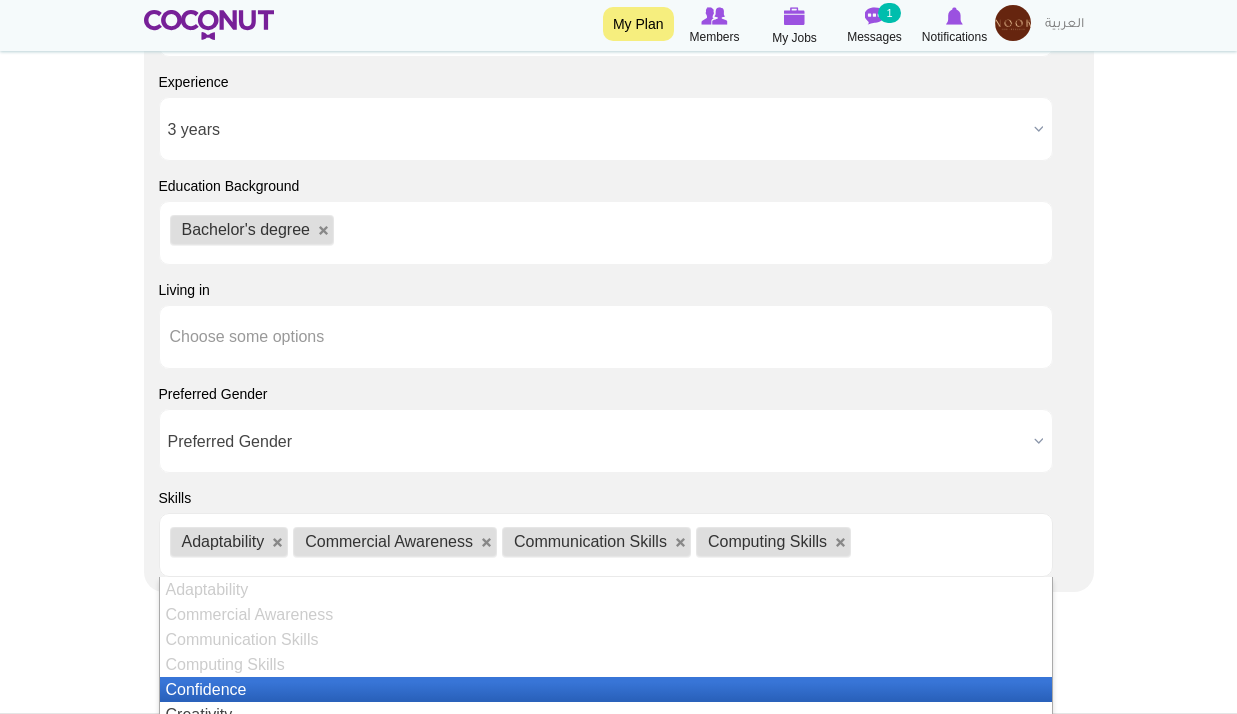 scroll, scrollTop: 2000, scrollLeft: 0, axis: vertical 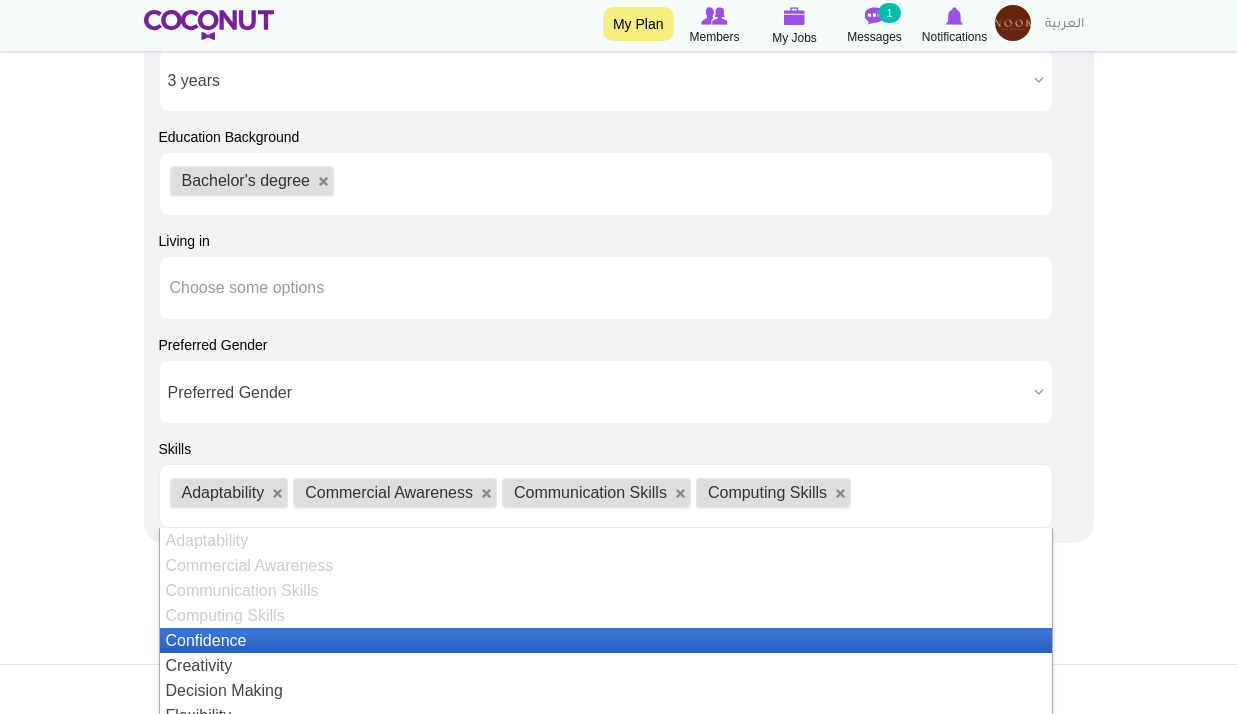 drag, startPoint x: 192, startPoint y: 638, endPoint x: 199, endPoint y: 650, distance: 13.892444 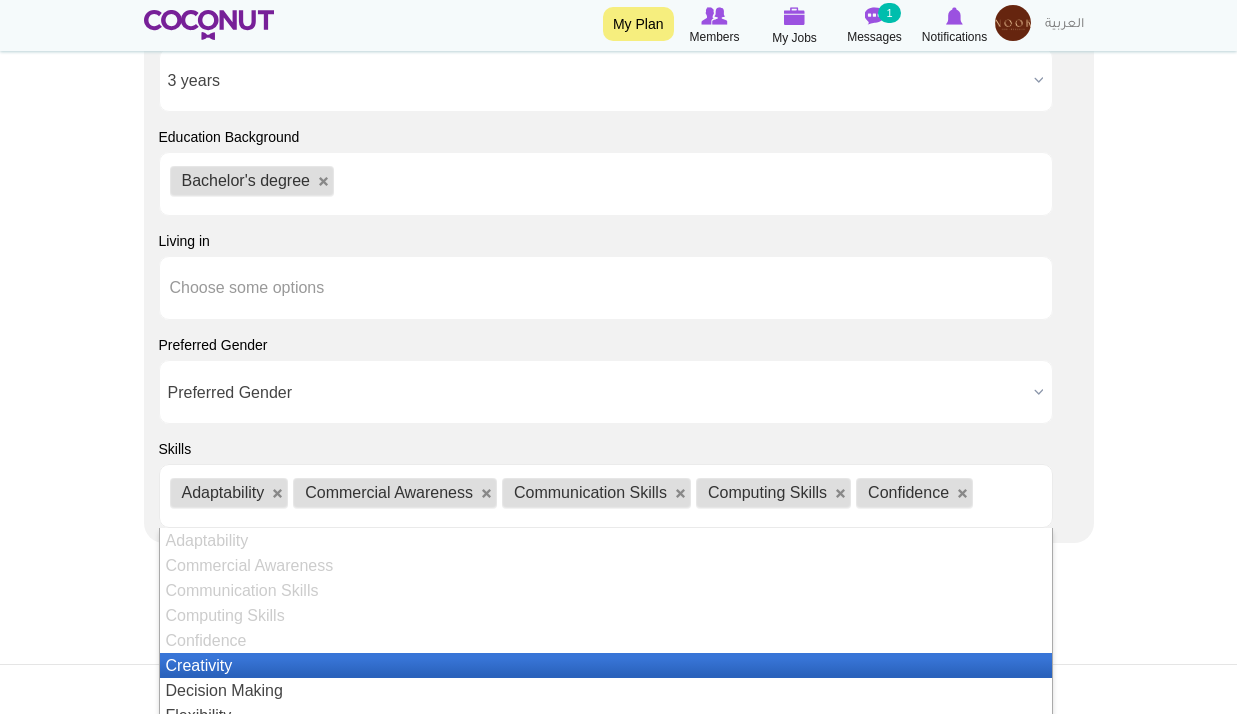 click on "Creativity" at bounding box center (606, 665) 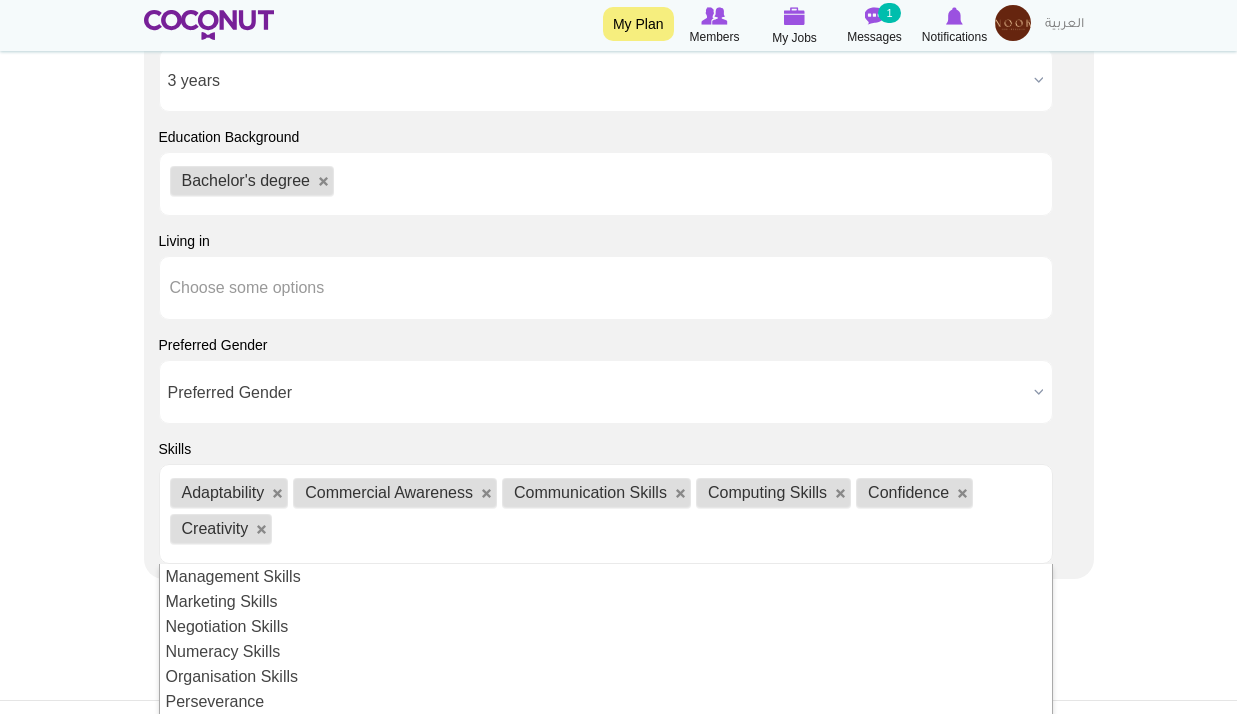 scroll, scrollTop: 100, scrollLeft: 0, axis: vertical 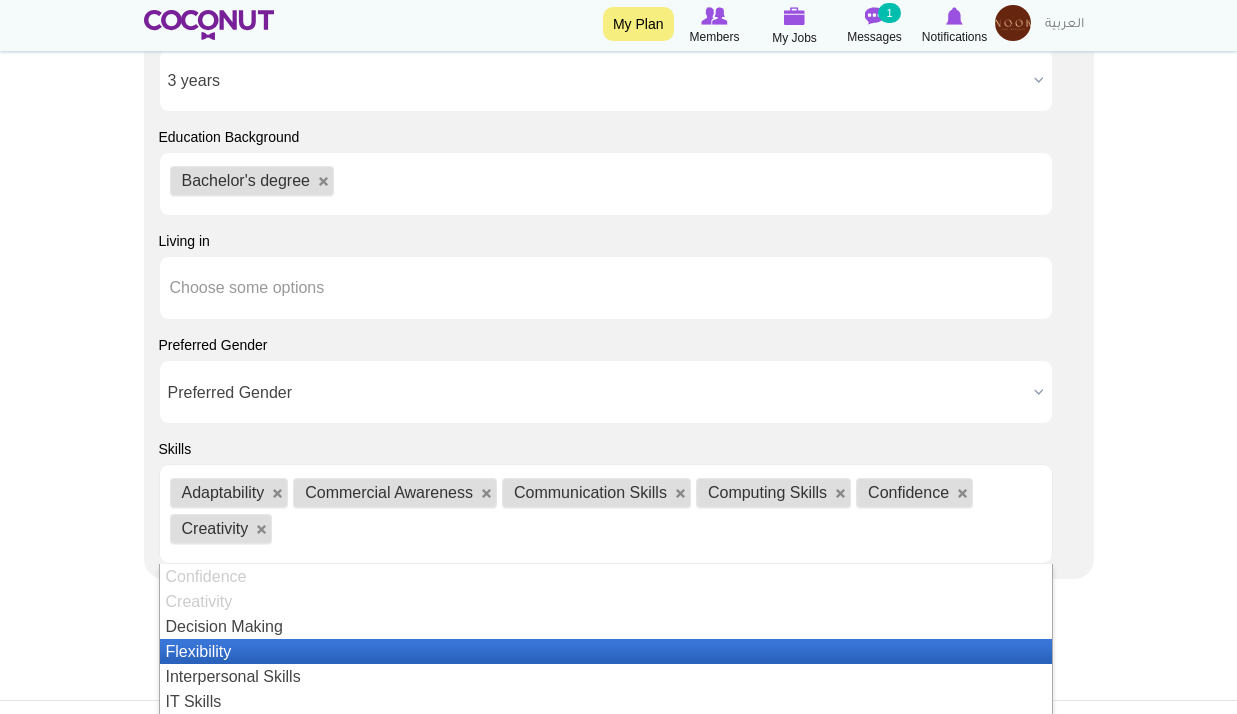 drag, startPoint x: 285, startPoint y: 629, endPoint x: 287, endPoint y: 643, distance: 14.142136 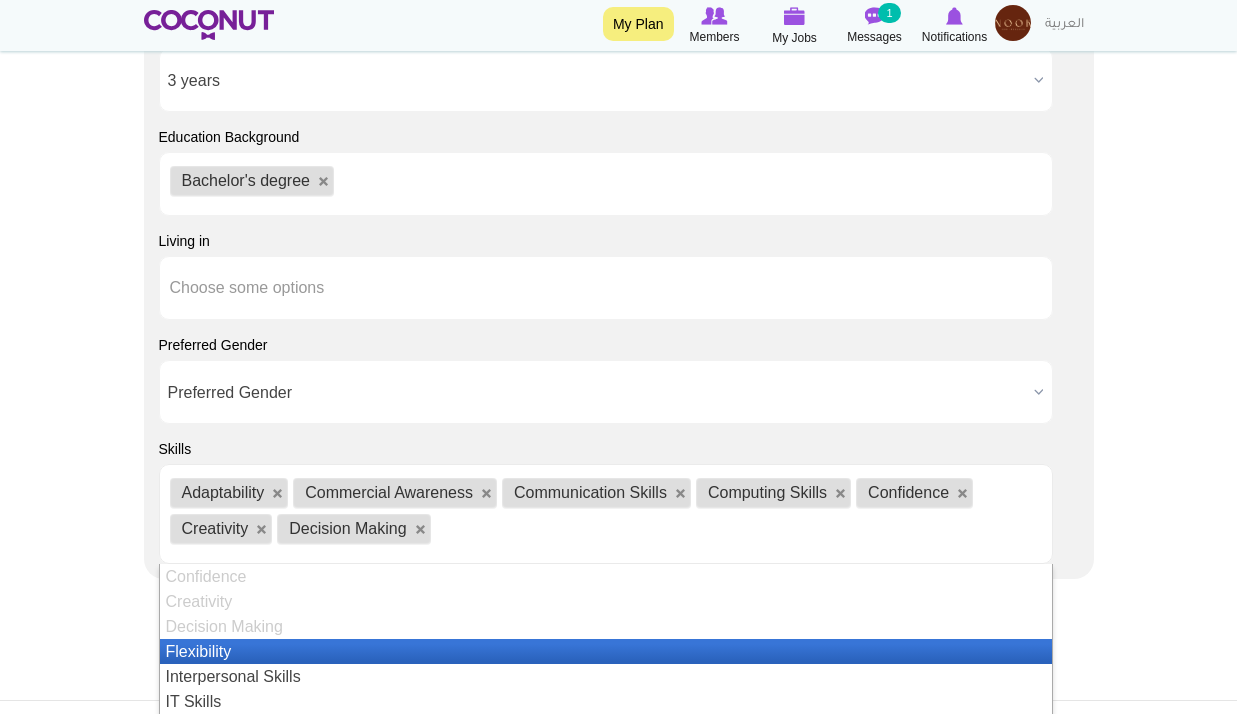 click on "Interpersonal Skills" at bounding box center (606, 676) 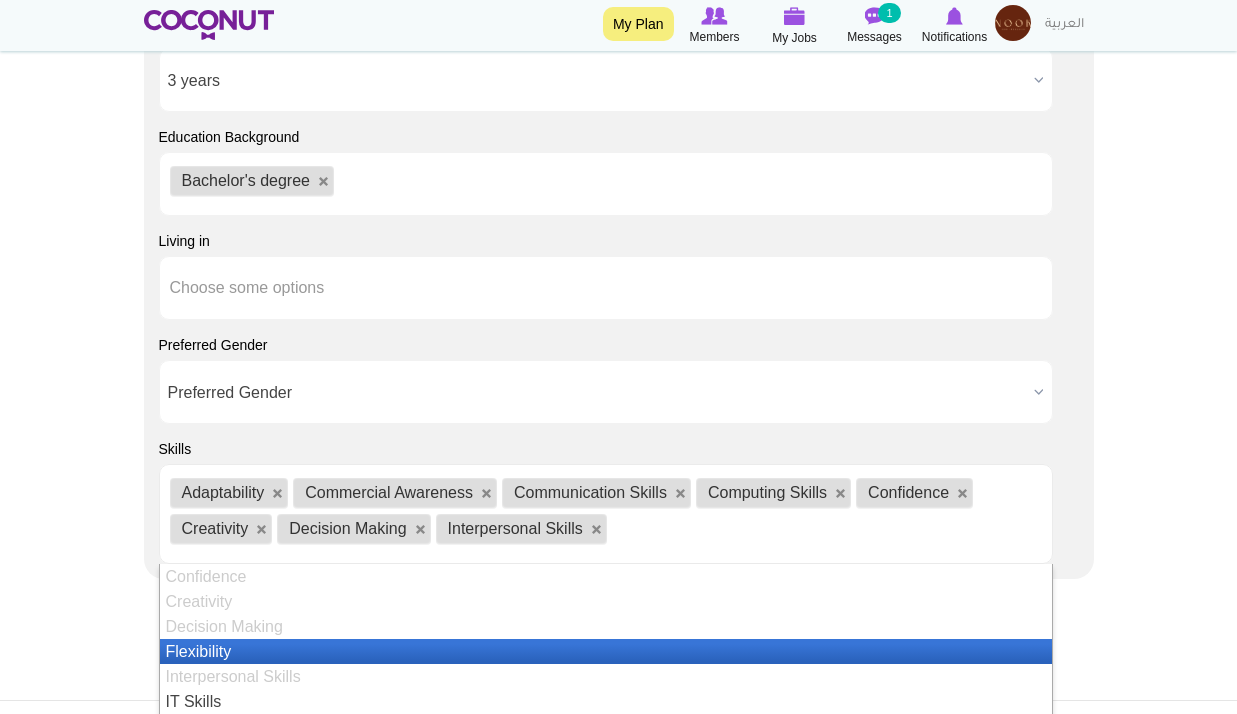 click on "Flexibility" at bounding box center (606, 651) 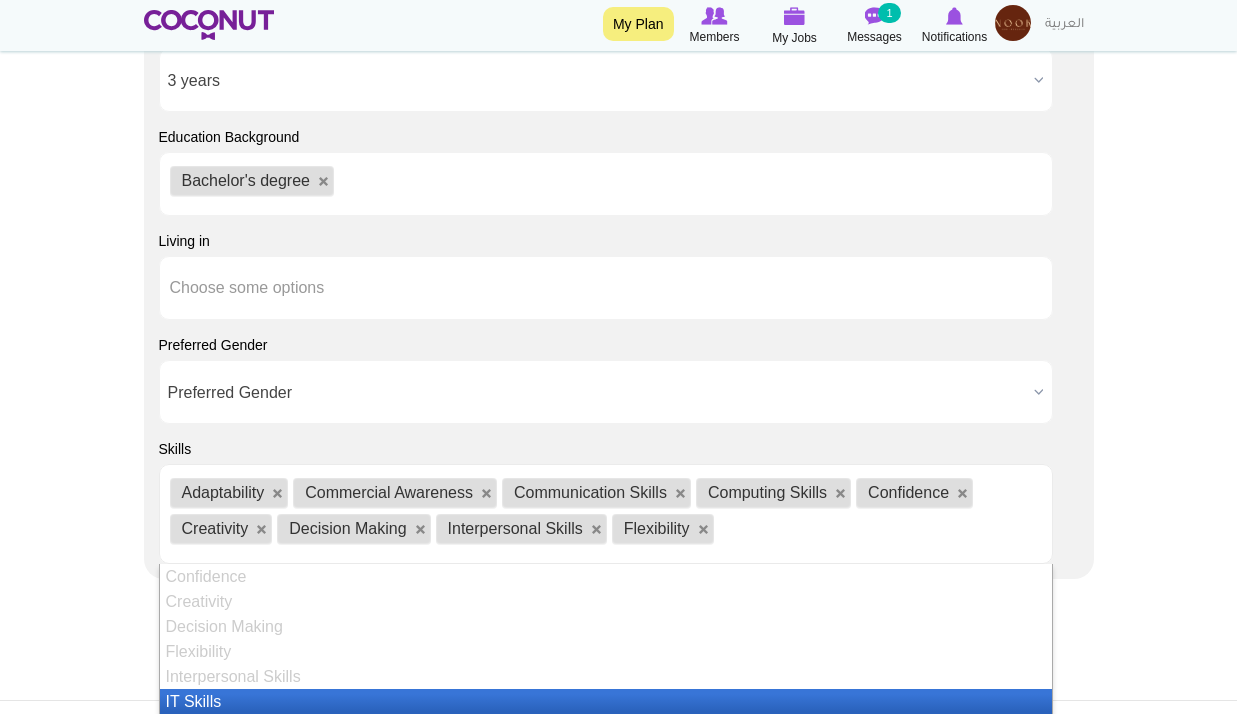 click on "IT Skills" at bounding box center (606, 701) 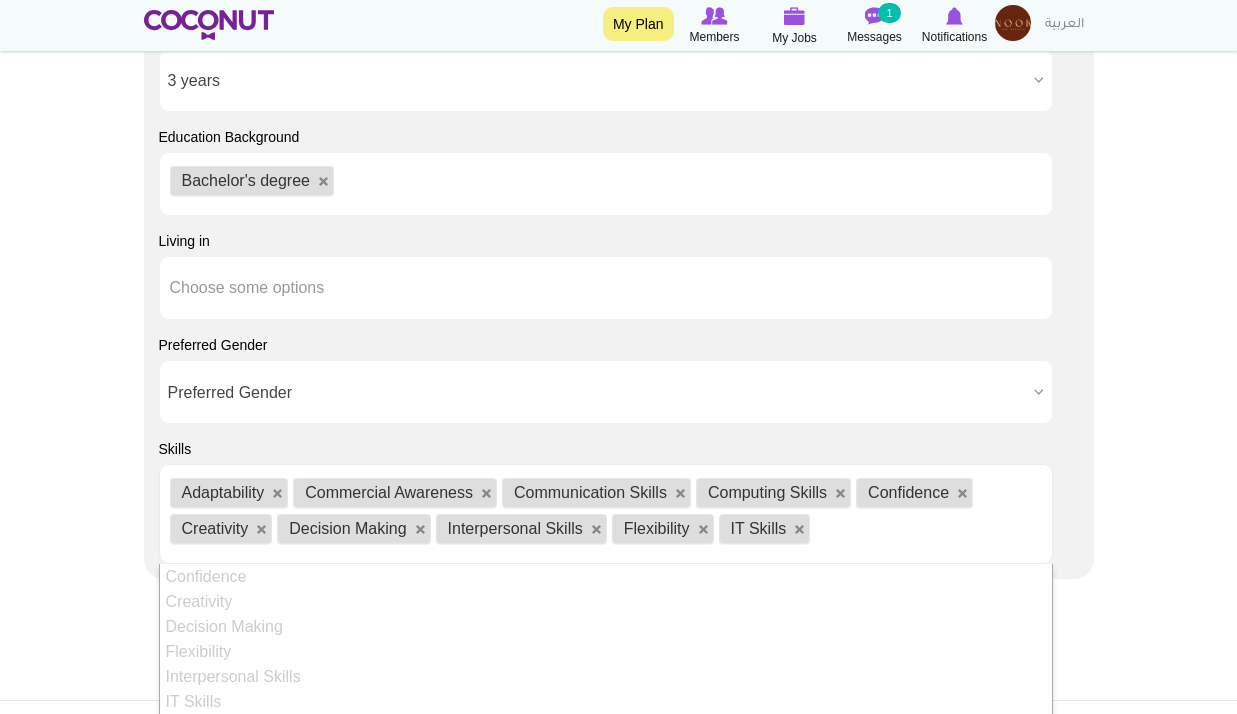 scroll, scrollTop: 200, scrollLeft: 0, axis: vertical 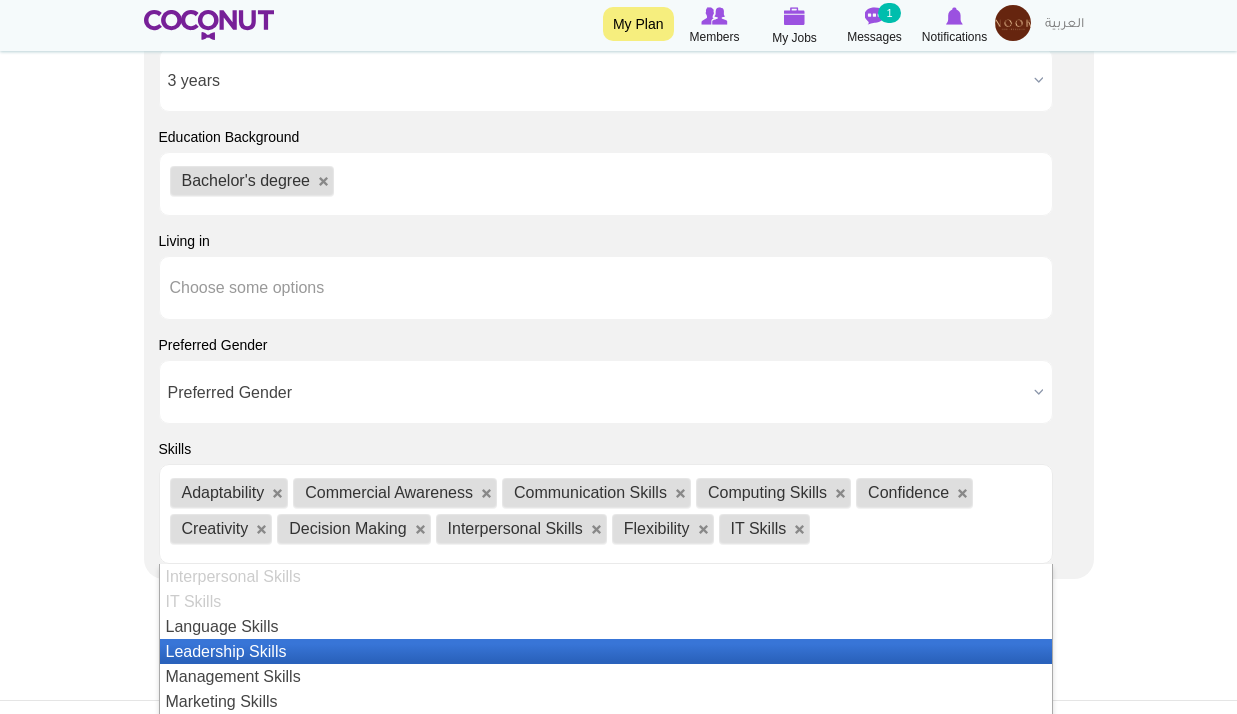 click on "Language Skills" at bounding box center (606, 626) 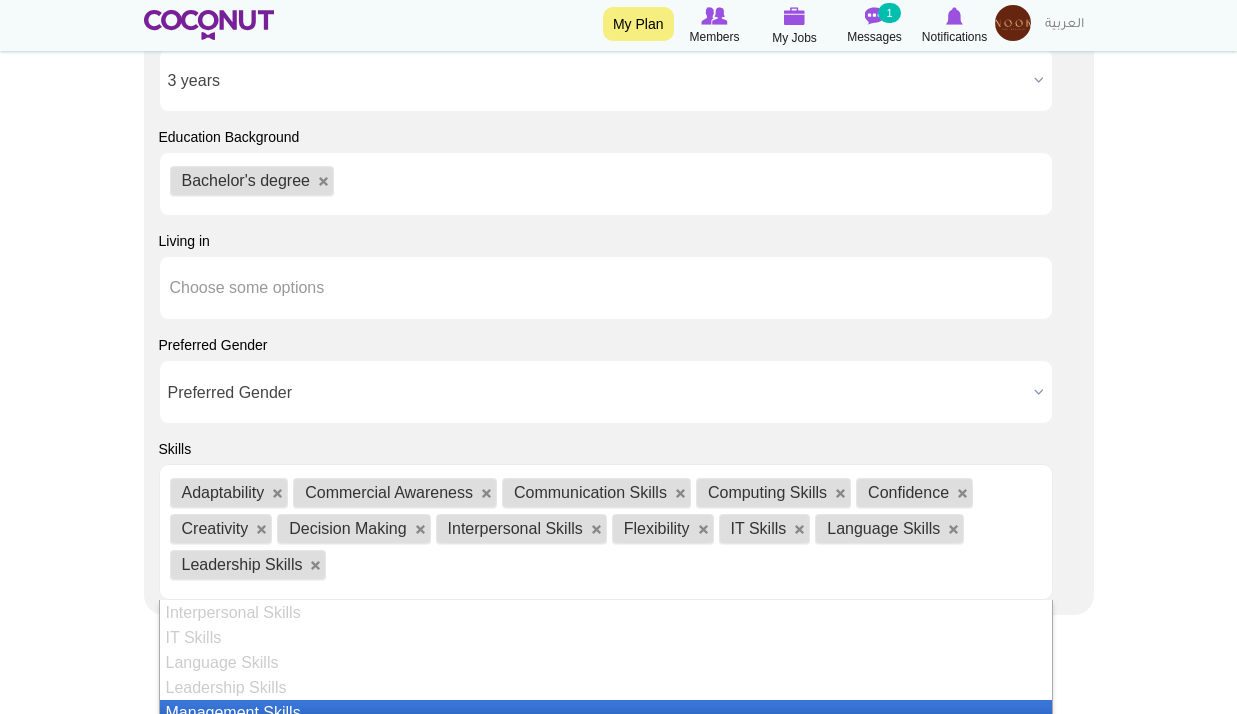 click on "Management Skills" at bounding box center [606, 712] 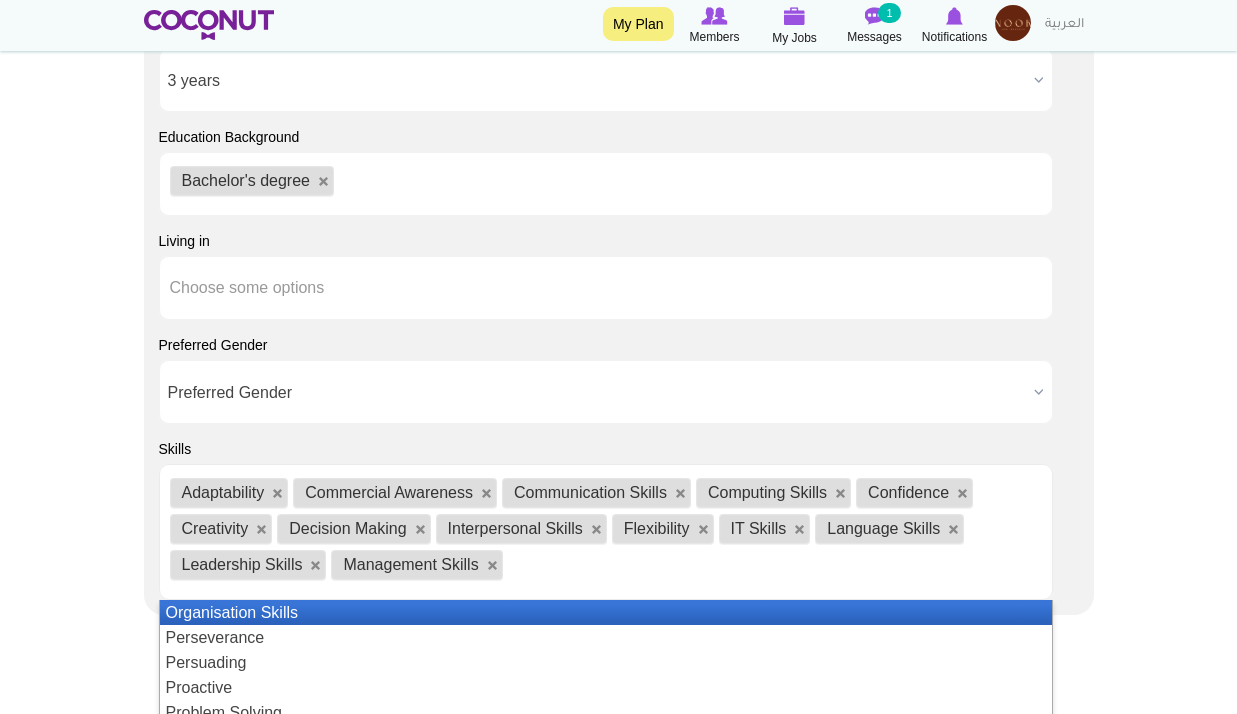 click on "Organisation Skills" at bounding box center [606, 612] 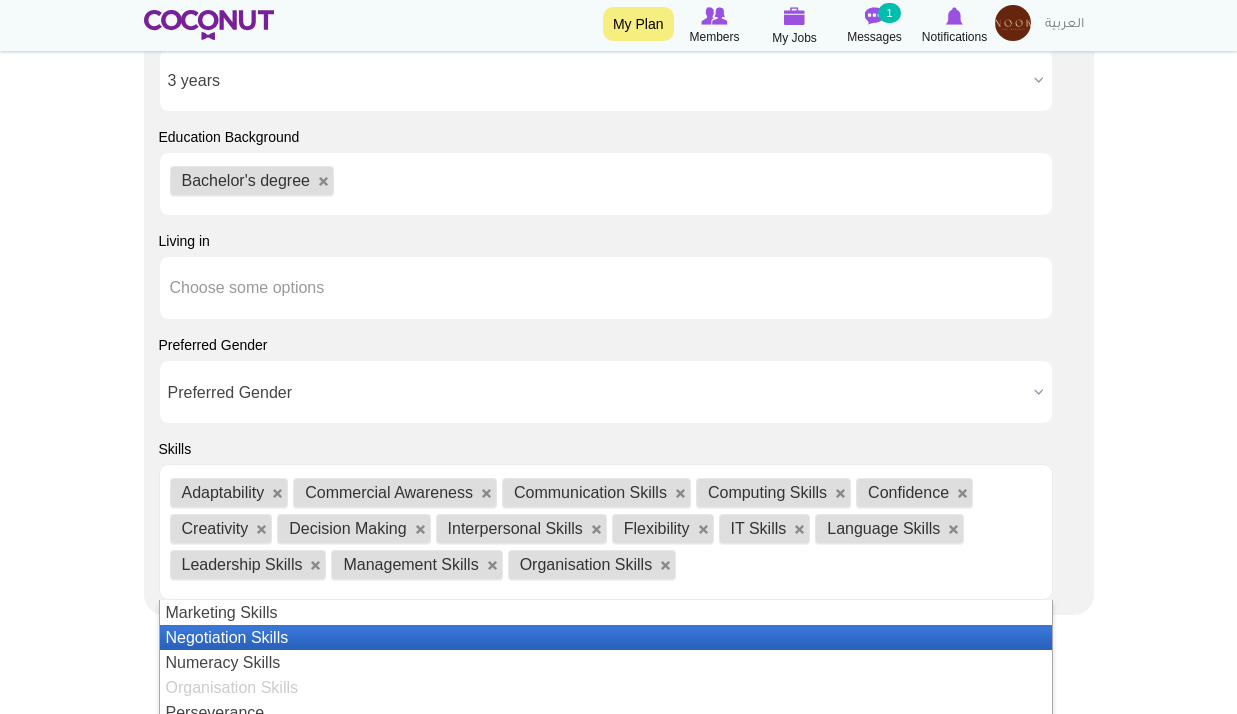 click on "Negotiation Skills" at bounding box center [606, 637] 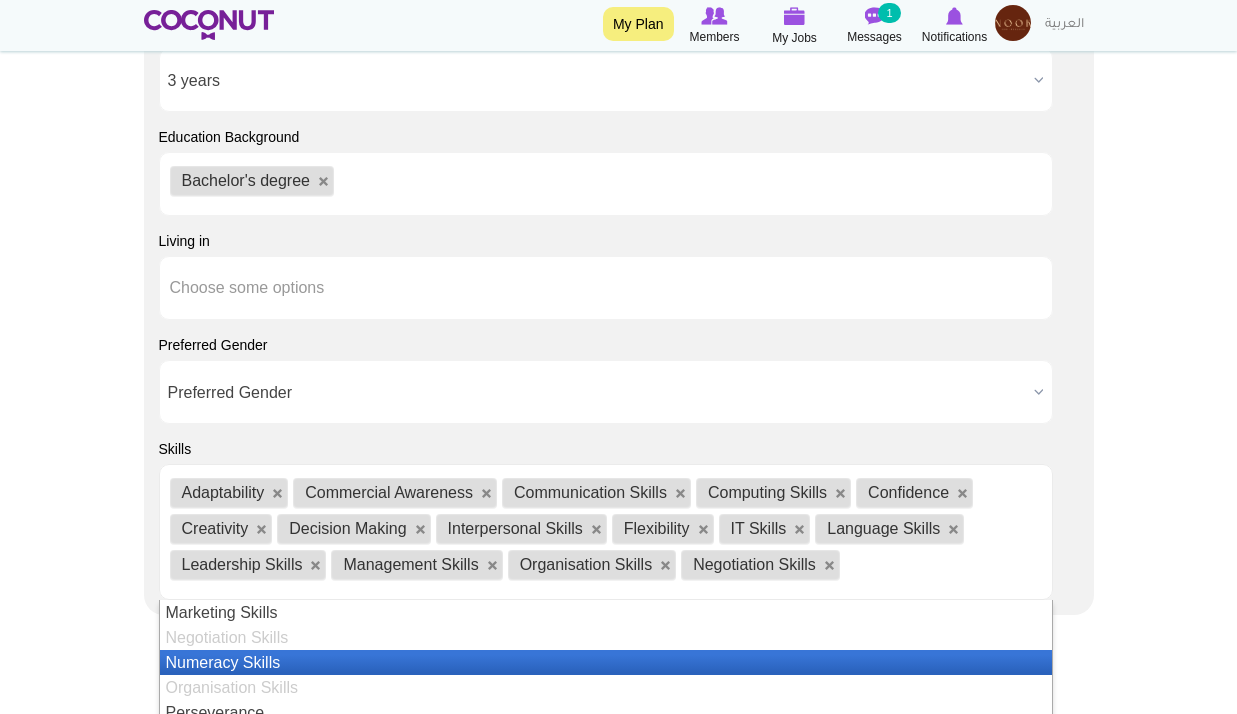 click on "Numeracy Skills" at bounding box center [606, 662] 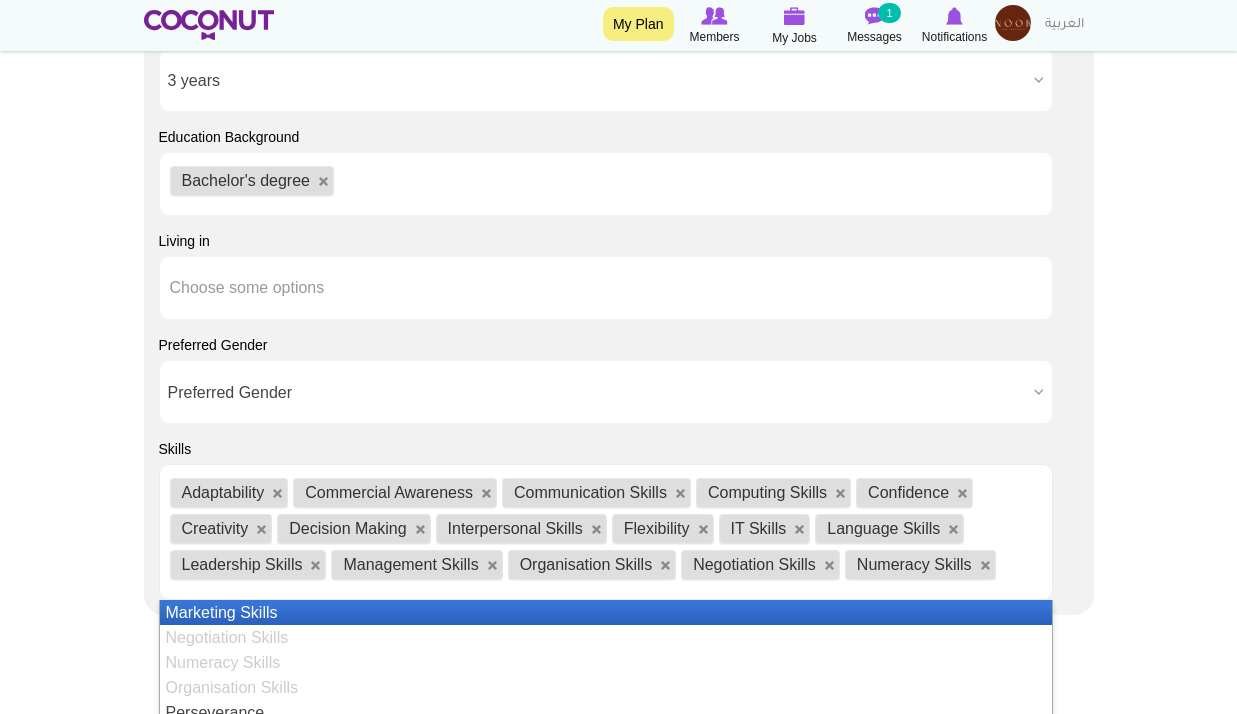 click on "Marketing Skills" at bounding box center [606, 612] 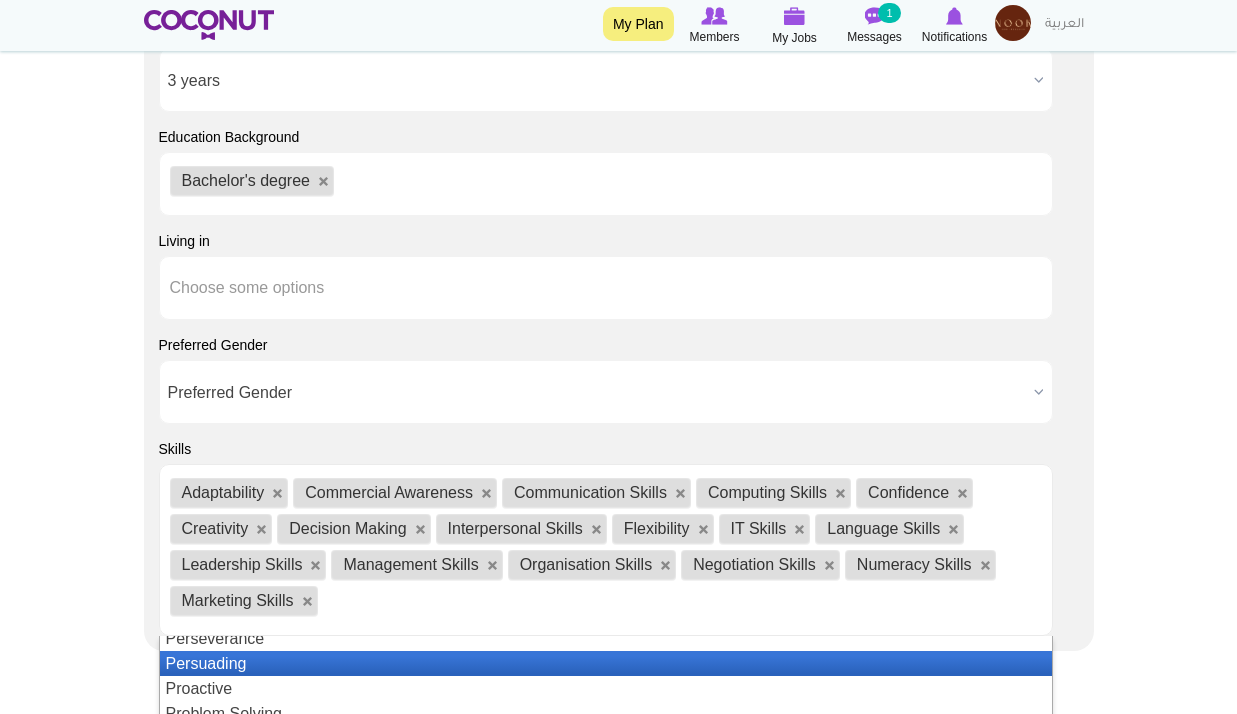 click on "Persuading" at bounding box center (606, 663) 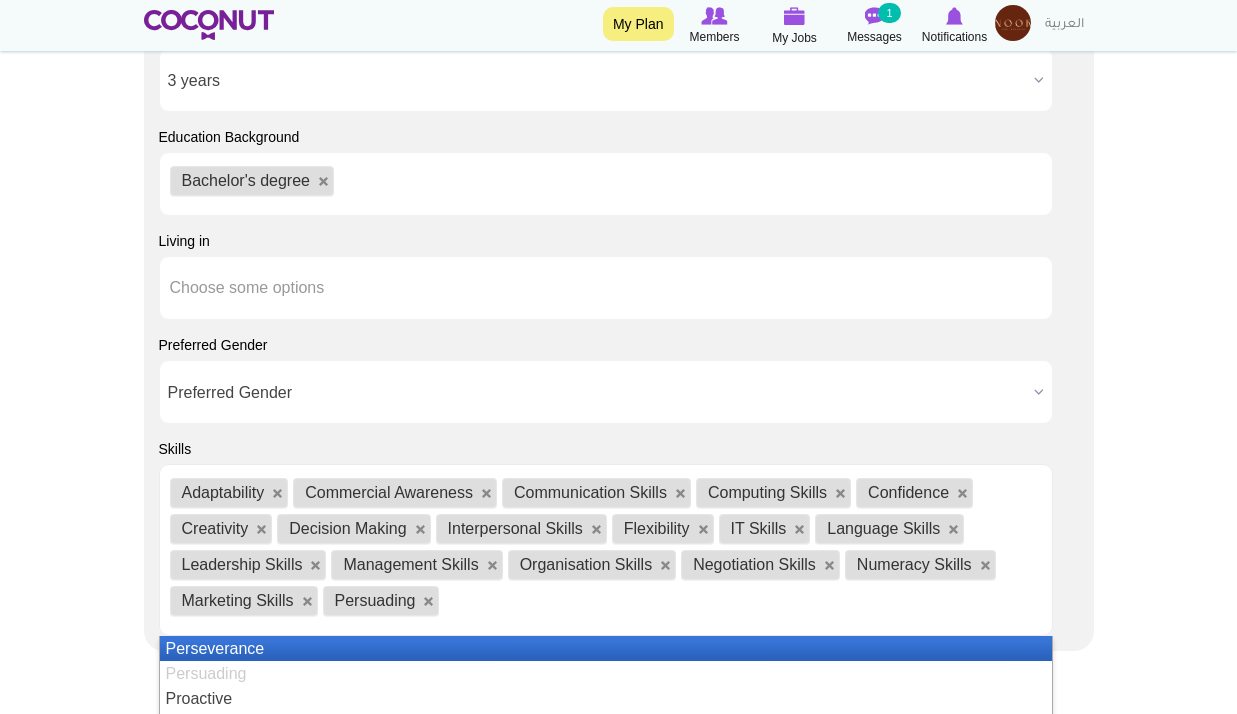 click on "Perseverance" at bounding box center [606, 648] 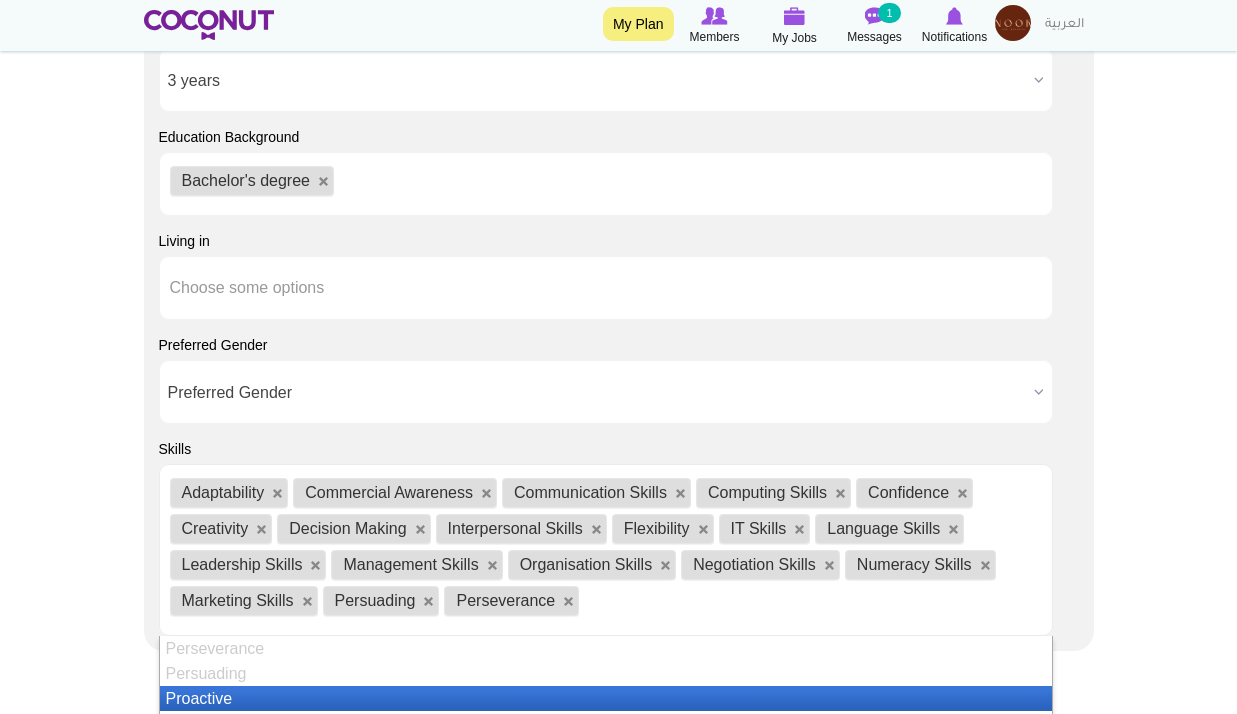scroll, scrollTop: 435, scrollLeft: 0, axis: vertical 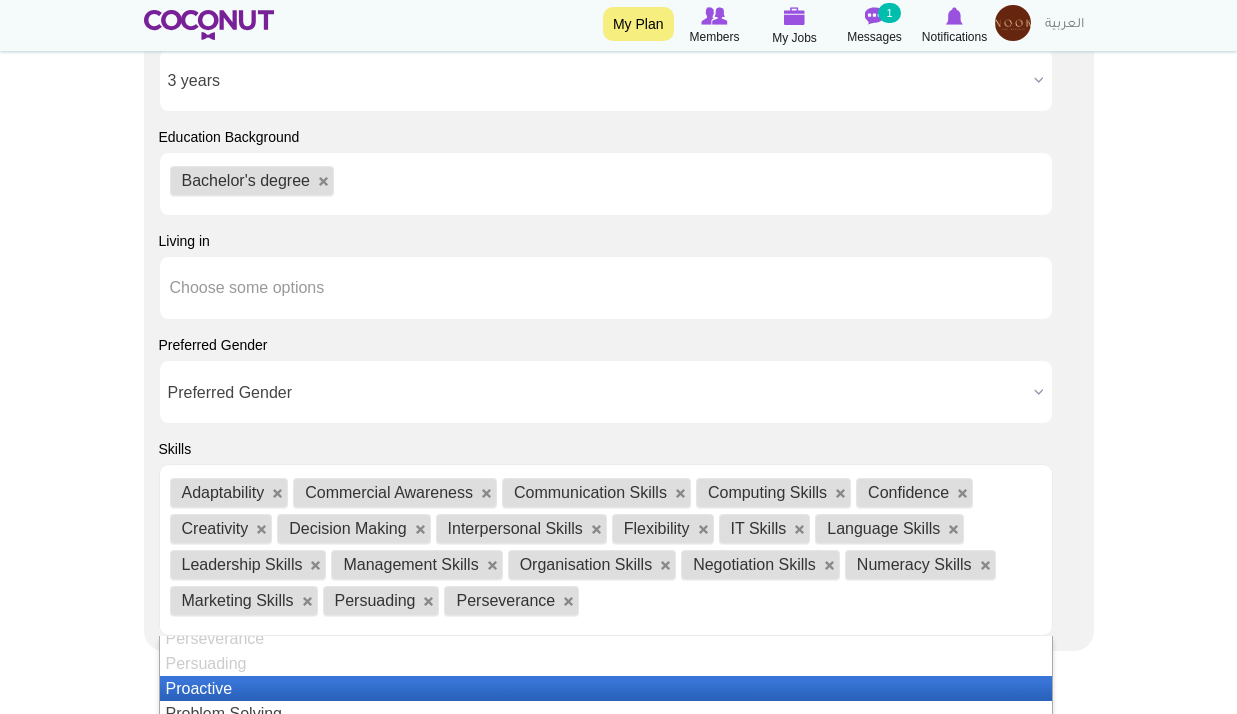 click on "Proactive" at bounding box center [606, 688] 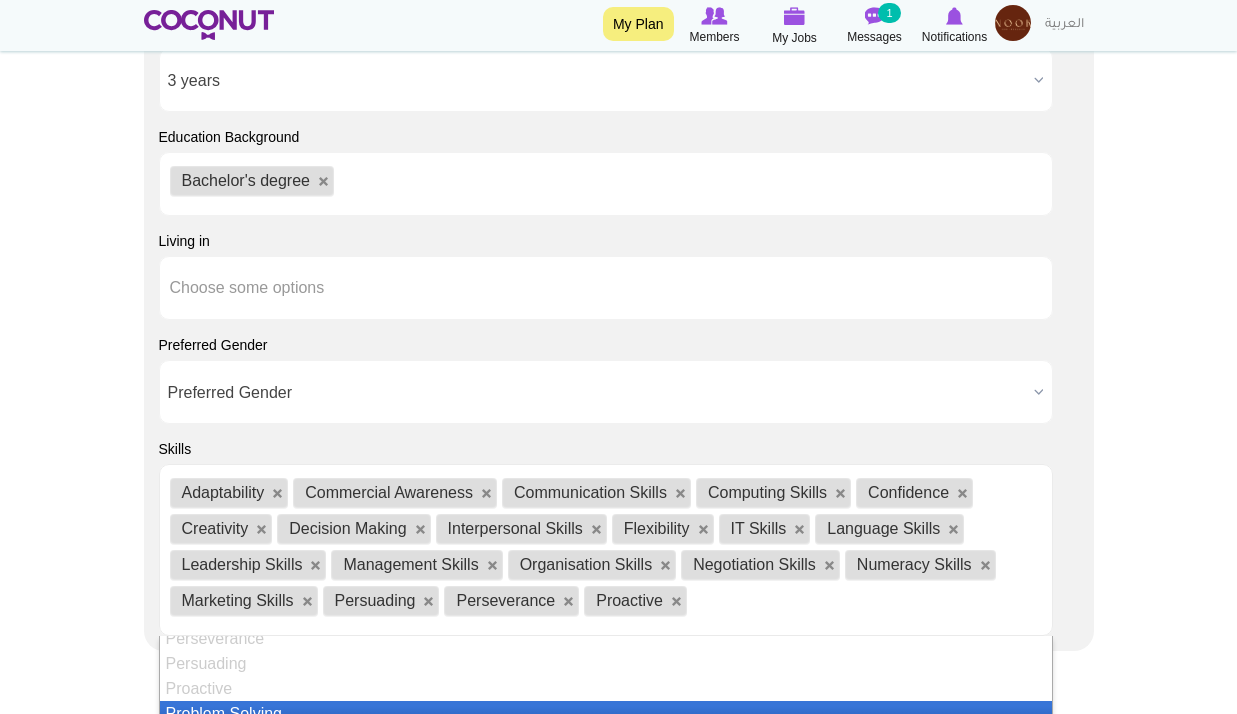 click on "Problem Solving" at bounding box center [606, 713] 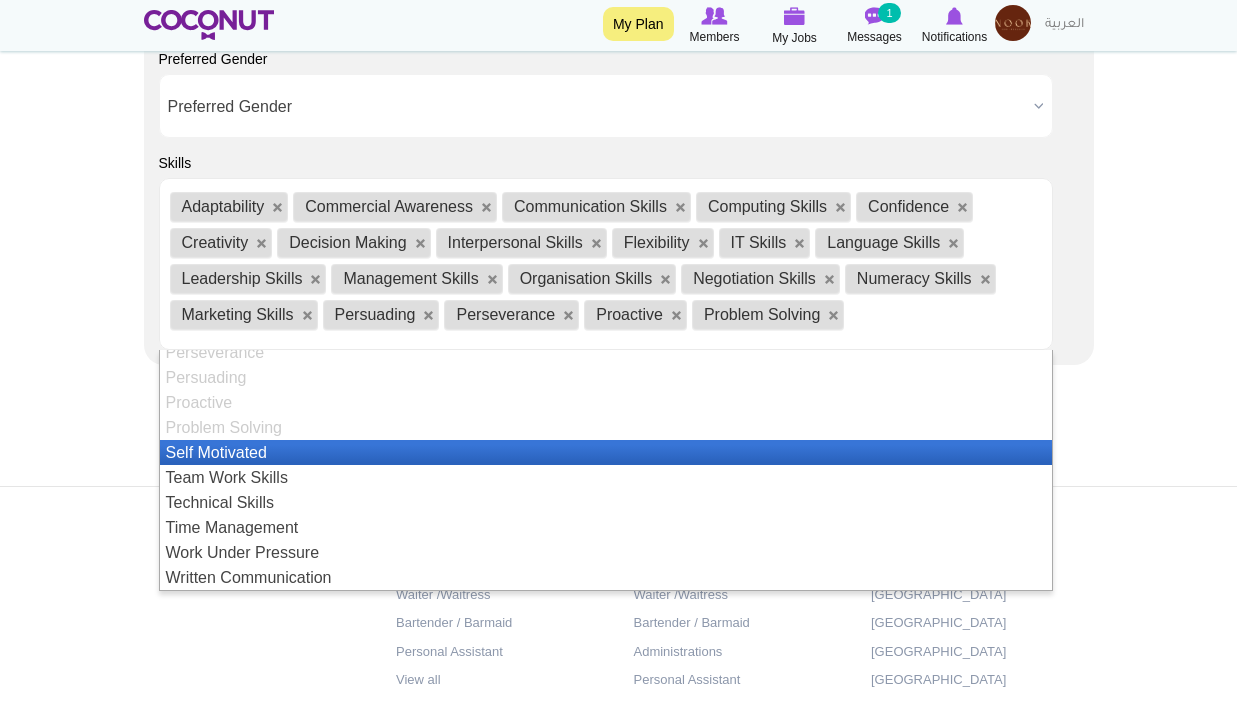 scroll, scrollTop: 2381, scrollLeft: 0, axis: vertical 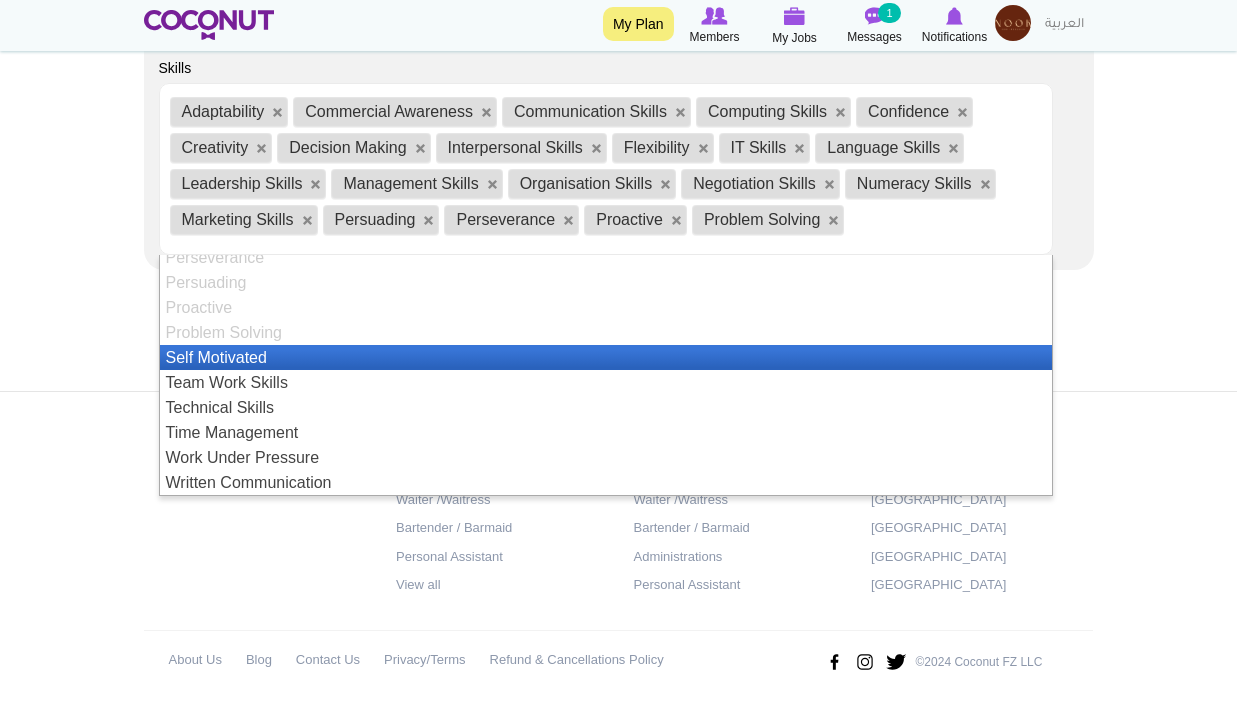click on "Self Motivated" at bounding box center (606, 357) 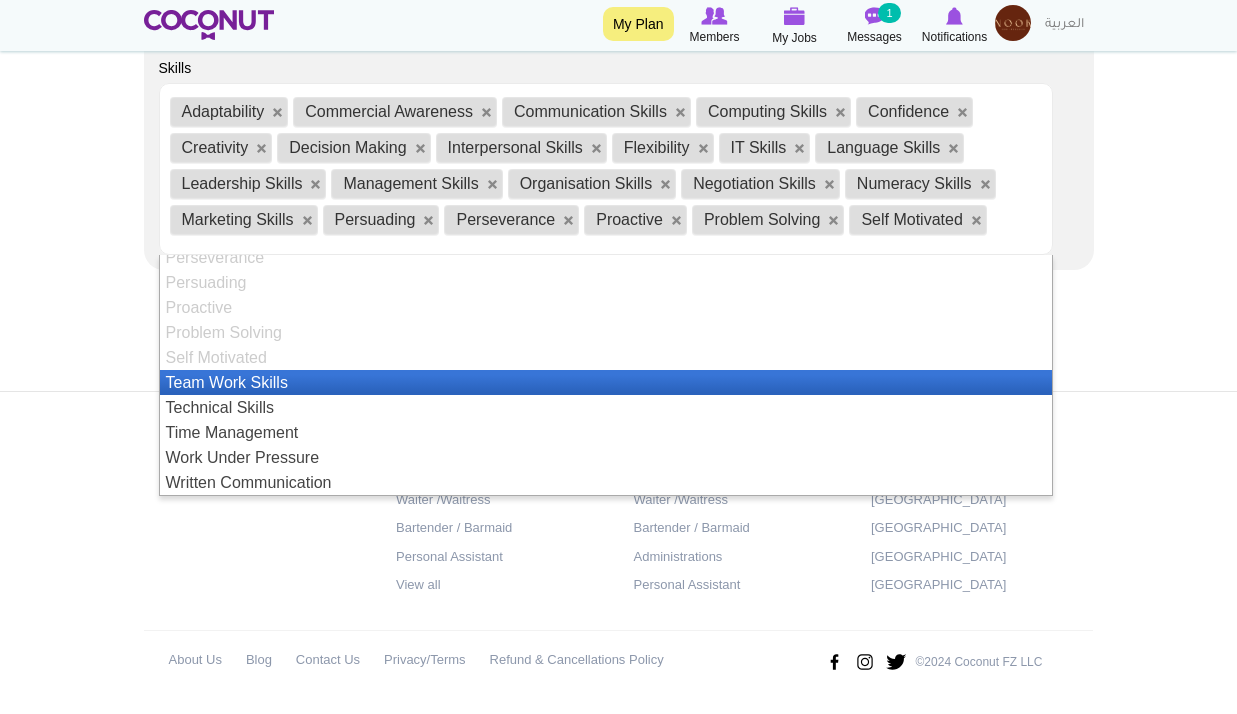click on "Team Work Skills" at bounding box center [606, 382] 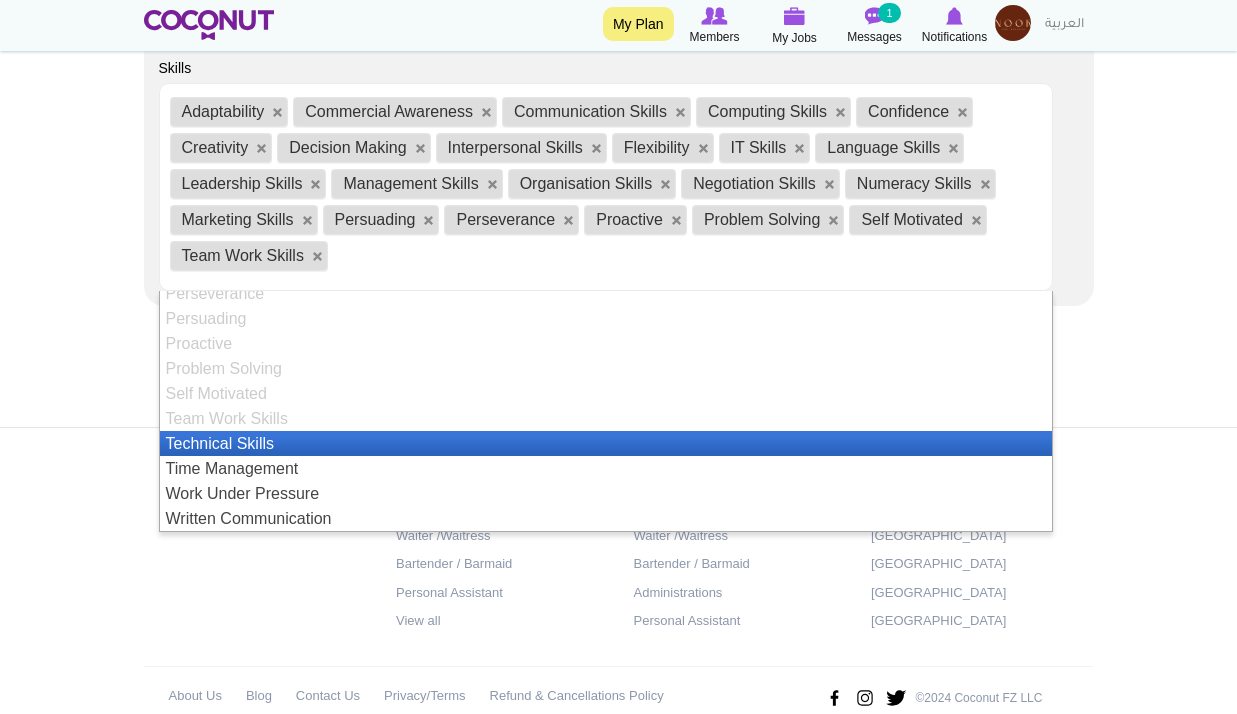drag, startPoint x: 237, startPoint y: 427, endPoint x: 236, endPoint y: 452, distance: 25.019993 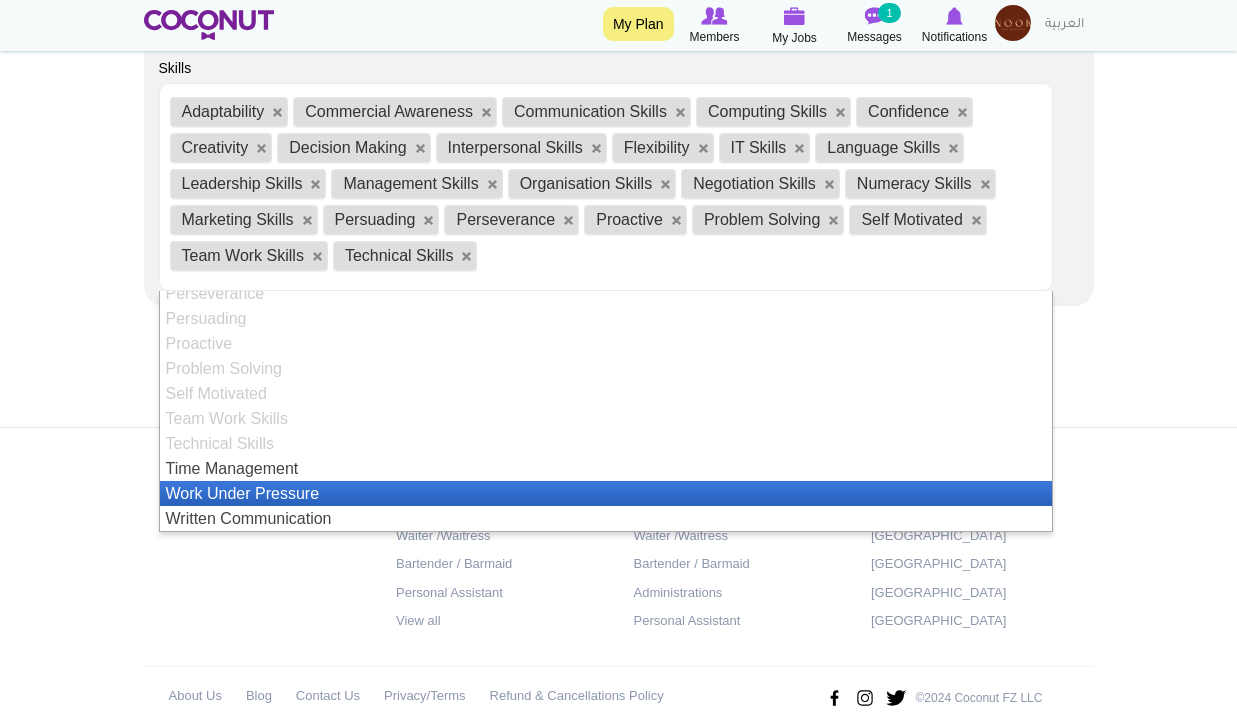click on "Work Under  Pressure" at bounding box center [606, 493] 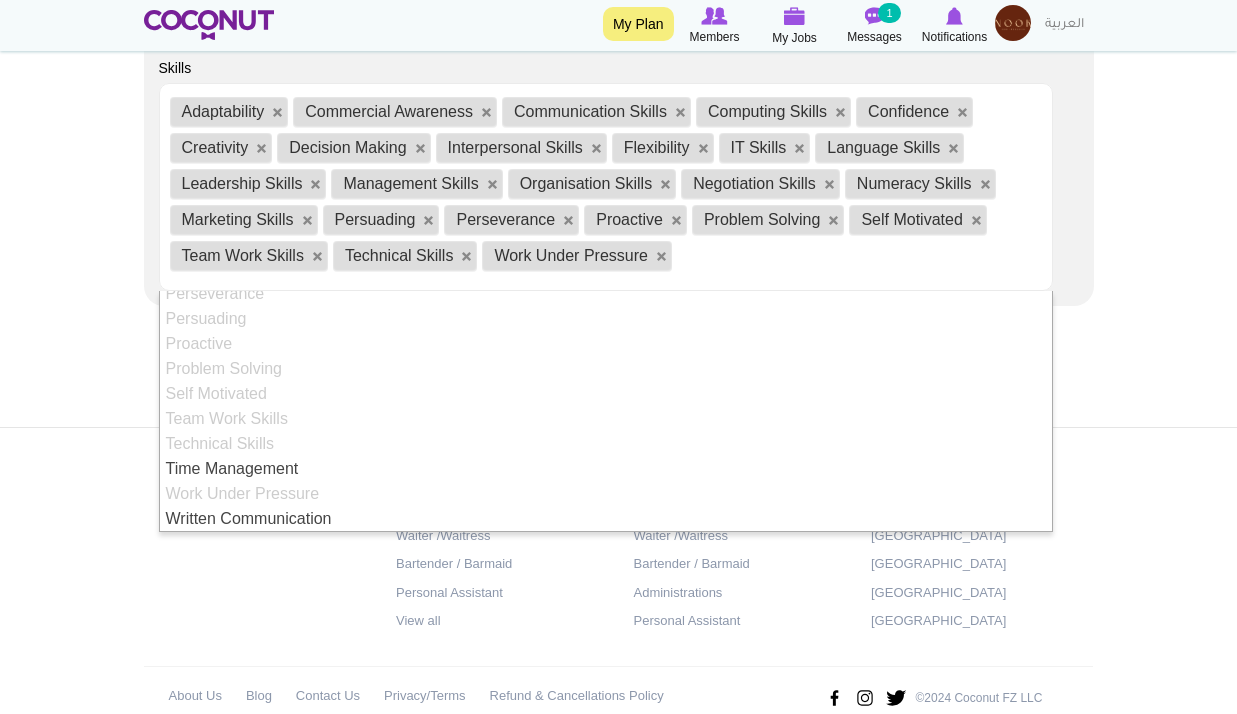 click on "Work Under  Pressure" at bounding box center [606, 493] 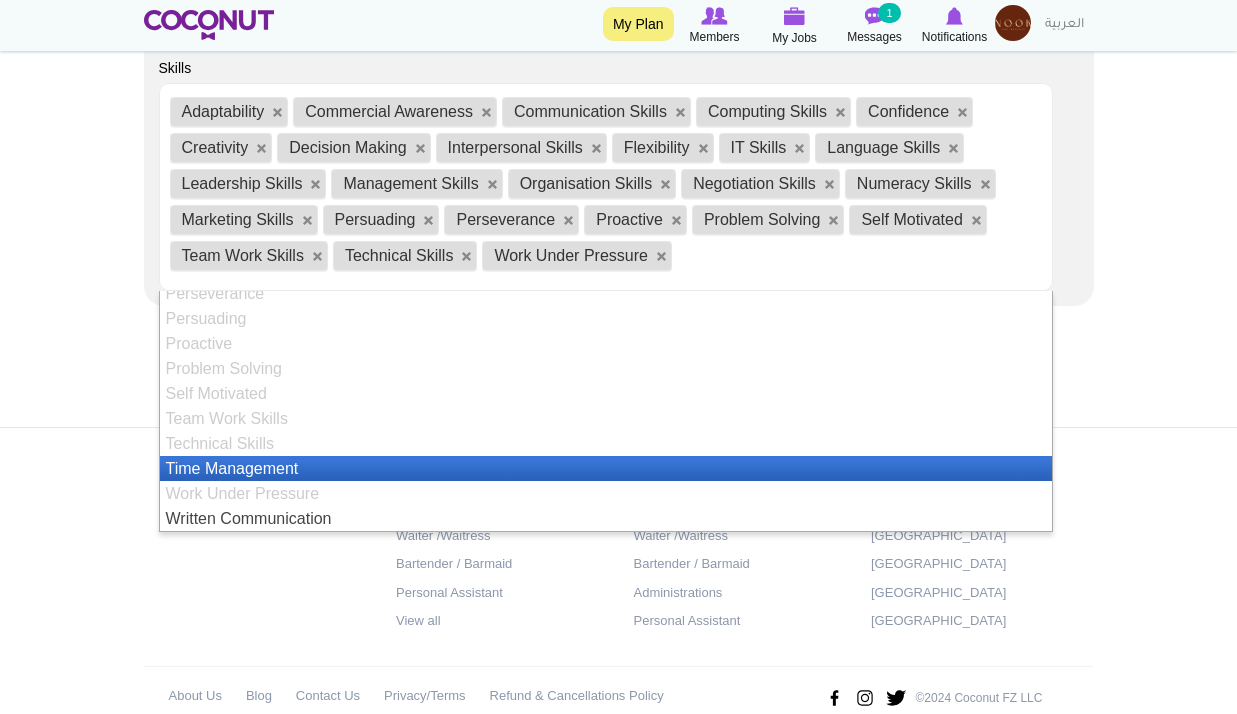 click on "Time Management" at bounding box center (606, 468) 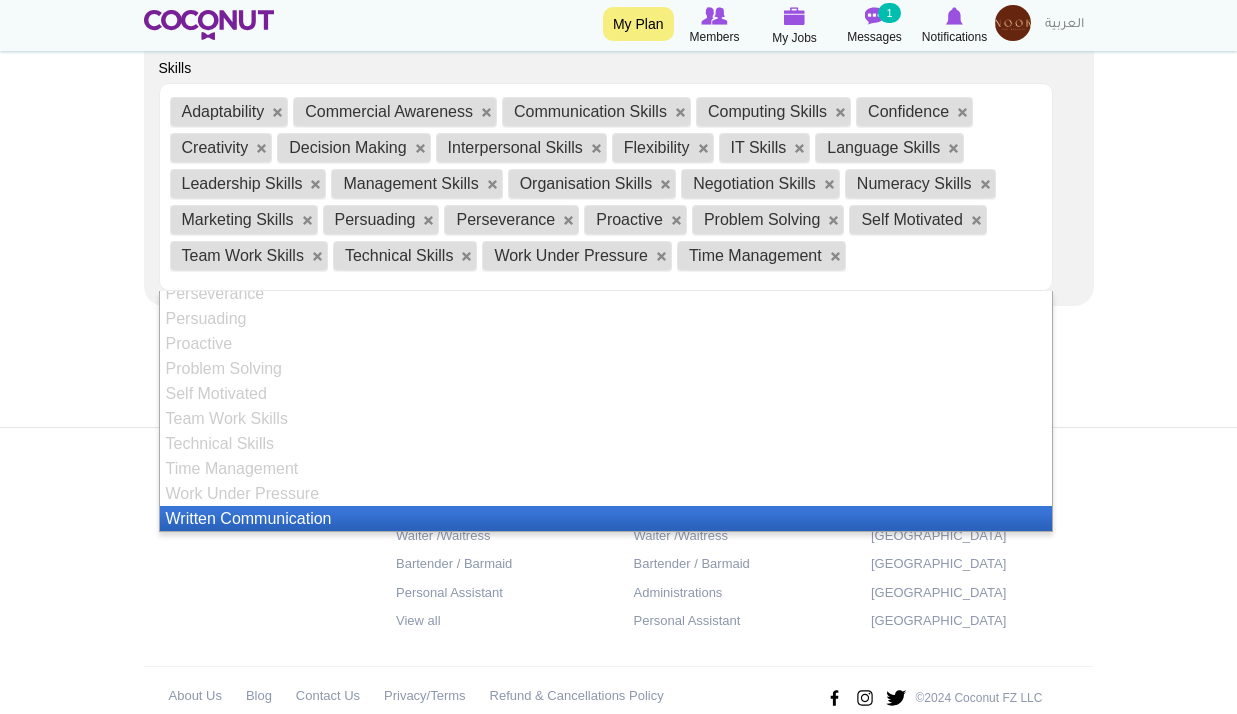 click on "Written Communication" at bounding box center (606, 518) 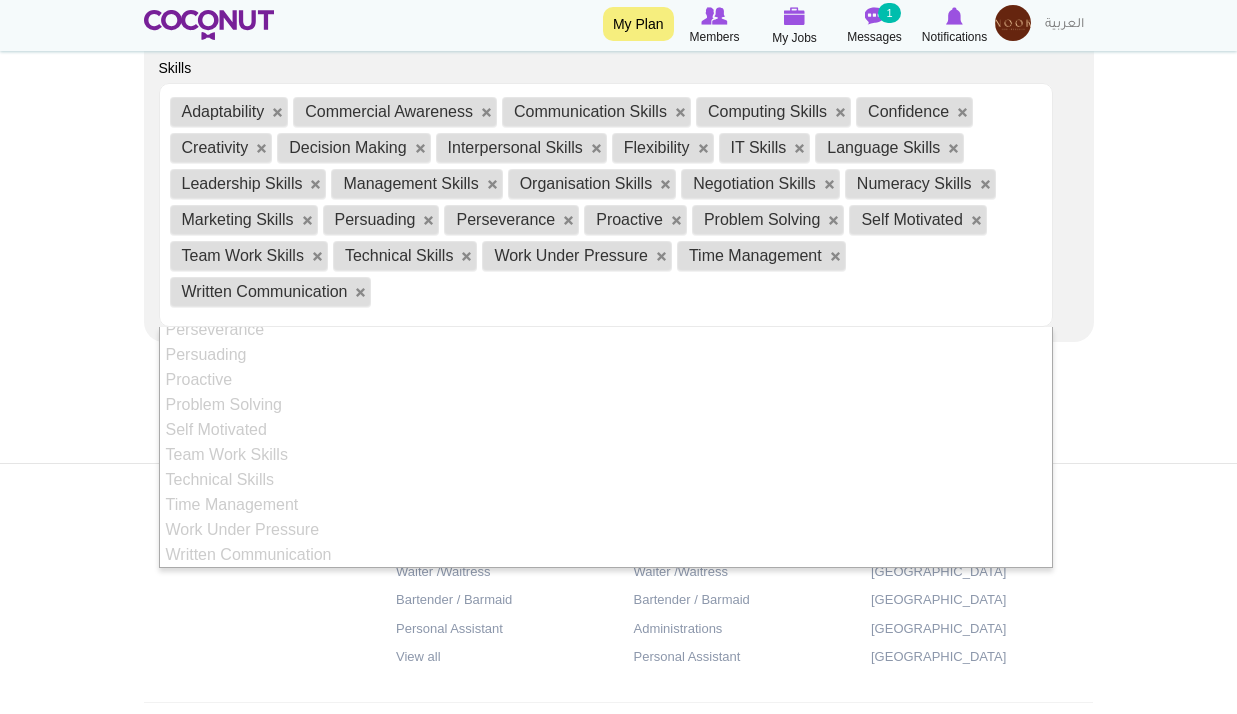 drag, startPoint x: 125, startPoint y: 497, endPoint x: 199, endPoint y: 494, distance: 74.06078 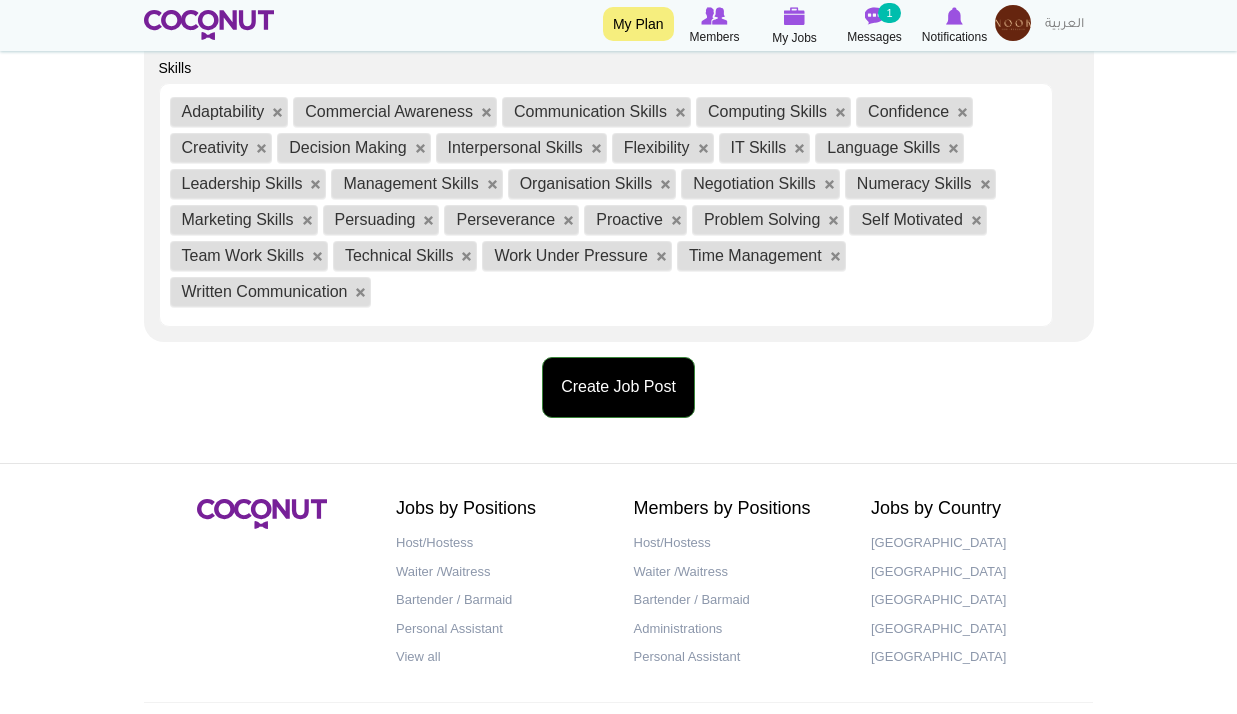 click on "Create Job Post" at bounding box center [618, 387] 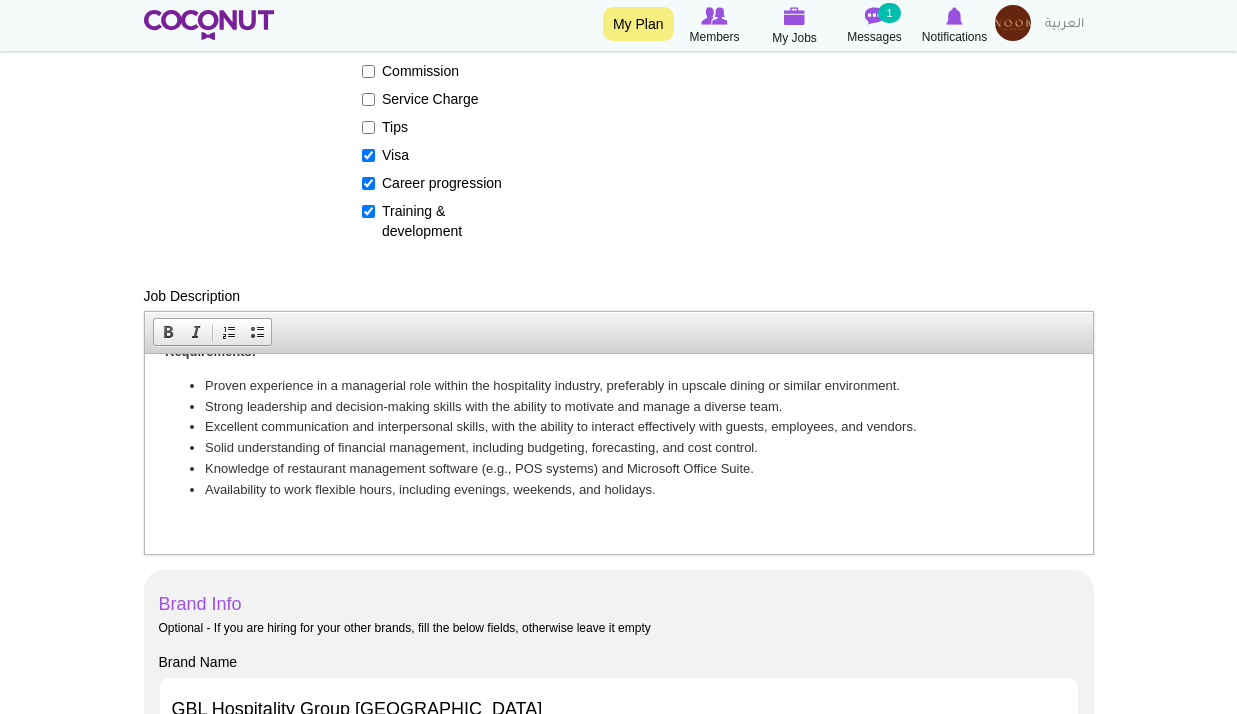 scroll, scrollTop: 281, scrollLeft: 0, axis: vertical 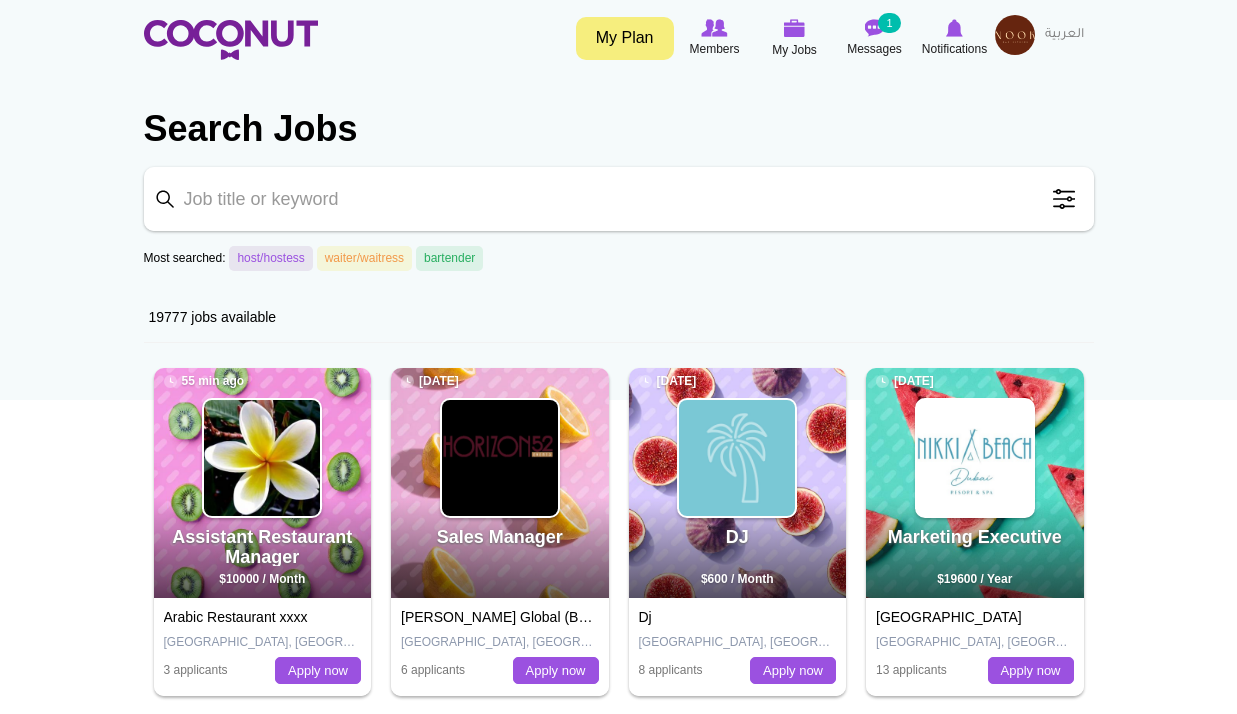 click at bounding box center [1015, 35] 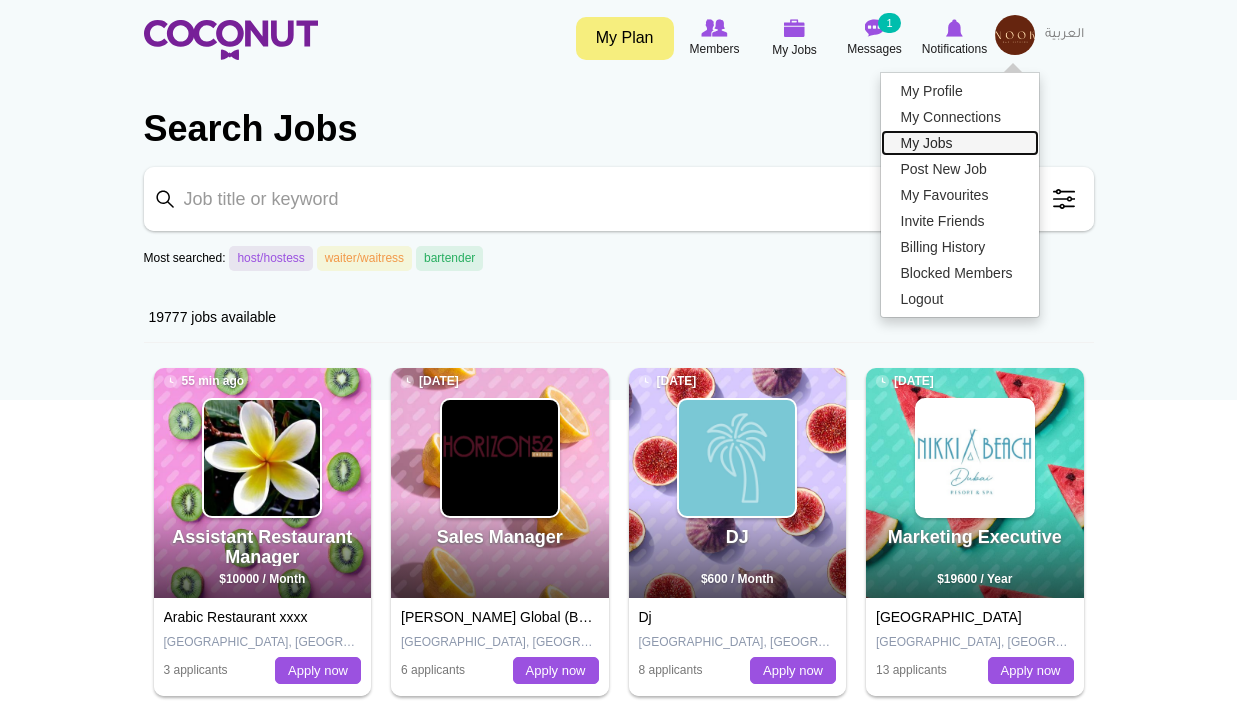 click on "My Jobs" at bounding box center [960, 143] 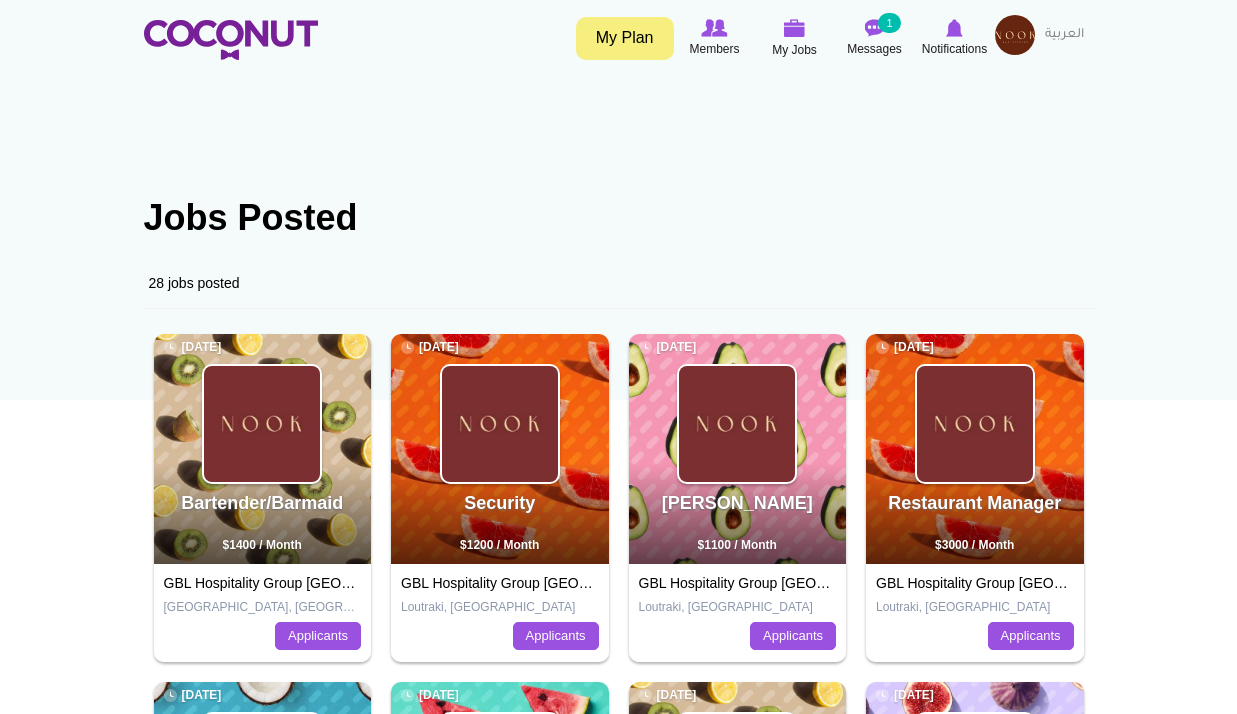 scroll, scrollTop: 0, scrollLeft: 0, axis: both 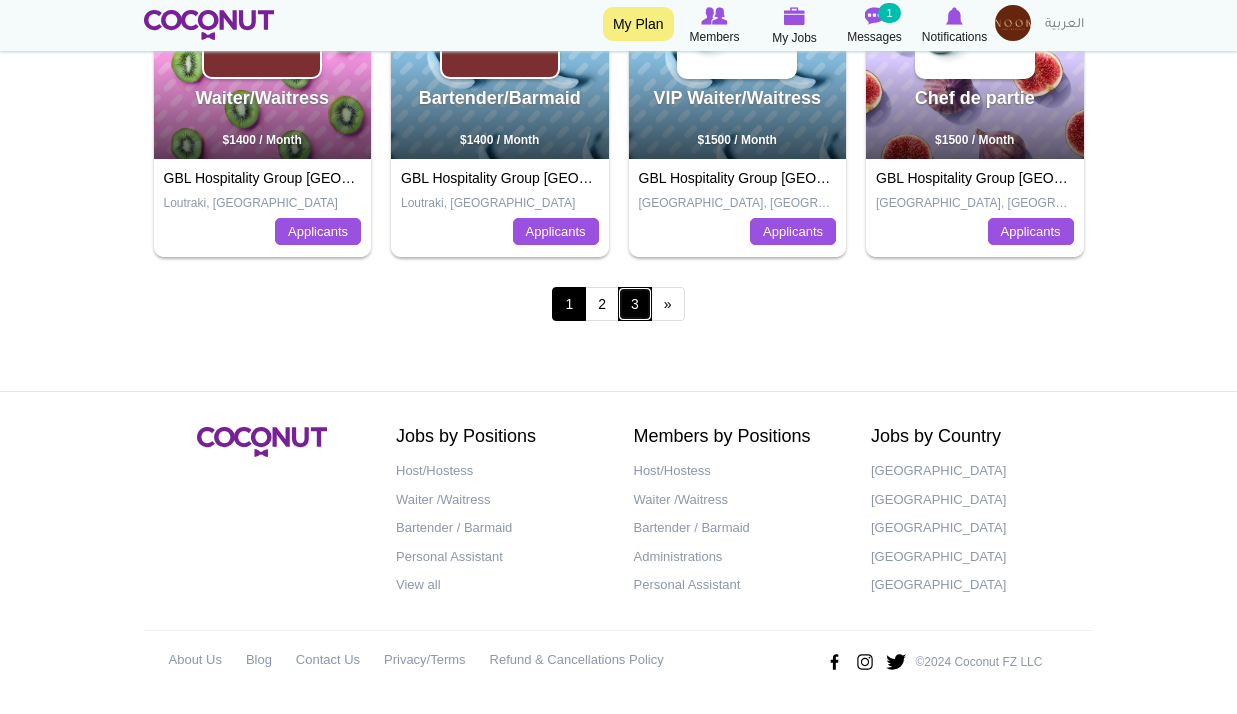 click on "3" at bounding box center [635, 304] 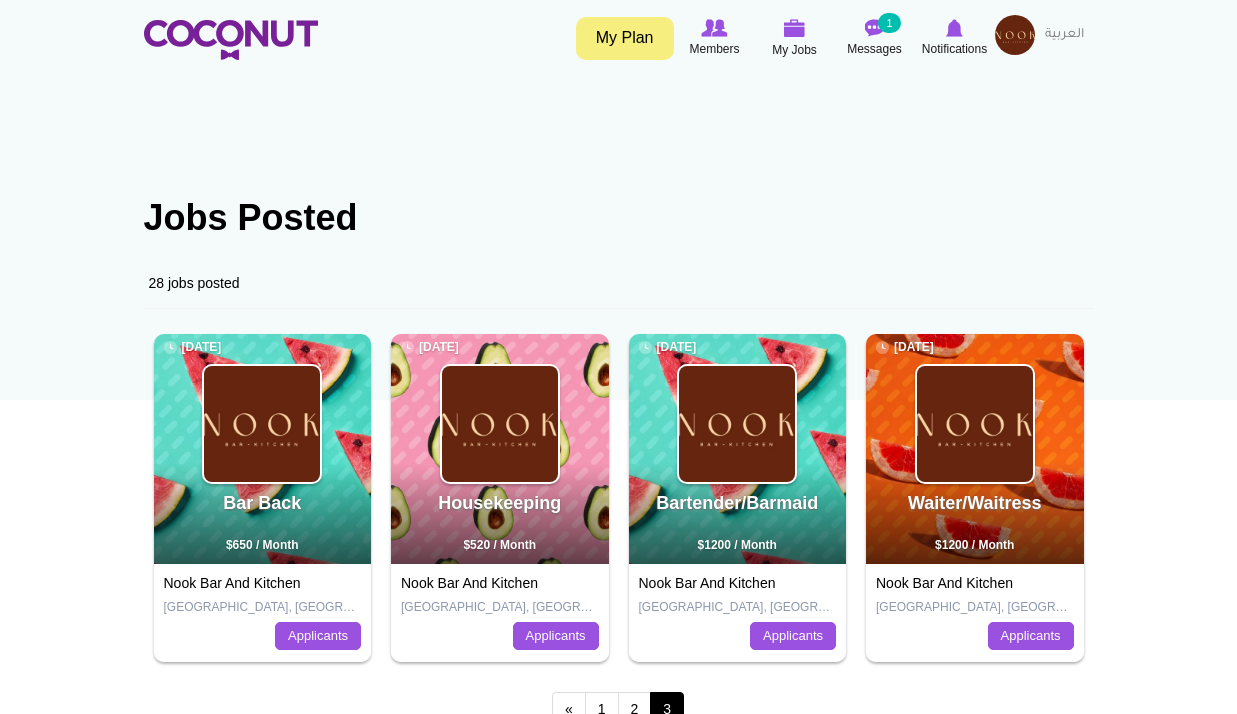 scroll, scrollTop: 0, scrollLeft: 0, axis: both 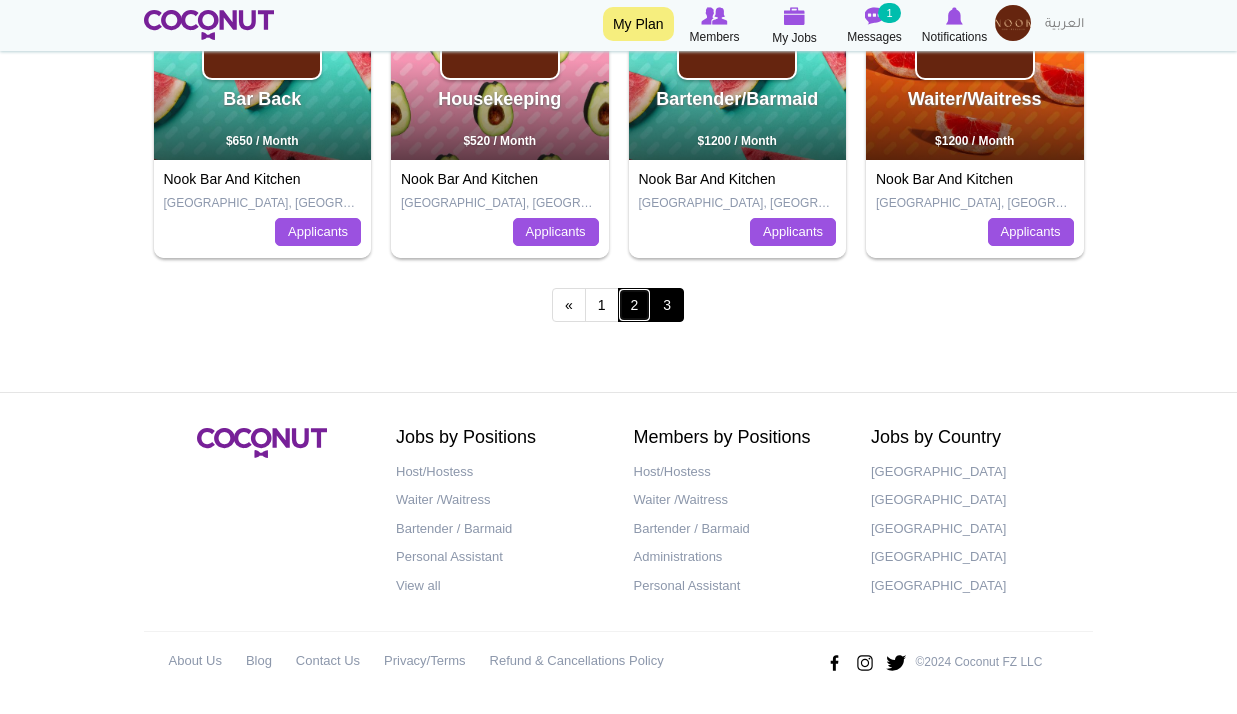 click on "2" at bounding box center (635, 305) 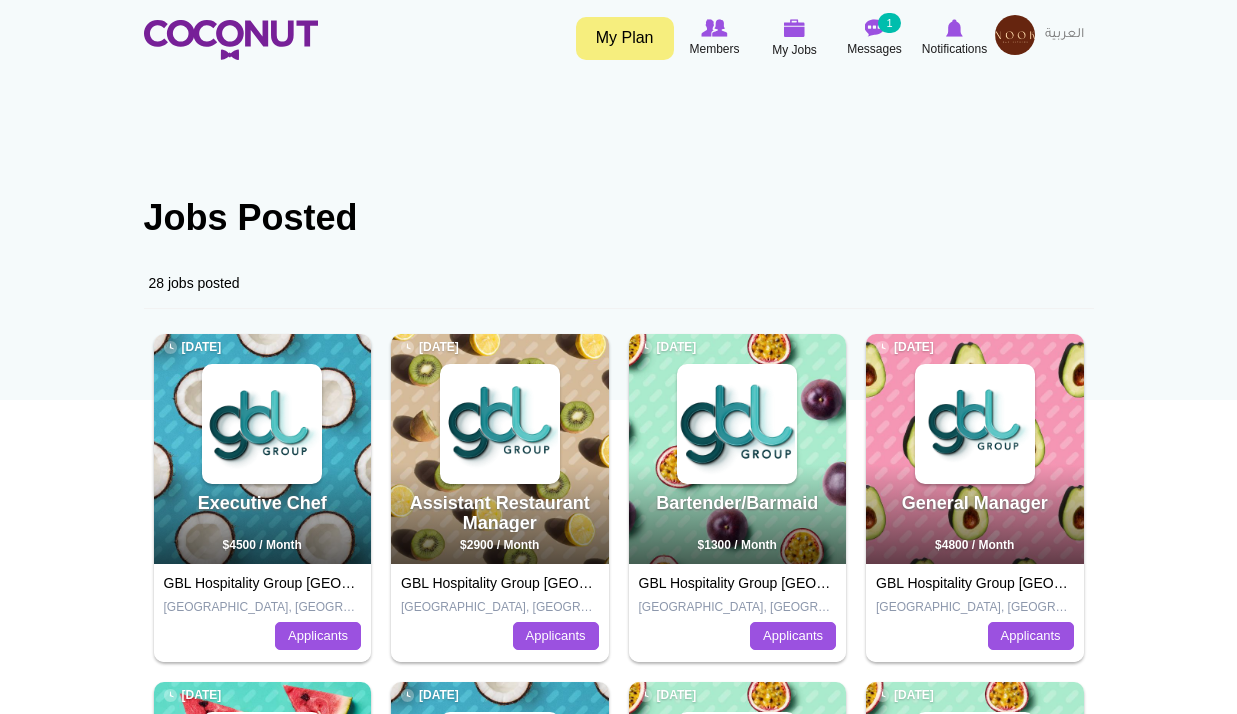 scroll, scrollTop: 0, scrollLeft: 0, axis: both 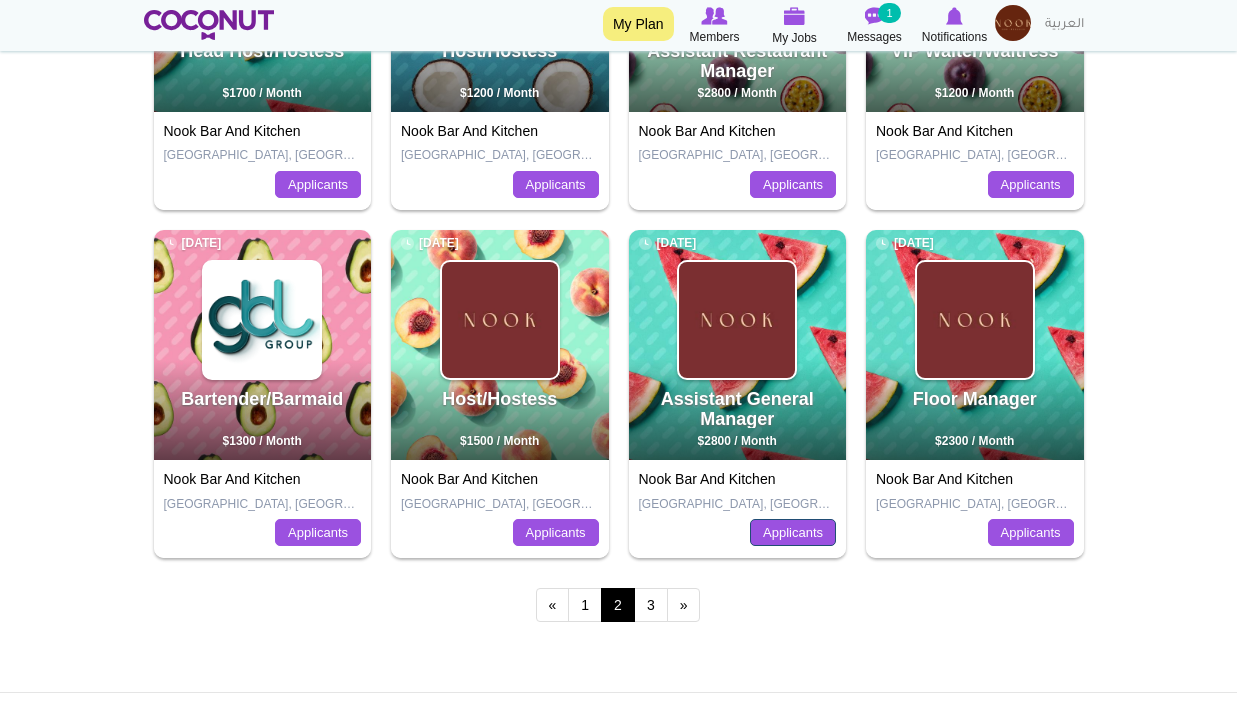 click on "Applicants" at bounding box center (793, 533) 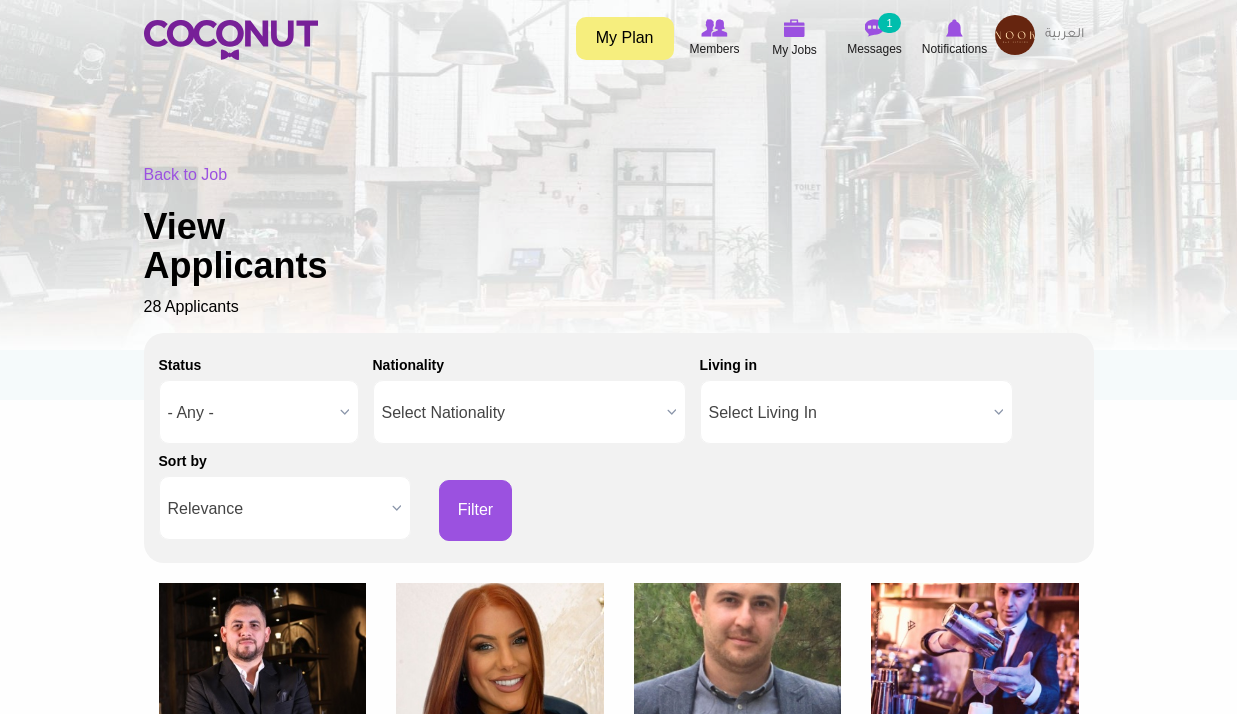 scroll, scrollTop: 0, scrollLeft: 0, axis: both 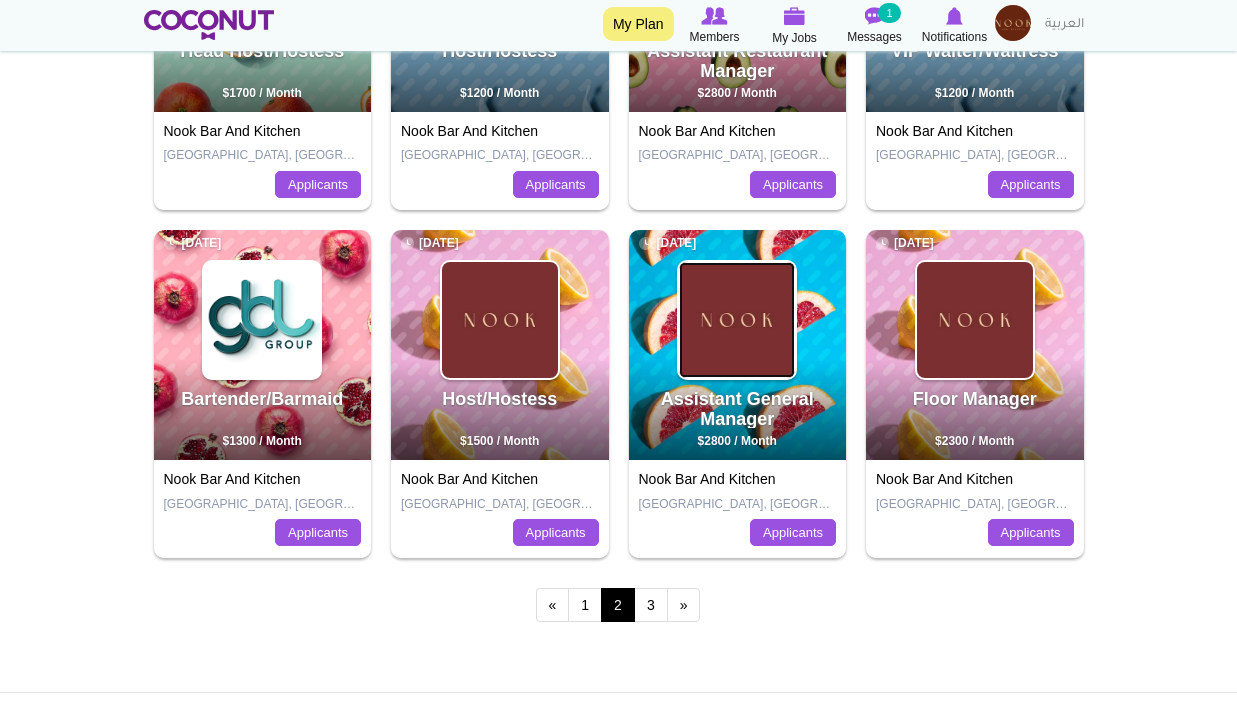 click at bounding box center (737, 320) 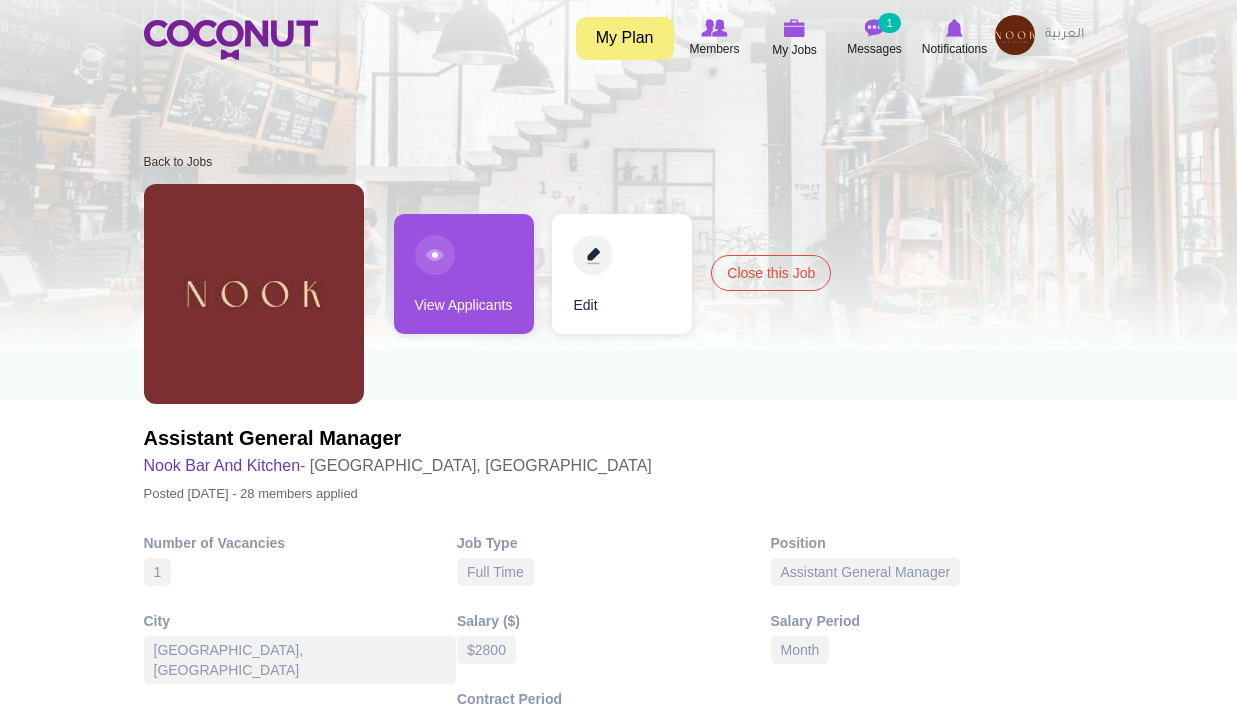 scroll, scrollTop: 0, scrollLeft: 0, axis: both 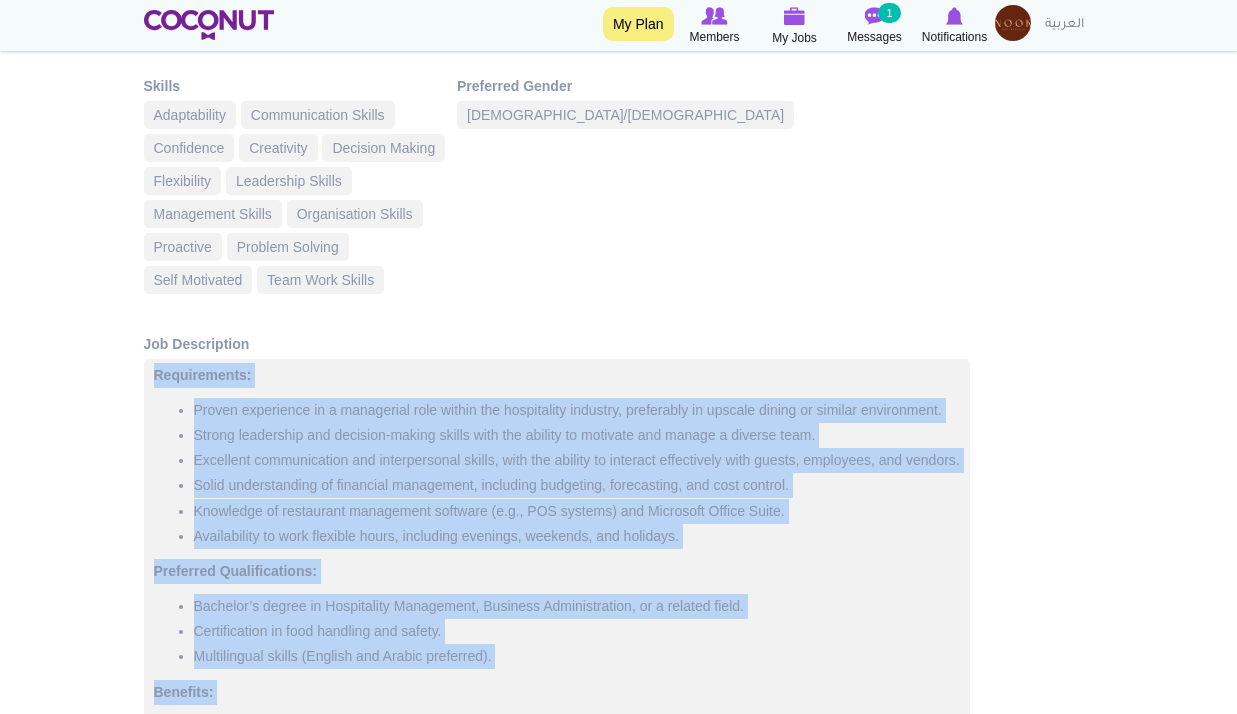 drag, startPoint x: 680, startPoint y: 481, endPoint x: 145, endPoint y: 374, distance: 545.5951 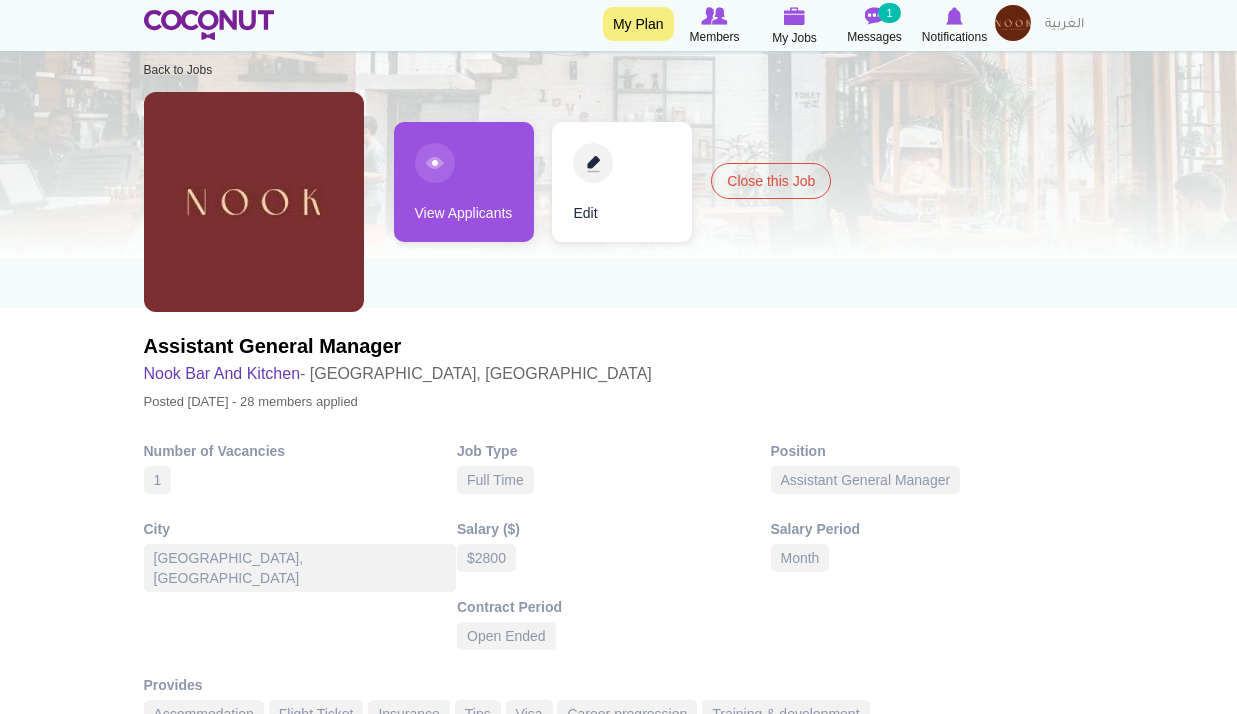 scroll, scrollTop: 0, scrollLeft: 0, axis: both 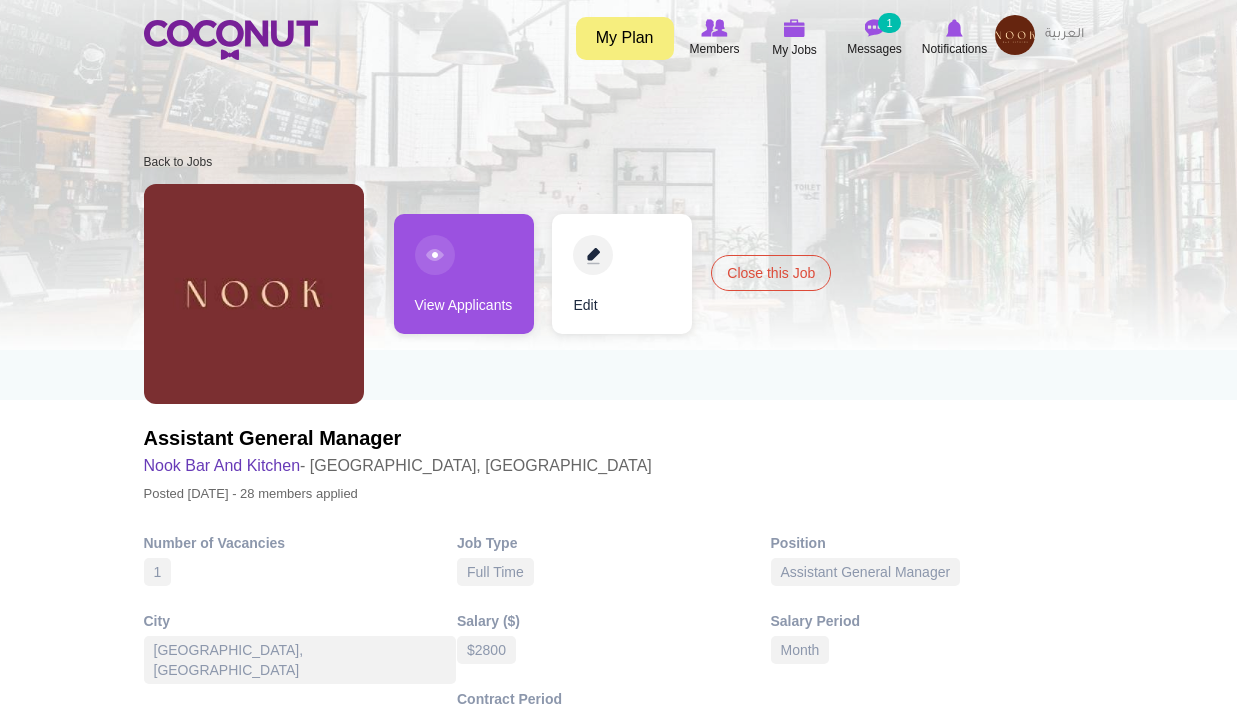 click at bounding box center [1015, 35] 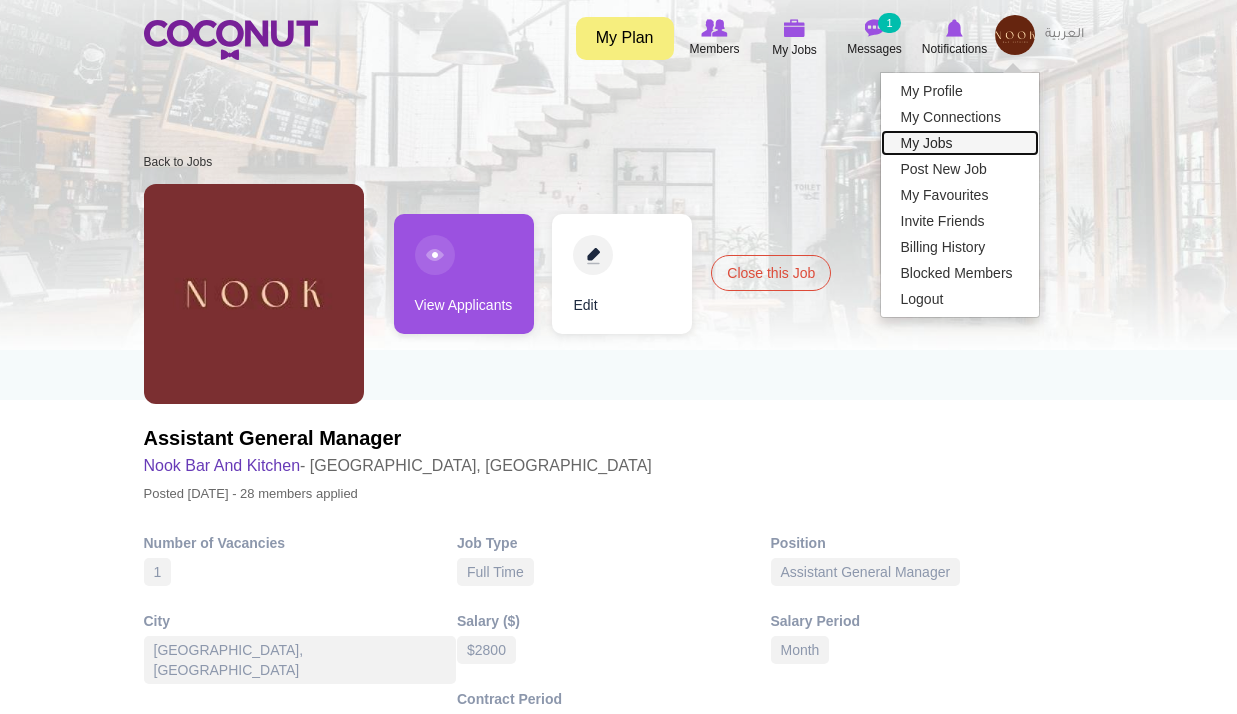 click on "My Jobs" at bounding box center (960, 143) 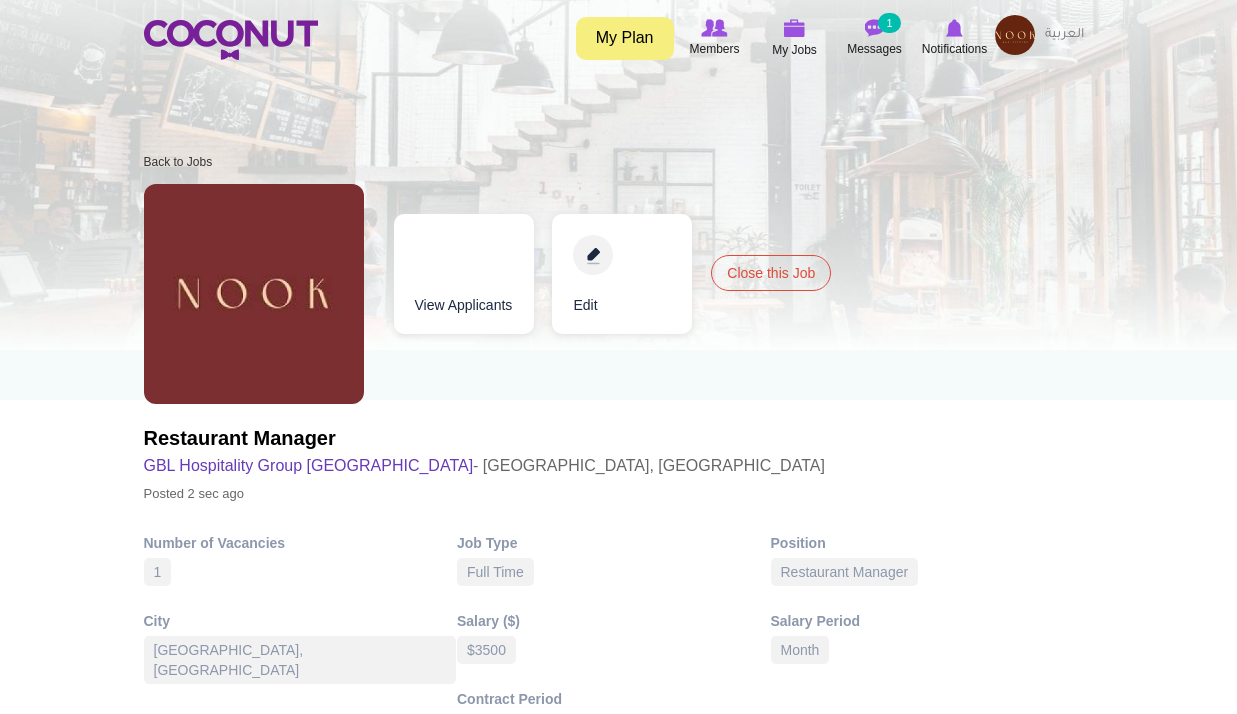 scroll, scrollTop: 0, scrollLeft: 0, axis: both 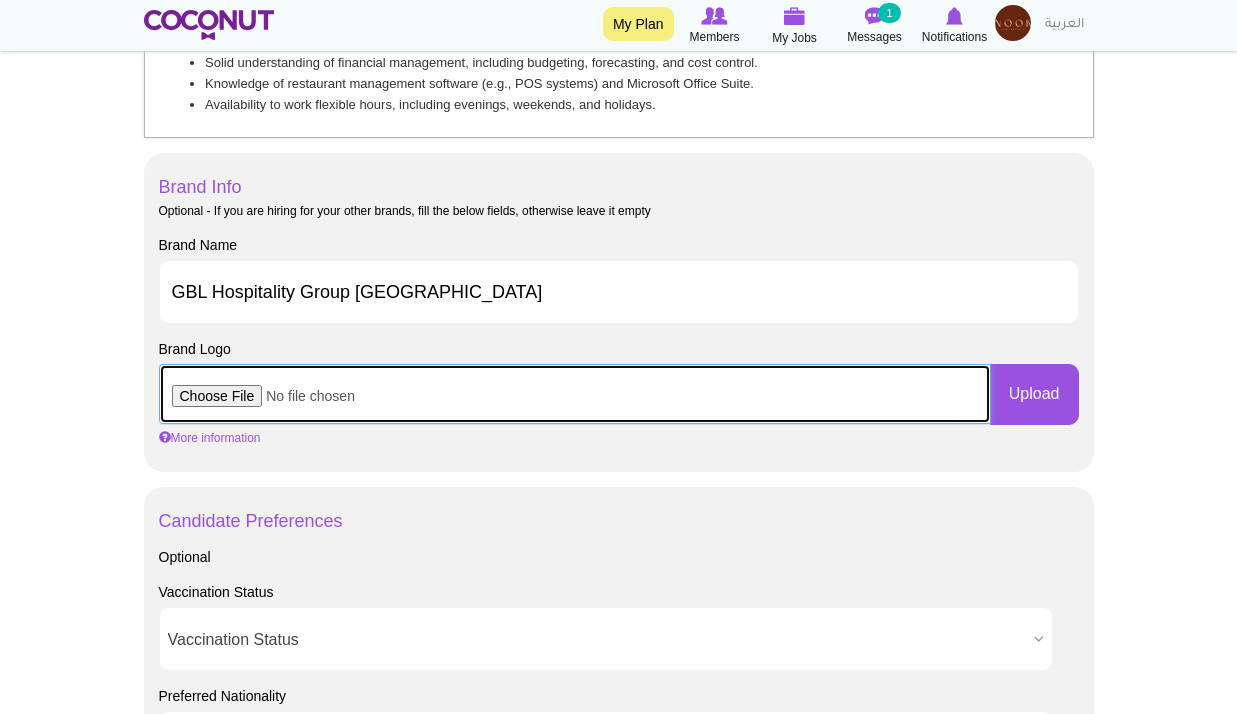 click at bounding box center (575, 394) 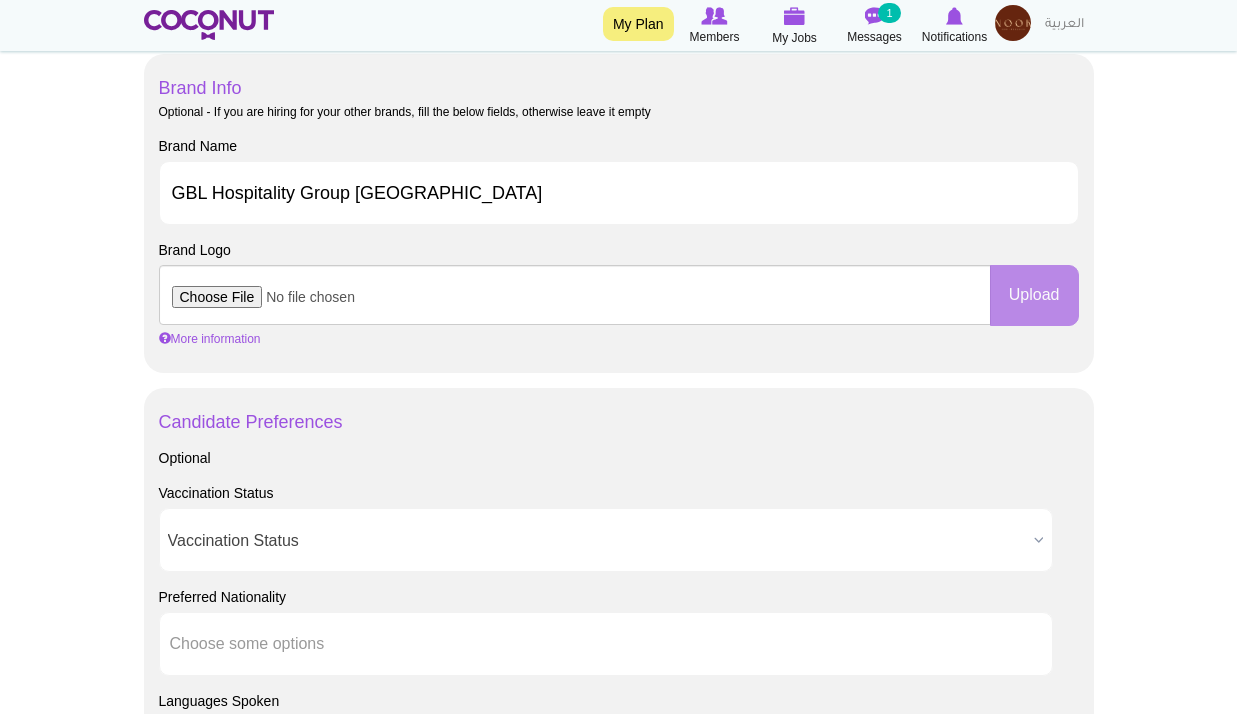 scroll, scrollTop: 0, scrollLeft: 0, axis: both 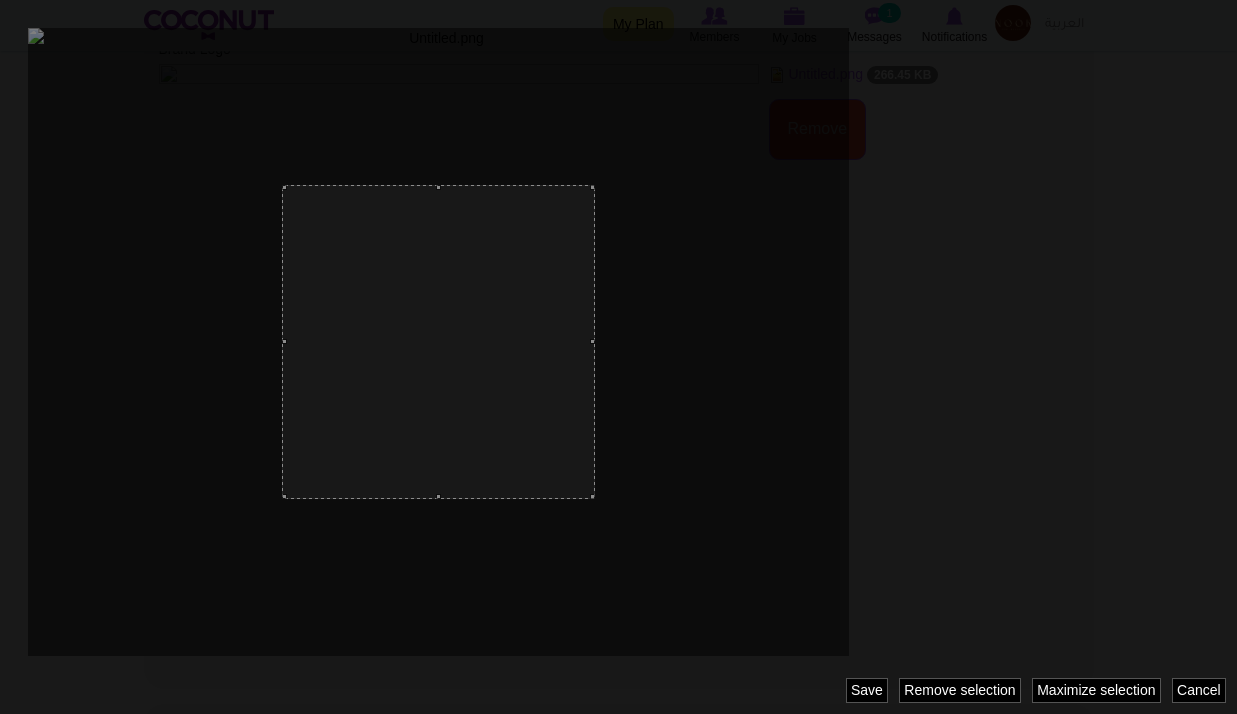 click at bounding box center [722, 342] 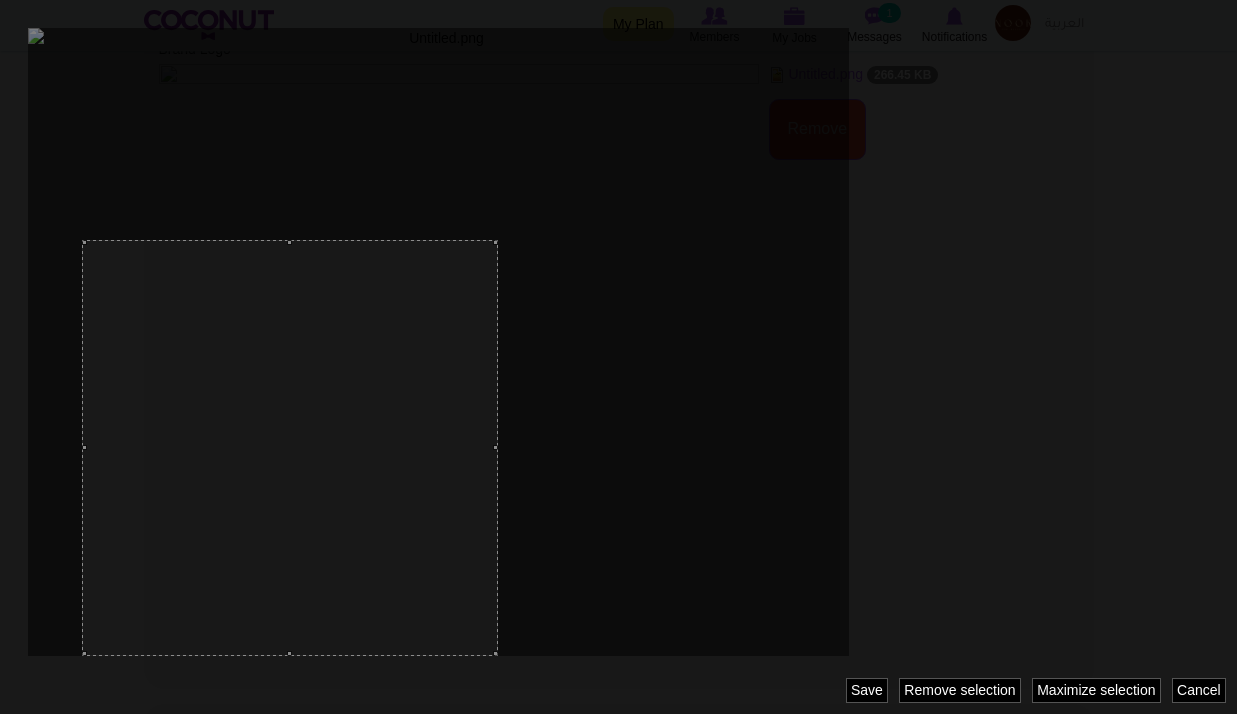 drag, startPoint x: 82, startPoint y: 240, endPoint x: 719, endPoint y: 489, distance: 683.93713 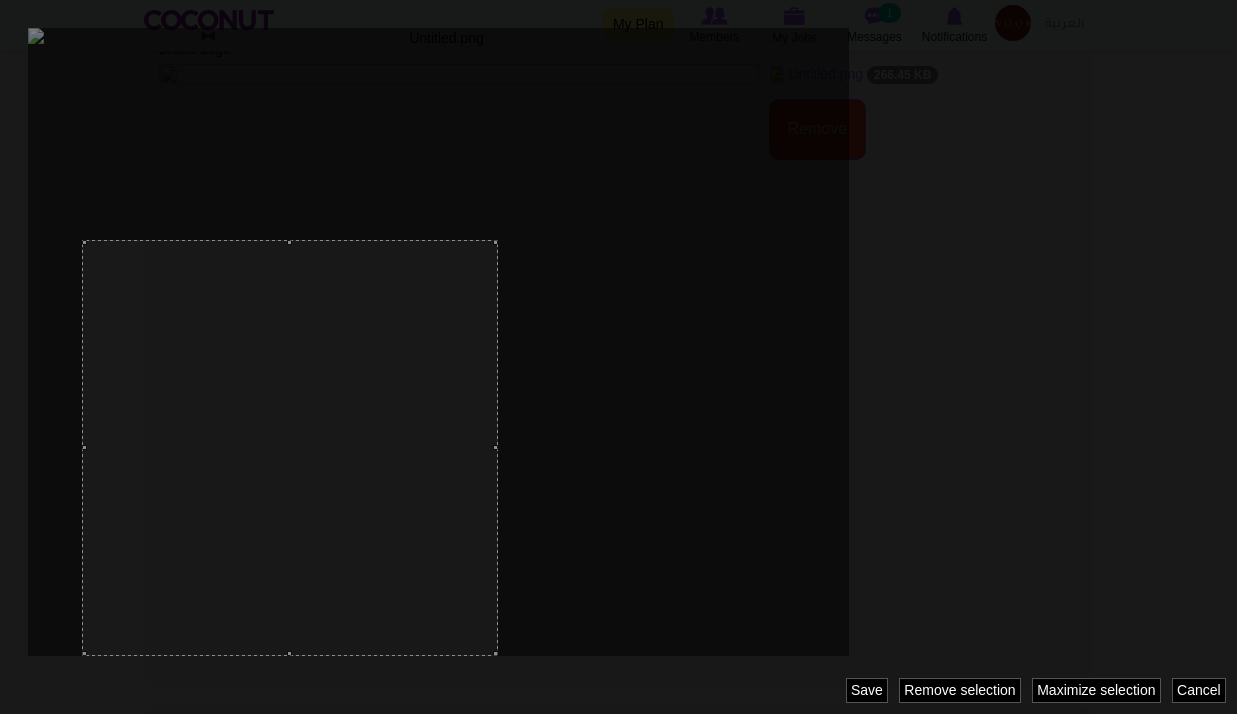 click at bounding box center (618, 357) 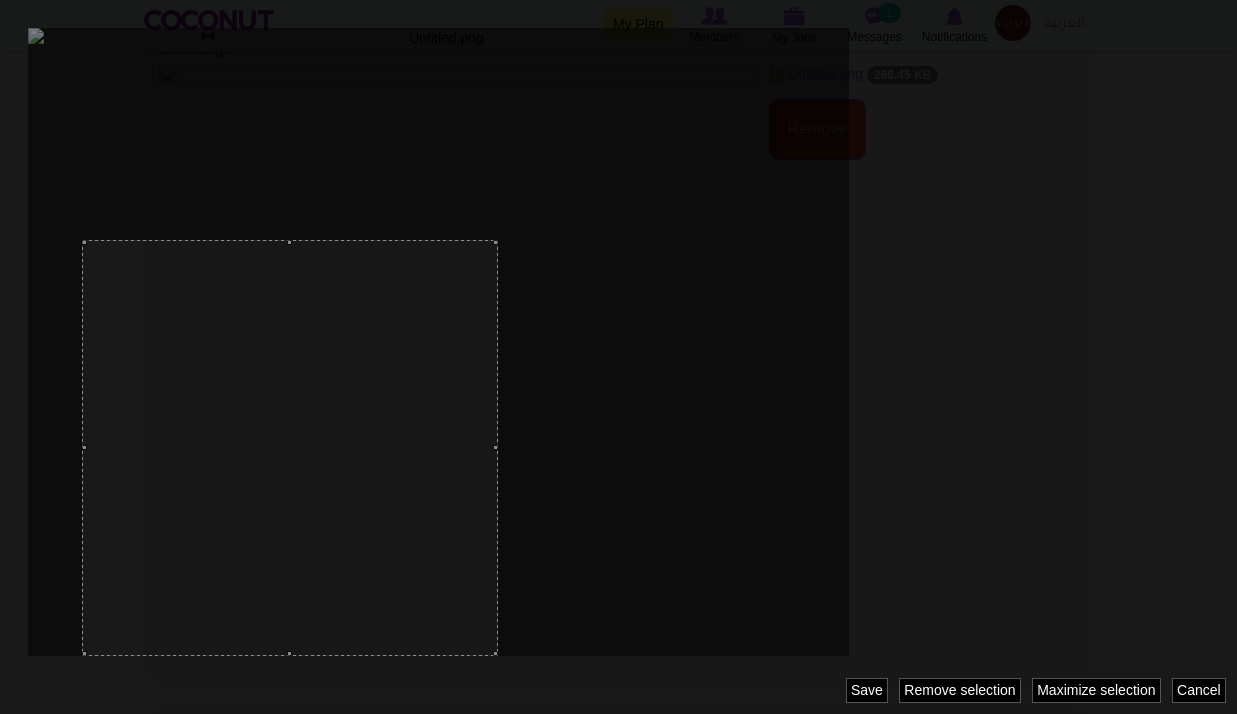 click at bounding box center [618, 357] 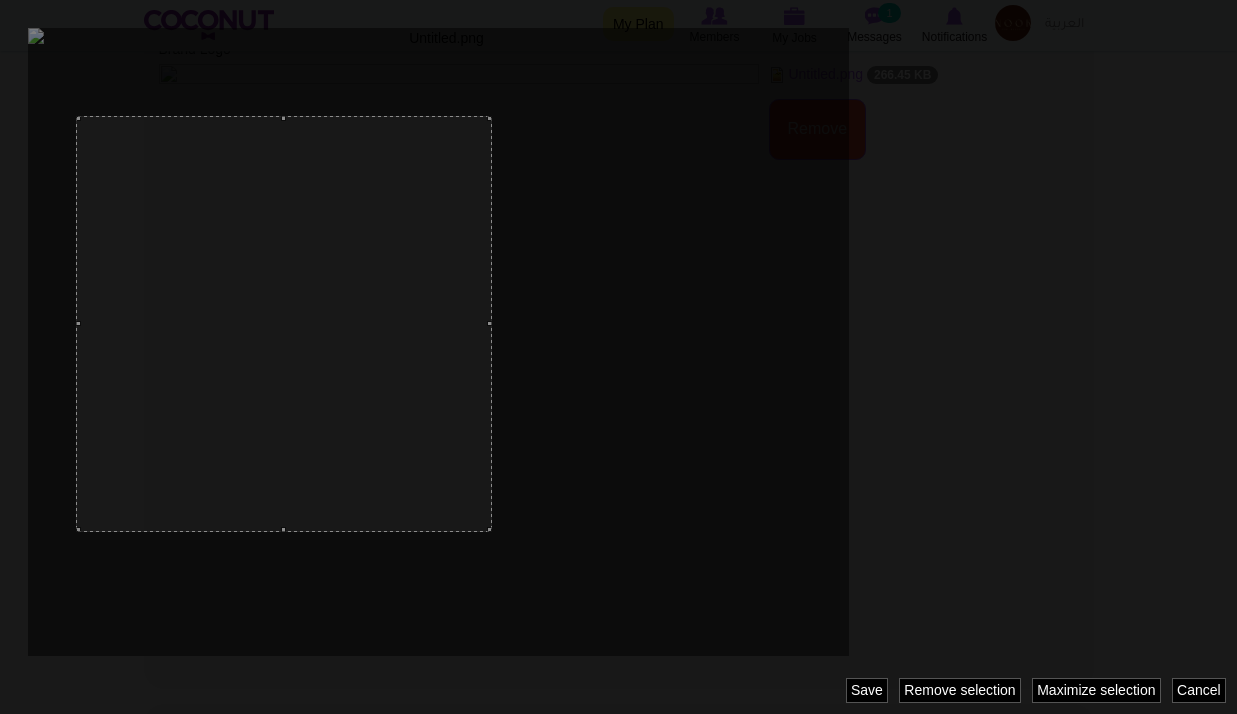 drag, startPoint x: 235, startPoint y: 466, endPoint x: 171, endPoint y: 332, distance: 148.49916 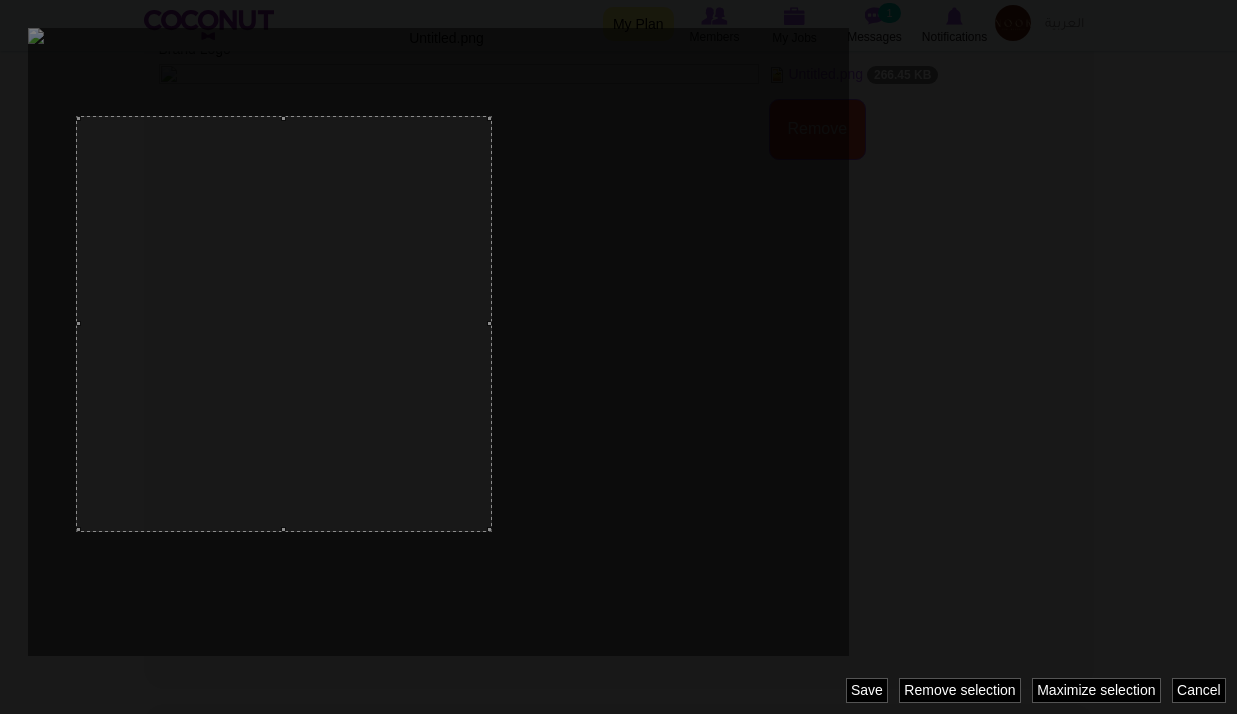 click at bounding box center [284, 324] 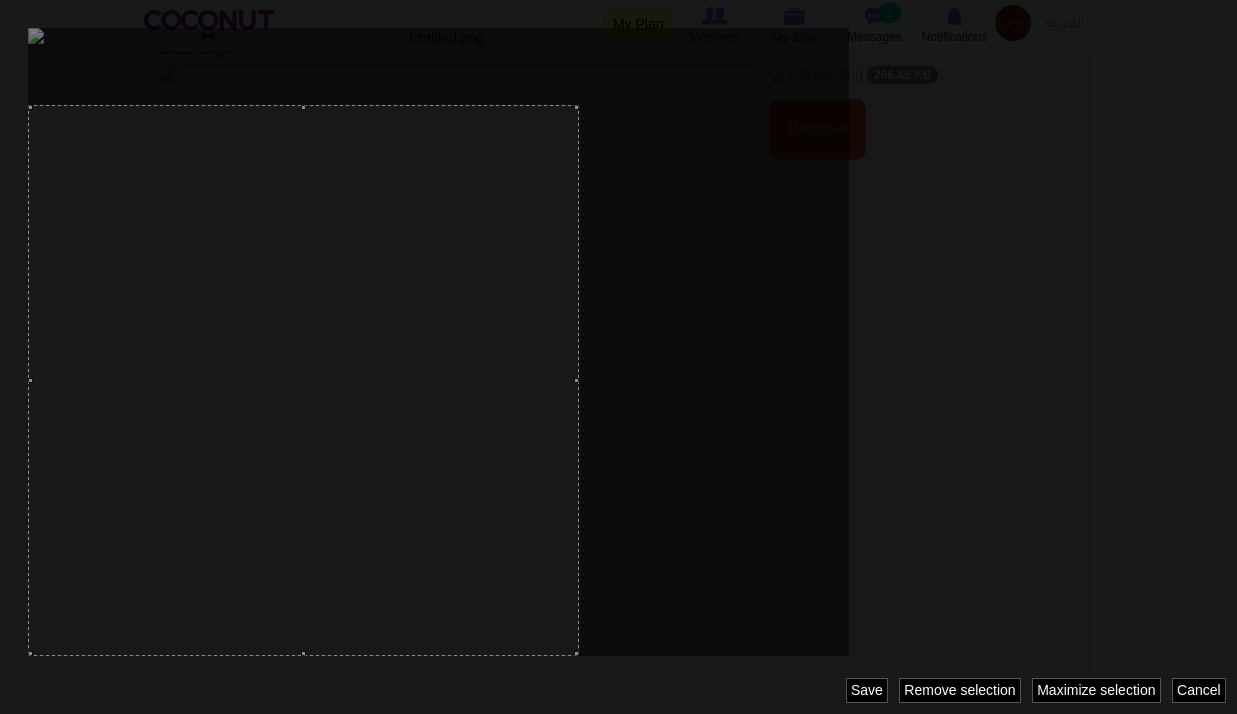drag, startPoint x: 443, startPoint y: 518, endPoint x: 725, endPoint y: 614, distance: 297.8926 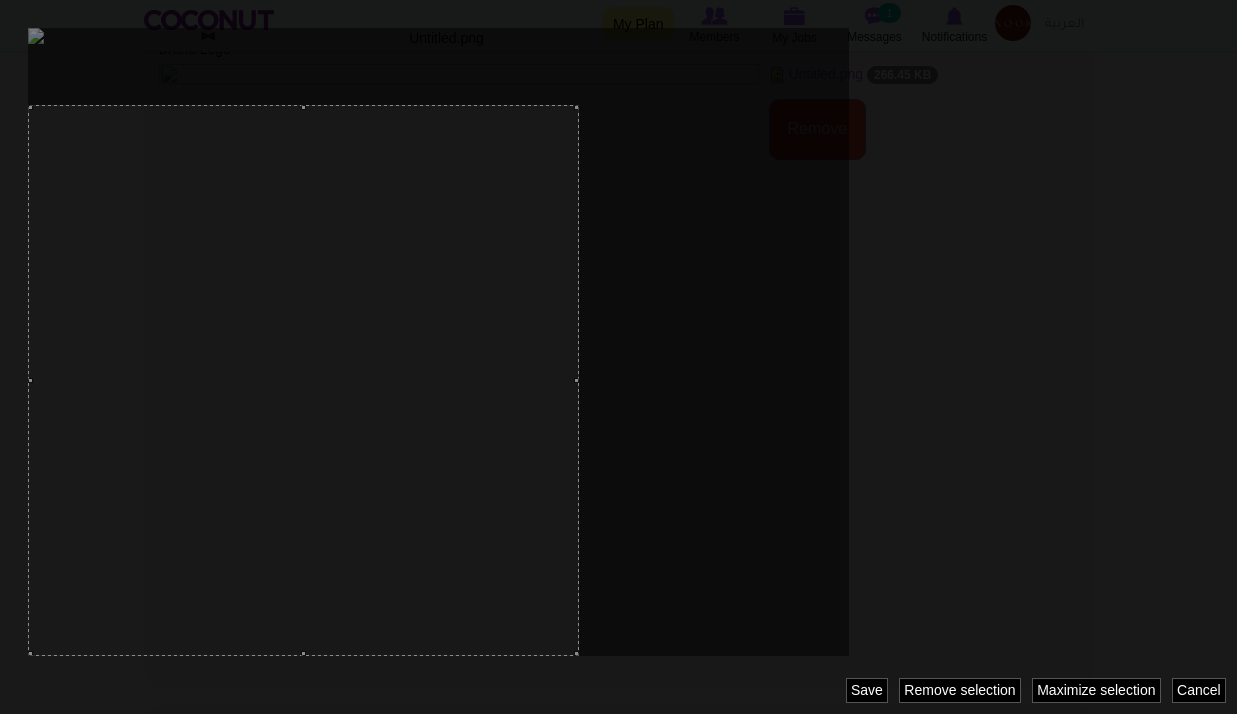click at bounding box center [618, 357] 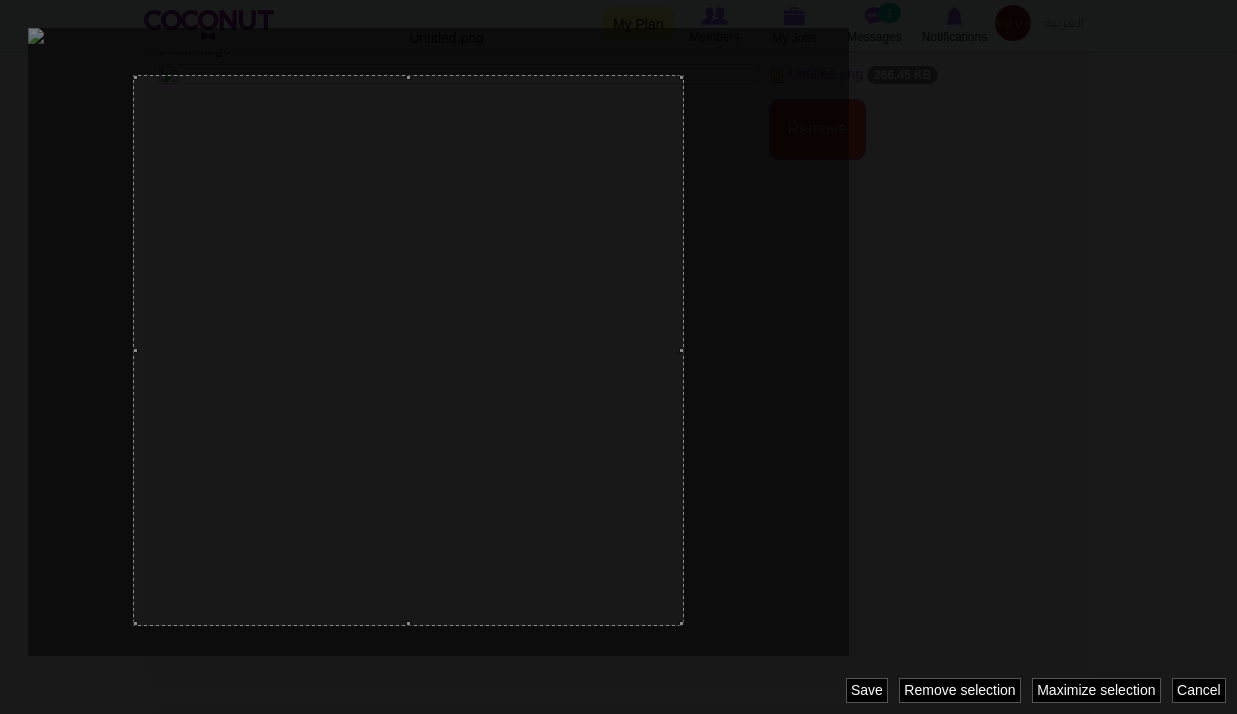 drag, startPoint x: 326, startPoint y: 449, endPoint x: 347, endPoint y: 420, distance: 35.805027 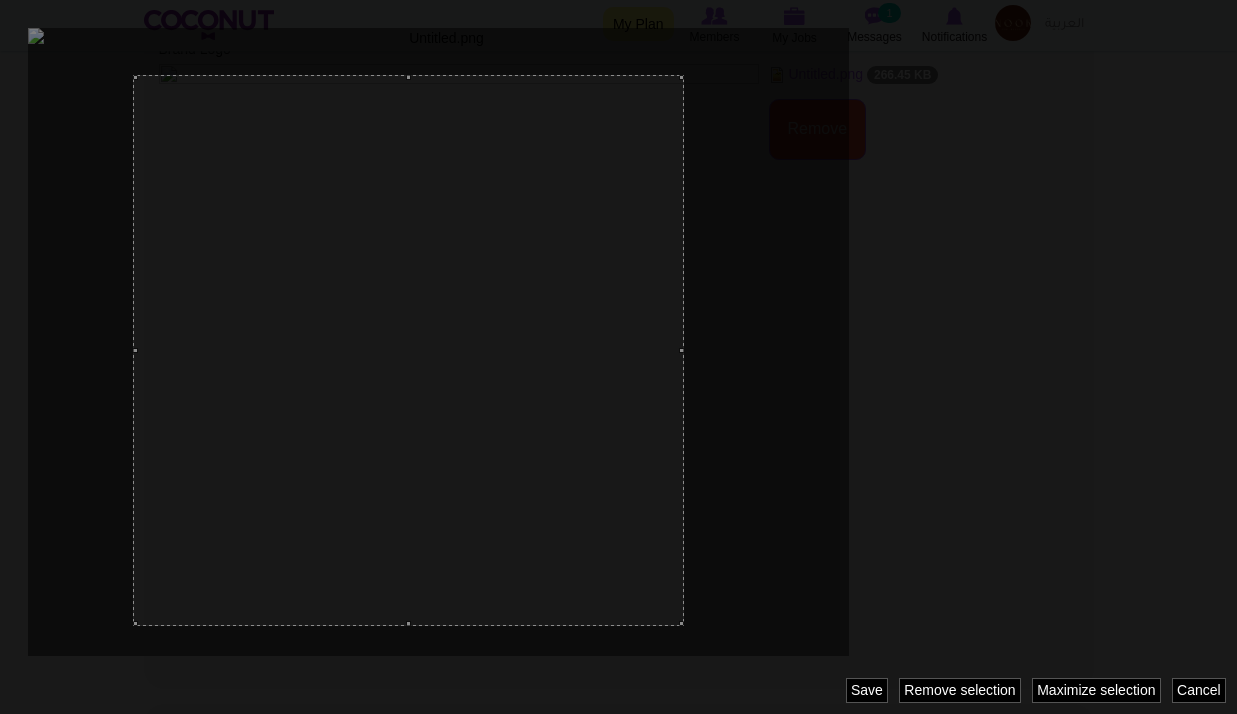 click at bounding box center [408, 350] 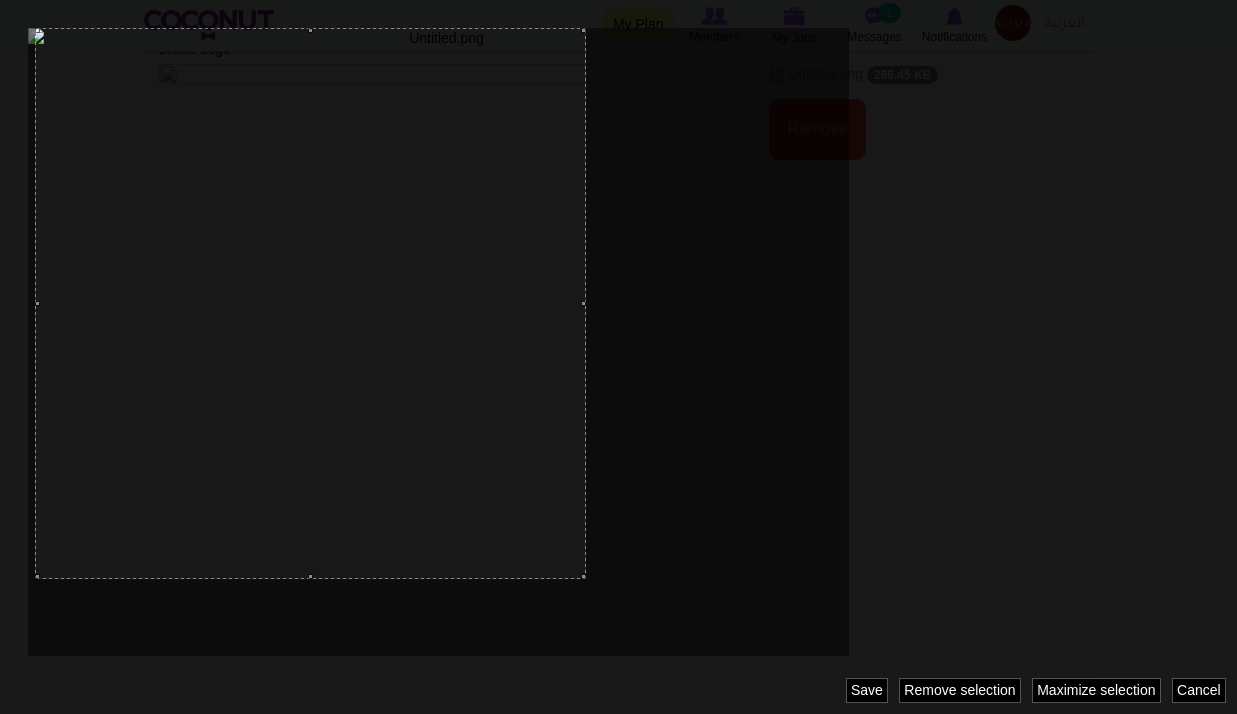 click at bounding box center (310, 303) 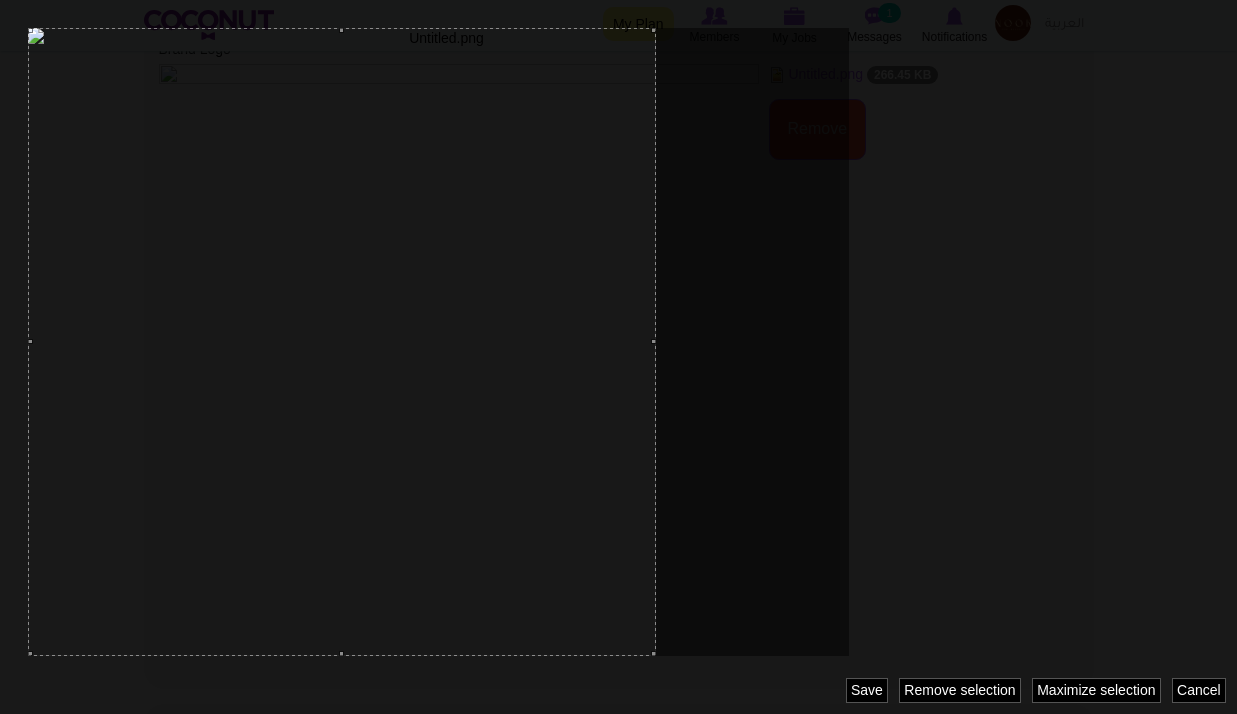 drag, startPoint x: 576, startPoint y: 576, endPoint x: 879, endPoint y: 656, distance: 313.38315 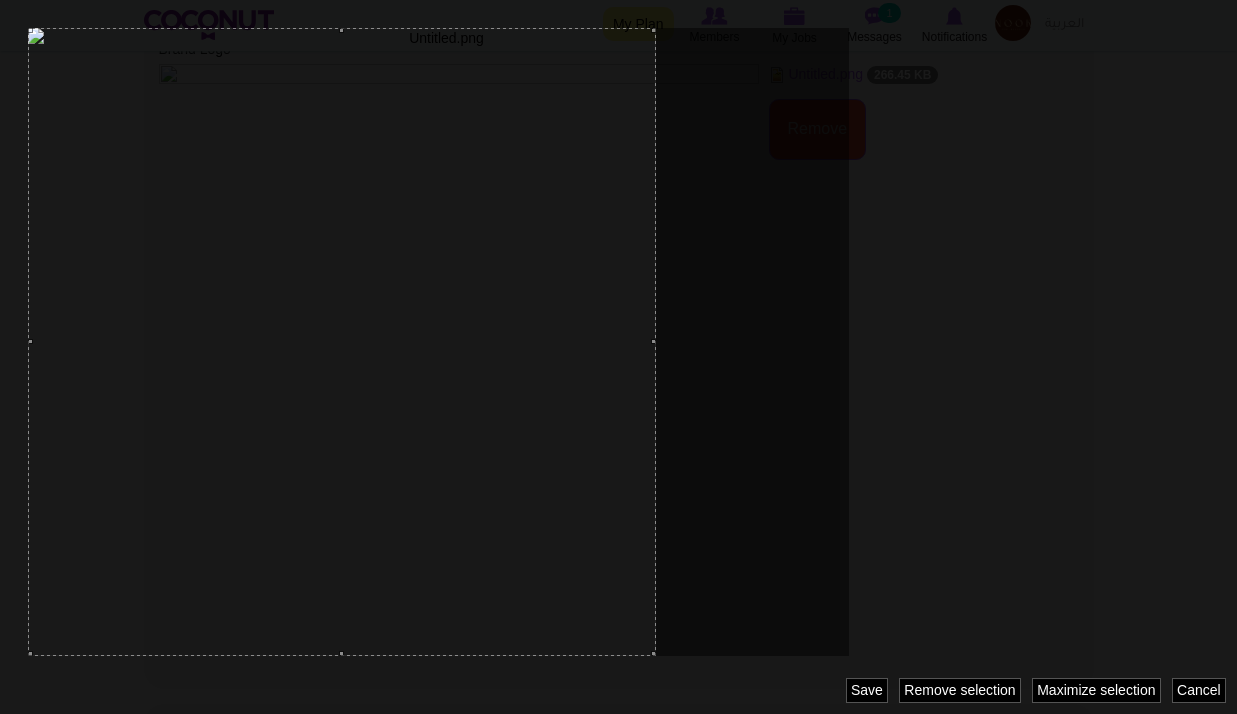 click at bounding box center [618, 357] 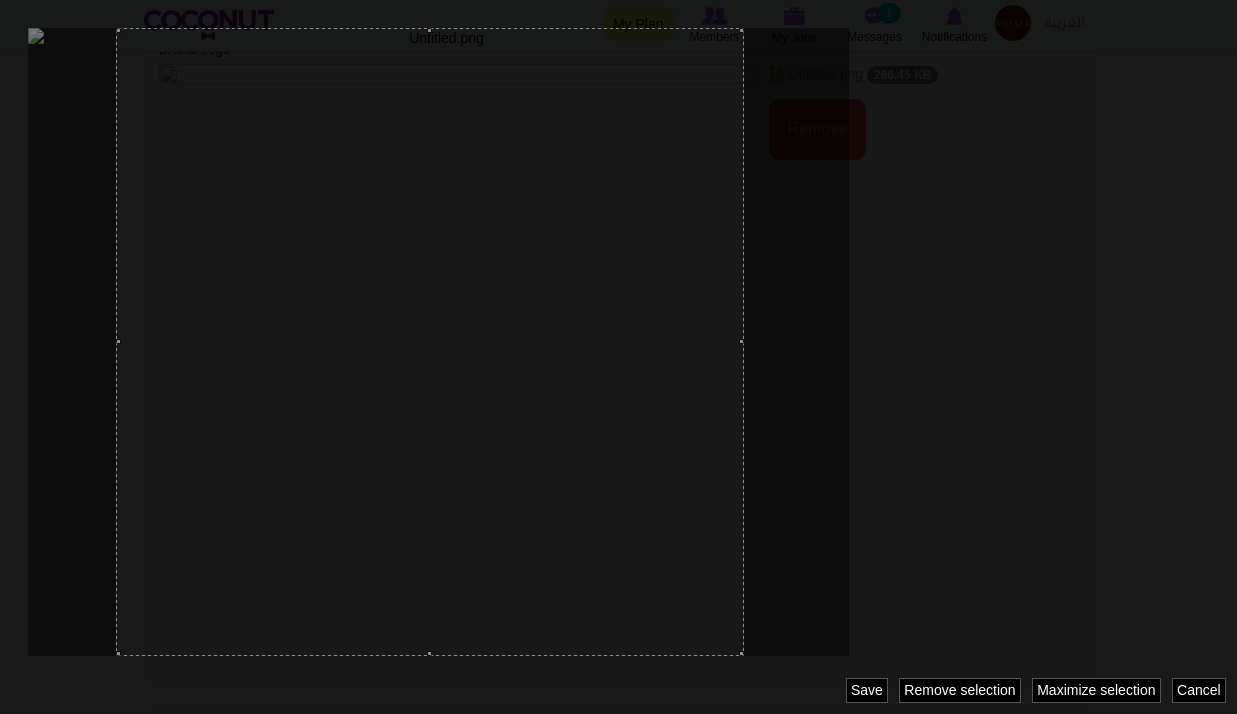 drag, startPoint x: 348, startPoint y: 452, endPoint x: 436, endPoint y: 442, distance: 88.56636 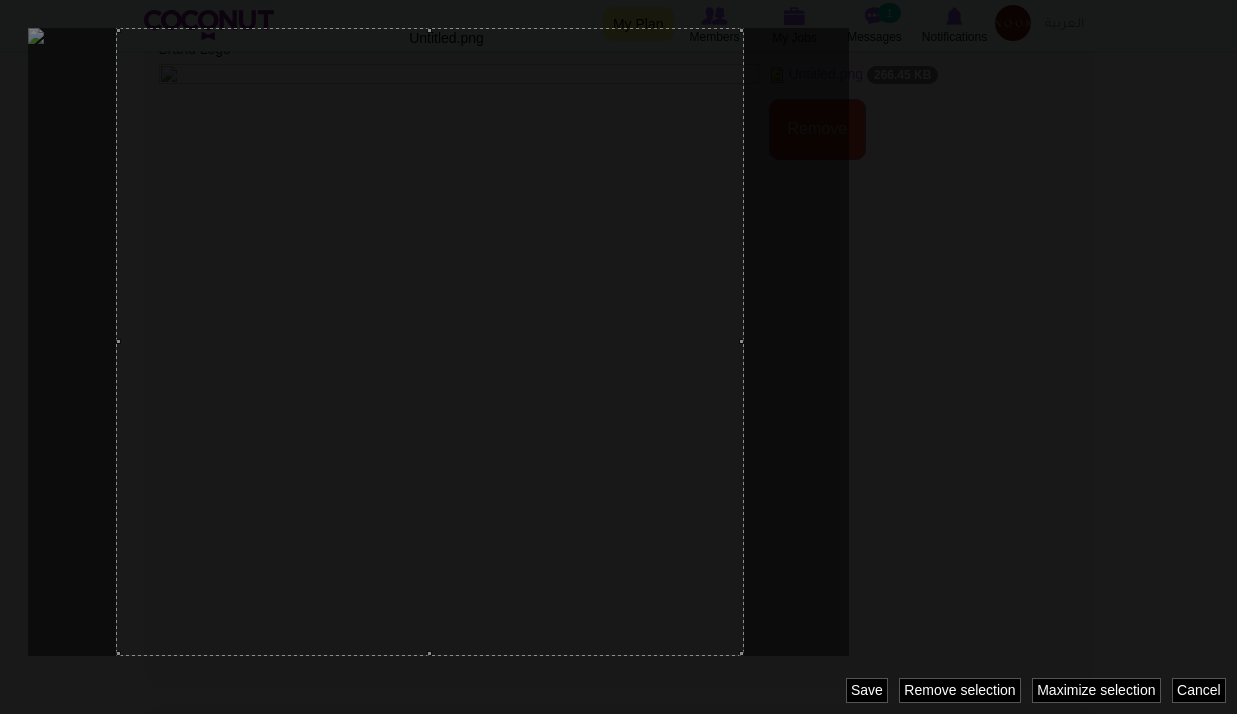 click at bounding box center (430, 342) 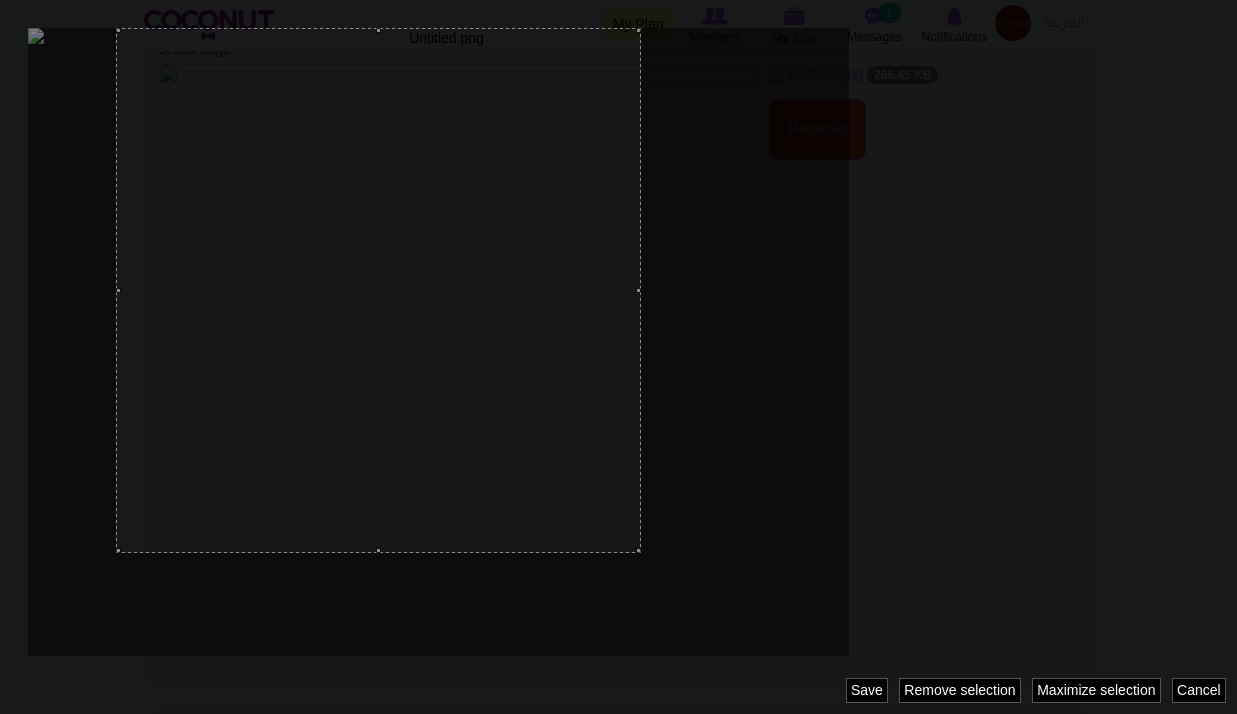 drag, startPoint x: 433, startPoint y: 652, endPoint x: 468, endPoint y: 553, distance: 105.00476 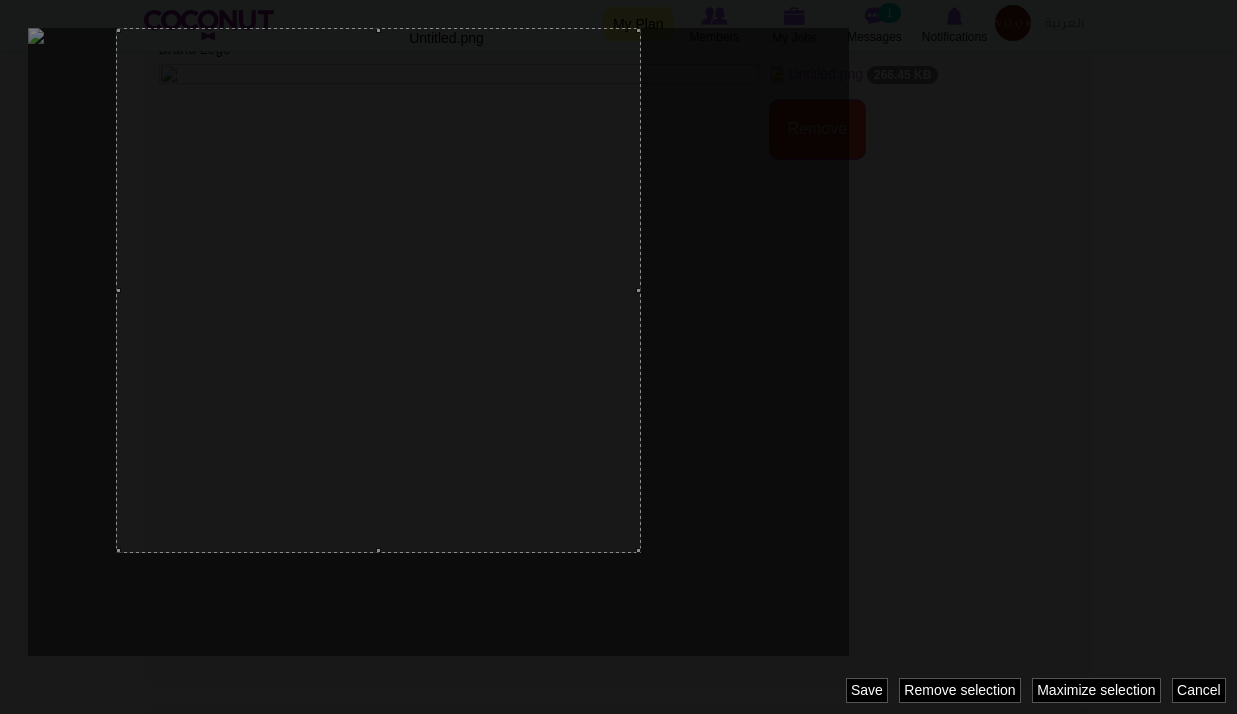 click at bounding box center (618, 357) 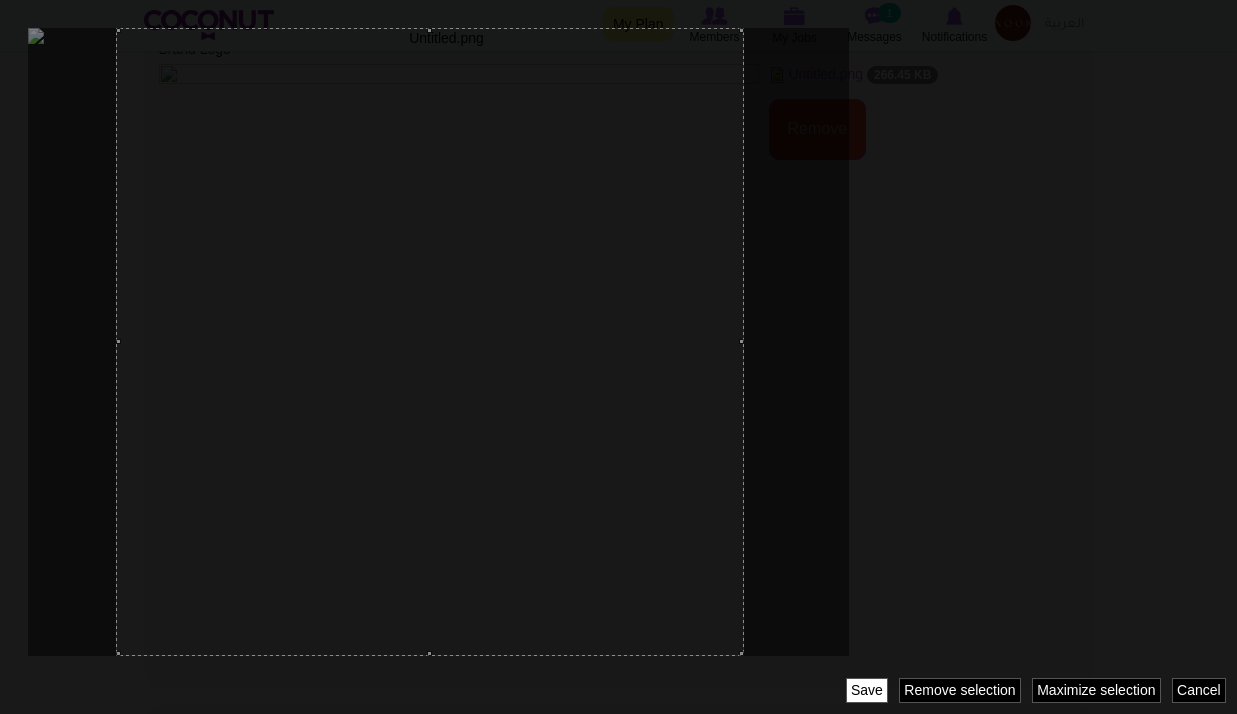 drag, startPoint x: 636, startPoint y: 549, endPoint x: 864, endPoint y: 687, distance: 266.51077 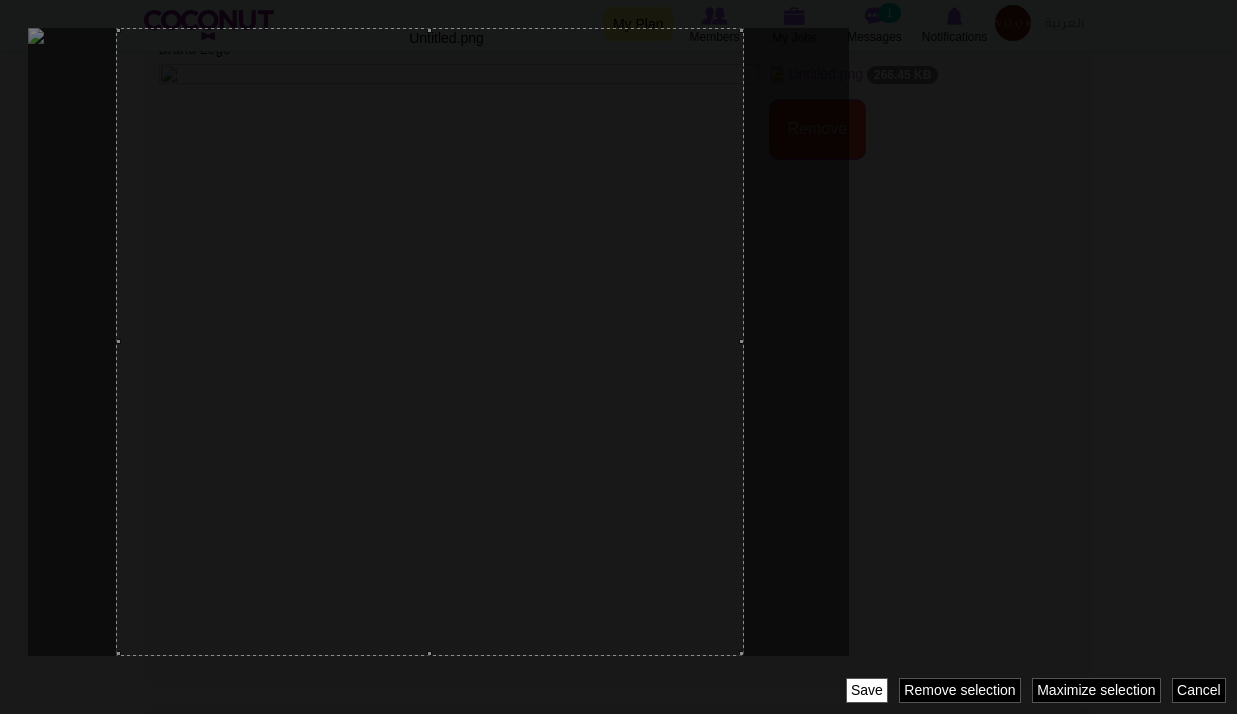 click on "147  x  0 1050 1050 Image style:  pro_pic_crop Cancel Maximize selection Remove selection Revert selection Save" at bounding box center (618, 357) 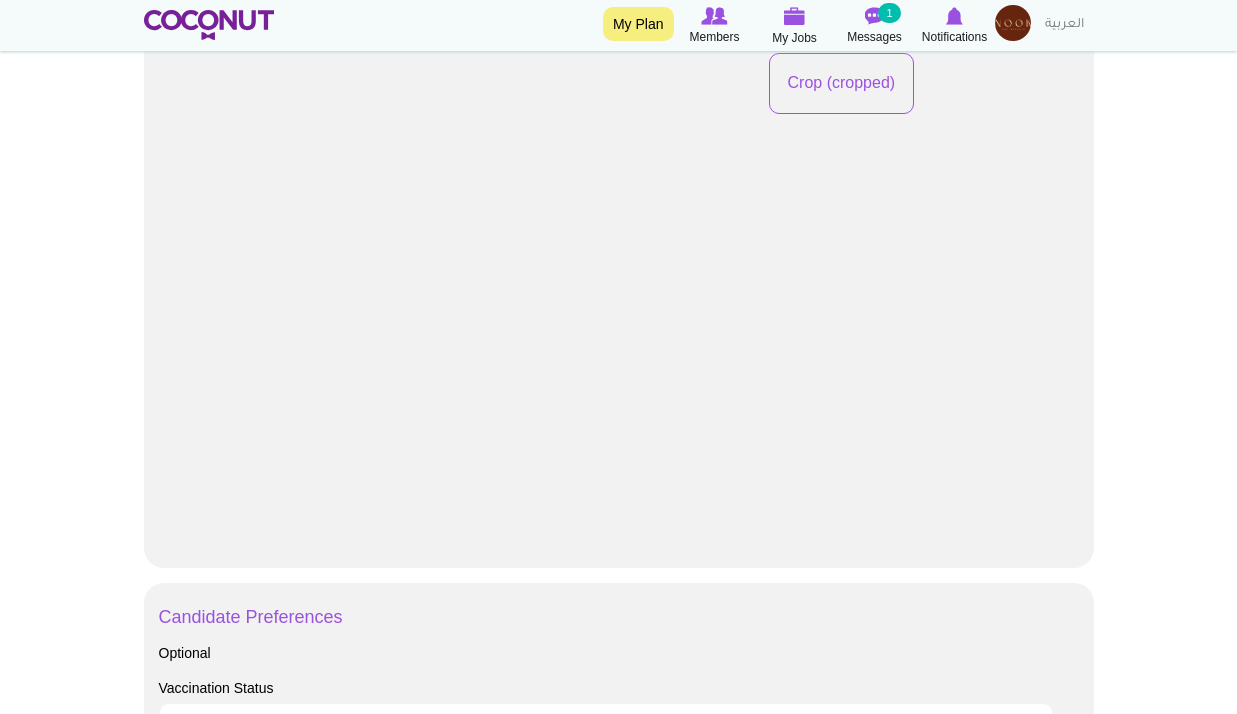 scroll, scrollTop: 1140, scrollLeft: 0, axis: vertical 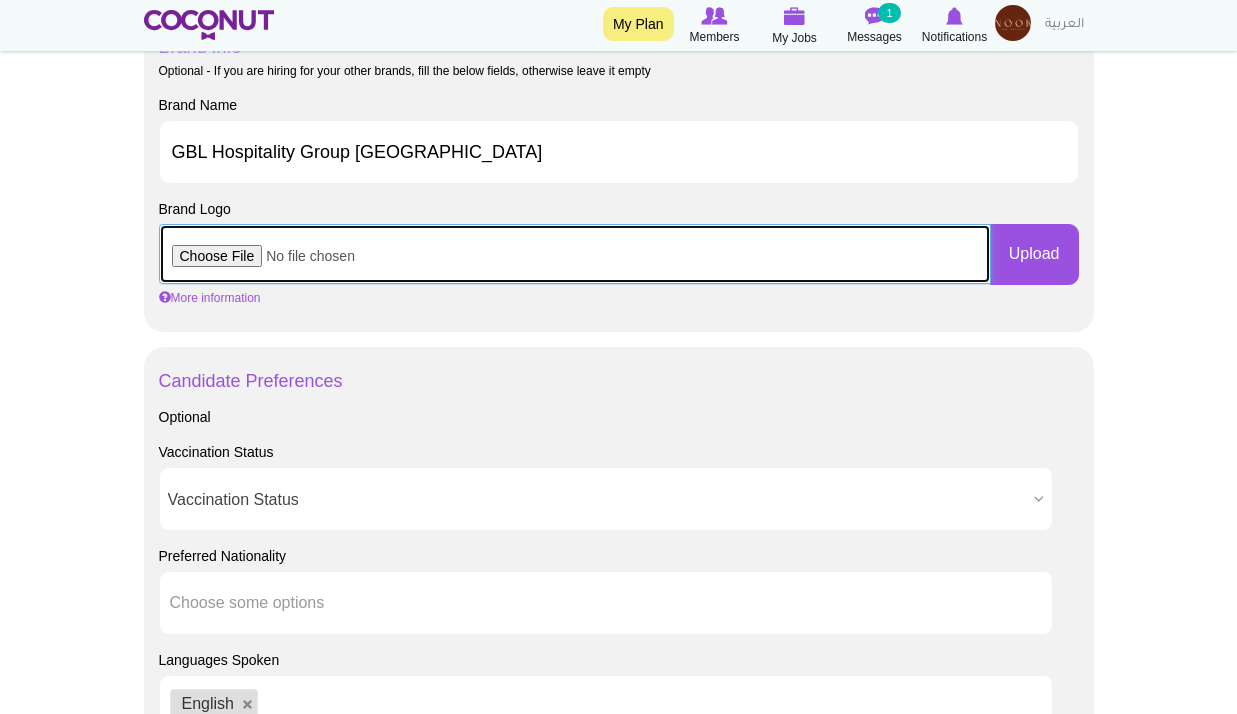 click at bounding box center (575, 254) 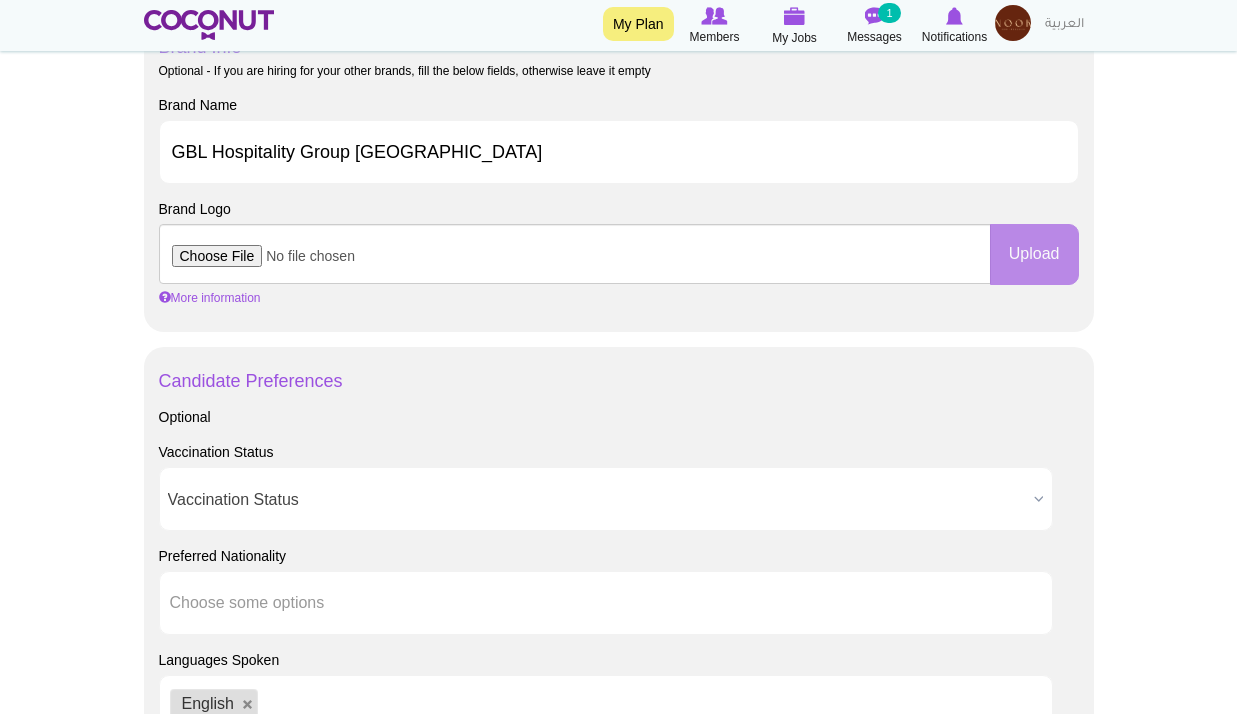 scroll, scrollTop: 0, scrollLeft: 0, axis: both 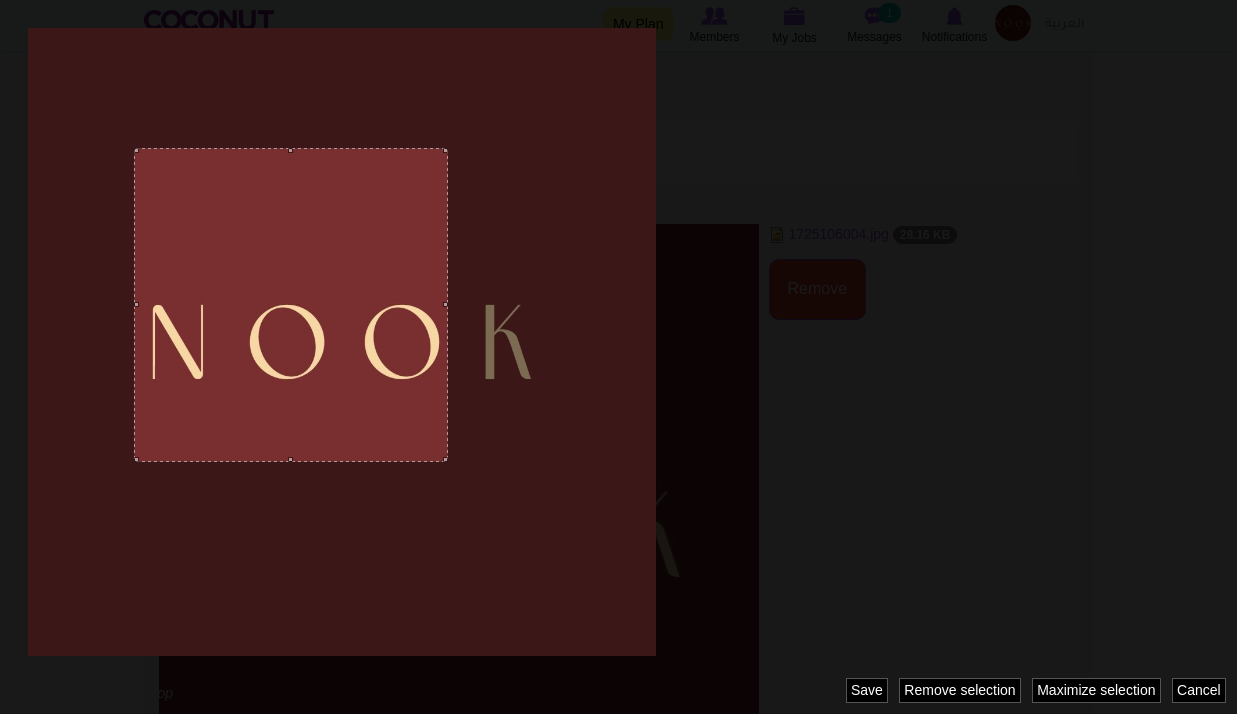 drag, startPoint x: 425, startPoint y: 365, endPoint x: 344, endPoint y: 311, distance: 97.349884 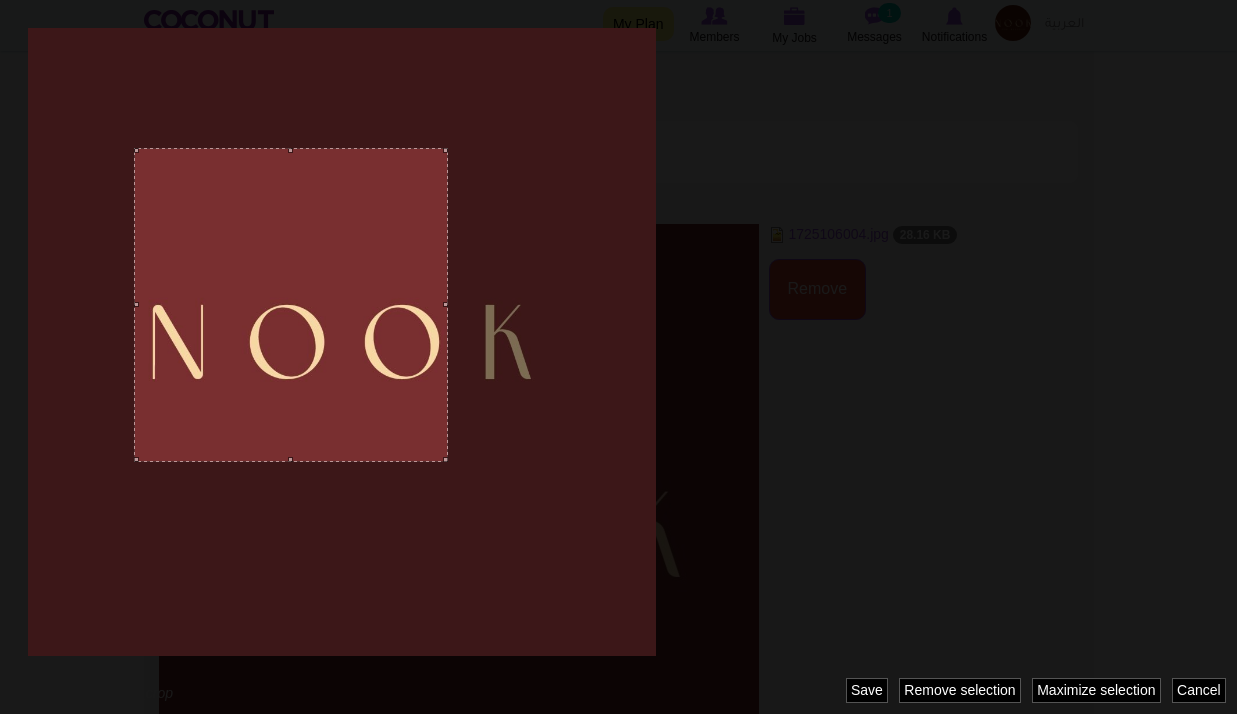 click at bounding box center [291, 305] 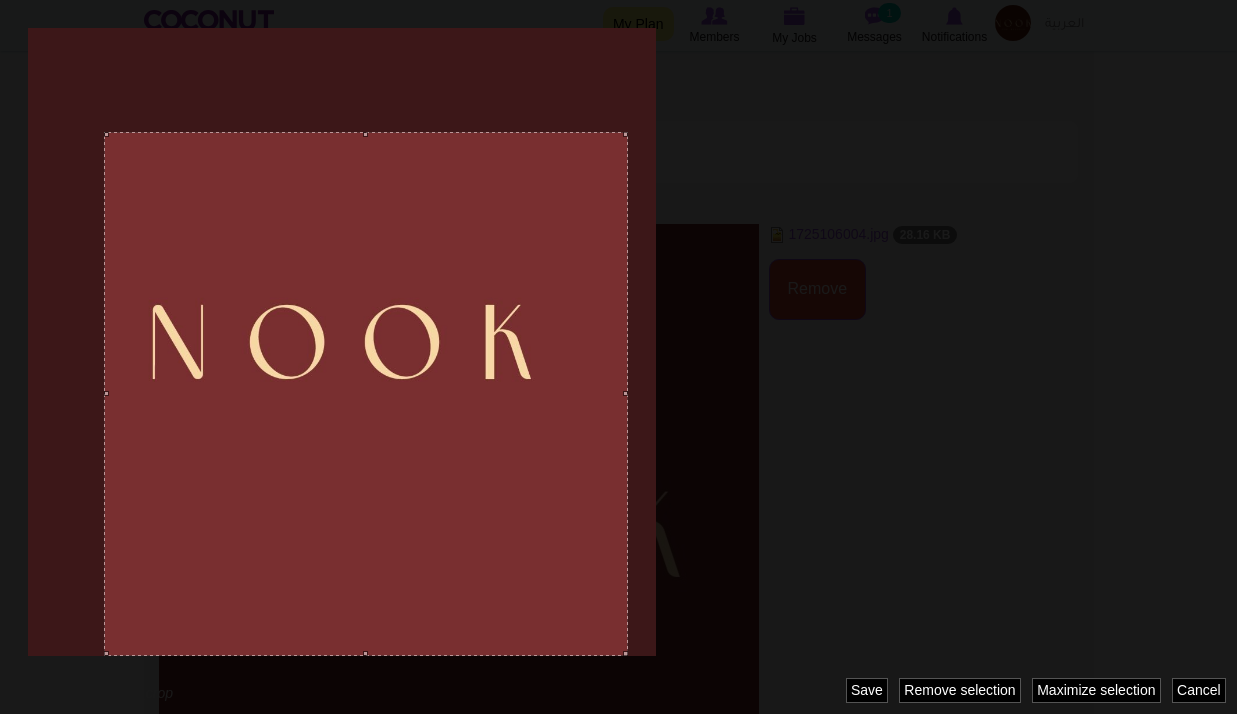 drag, startPoint x: 417, startPoint y: 443, endPoint x: 744, endPoint y: 663, distance: 394.118 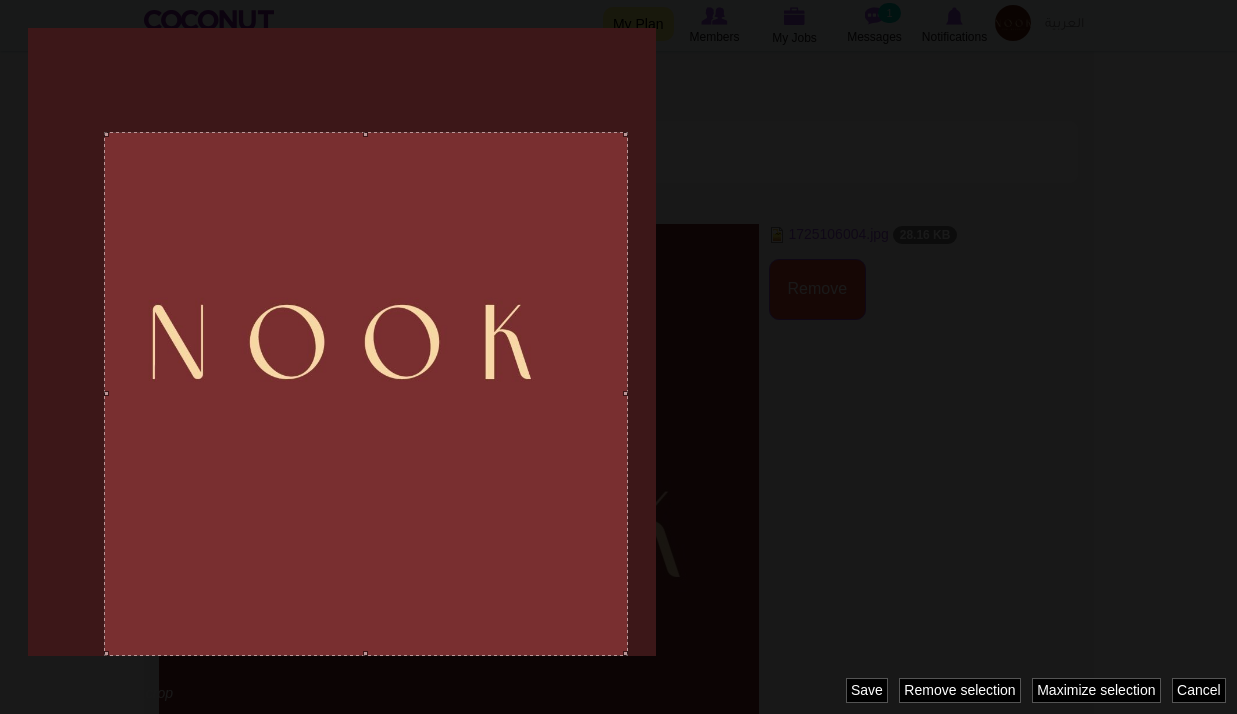 click at bounding box center [618, 357] 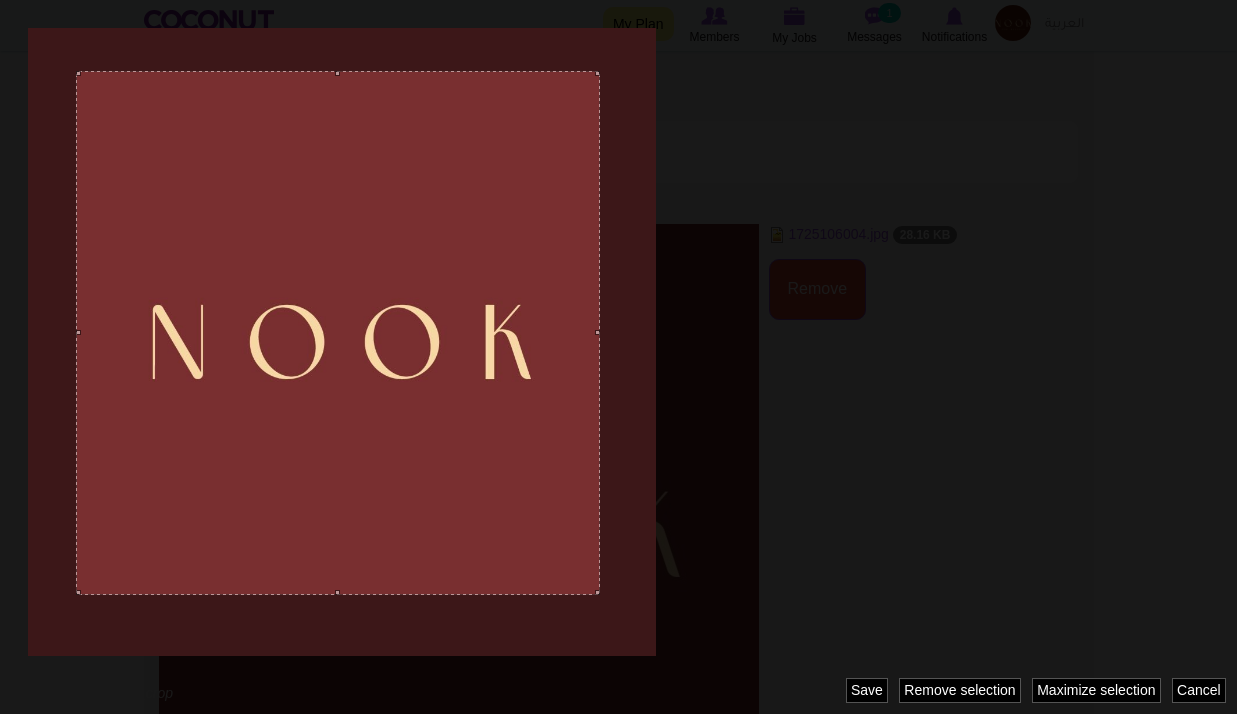 drag, startPoint x: 451, startPoint y: 464, endPoint x: 423, endPoint y: 403, distance: 67.11929 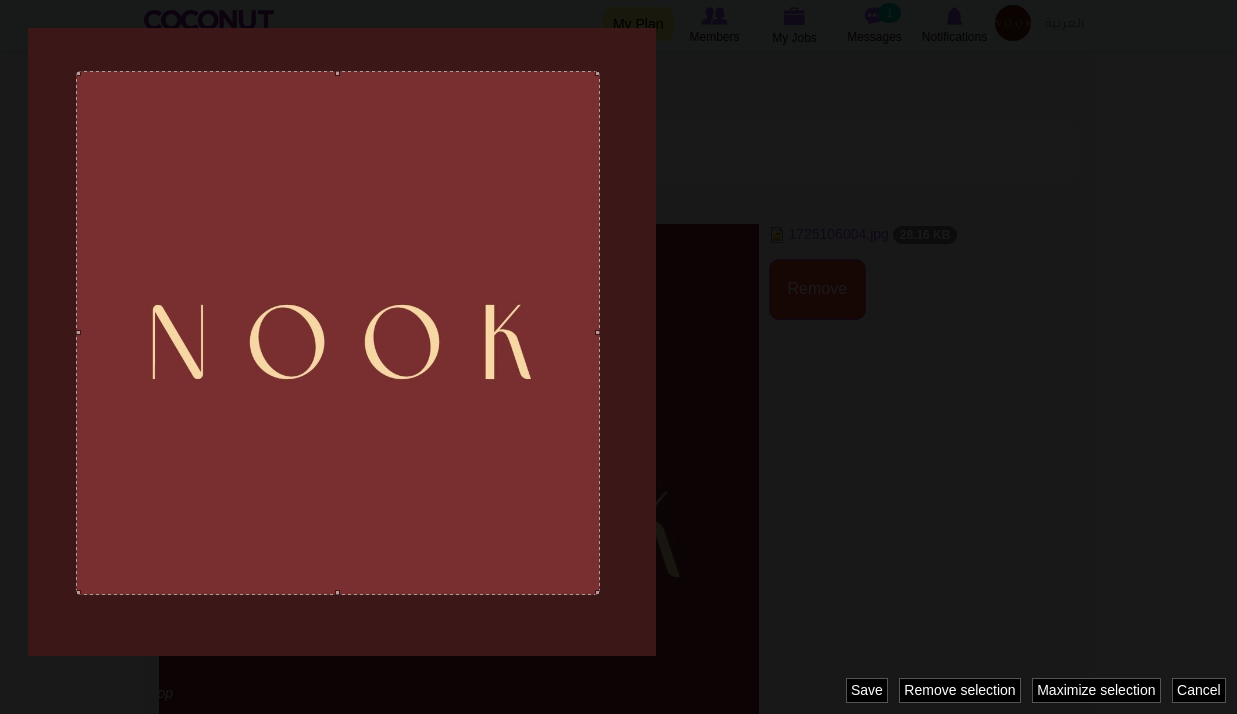 click at bounding box center (338, 333) 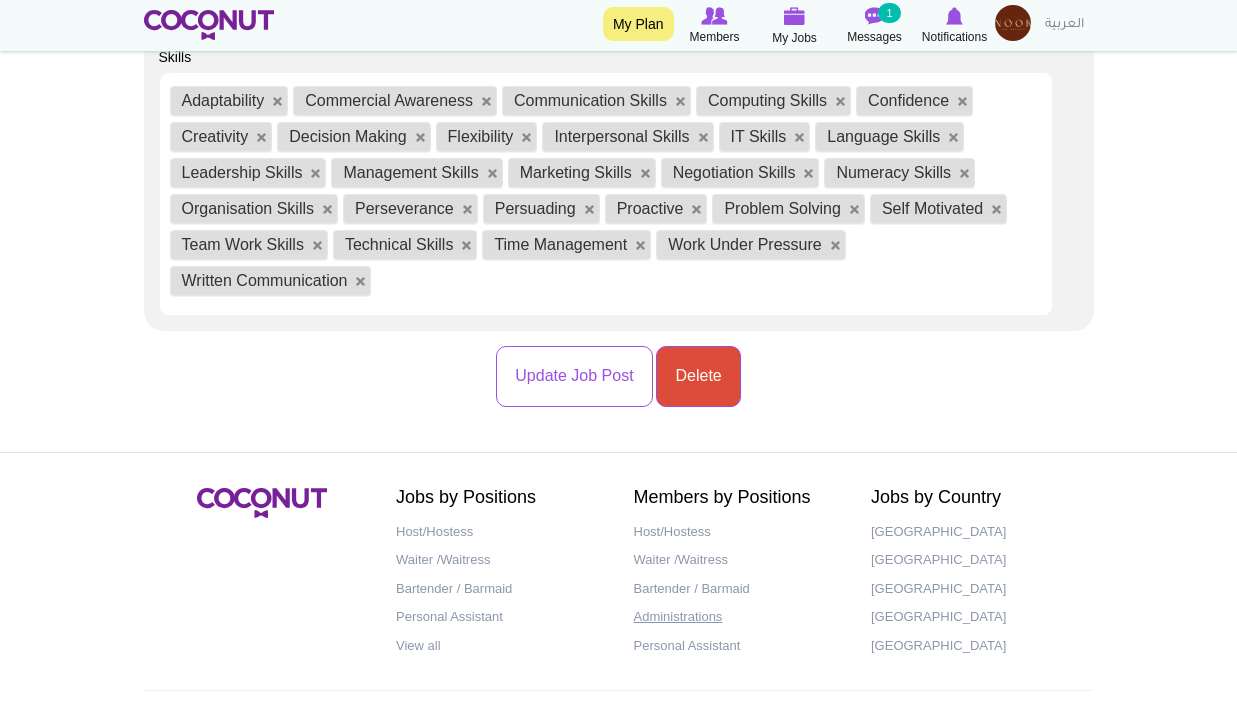 scroll, scrollTop: 2840, scrollLeft: 0, axis: vertical 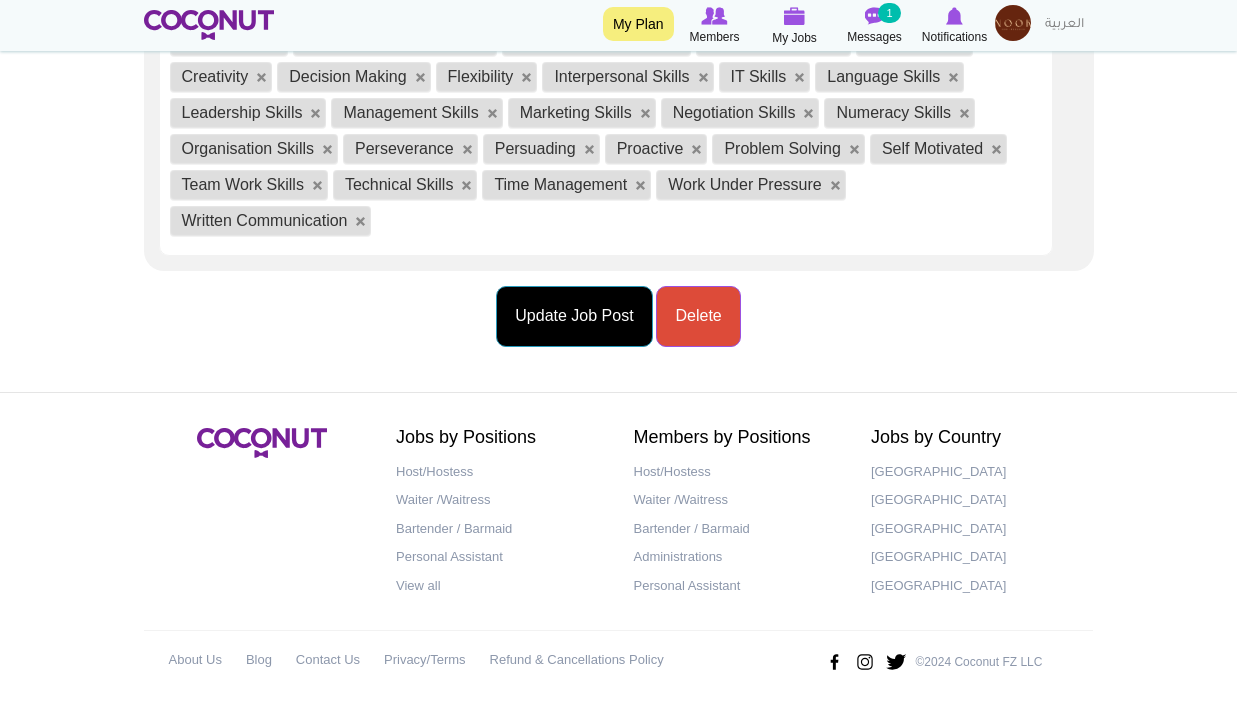 click on "Update Job Post" at bounding box center [574, 316] 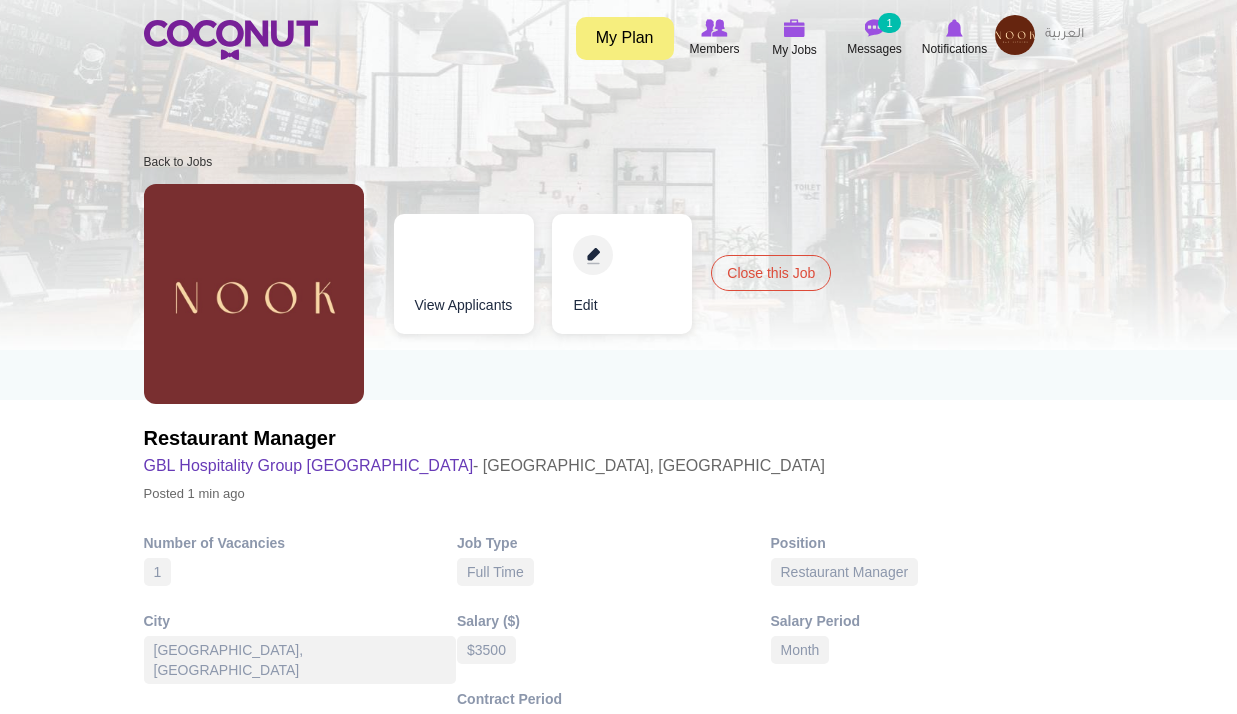 scroll, scrollTop: 0, scrollLeft: 0, axis: both 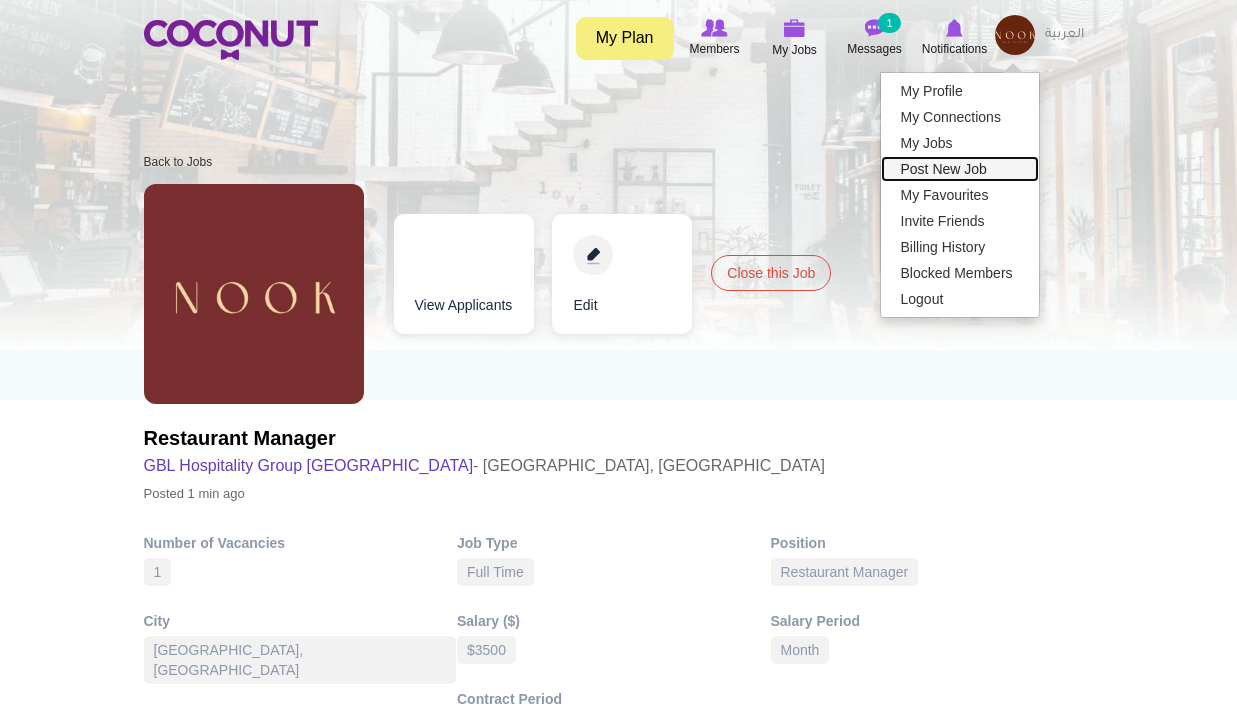 click on "Post New Job" at bounding box center (960, 169) 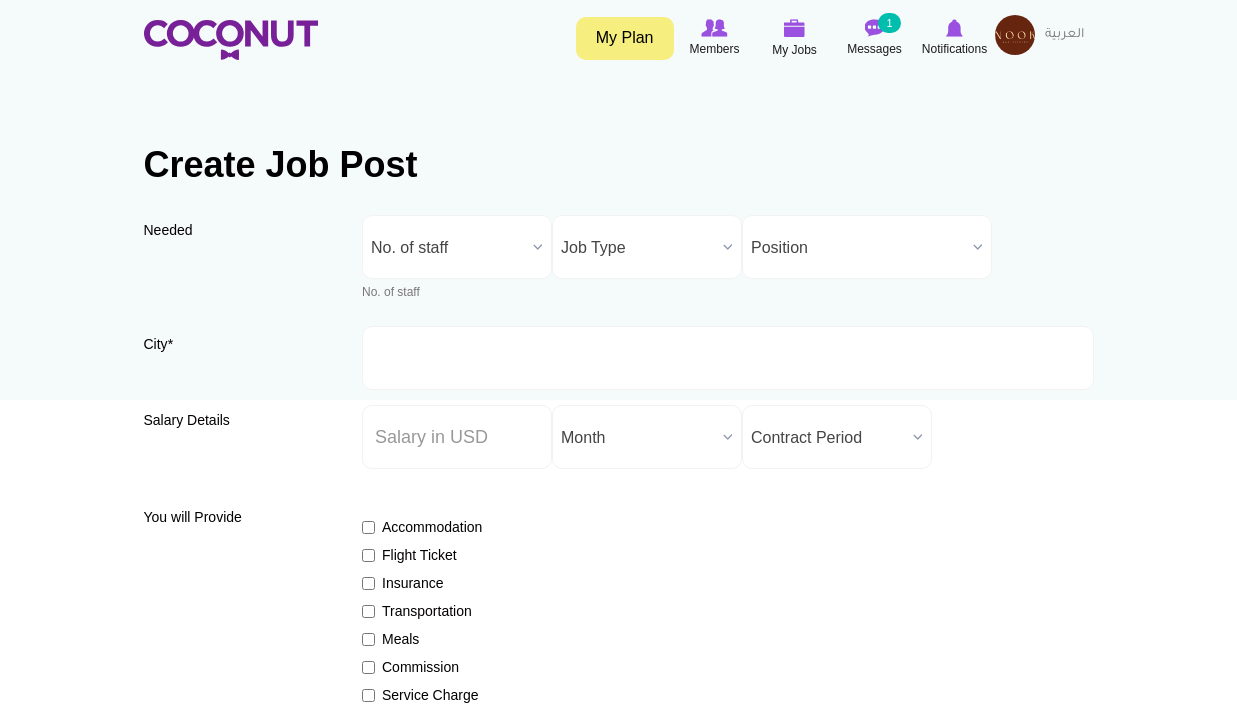 scroll, scrollTop: 0, scrollLeft: 0, axis: both 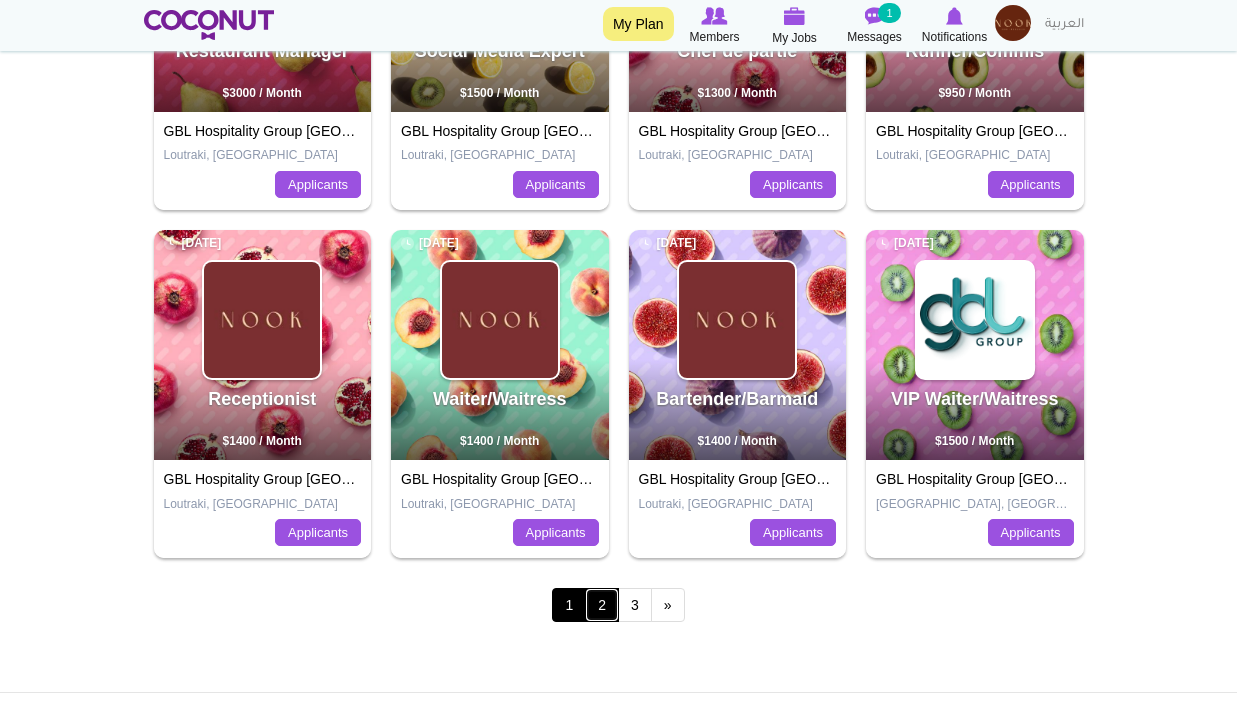 click on "2" at bounding box center [602, 605] 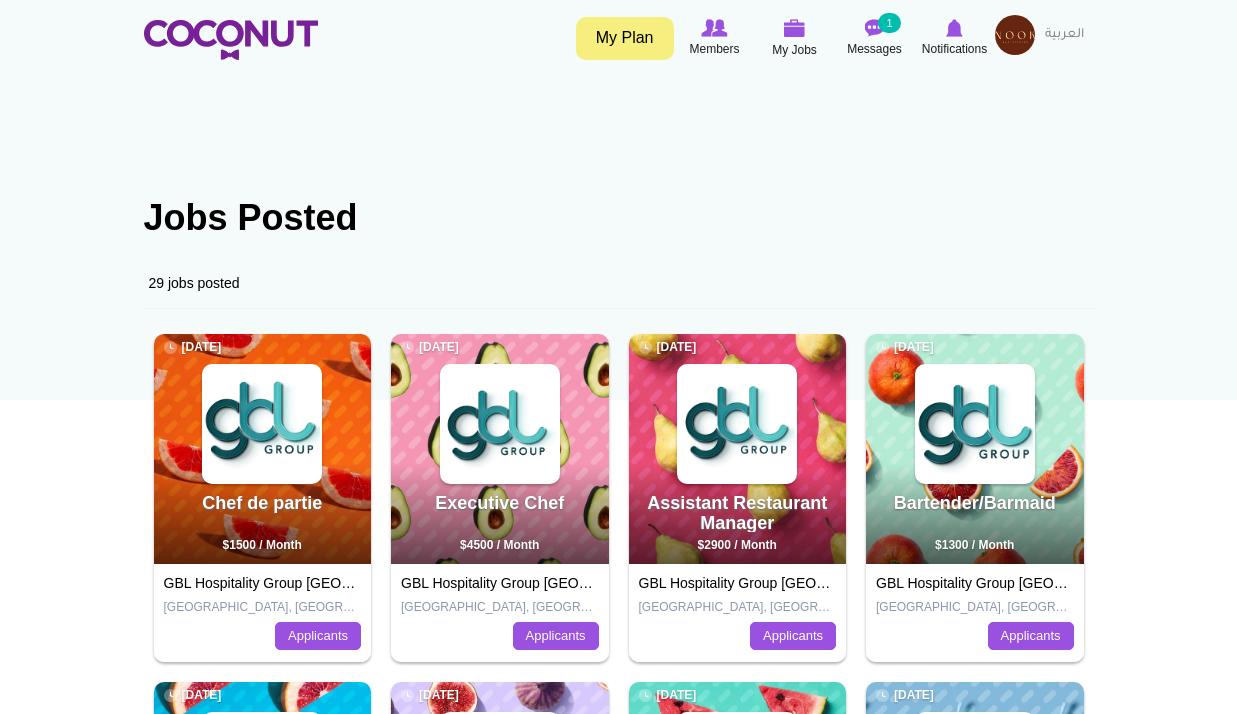 scroll, scrollTop: 0, scrollLeft: 0, axis: both 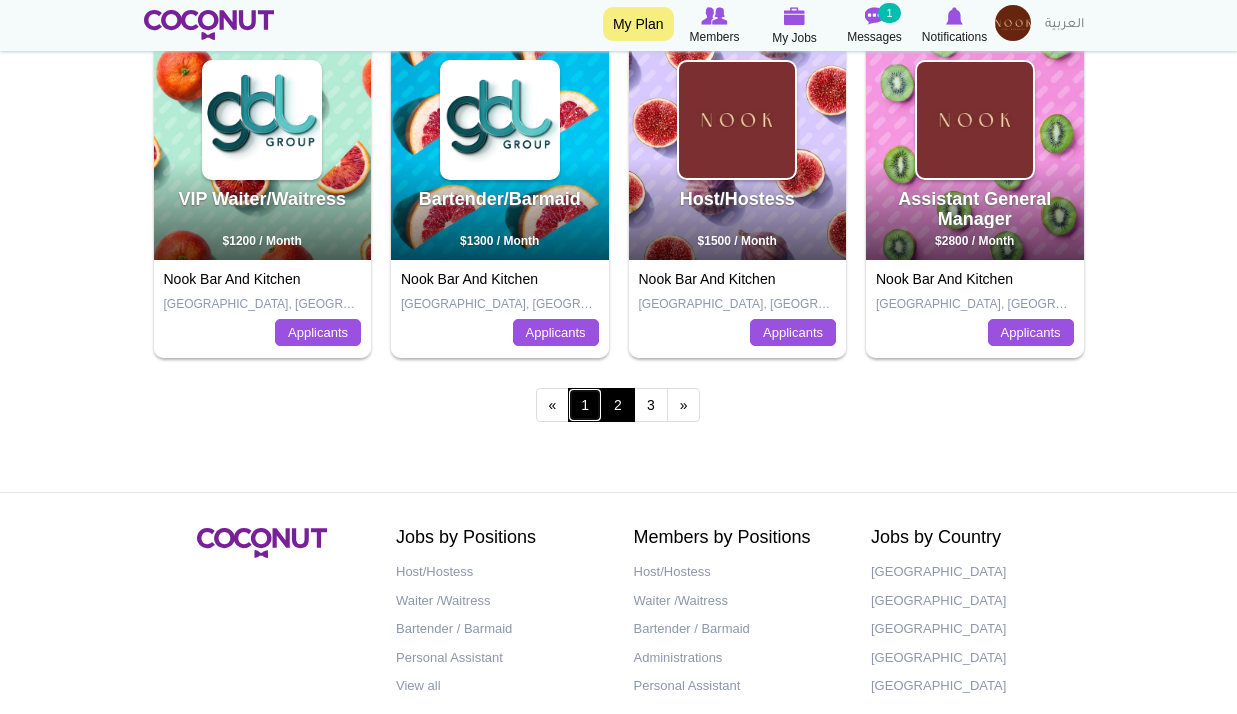 click on "1" at bounding box center [585, 405] 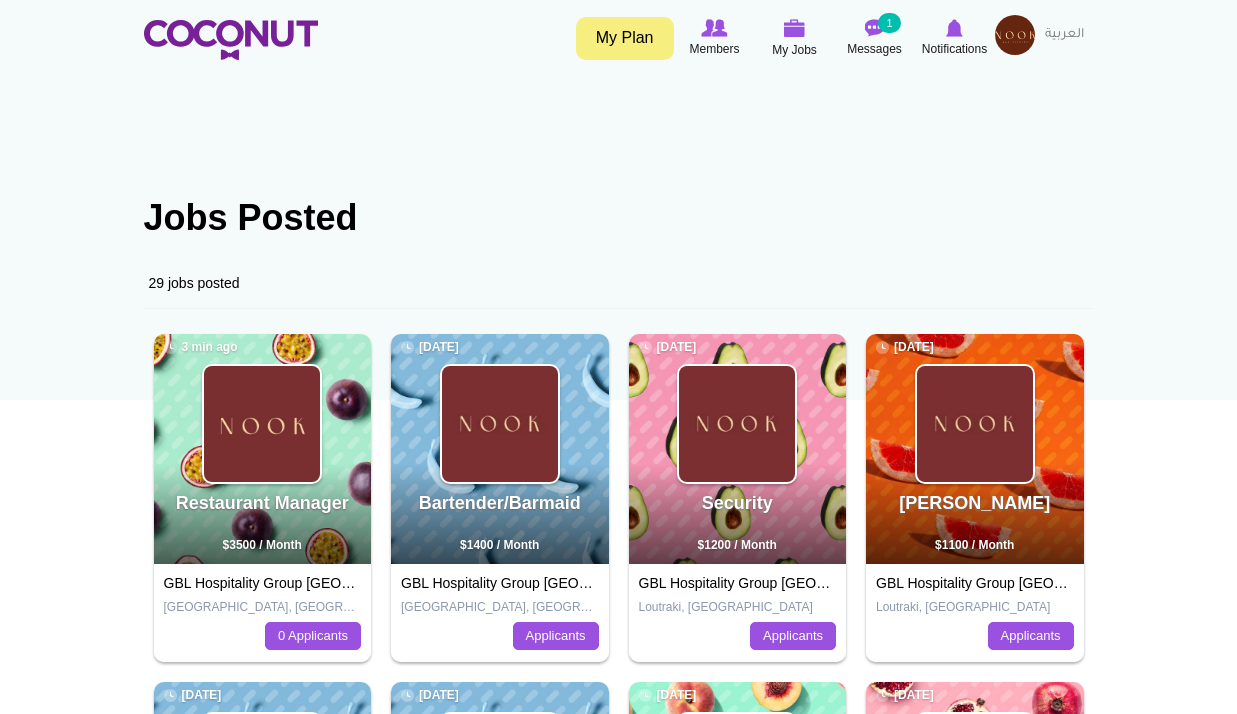 scroll, scrollTop: 0, scrollLeft: 0, axis: both 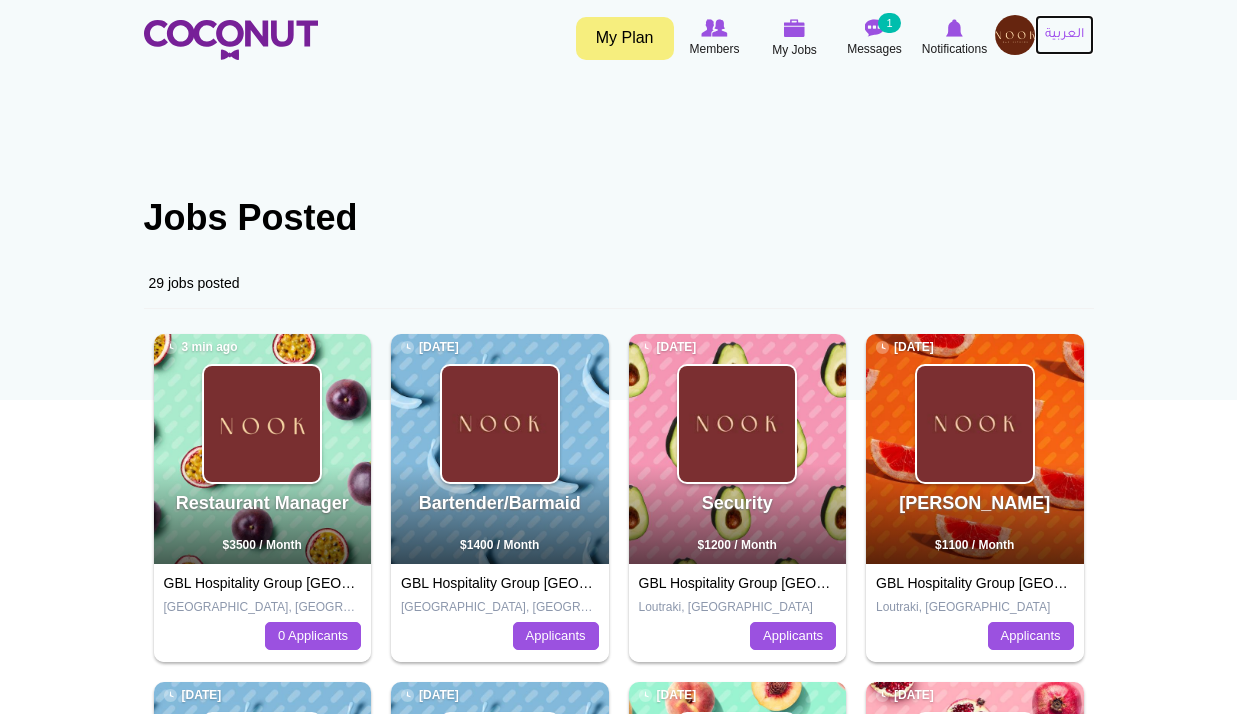 click on "العربية" at bounding box center [1064, 35] 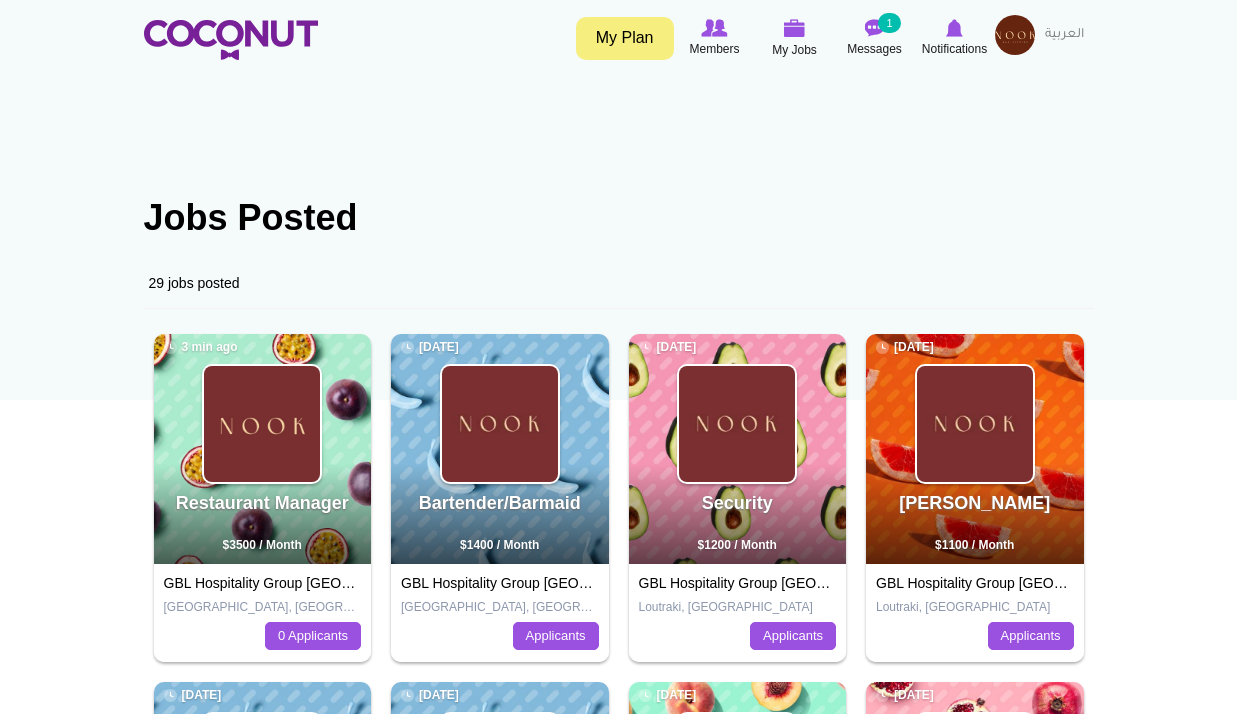 click at bounding box center [1015, 35] 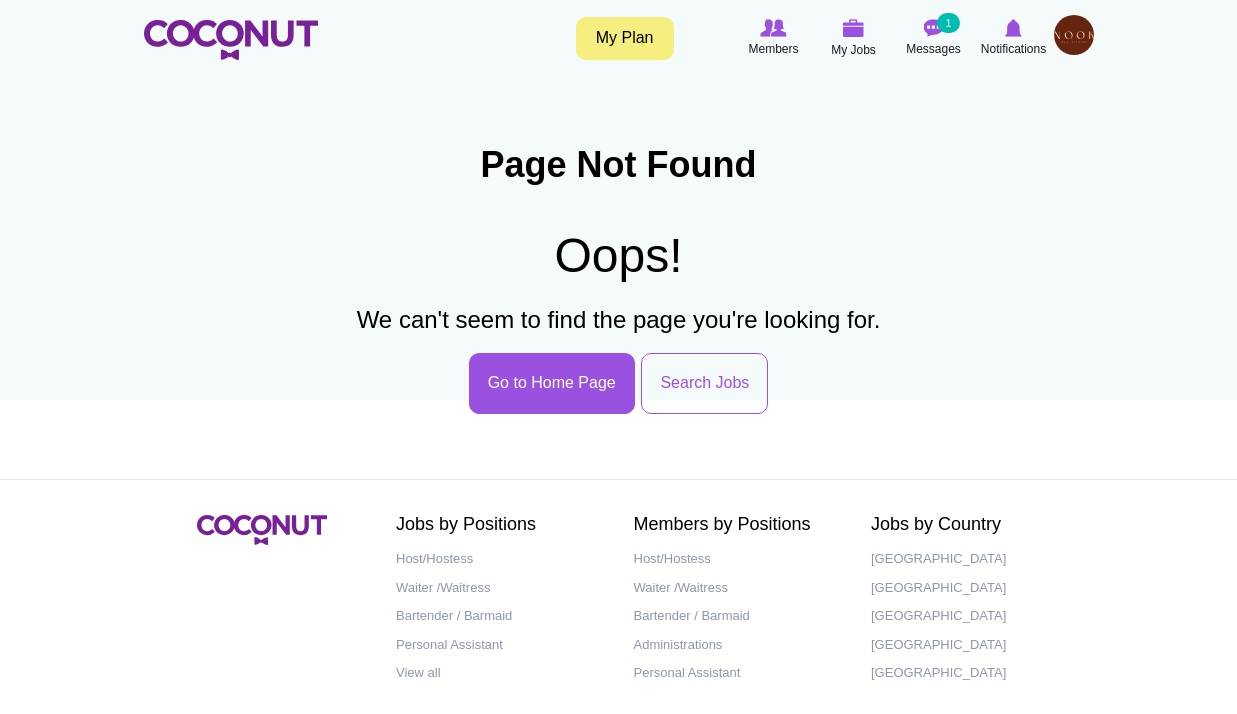 scroll, scrollTop: 0, scrollLeft: 0, axis: both 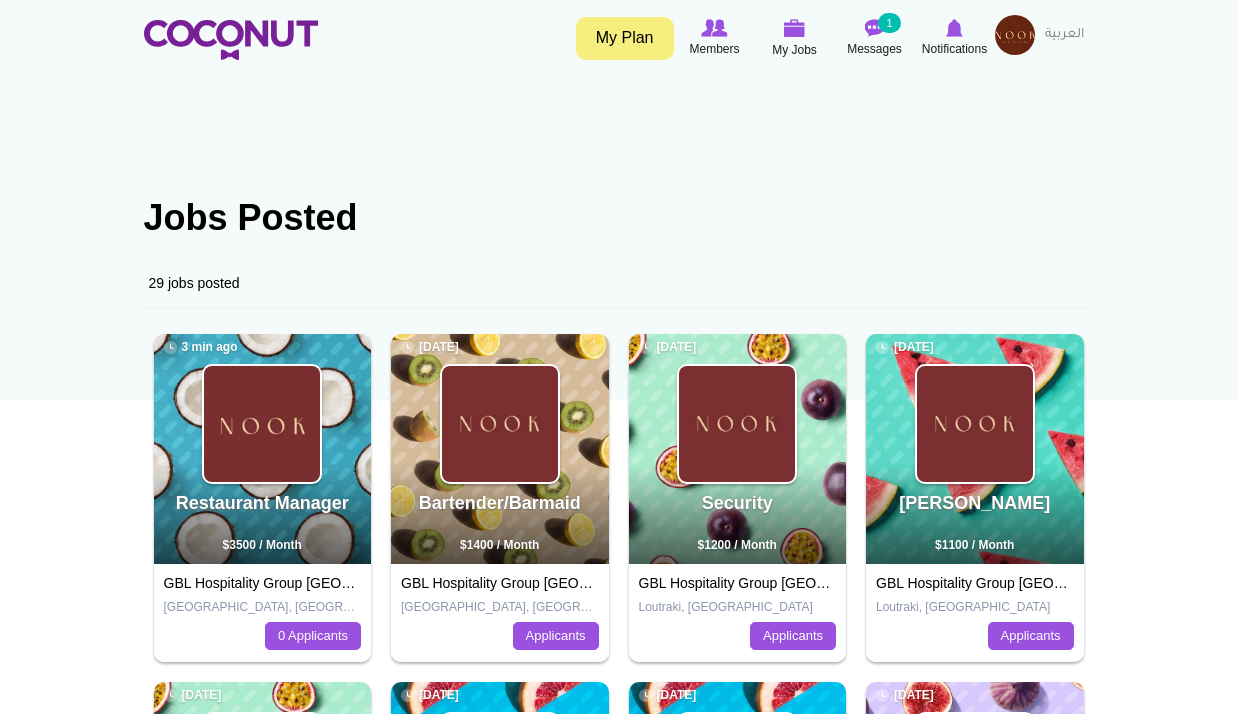 click at bounding box center (1015, 35) 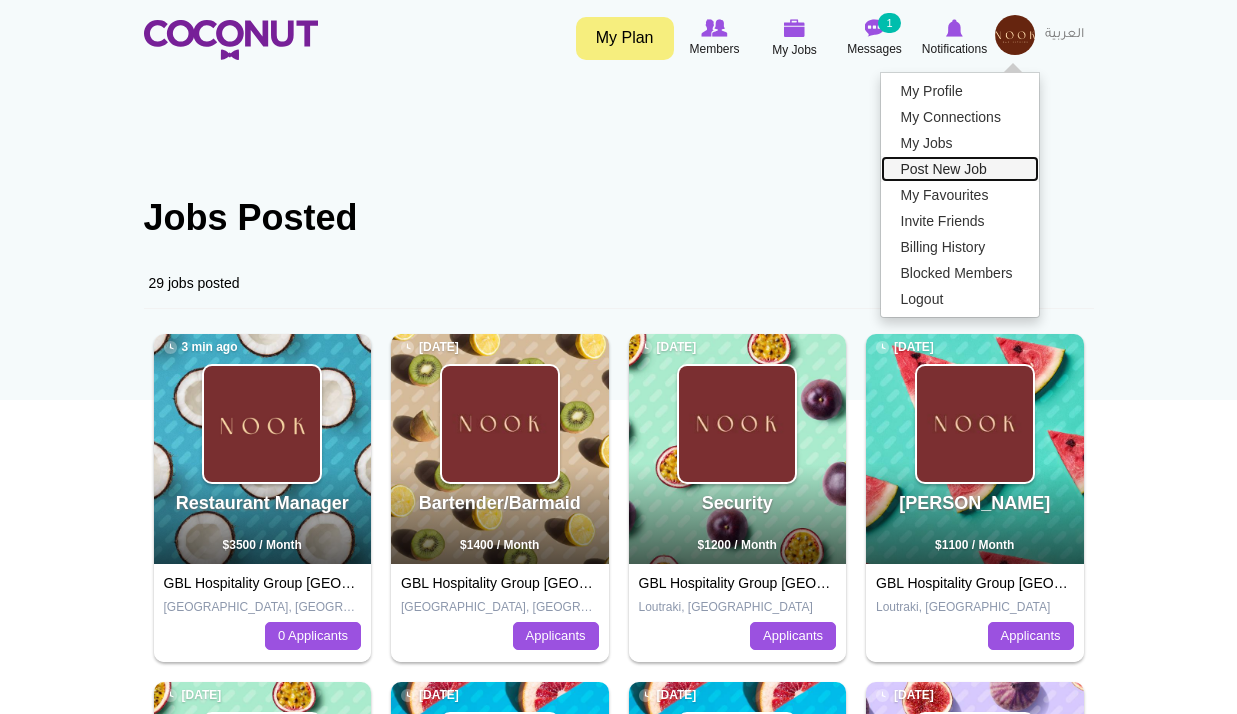 click on "Post New Job" at bounding box center [960, 169] 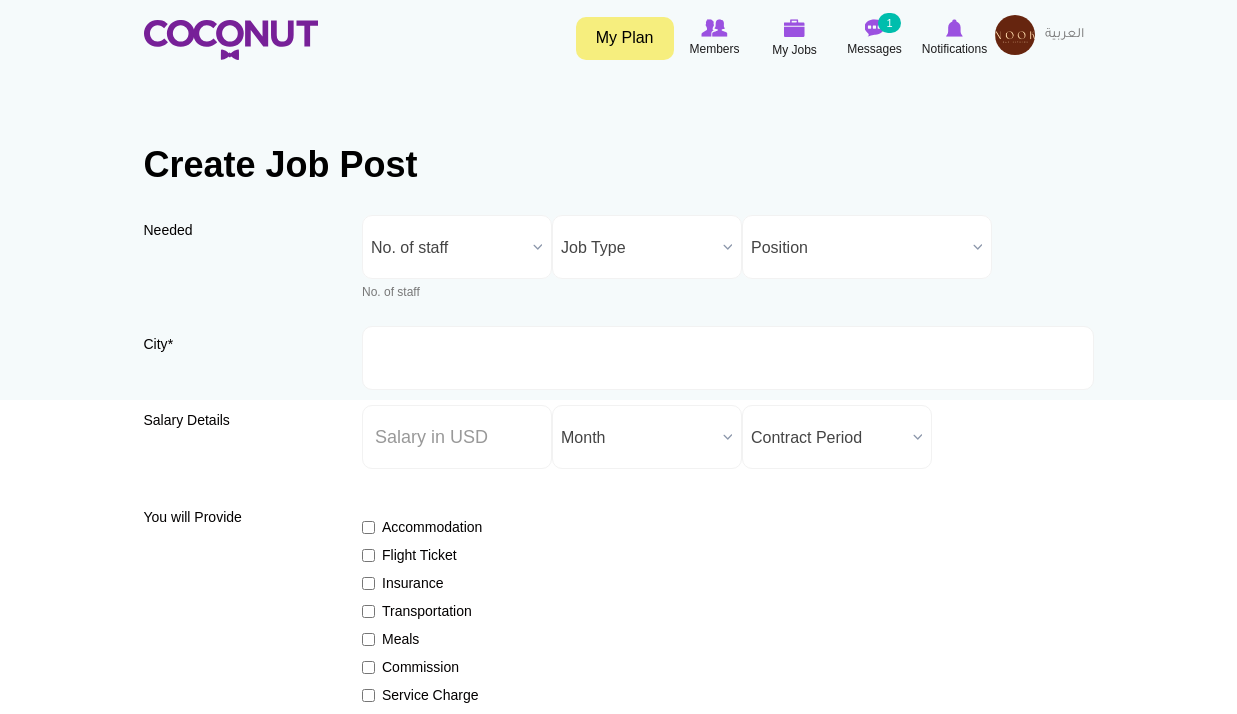scroll, scrollTop: 0, scrollLeft: 0, axis: both 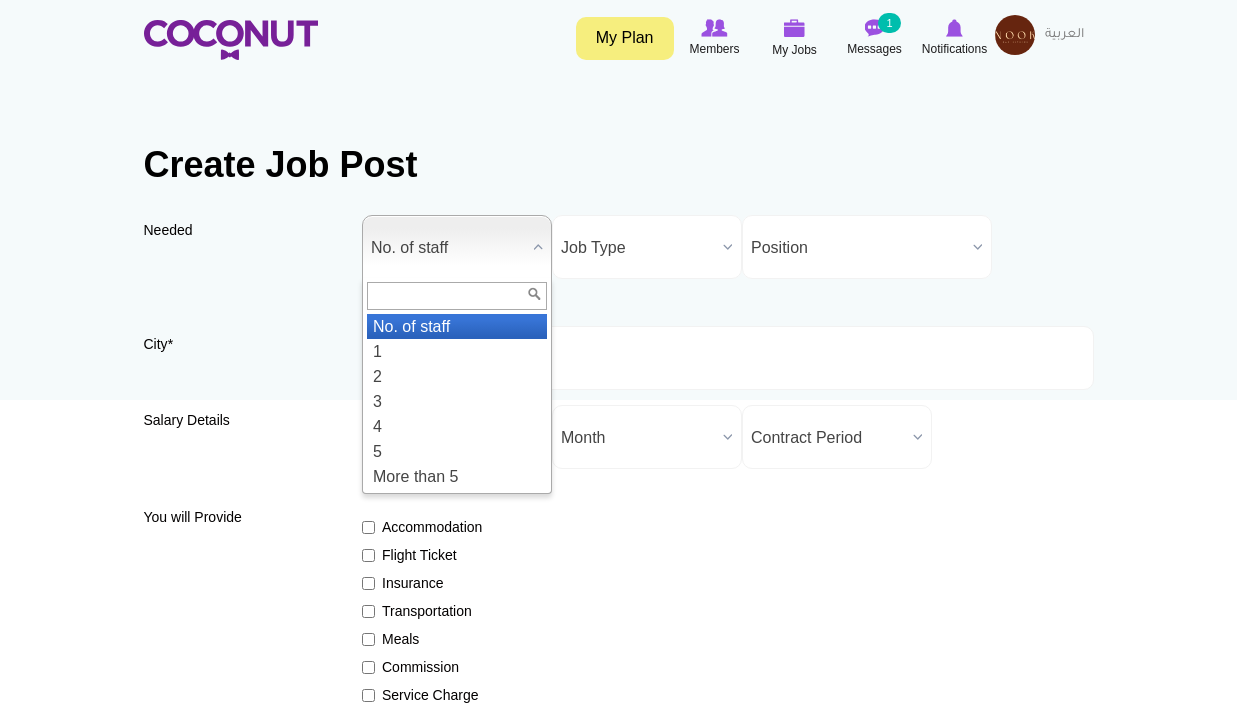click on "No. of staff" at bounding box center (448, 248) 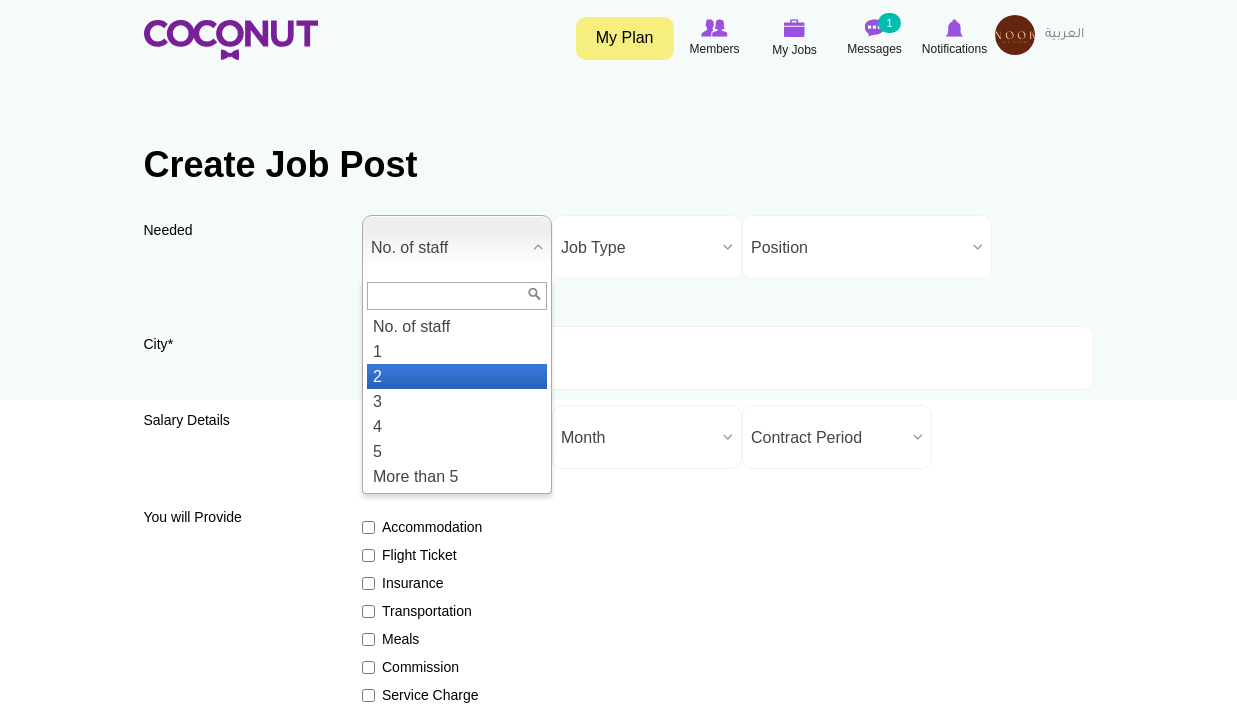 click on "2" at bounding box center (457, 376) 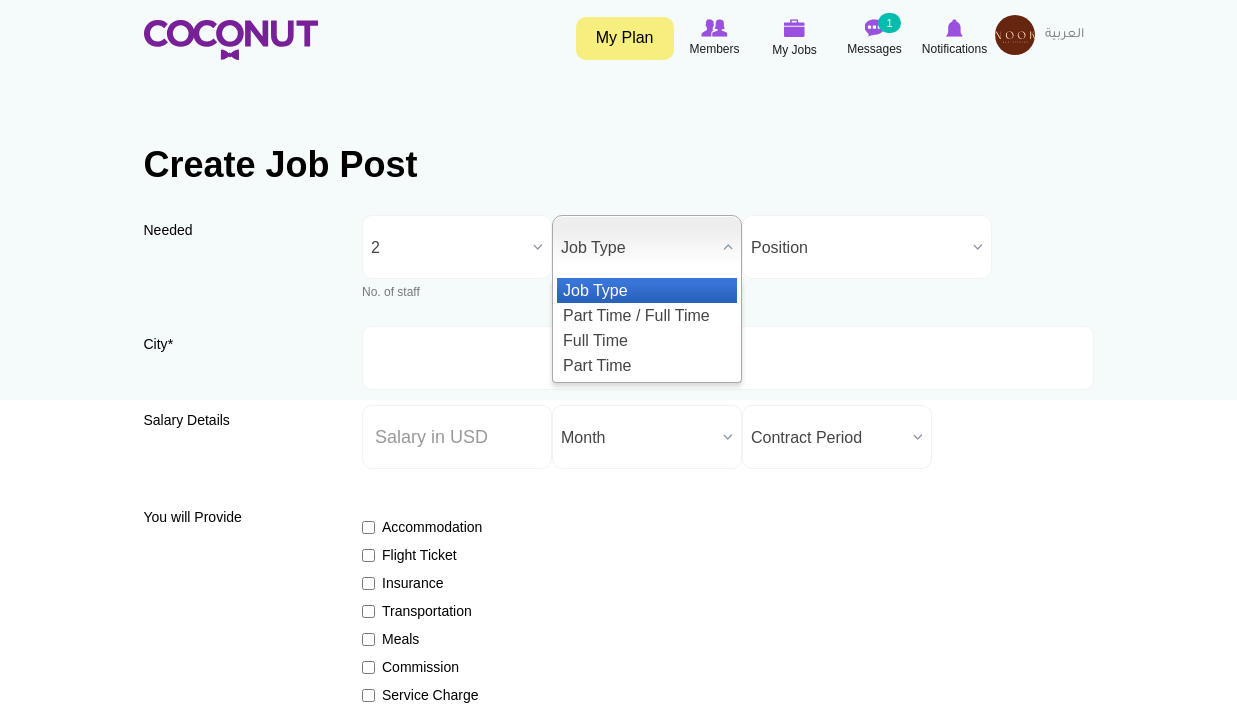 click on "Job Type" at bounding box center (638, 248) 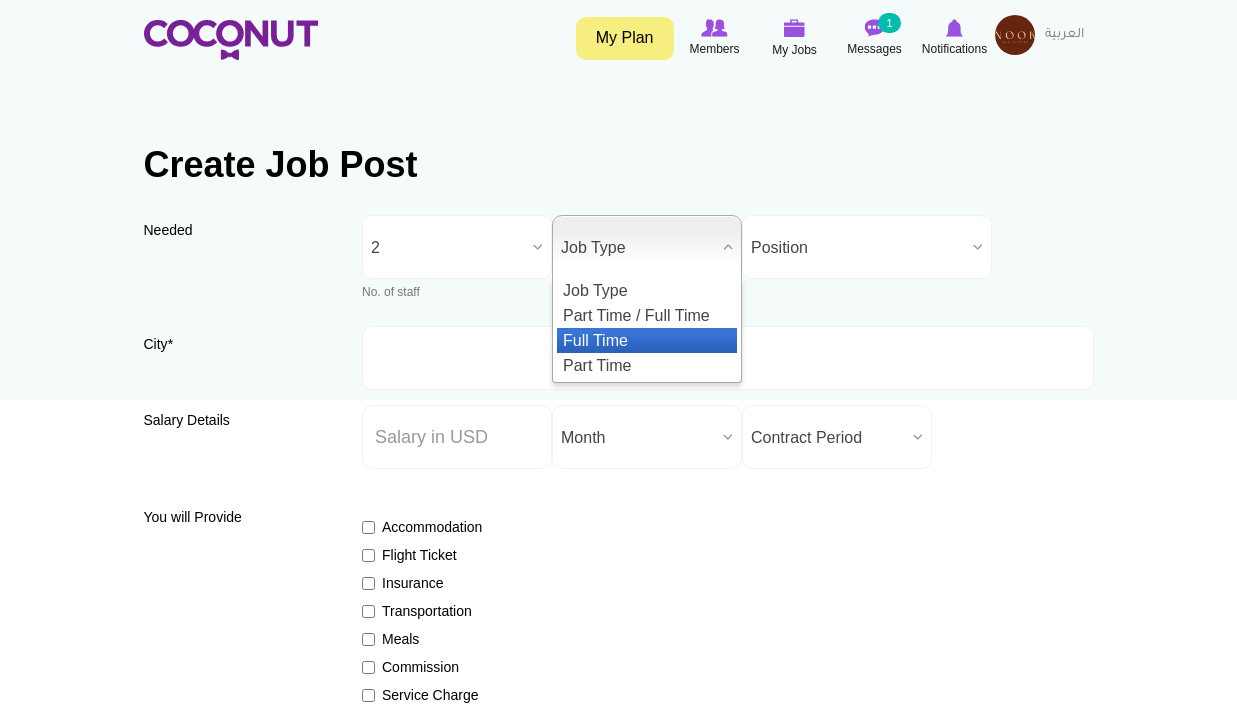 click on "Full Time" at bounding box center [647, 340] 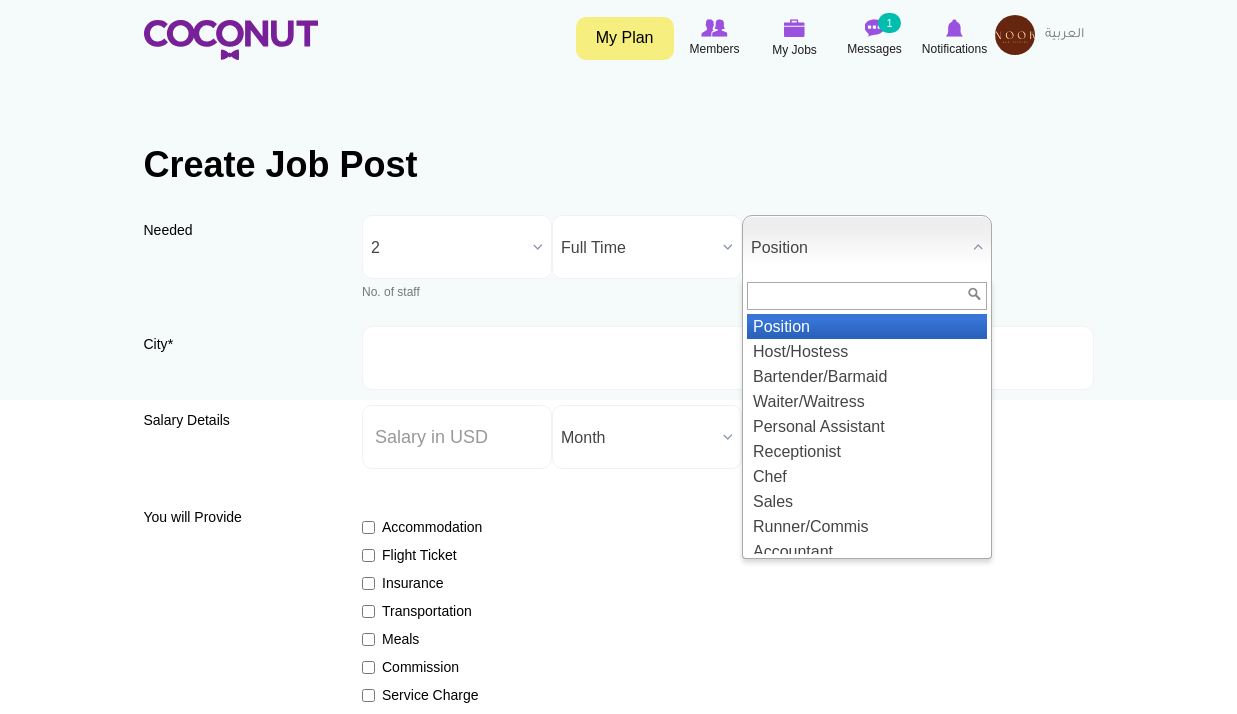 click on "Position" at bounding box center [858, 248] 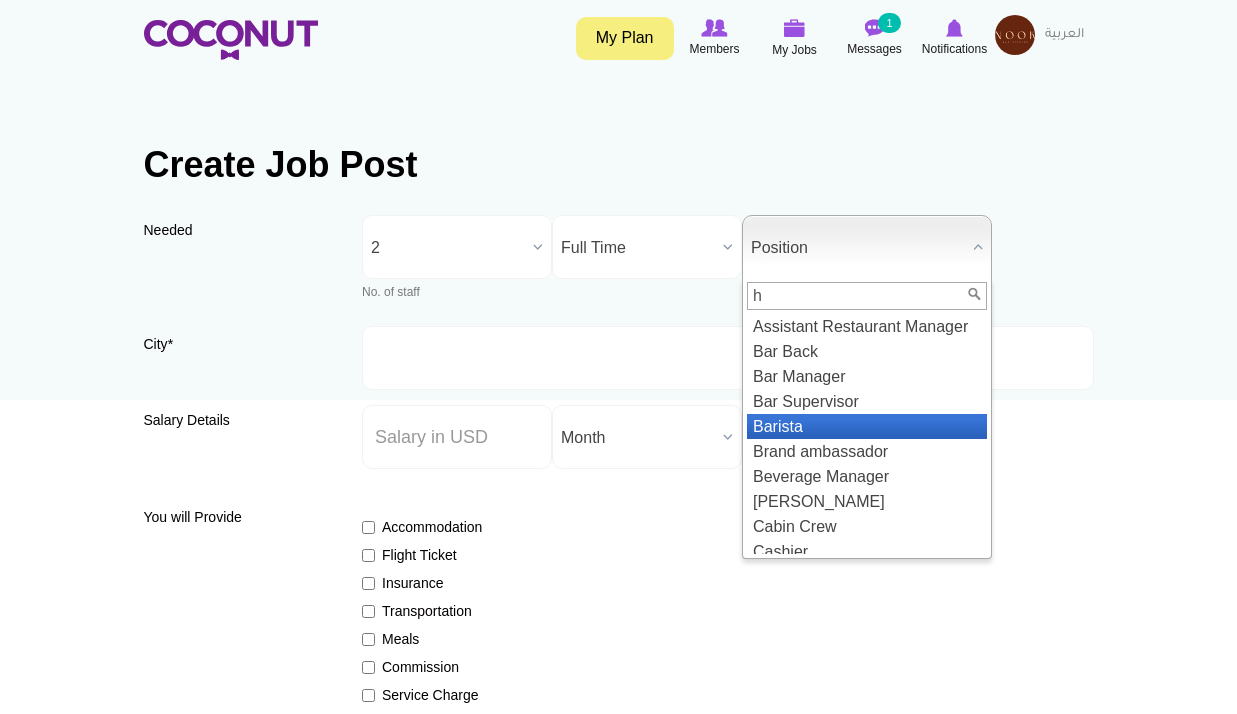scroll, scrollTop: 0, scrollLeft: 0, axis: both 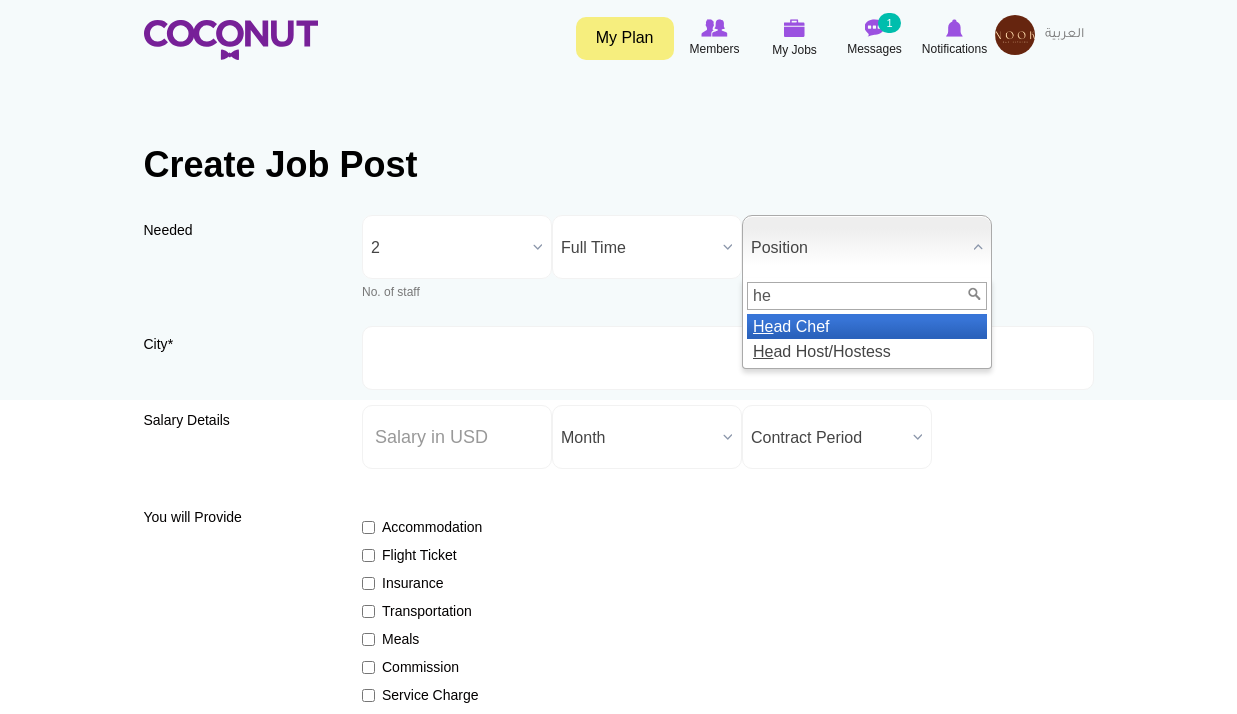 type on "hea" 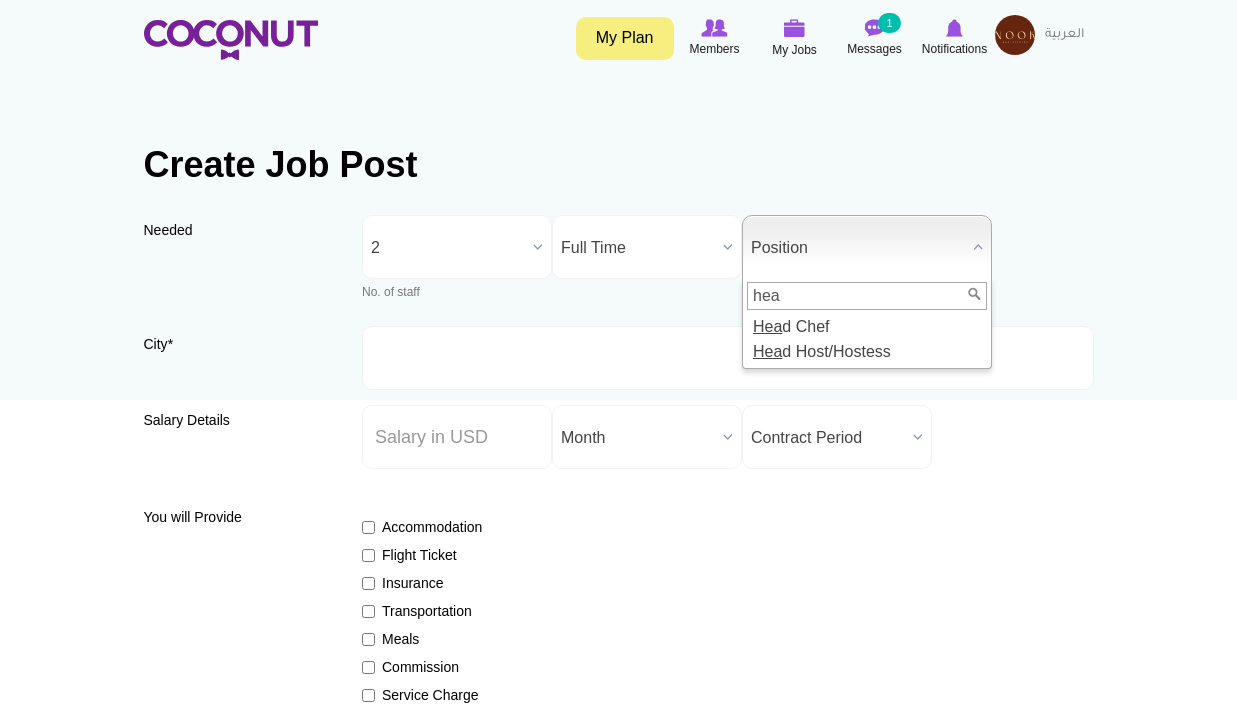drag, startPoint x: 826, startPoint y: 289, endPoint x: 722, endPoint y: 288, distance: 104.00481 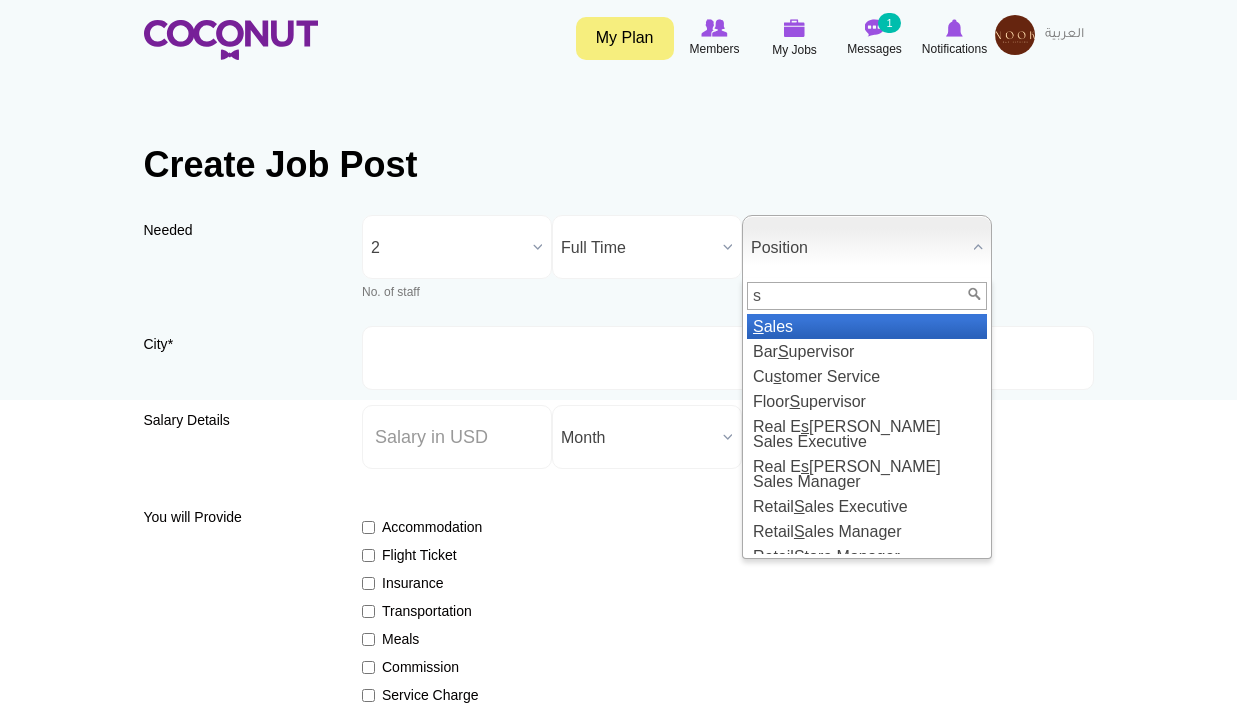 click on "Position" at bounding box center [858, 248] 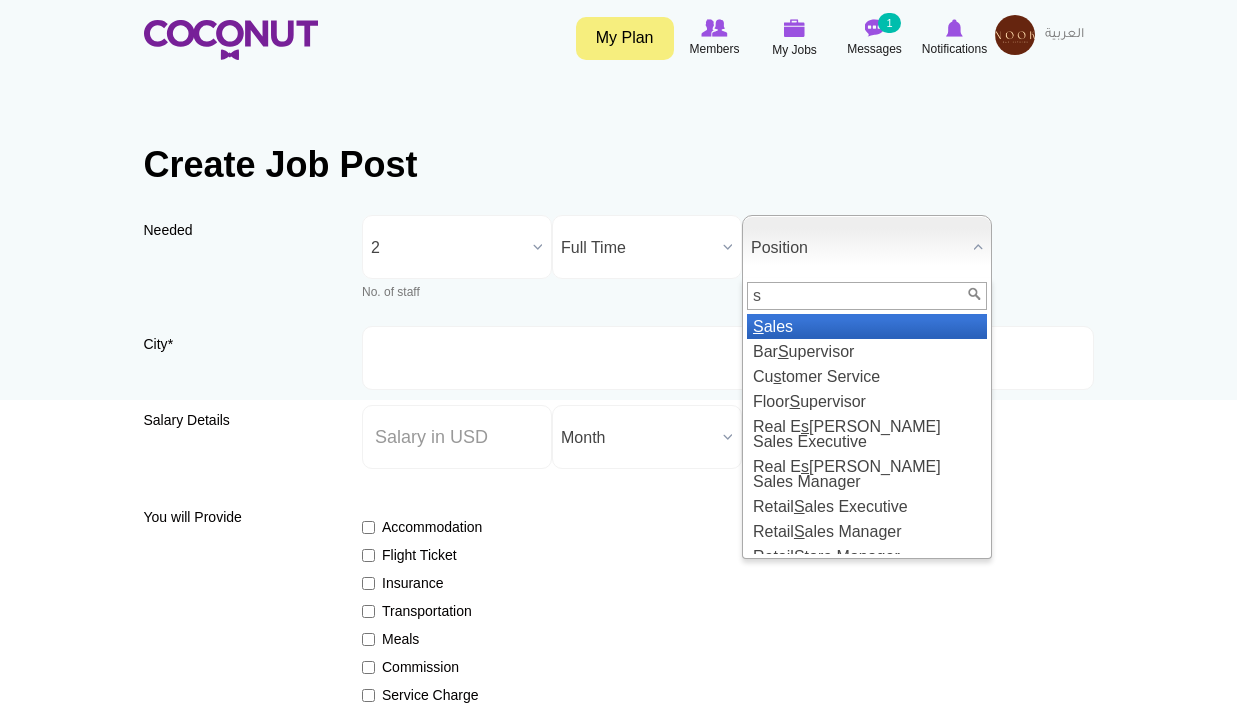 click on "Position" at bounding box center (858, 248) 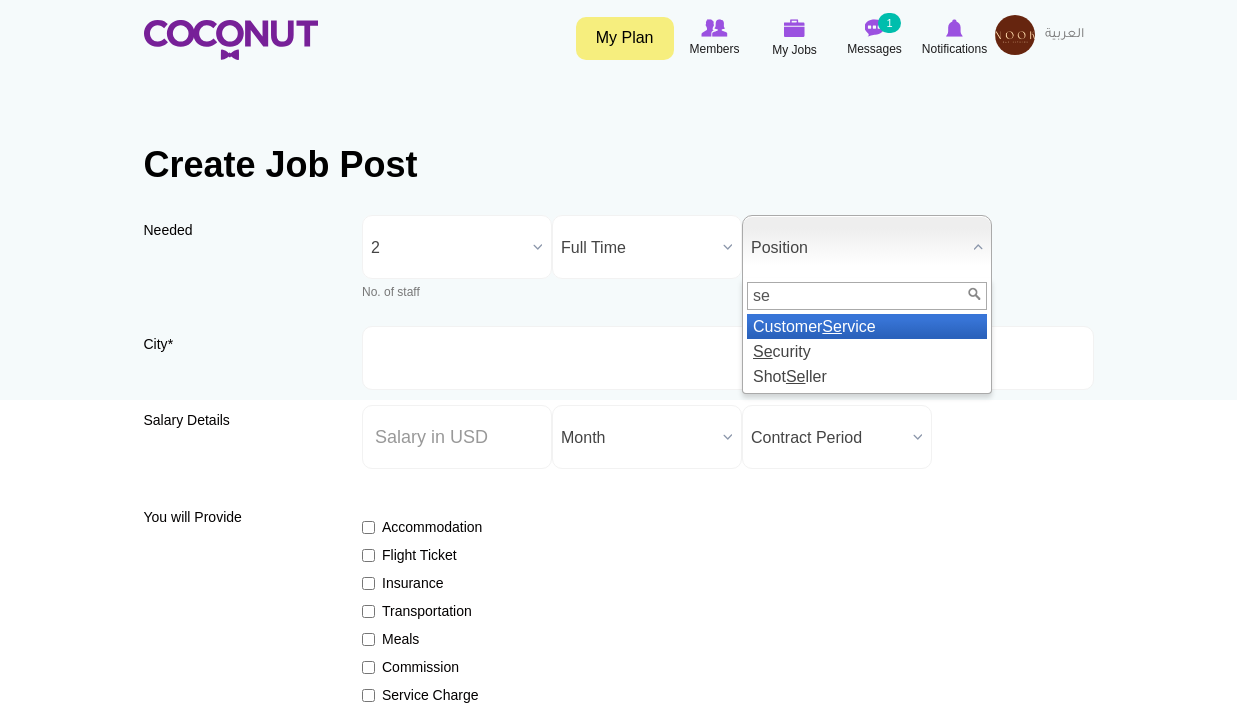type on "s" 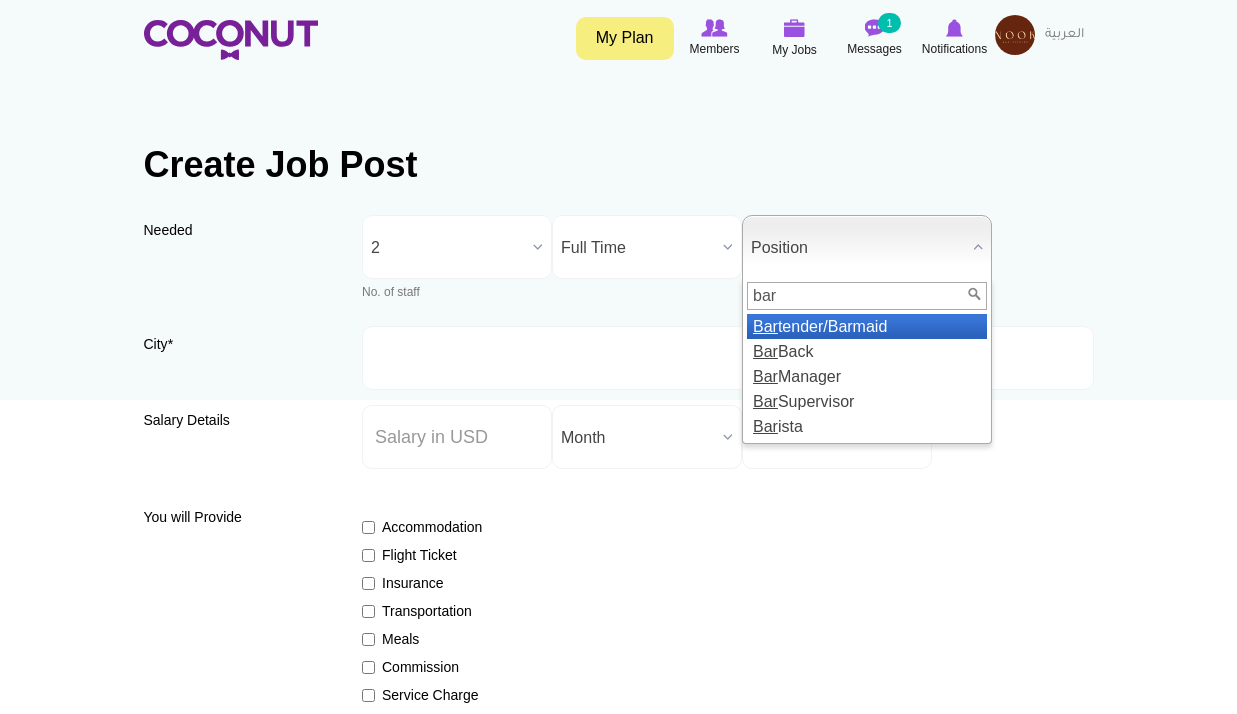 type on "bar" 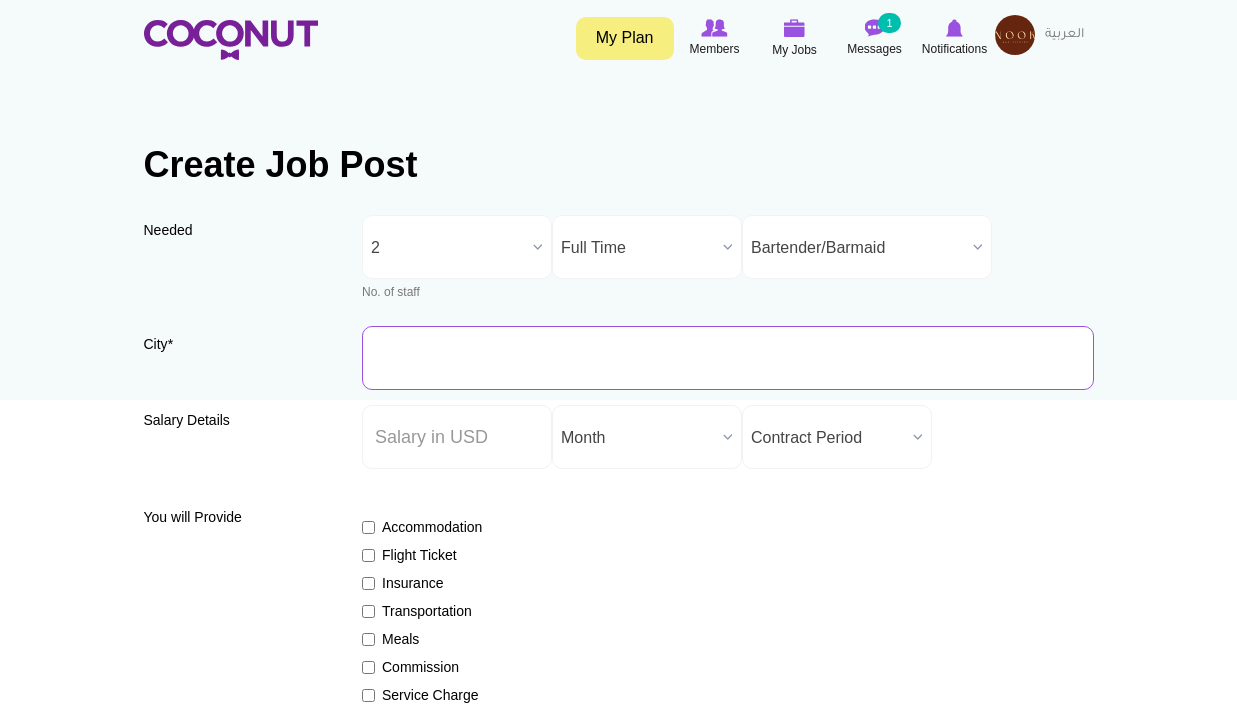 click on "City  *" at bounding box center [728, 358] 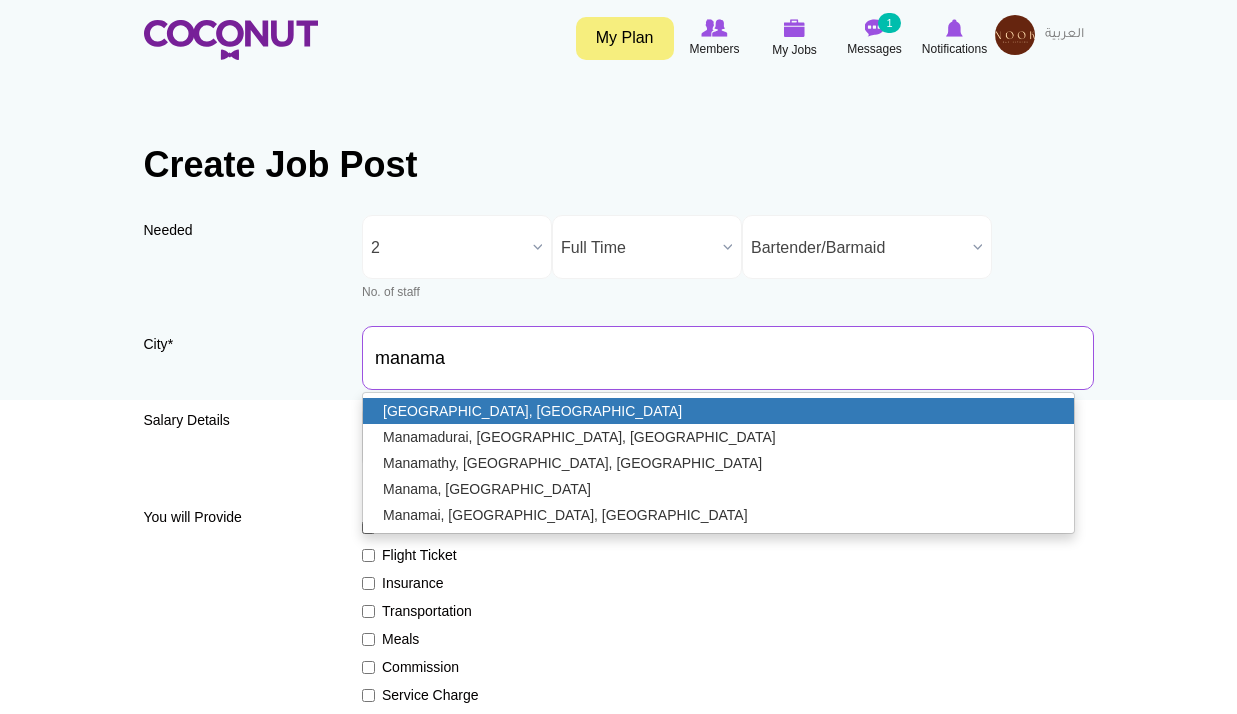 type on "[GEOGRAPHIC_DATA], [GEOGRAPHIC_DATA]" 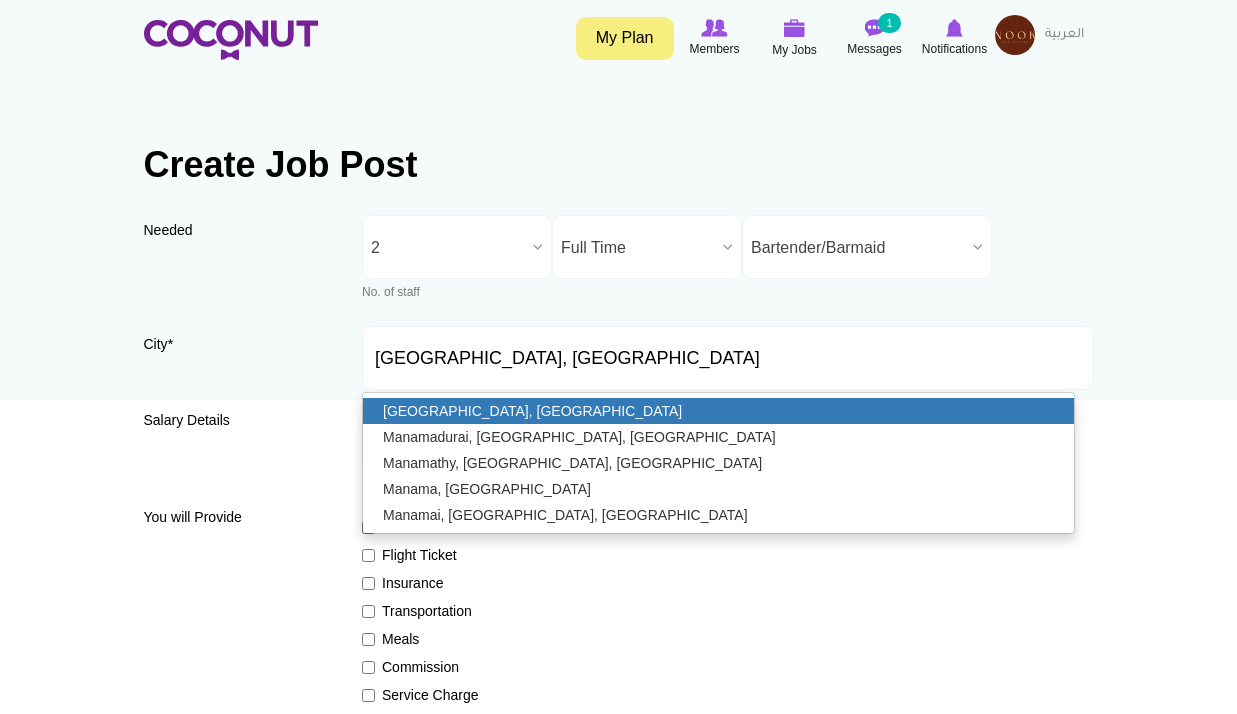 click on "Manama, Bahrain" at bounding box center (718, 411) 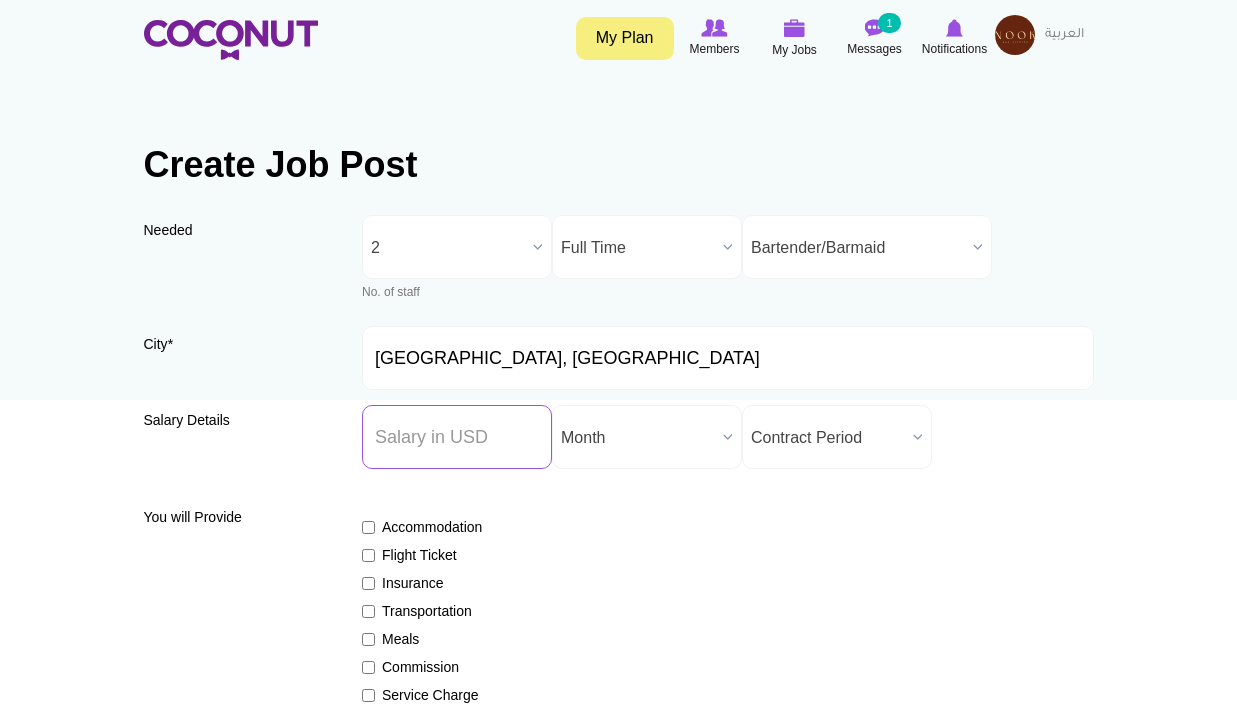 drag, startPoint x: 440, startPoint y: 435, endPoint x: 468, endPoint y: 451, distance: 32.24903 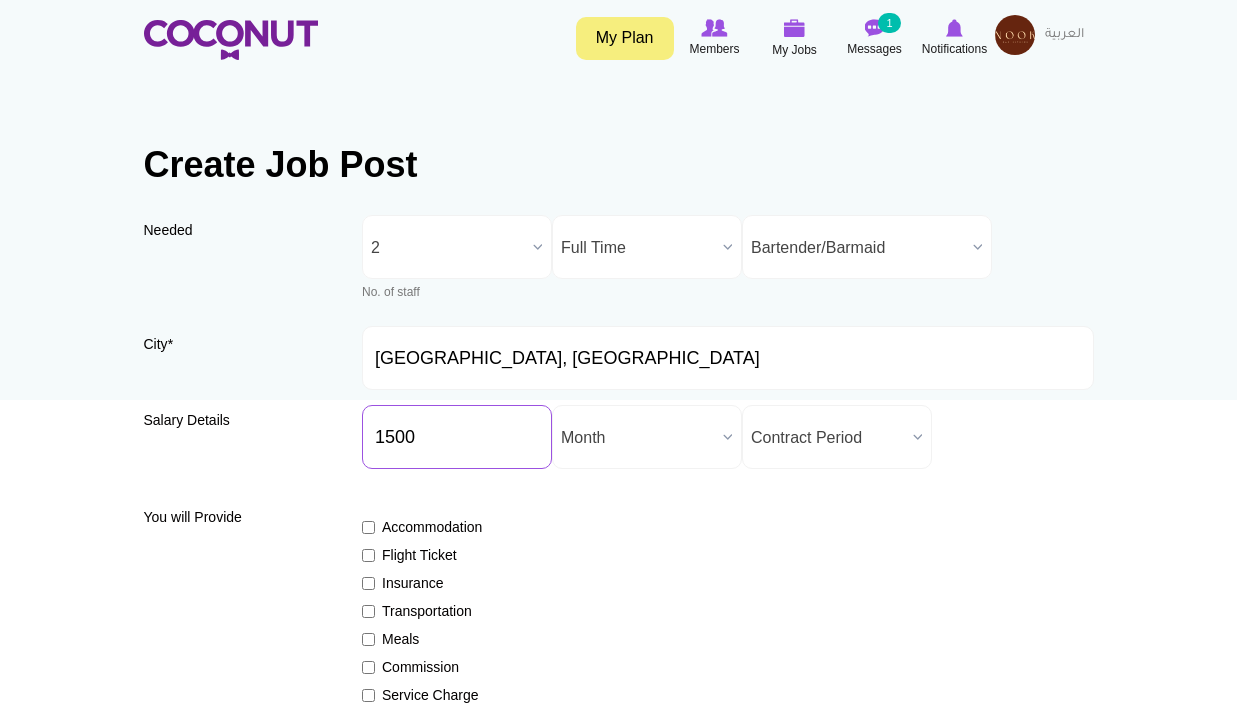 type on "1500" 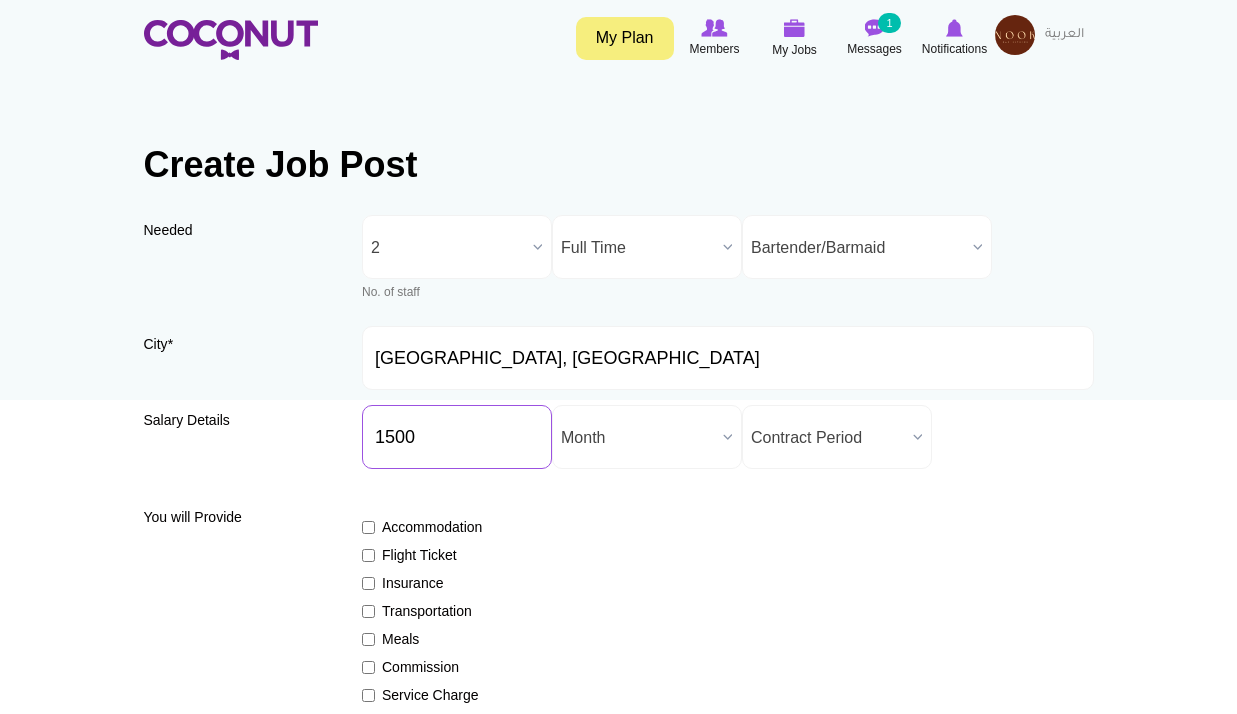 click on "1500" at bounding box center (457, 437) 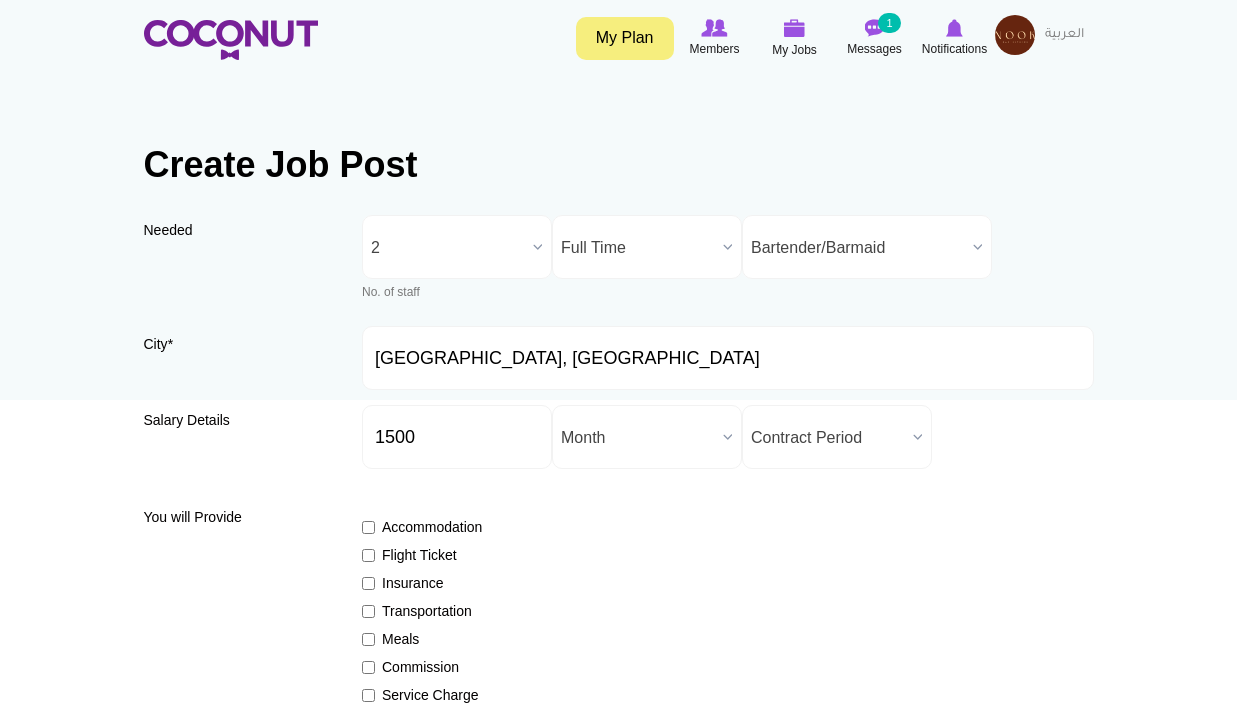 click on "Month" at bounding box center (638, 438) 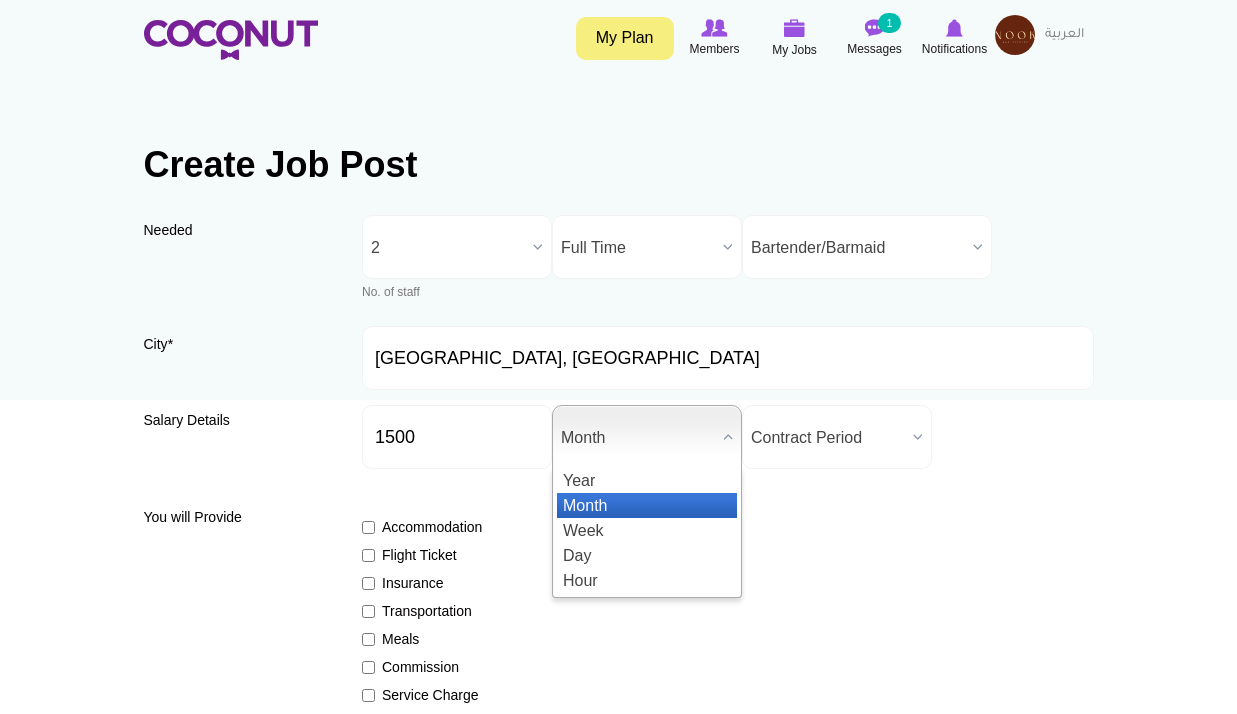 click on "Month" at bounding box center (647, 505) 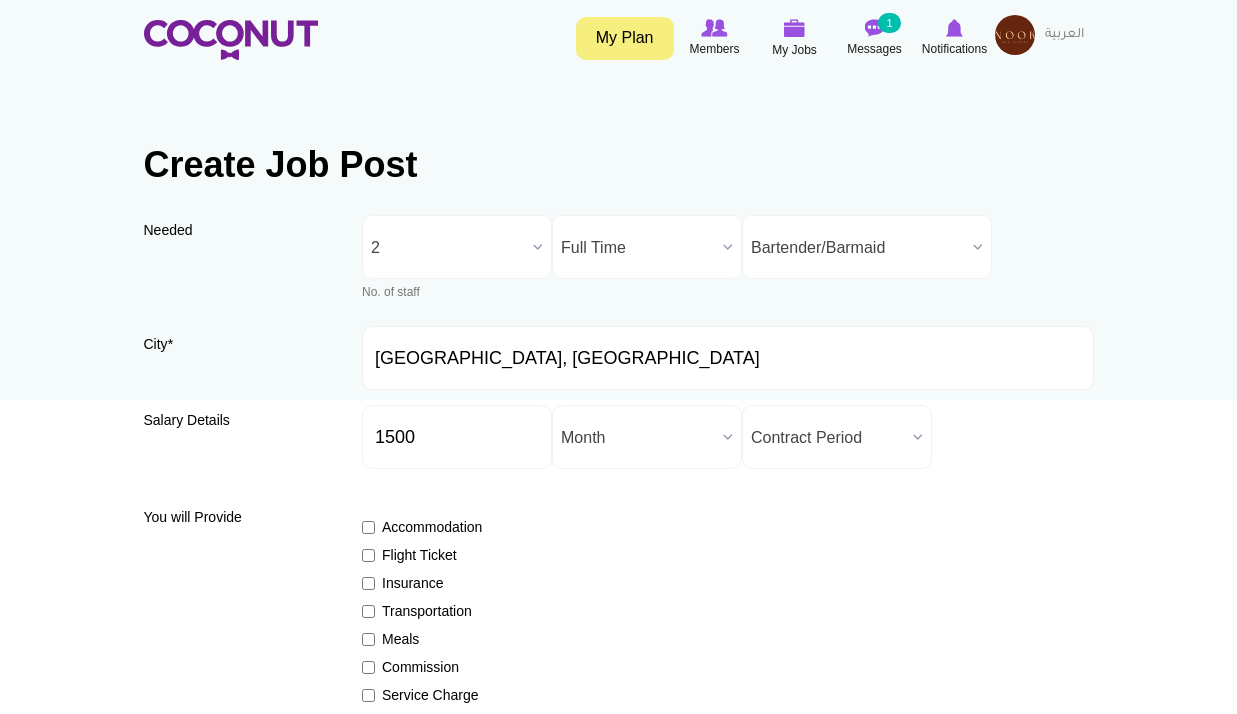 click on "Contract Period" at bounding box center (828, 438) 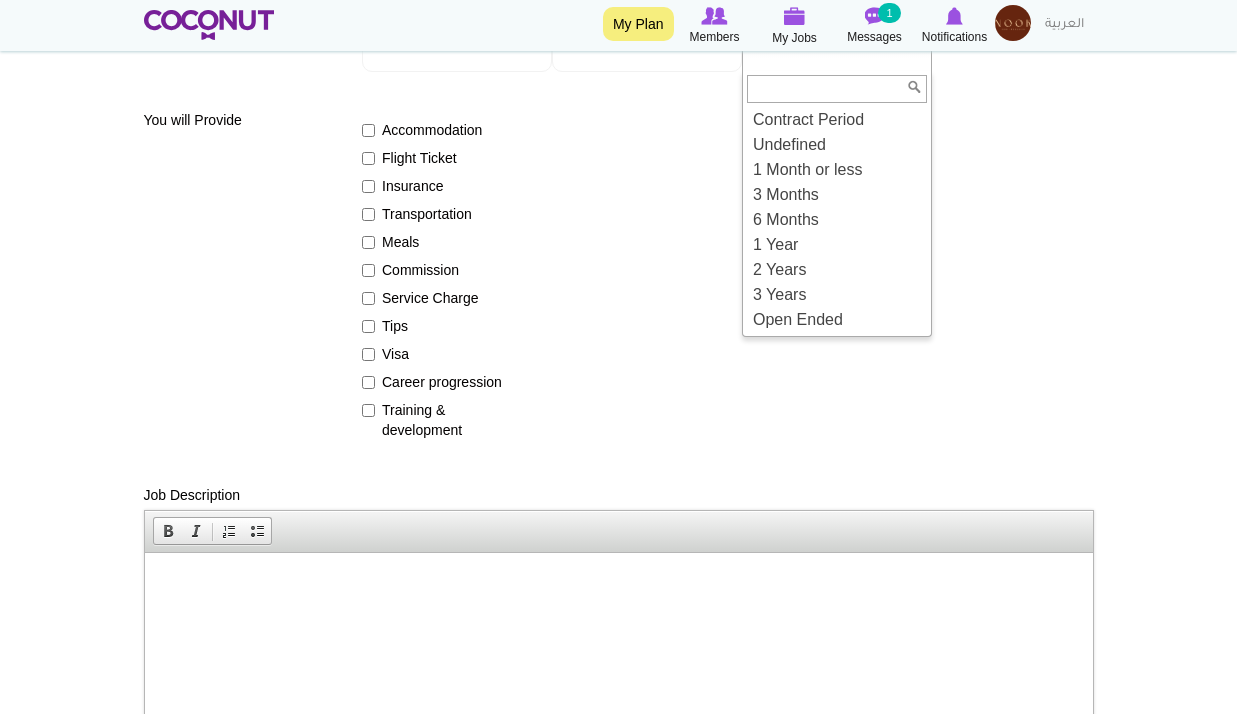 scroll, scrollTop: 400, scrollLeft: 0, axis: vertical 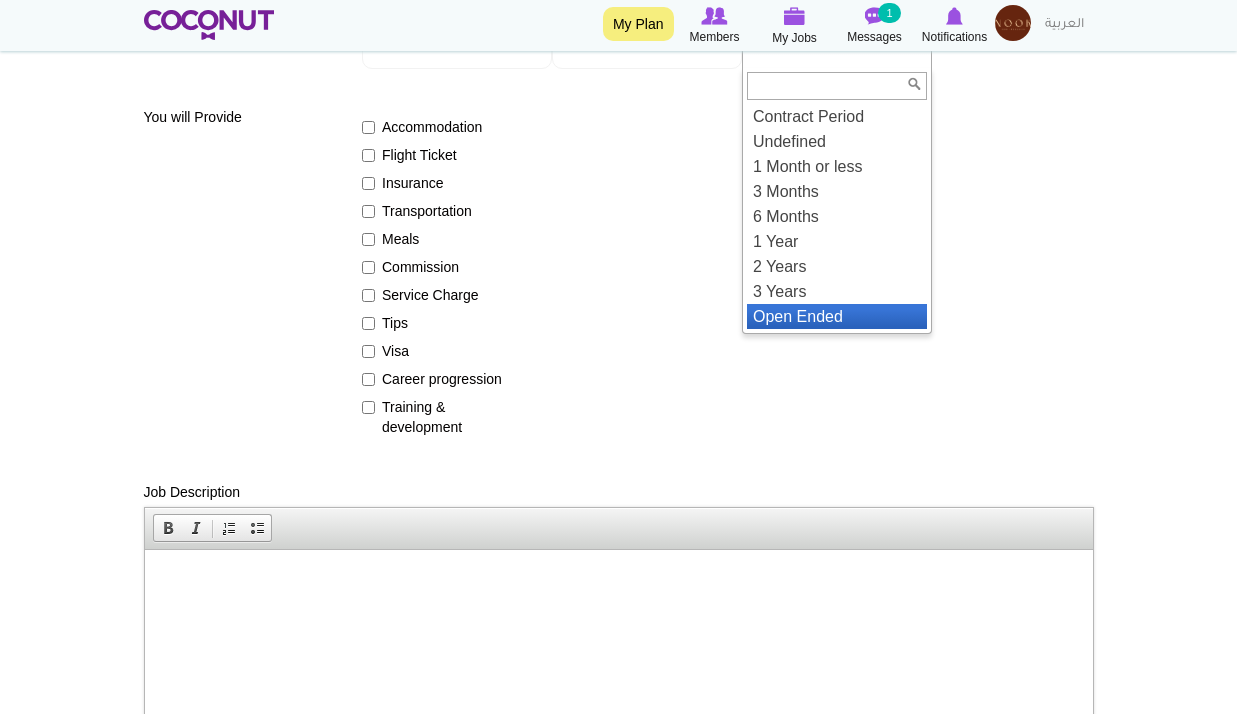click on "Open Ended" at bounding box center (837, 316) 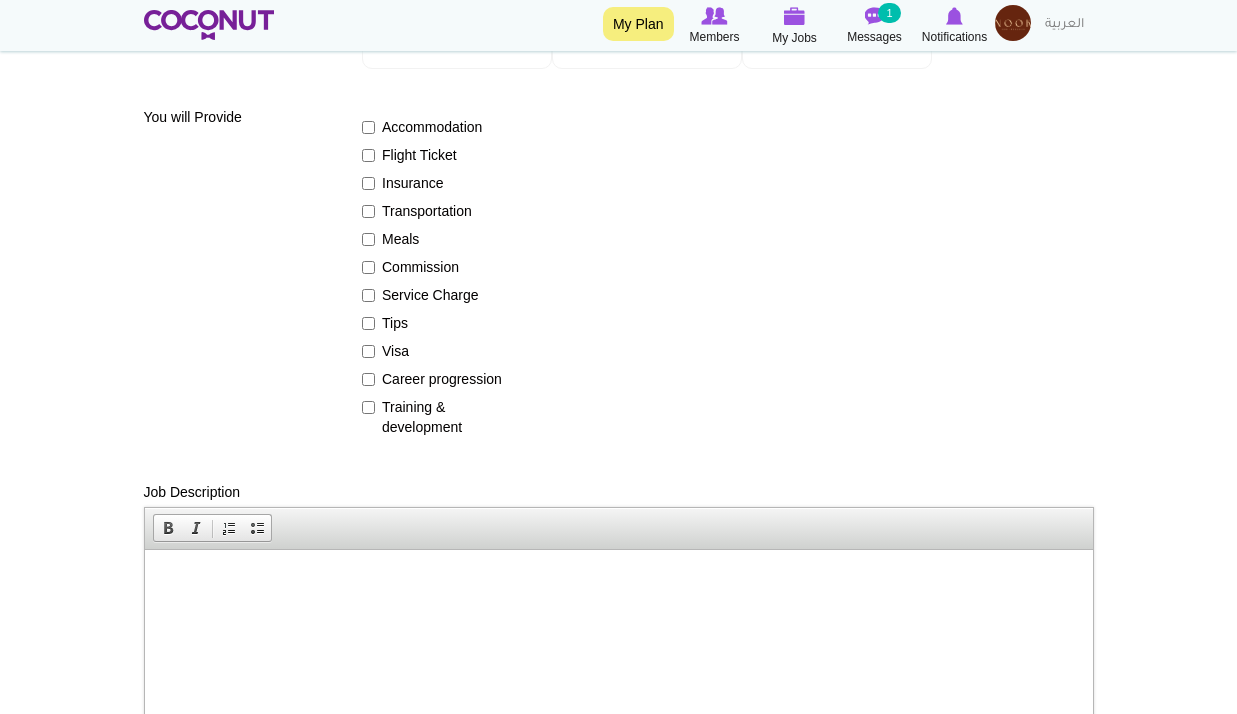 click on "Accommodation" at bounding box center [435, 127] 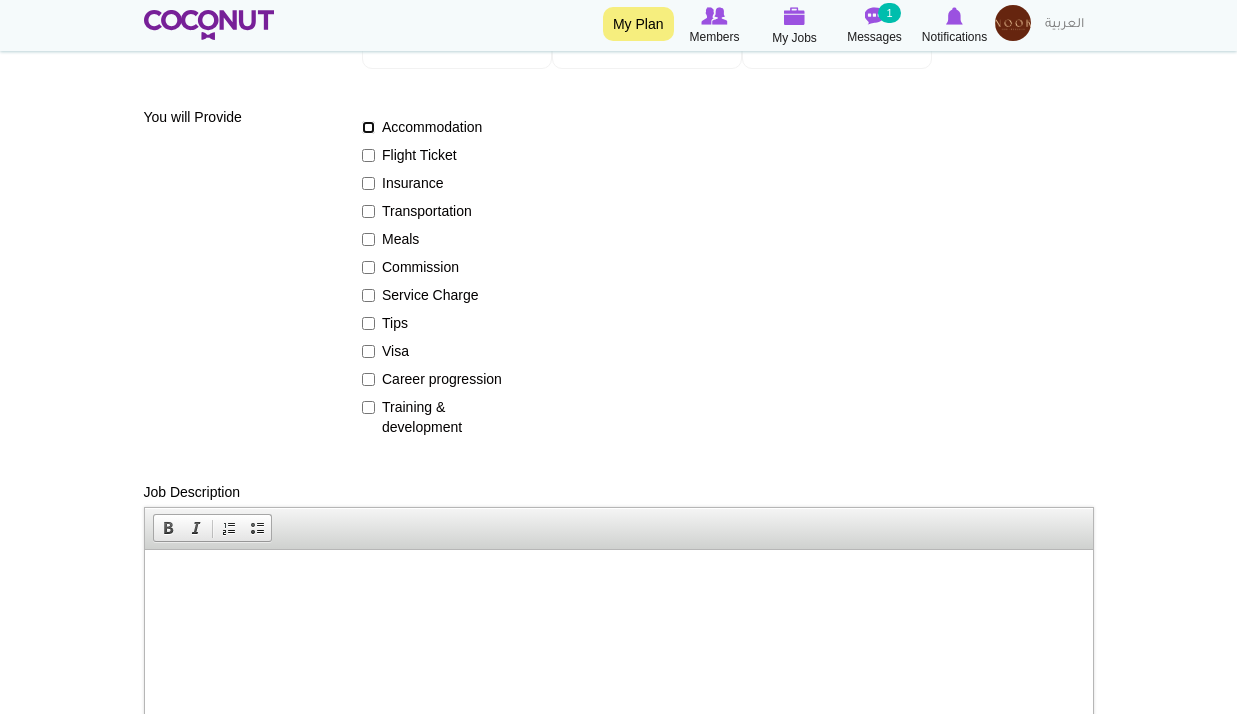 click on "Accommodation" at bounding box center [368, 127] 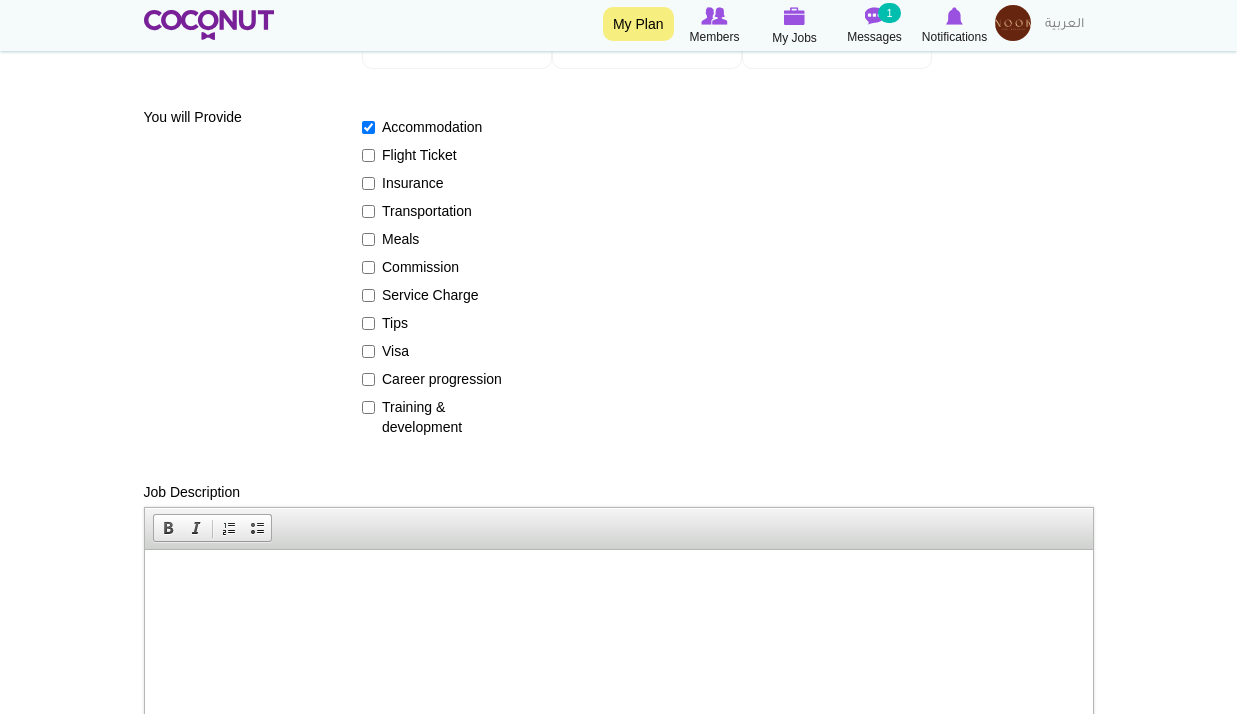 click on "Accommodation" at bounding box center (435, 127) 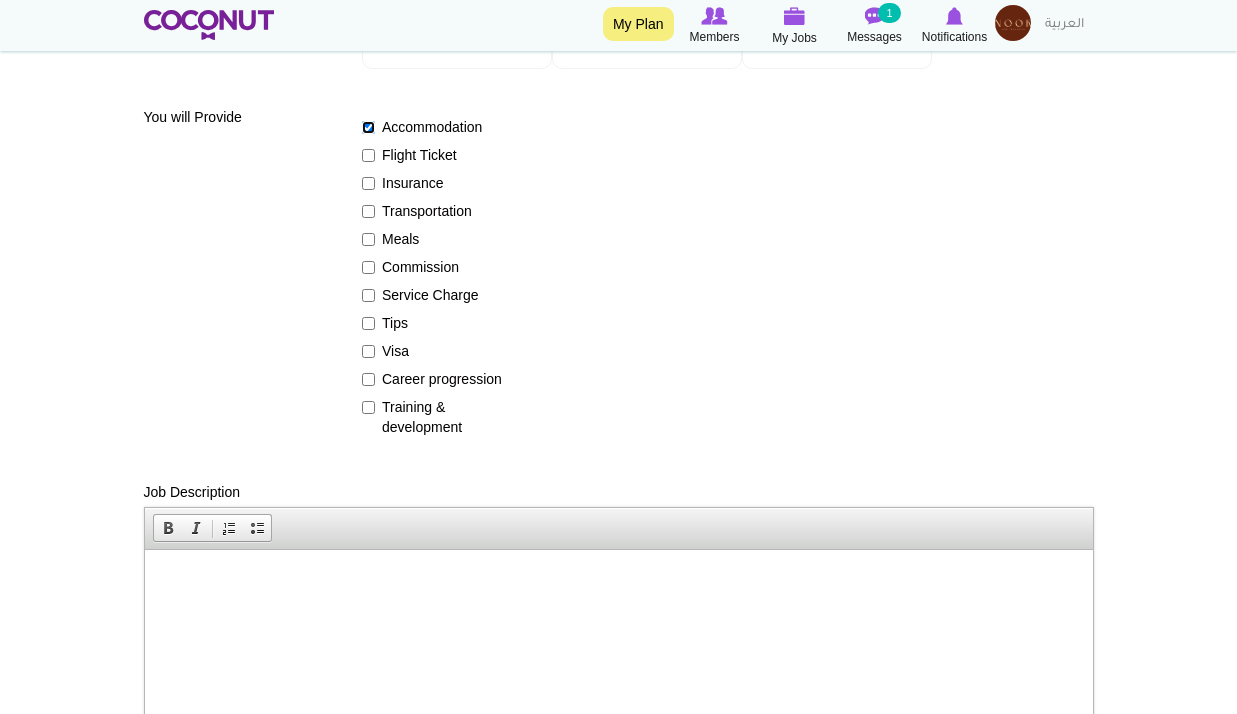 checkbox on "false" 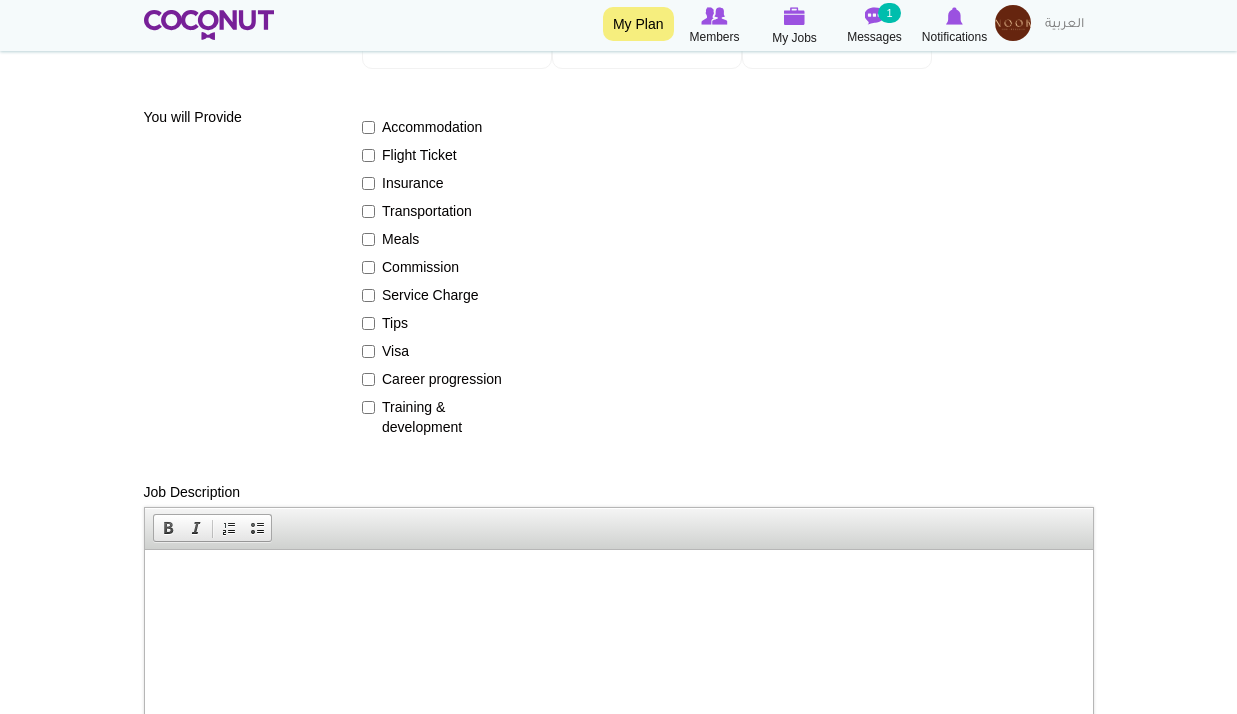 click on "Flight Ticket" at bounding box center [435, 155] 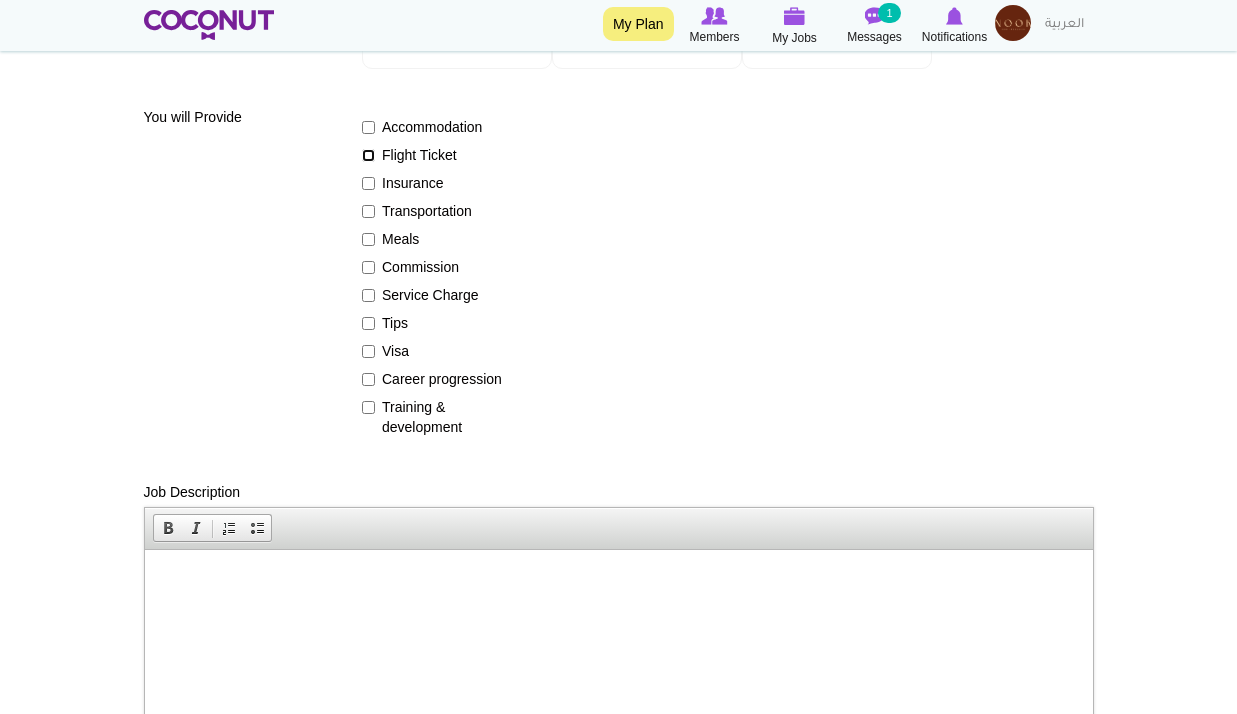 click on "Flight Ticket" at bounding box center [368, 155] 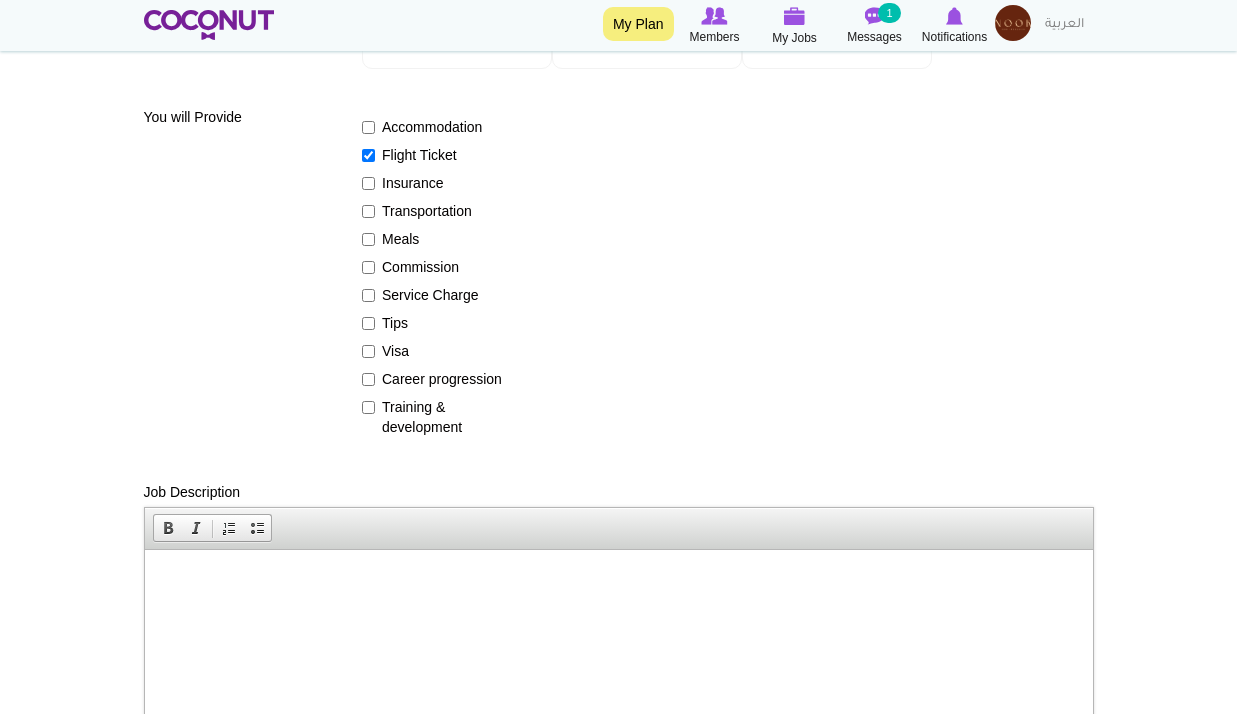 click on "Visa" at bounding box center (435, 351) 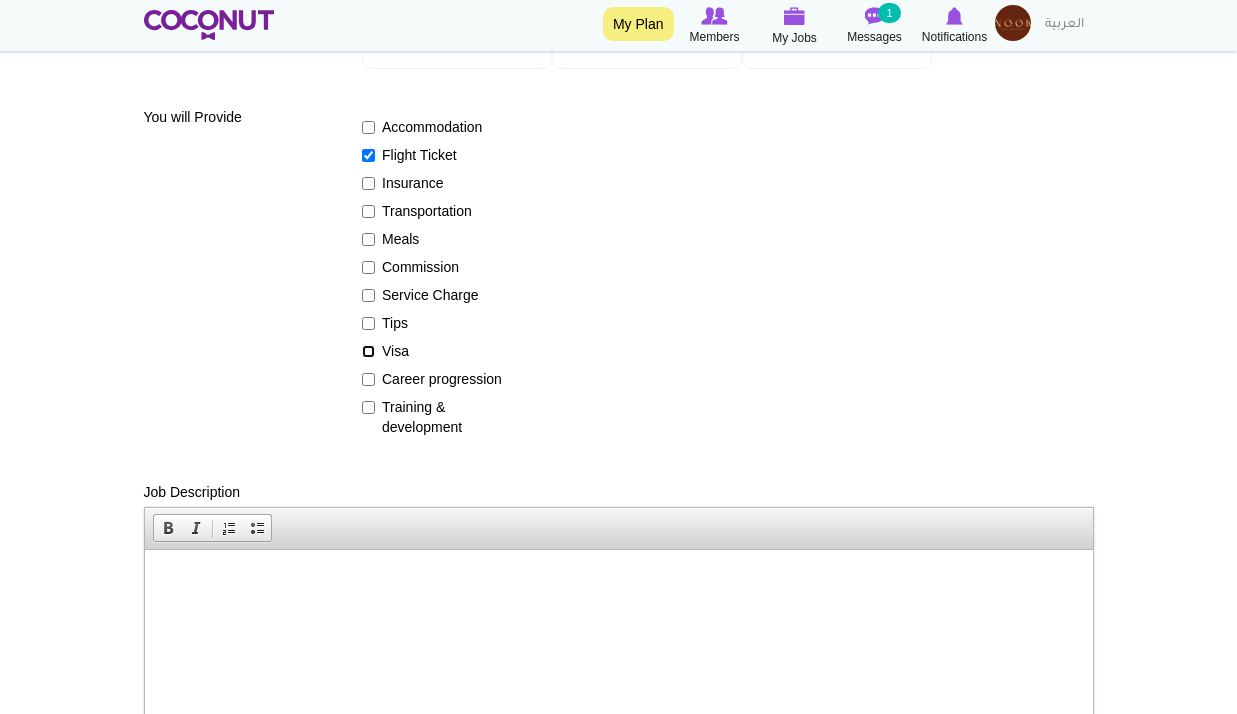 click on "Visa" at bounding box center (368, 351) 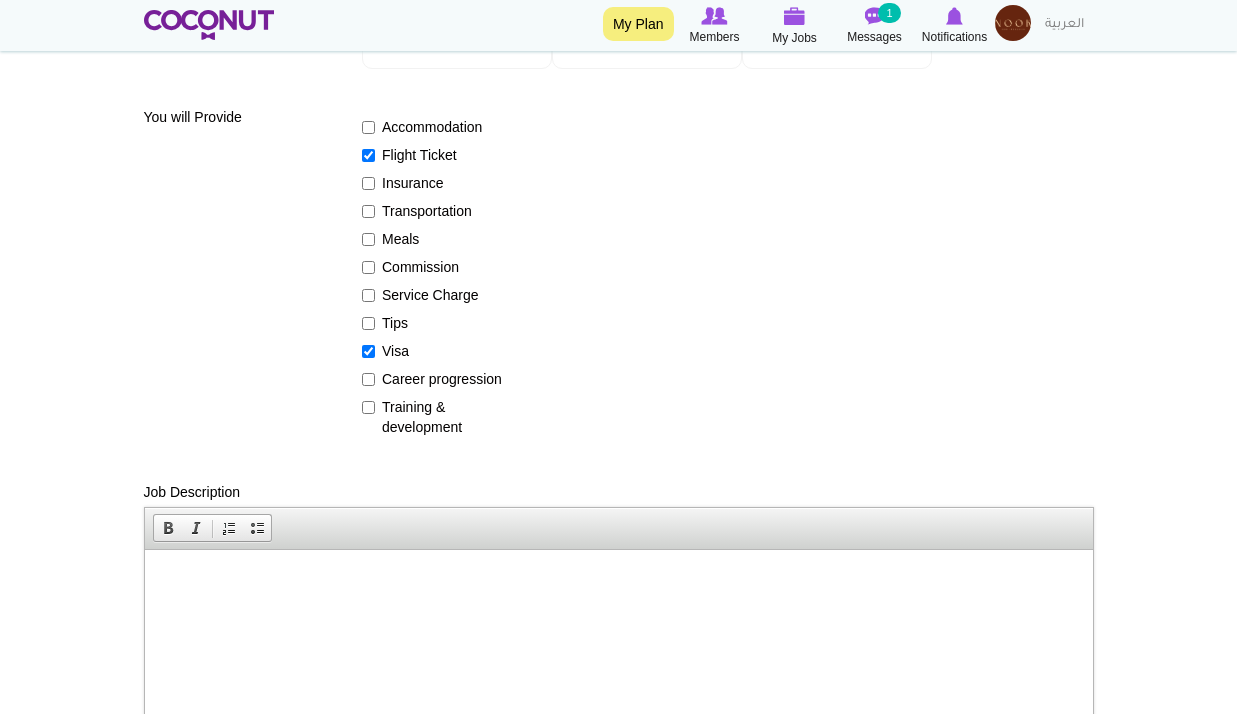 click on "Career progression" at bounding box center [435, 379] 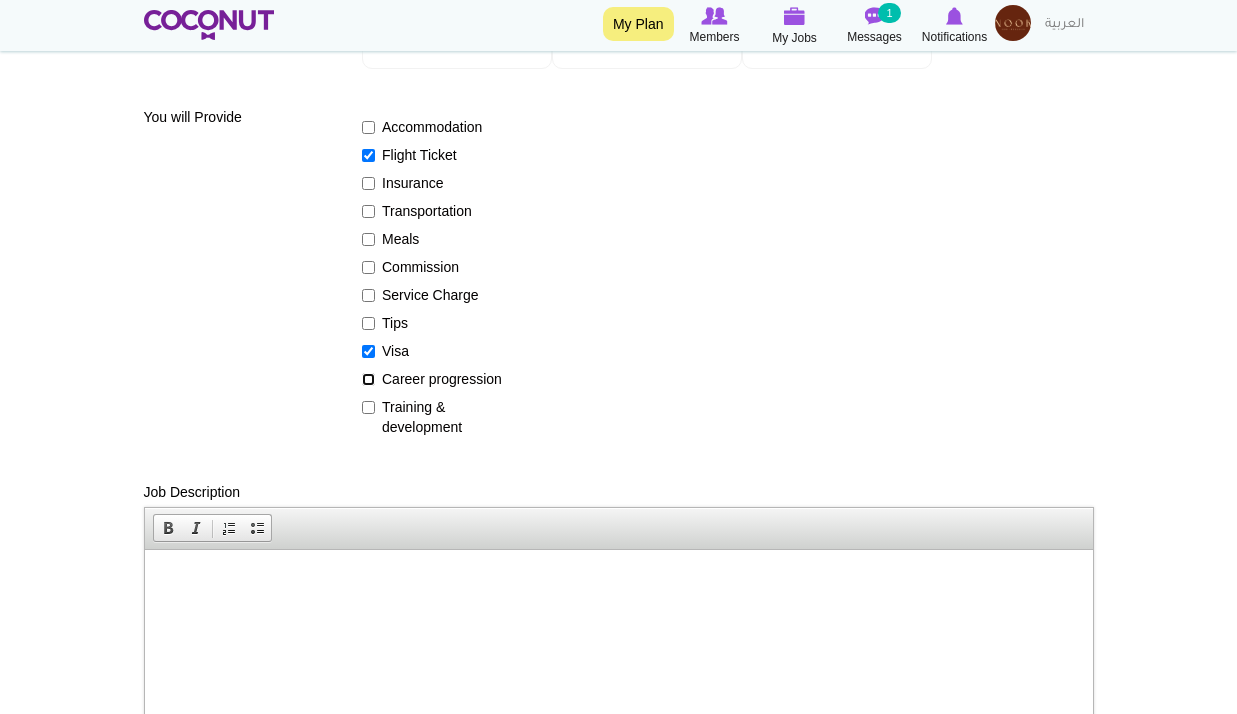 click on "Career progression" at bounding box center (368, 379) 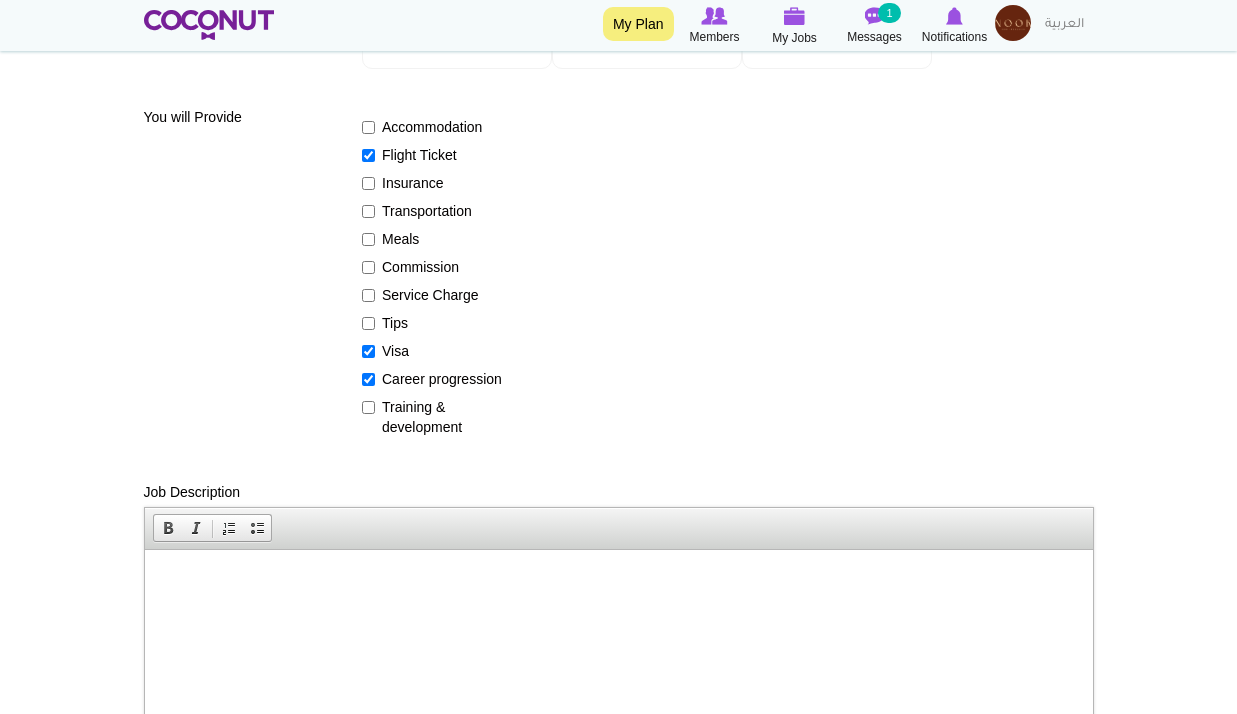 click on "Training & development" at bounding box center [435, 417] 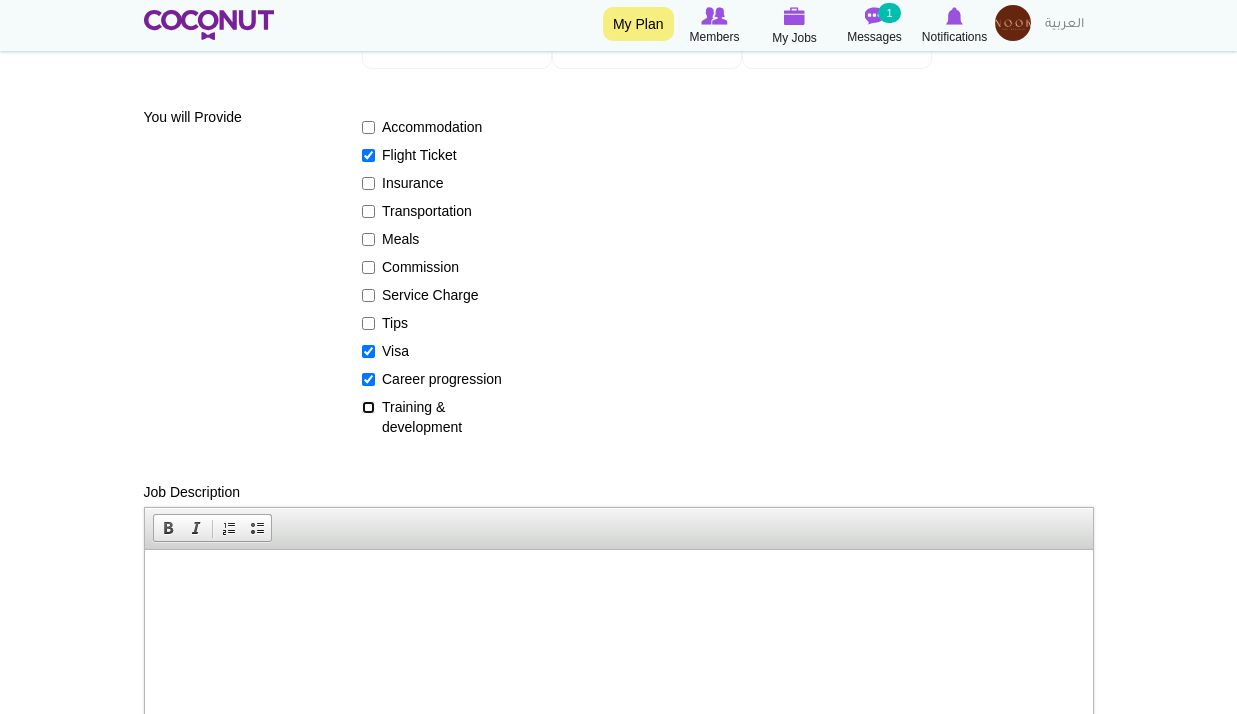 click on "Training & development" at bounding box center (368, 407) 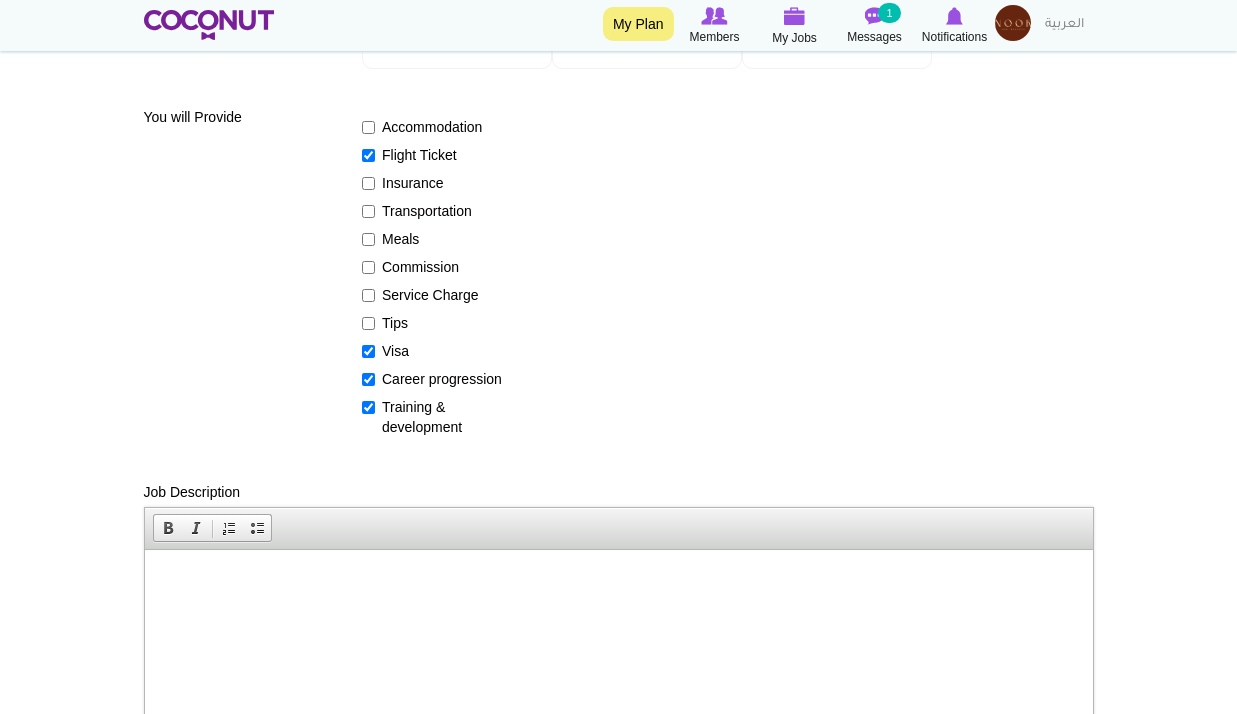 click on "Tips" at bounding box center [435, 323] 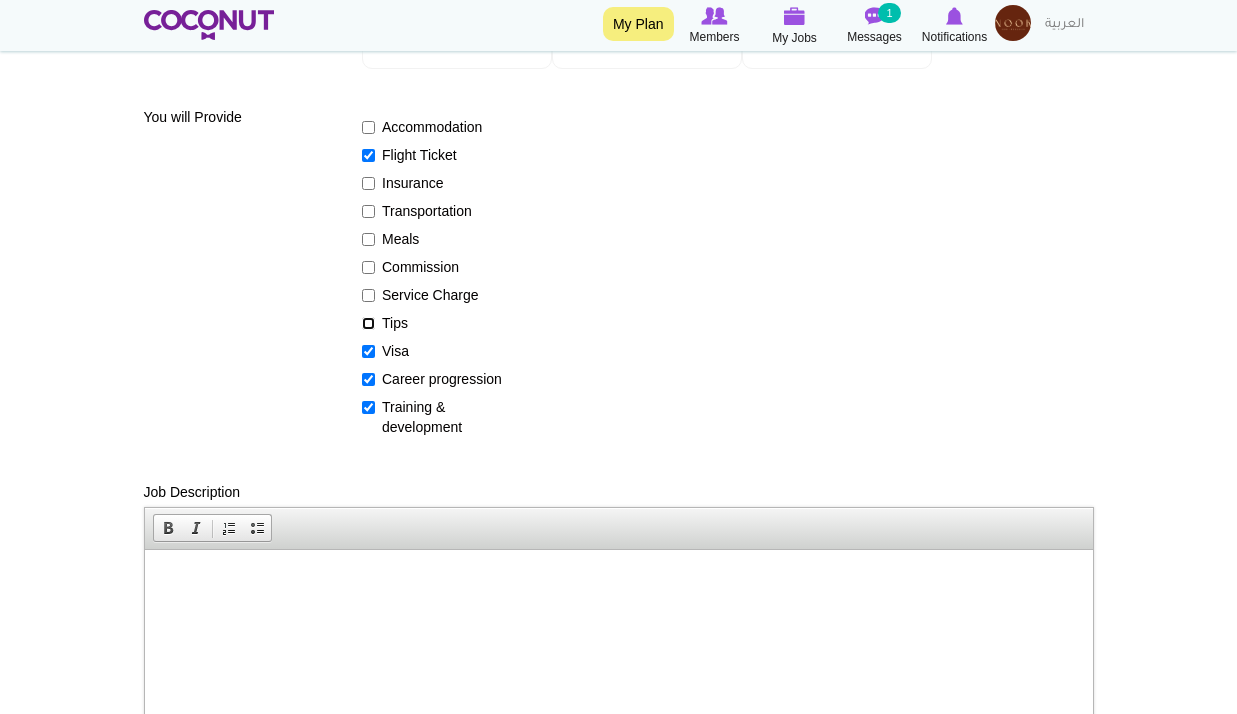 click on "Tips" at bounding box center (368, 323) 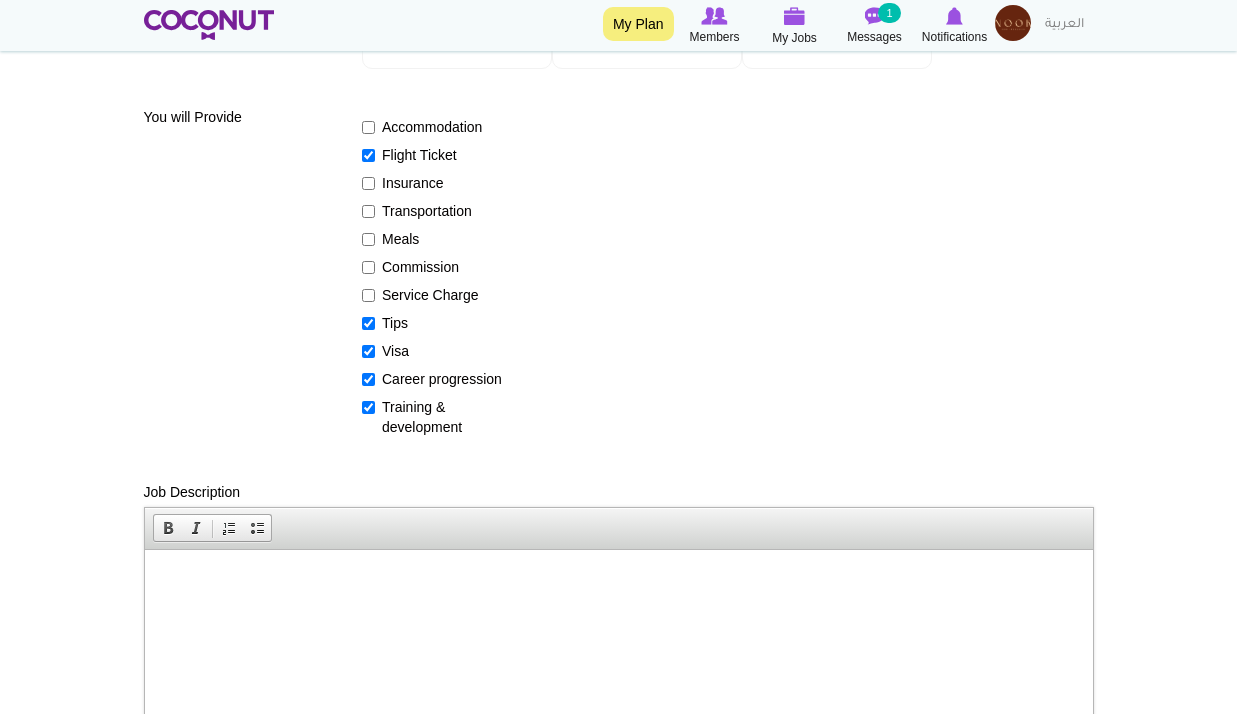 click at bounding box center [618, 579] 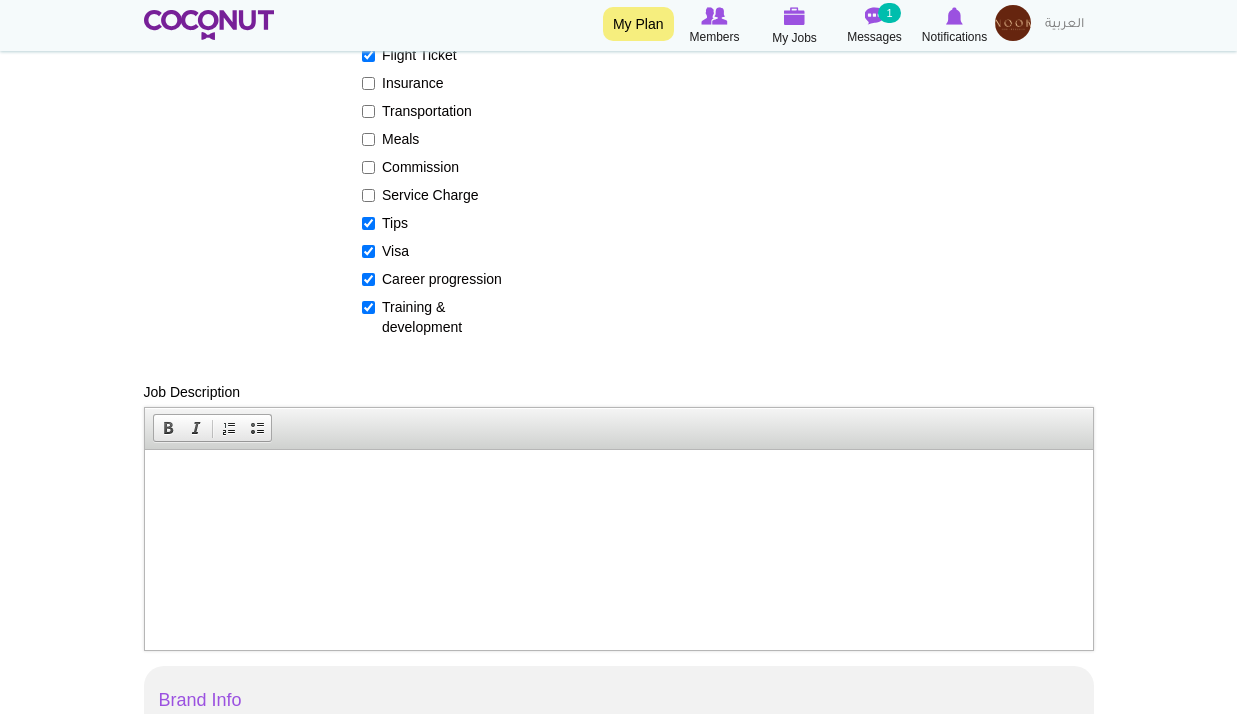 scroll, scrollTop: 1000, scrollLeft: 0, axis: vertical 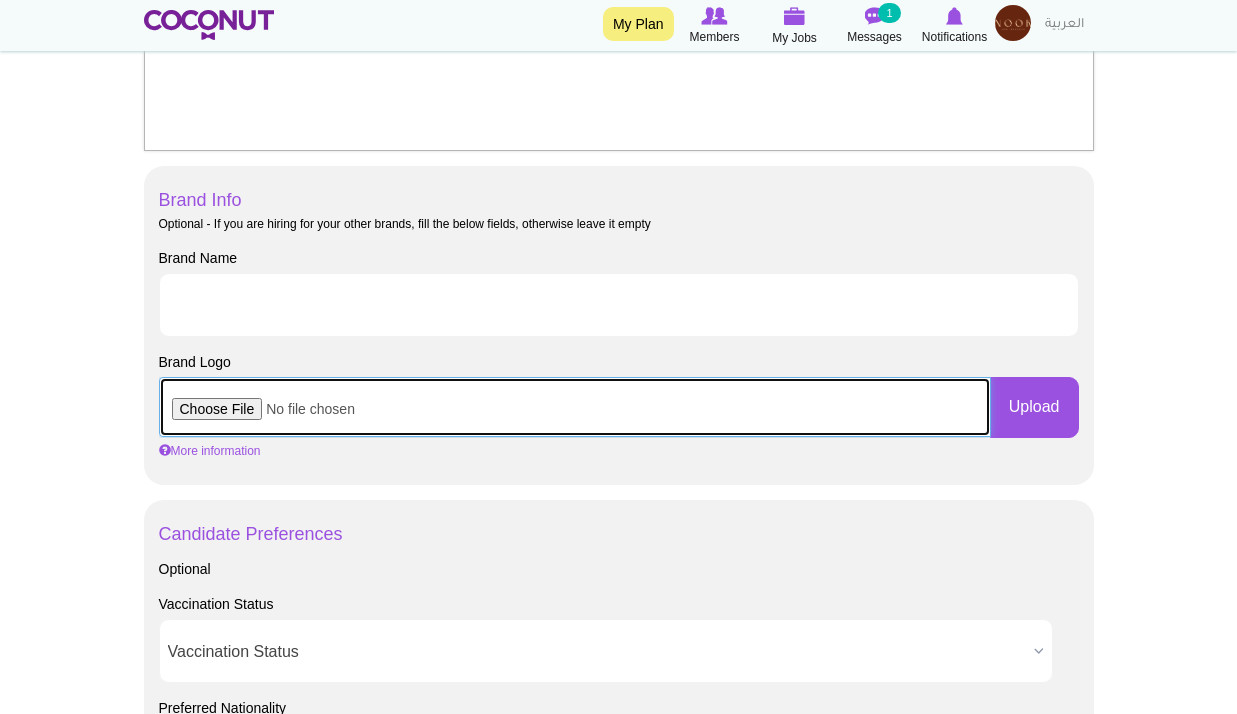 click at bounding box center (575, 407) 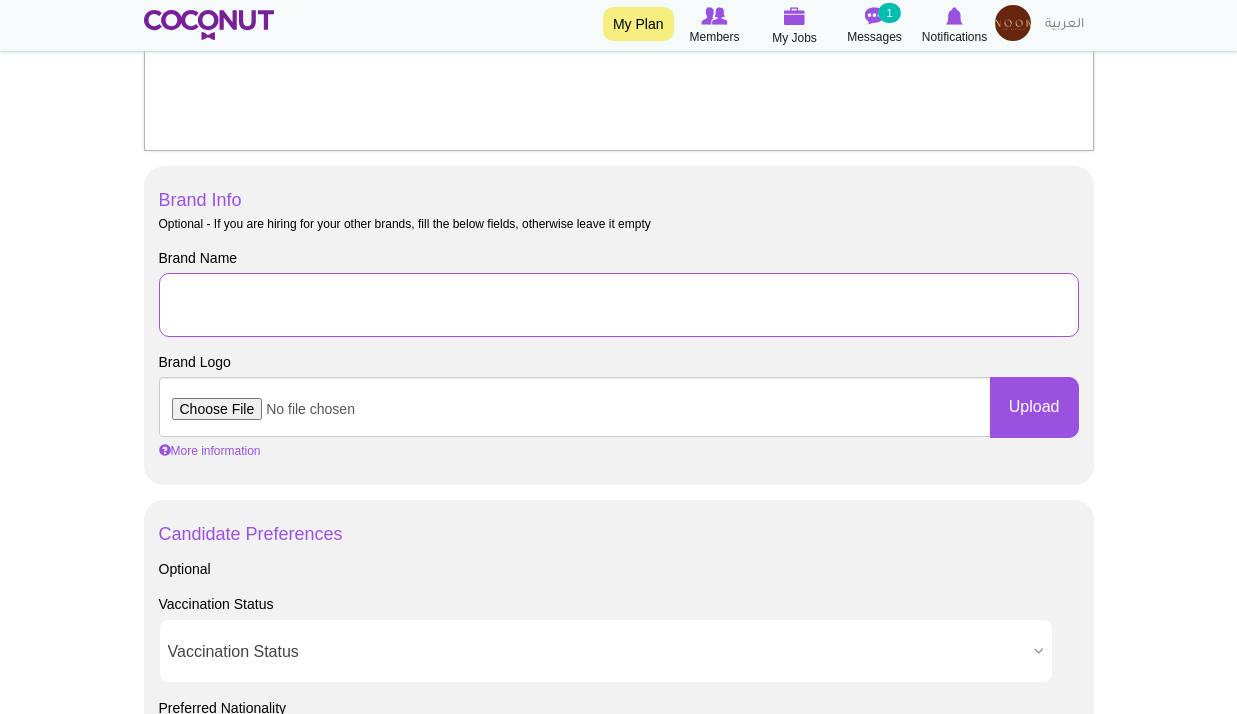 drag, startPoint x: 456, startPoint y: 332, endPoint x: 430, endPoint y: 311, distance: 33.42155 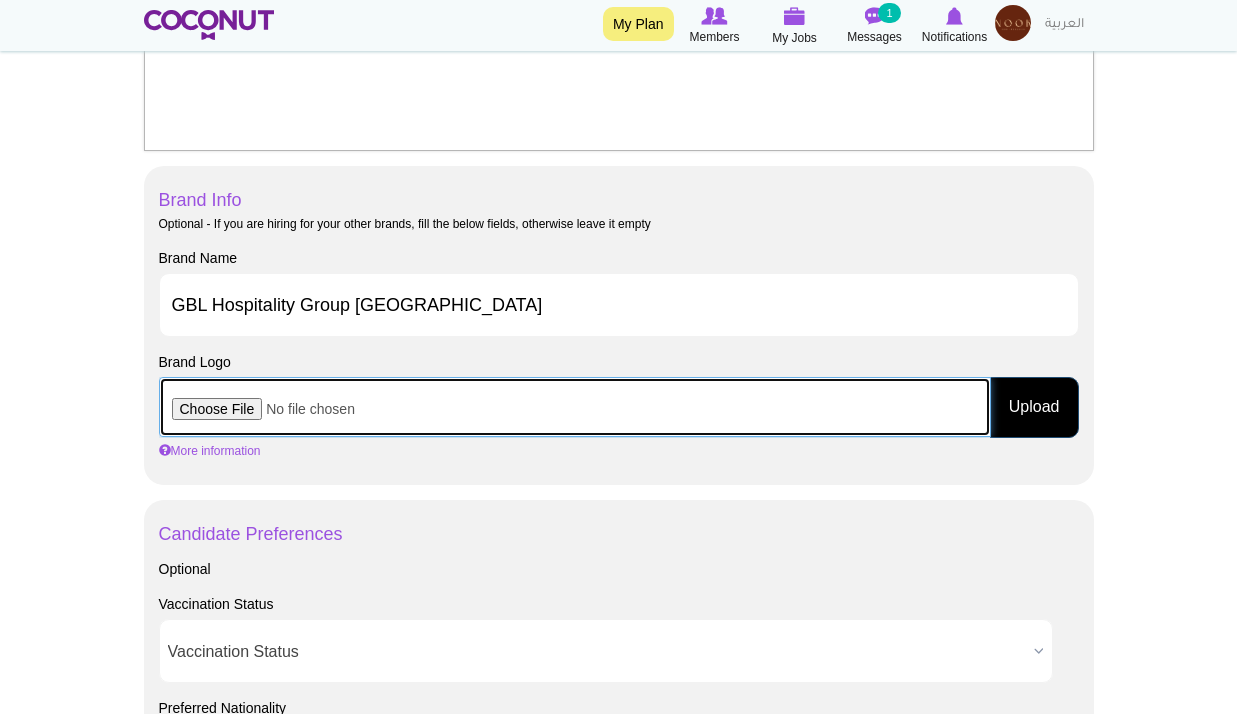 click at bounding box center (575, 407) 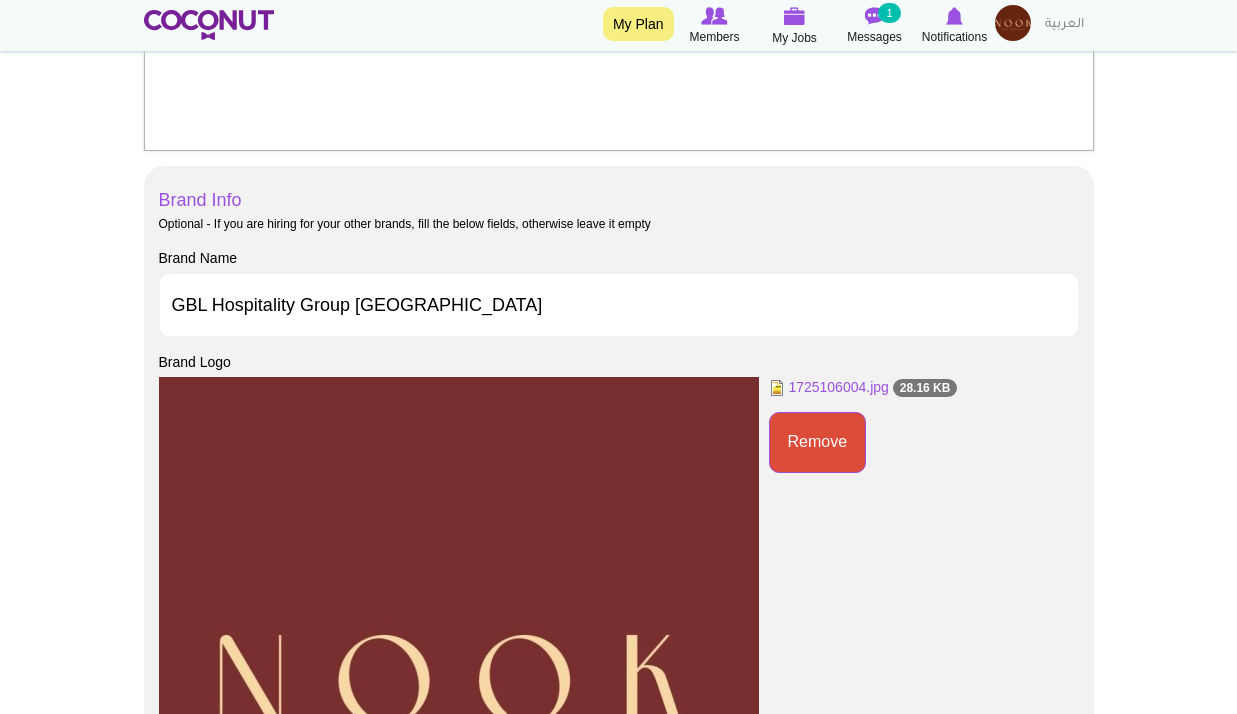 scroll, scrollTop: 0, scrollLeft: 0, axis: both 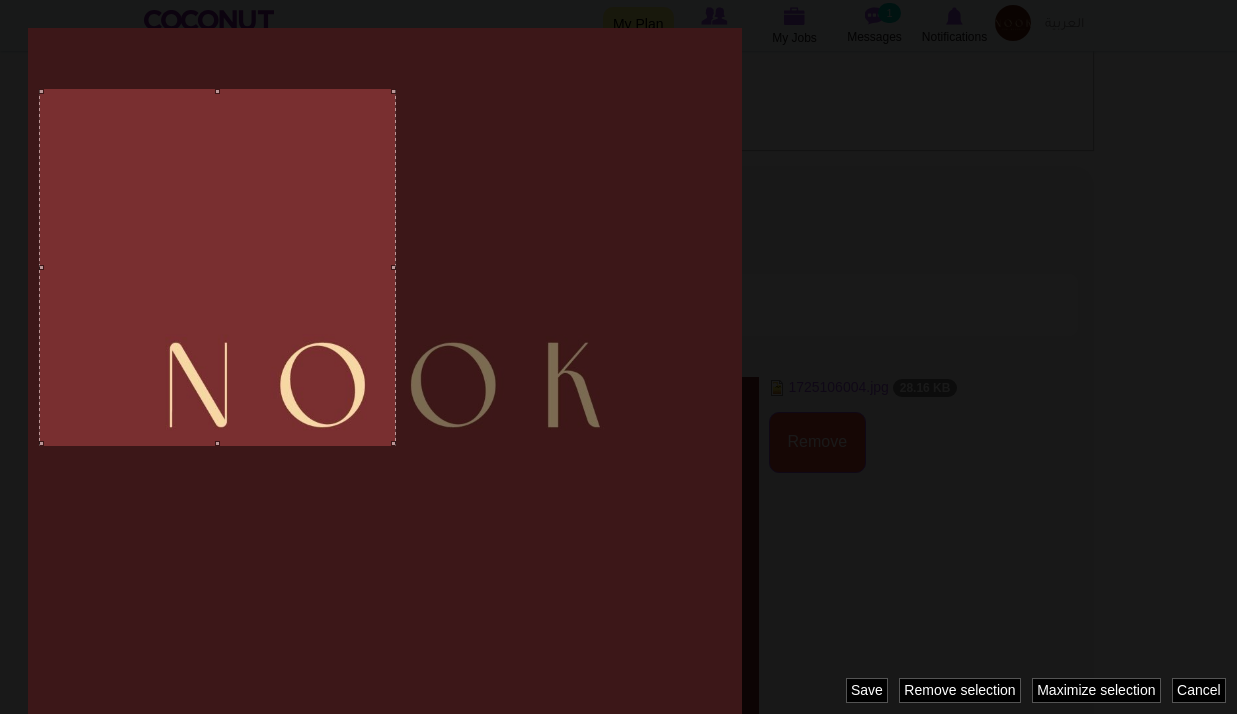 drag, startPoint x: 448, startPoint y: 405, endPoint x: 448, endPoint y: 435, distance: 30 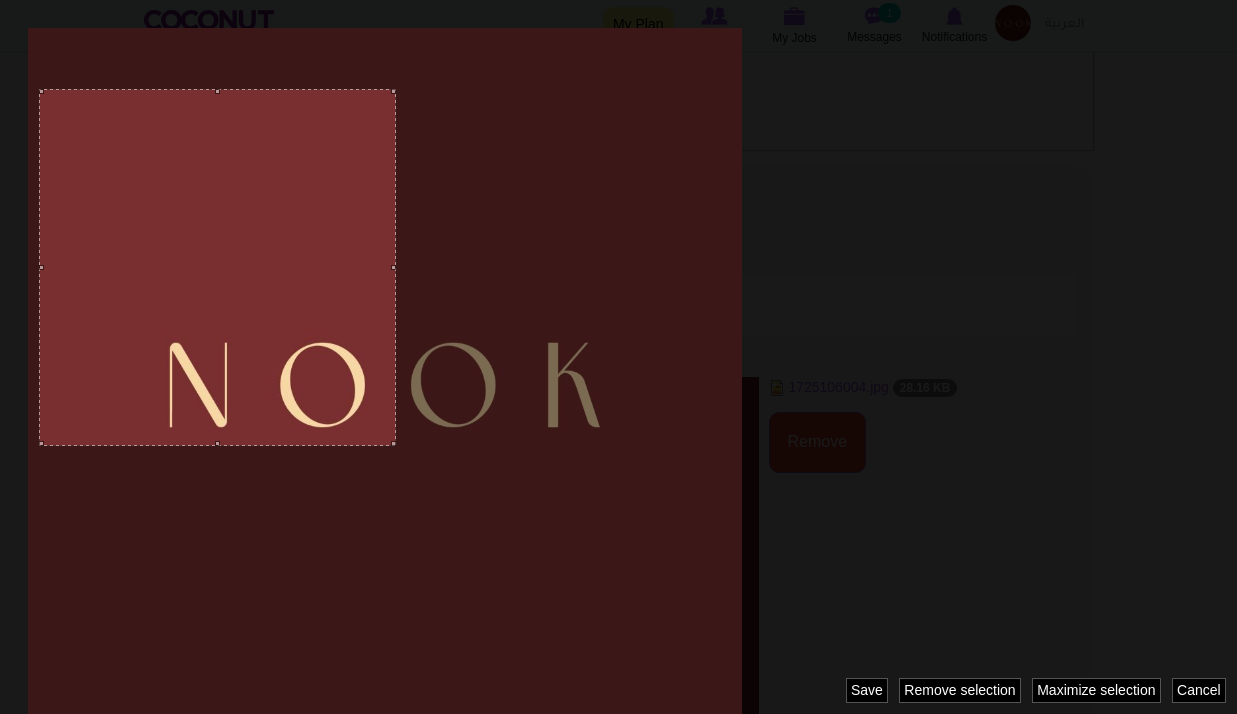 click at bounding box center [217, 267] 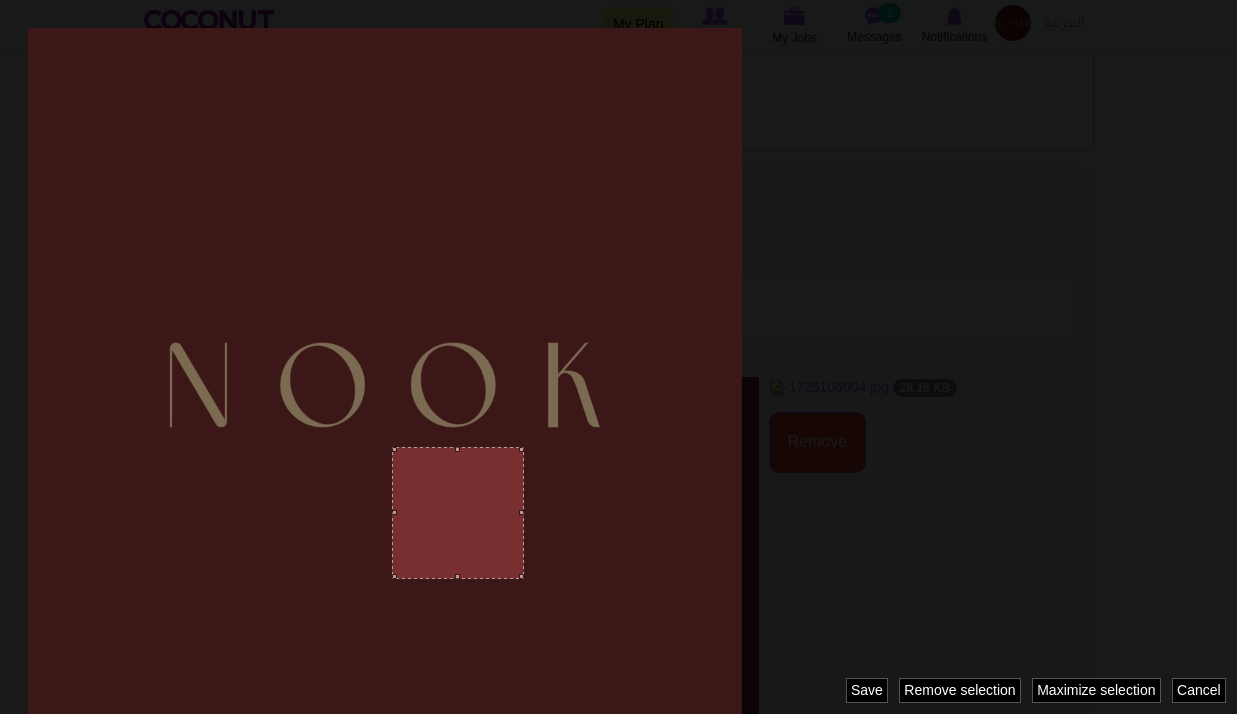 drag, startPoint x: 392, startPoint y: 447, endPoint x: 411, endPoint y: 456, distance: 21.023796 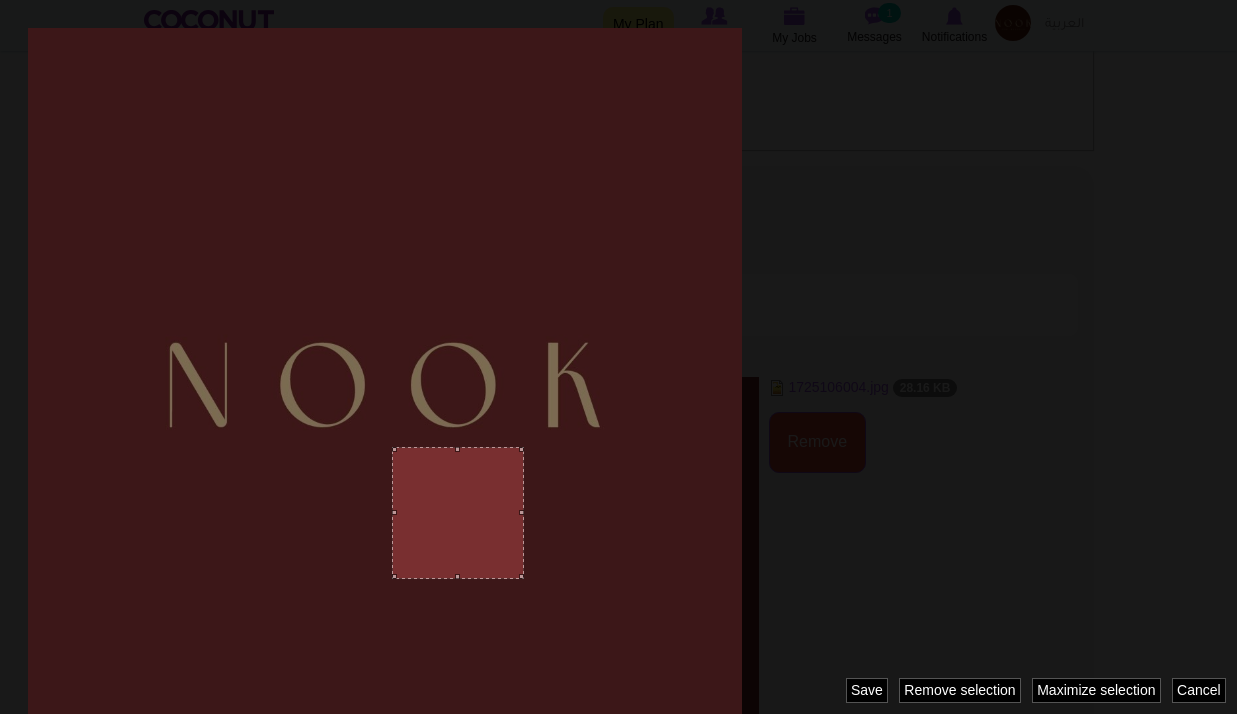 click at bounding box center [618, 357] 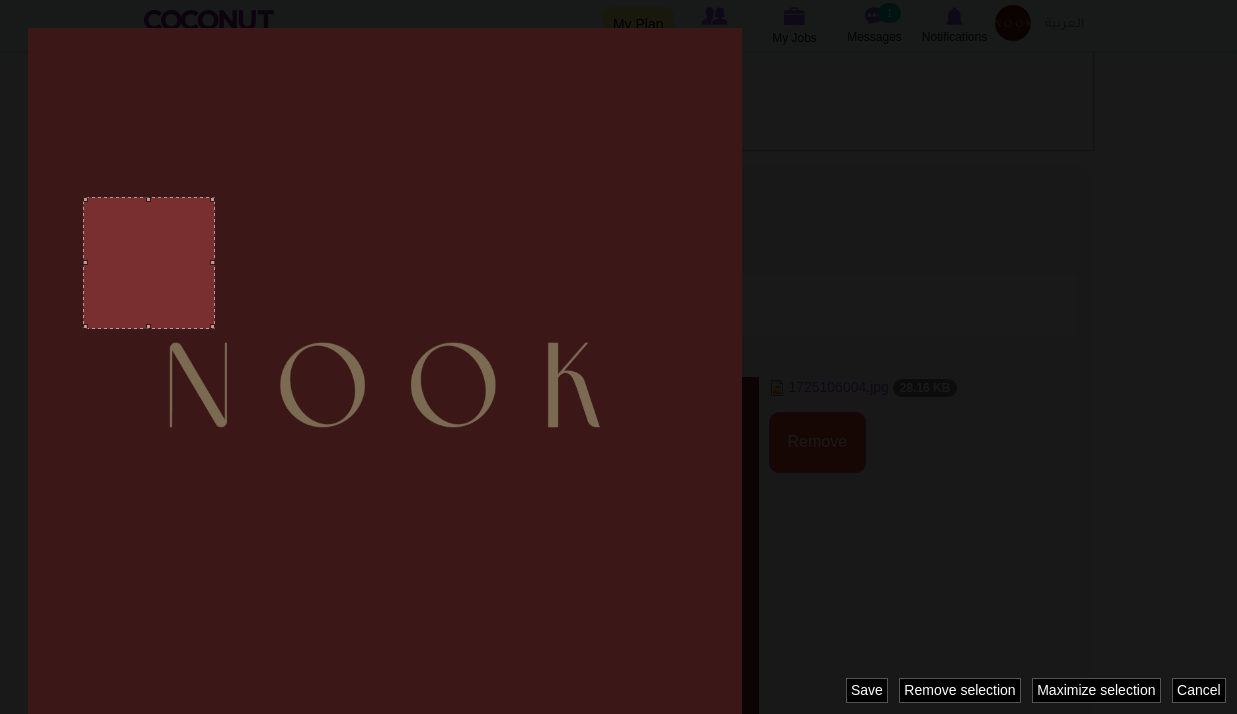 drag, startPoint x: 446, startPoint y: 498, endPoint x: 160, endPoint y: 295, distance: 350.72067 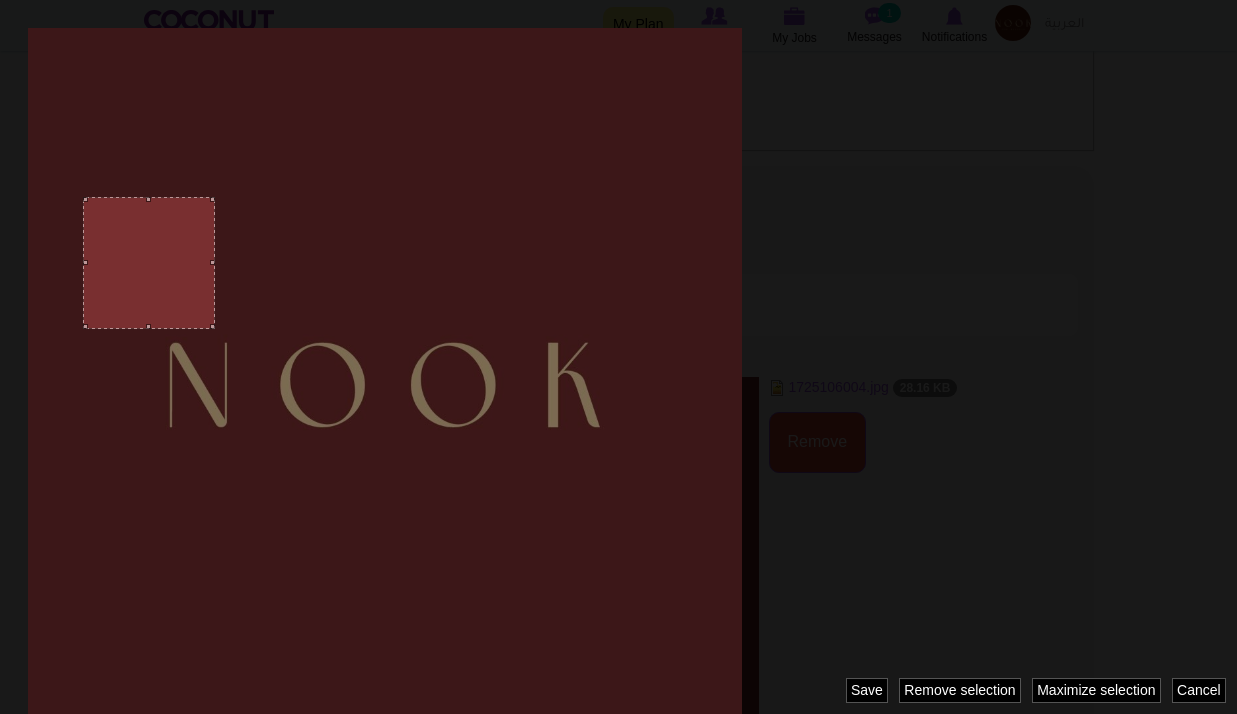 click at bounding box center [149, 263] 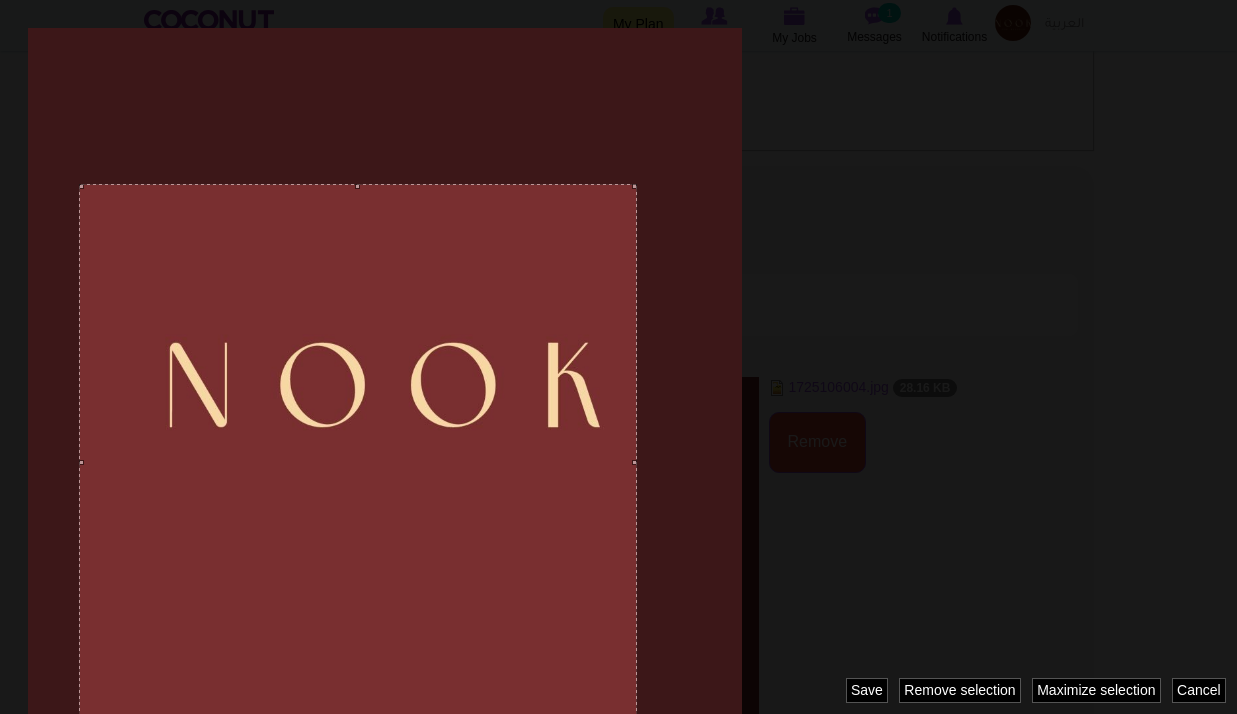 drag, startPoint x: 209, startPoint y: 314, endPoint x: 788, endPoint y: 596, distance: 644.0225 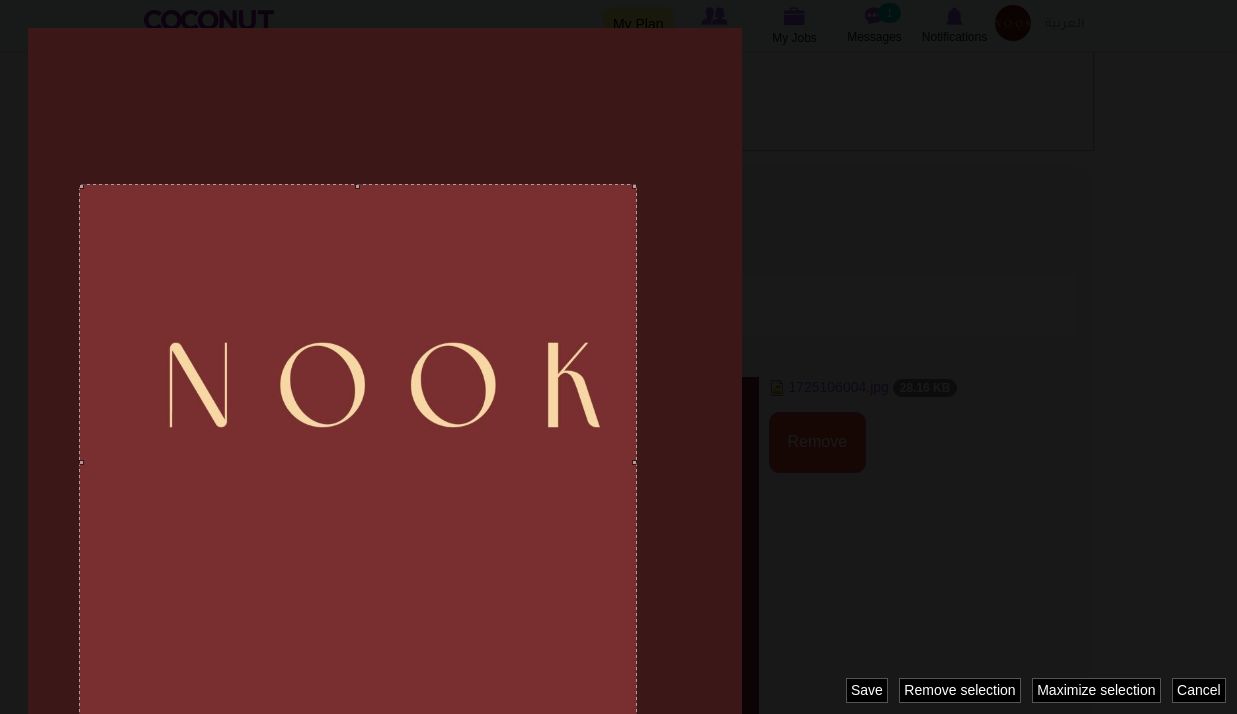 click at bounding box center [618, 357] 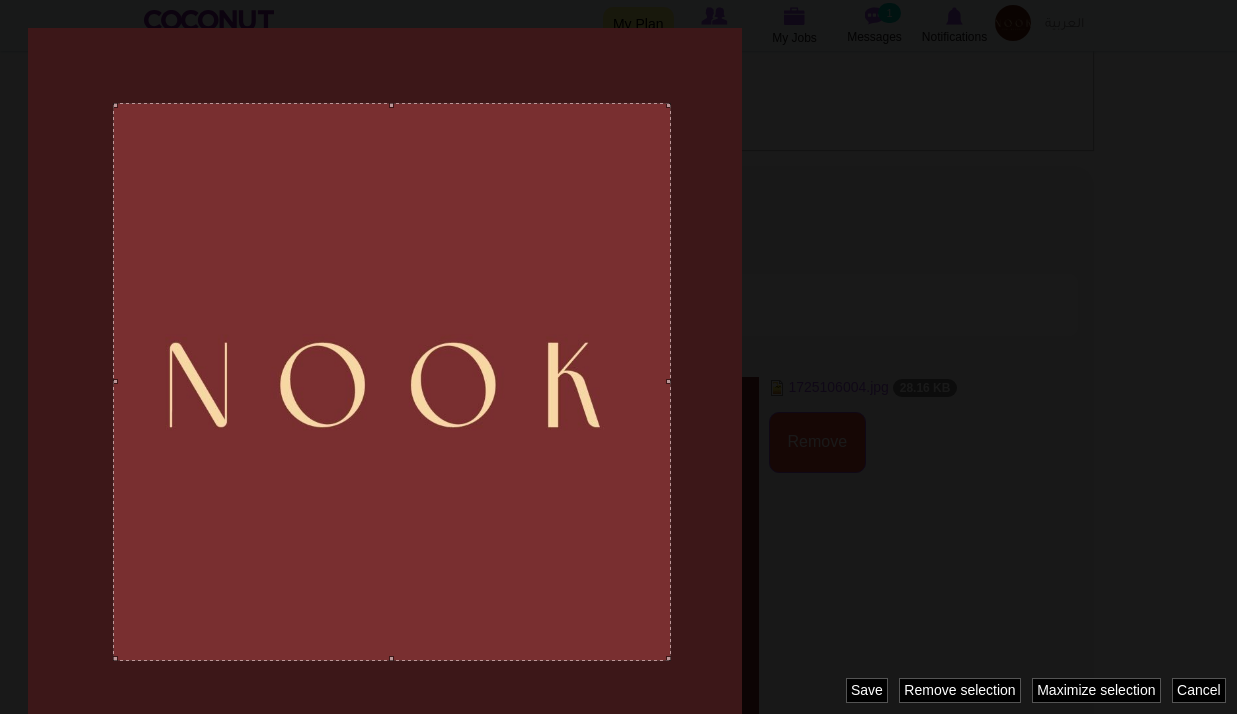 drag, startPoint x: 430, startPoint y: 440, endPoint x: 473, endPoint y: 420, distance: 47.423622 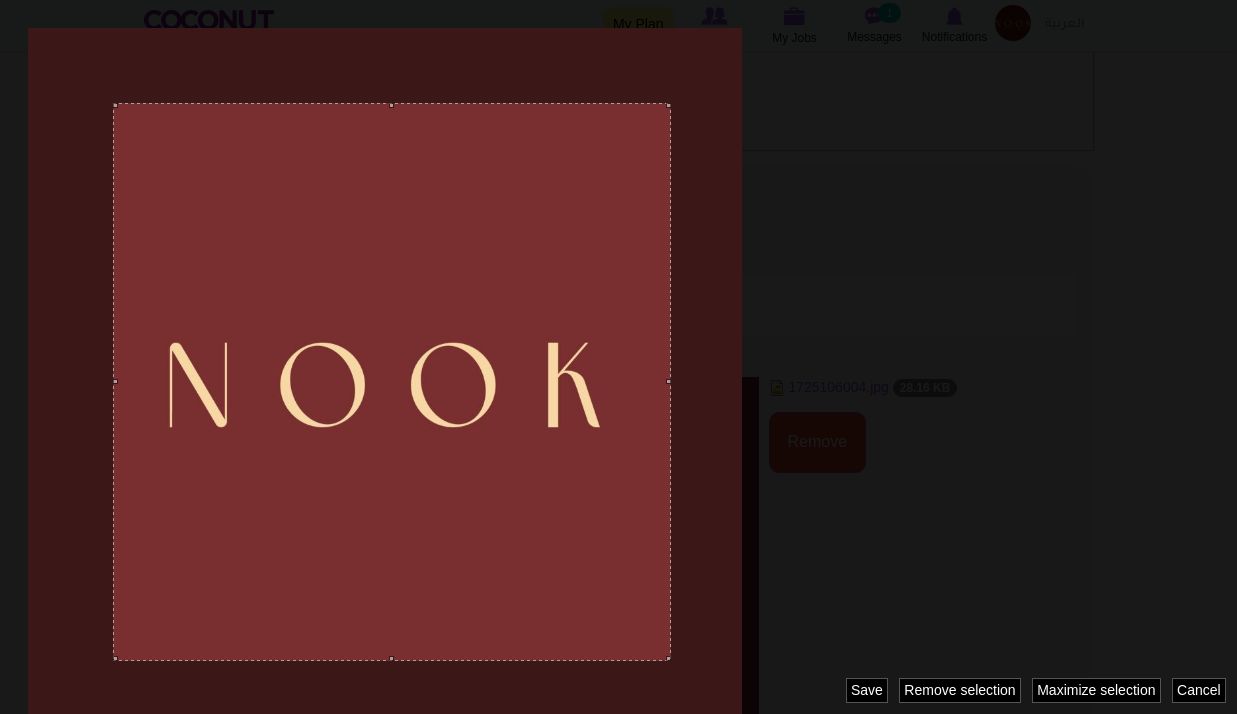click at bounding box center [392, 382] 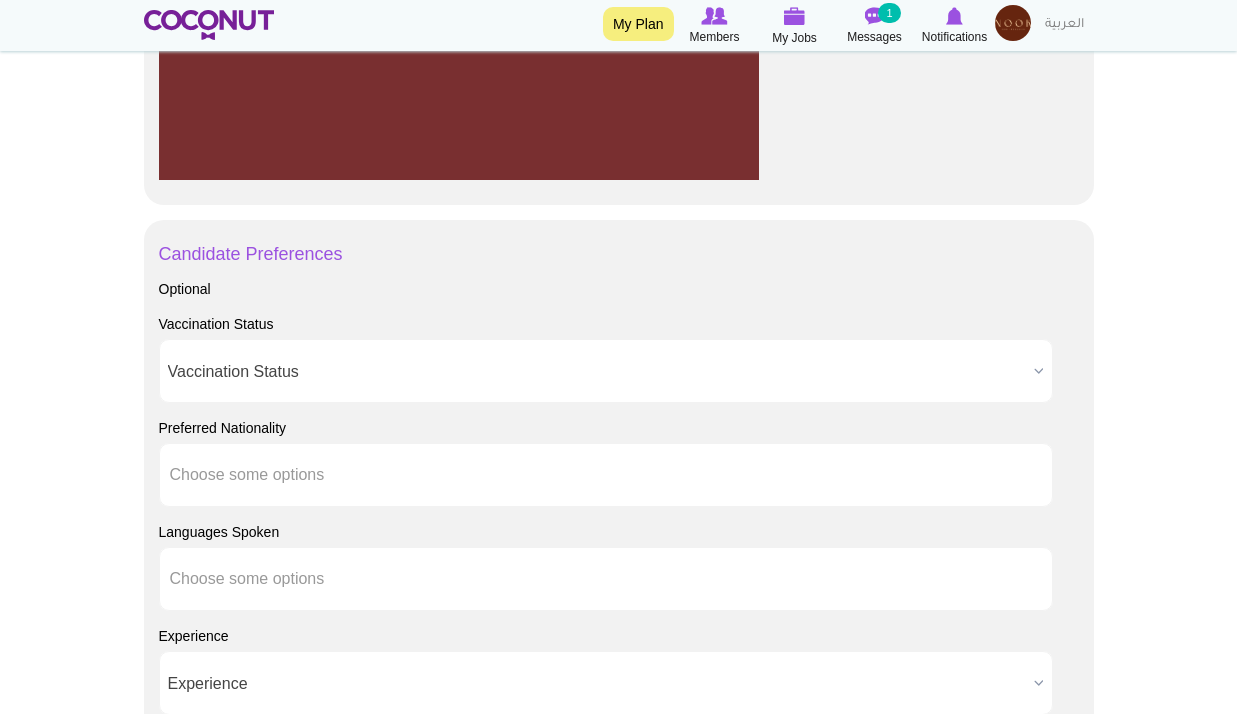 scroll, scrollTop: 1800, scrollLeft: 0, axis: vertical 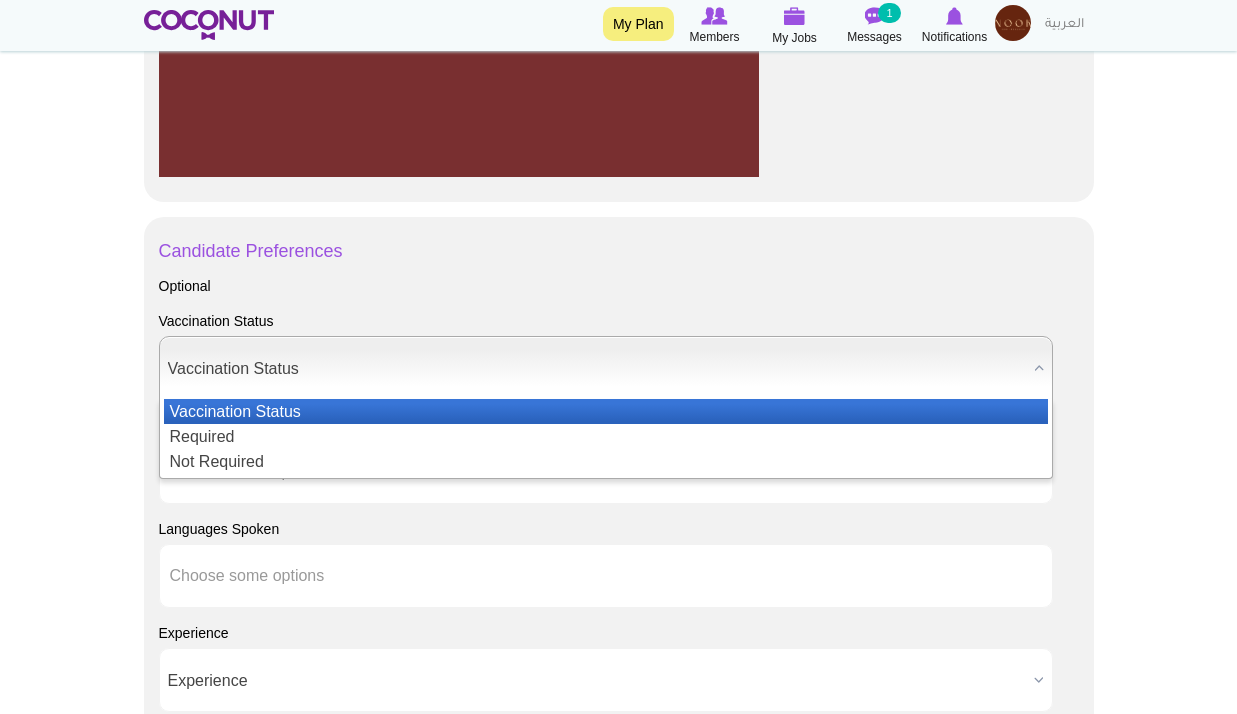 click on "Vaccination Status" at bounding box center (597, 369) 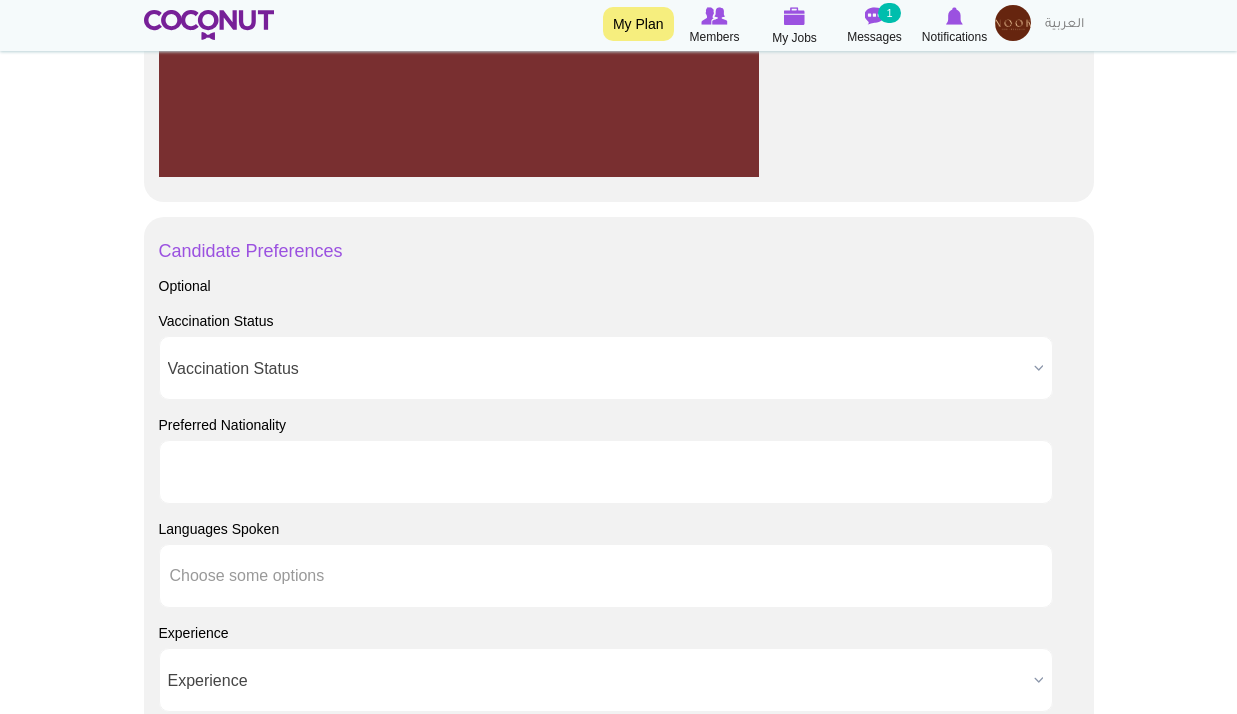 click at bounding box center (260, 472) 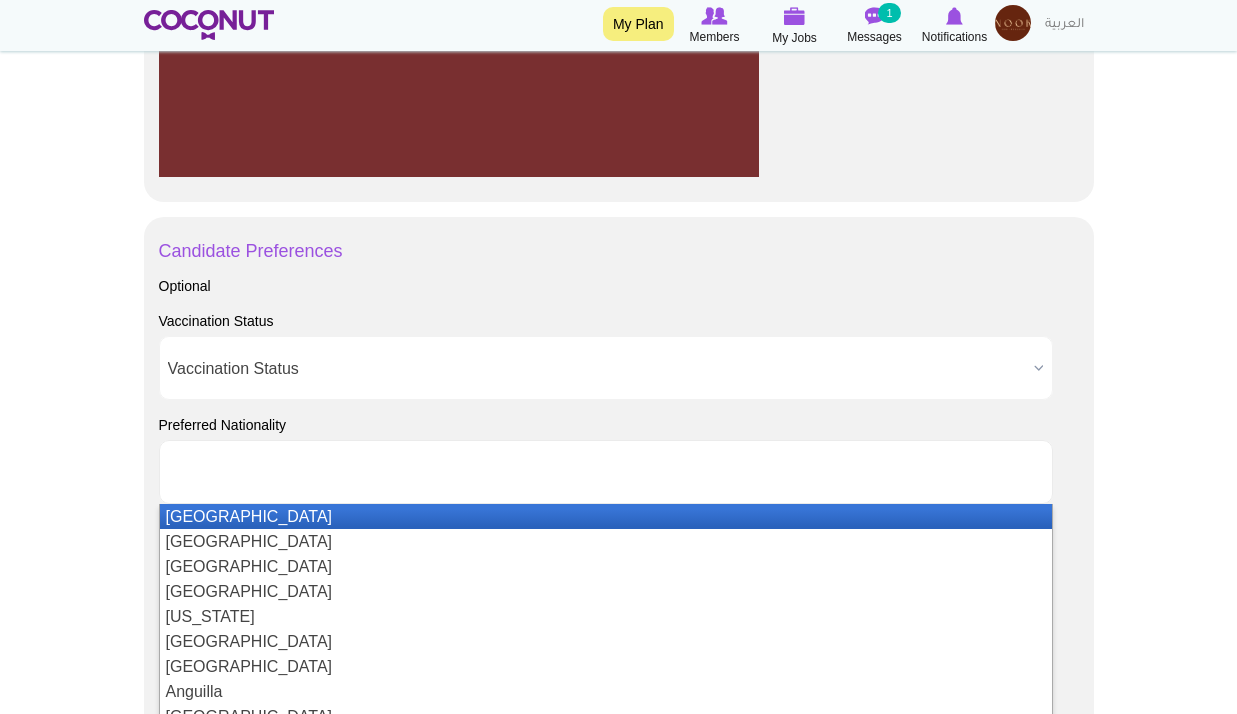 click at bounding box center (260, 472) 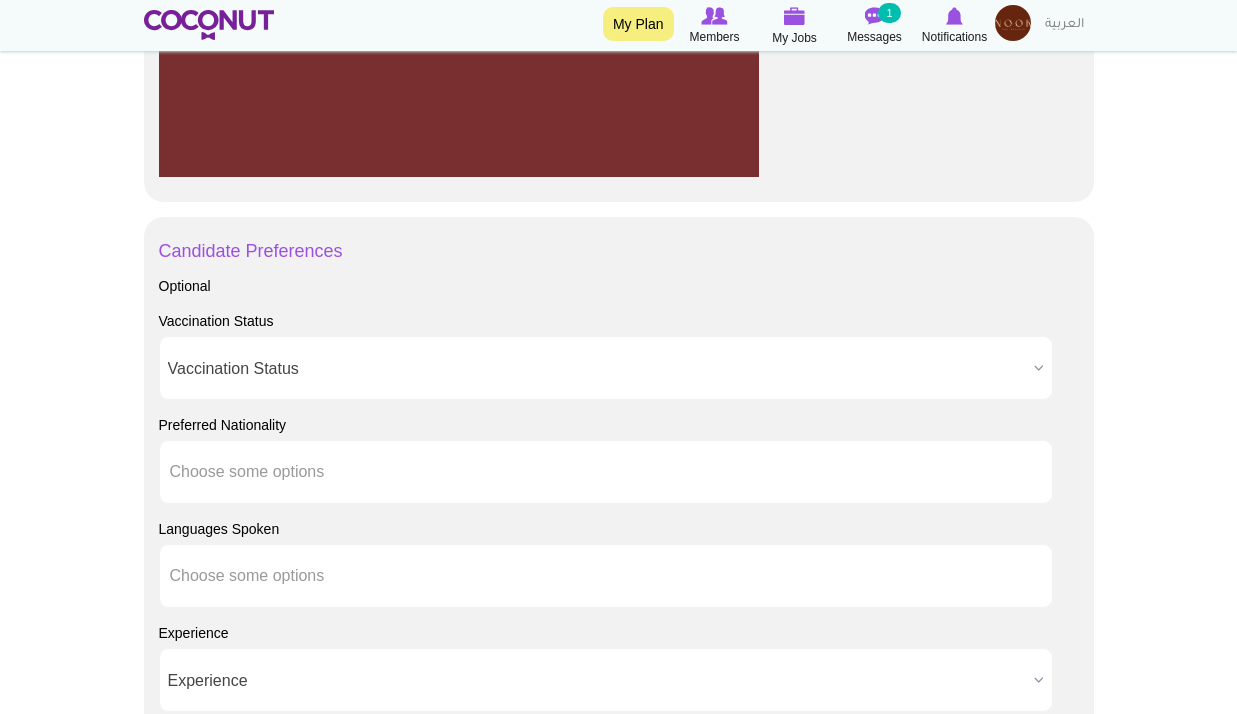 scroll, scrollTop: 2100, scrollLeft: 0, axis: vertical 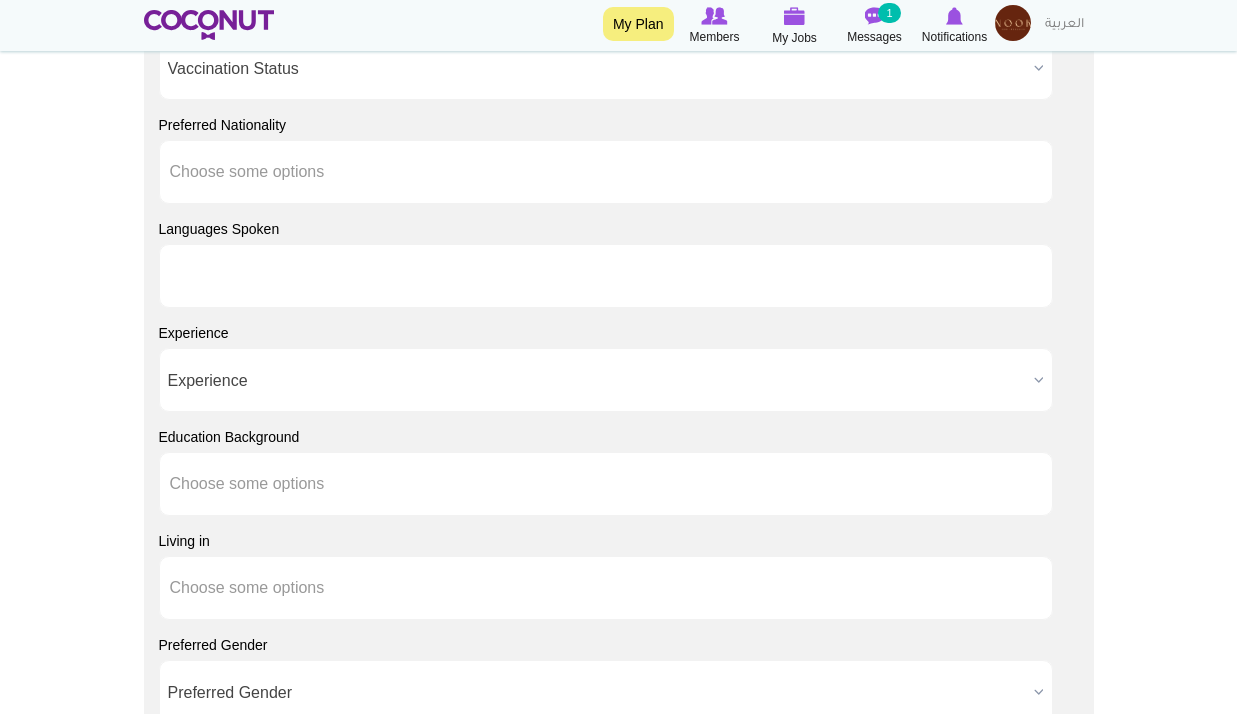 click at bounding box center (260, 276) 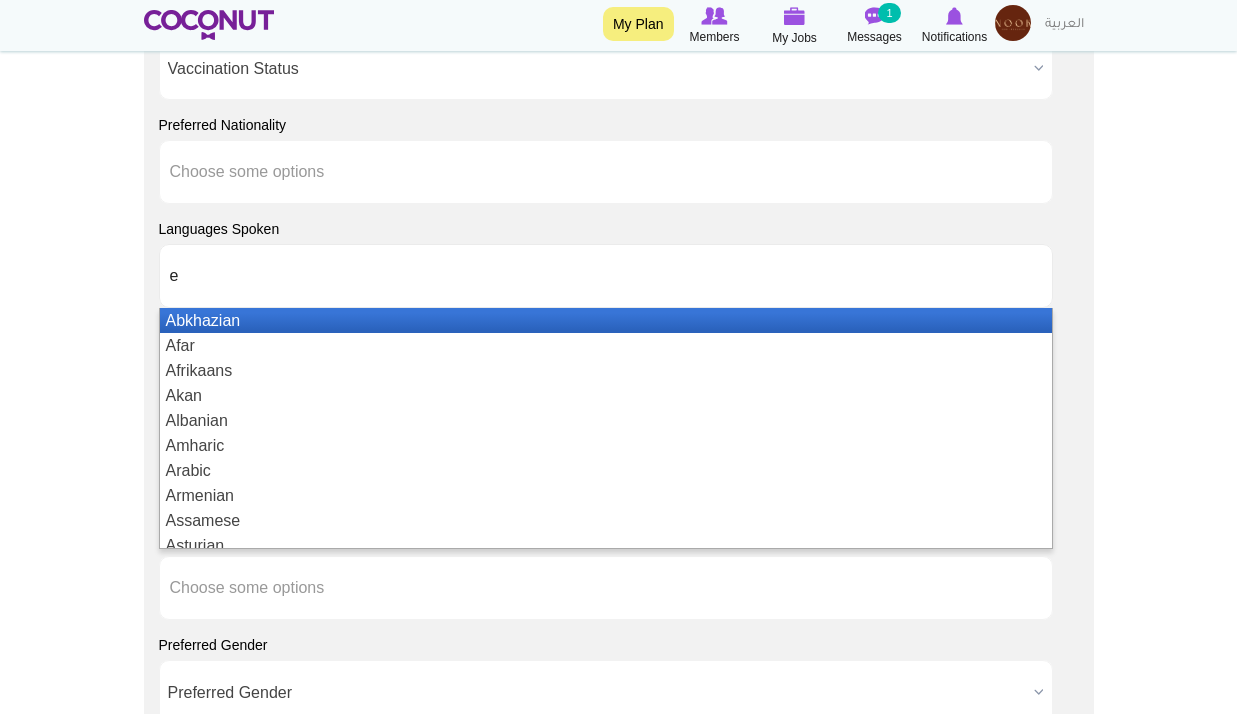type on "en" 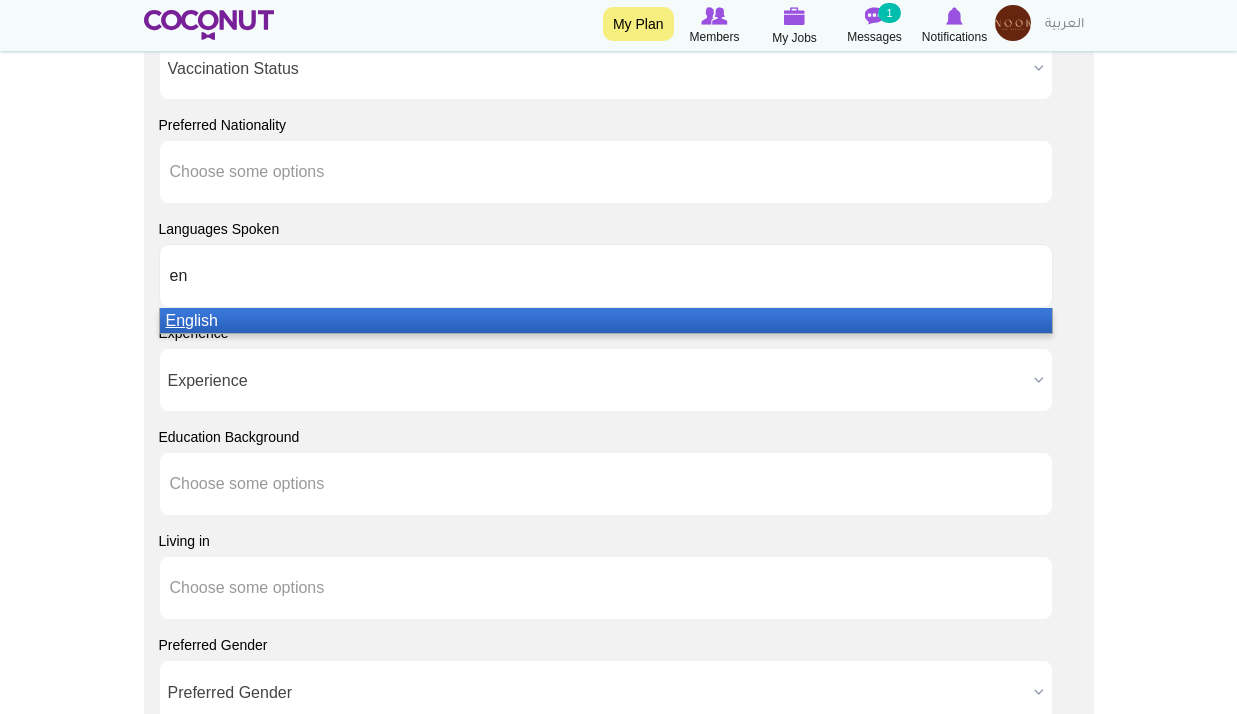 type 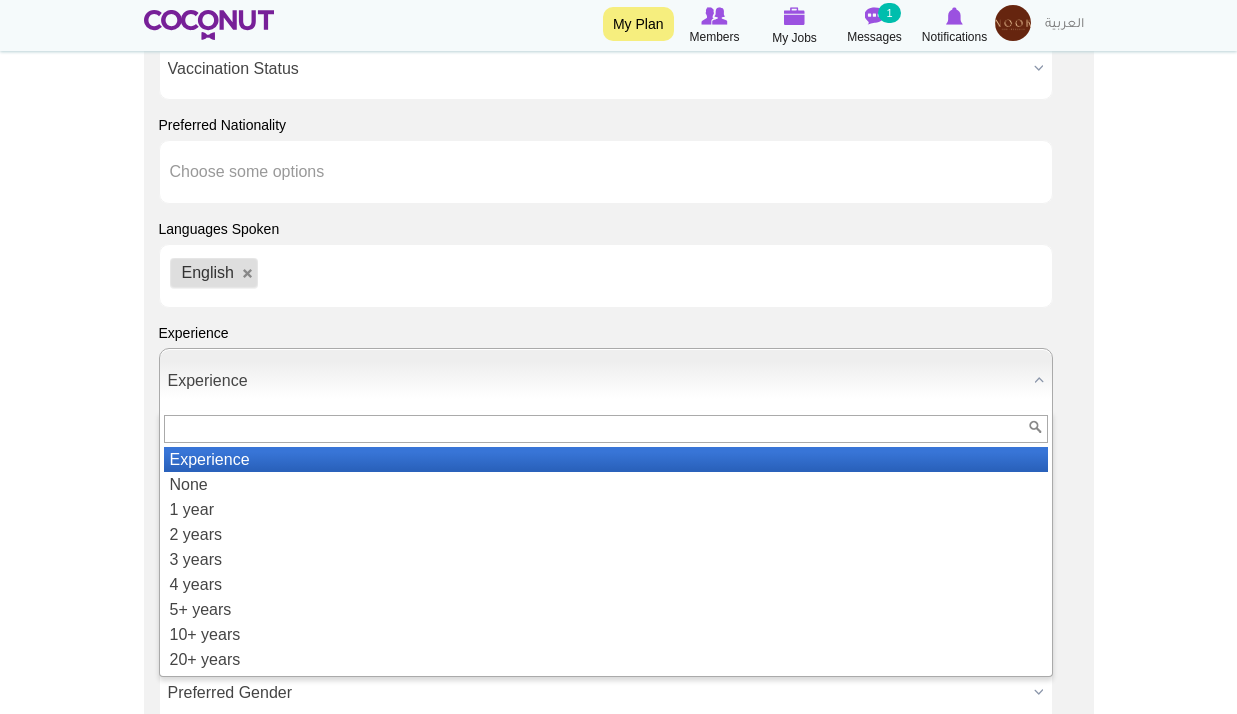 click on "Experience" at bounding box center [597, 381] 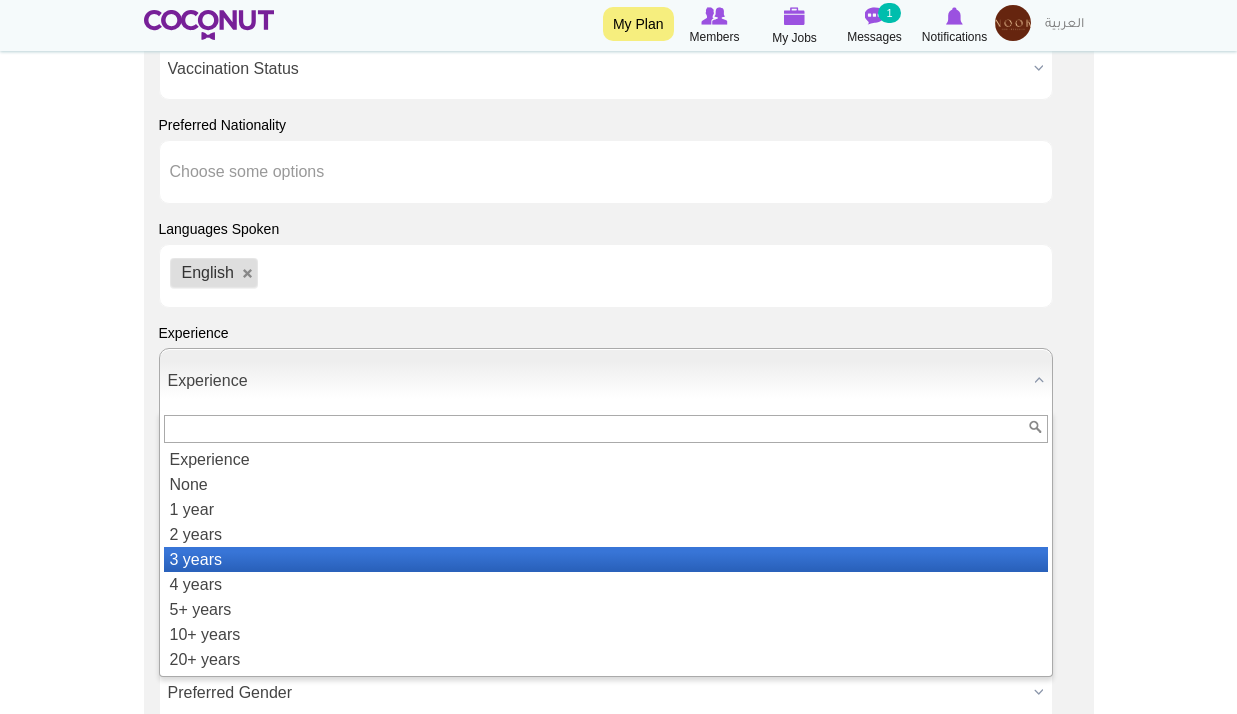 click on "3 years" at bounding box center [606, 559] 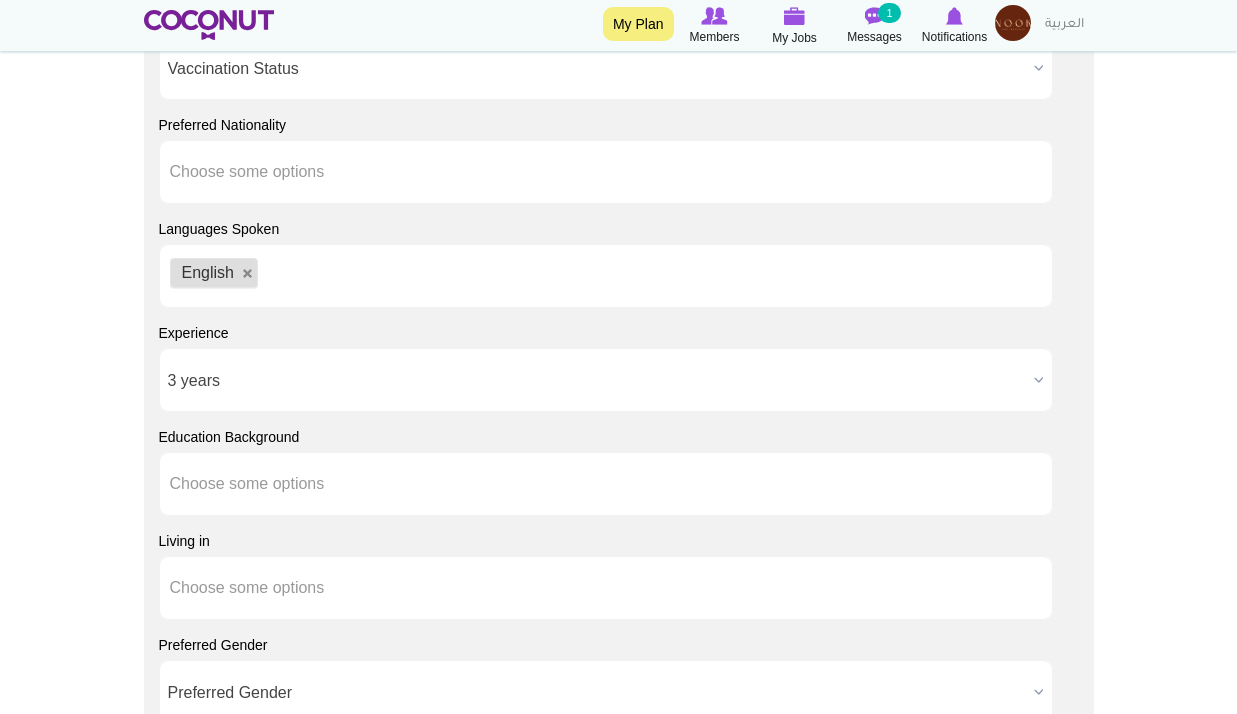 click on "Toggle navigation
My Plan
Members
My Jobs
Post a Job
Messages
1
Notifications
My Profile" at bounding box center [618, -407] 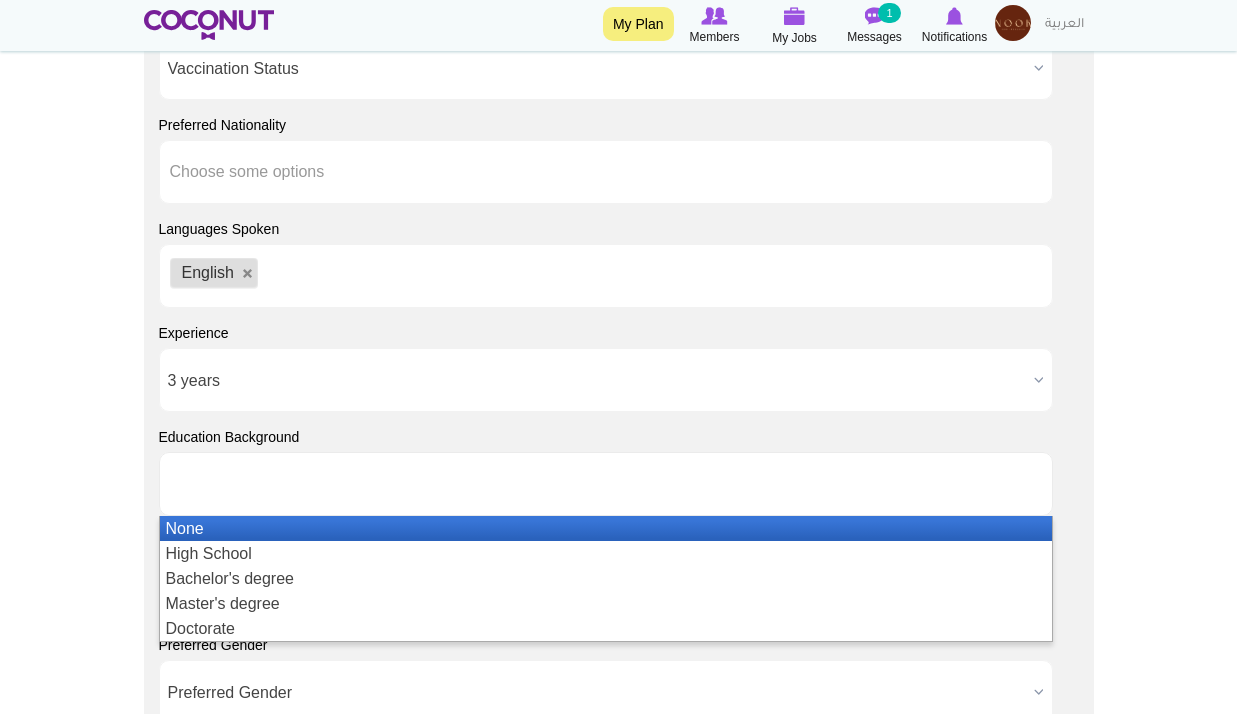 click at bounding box center [260, 484] 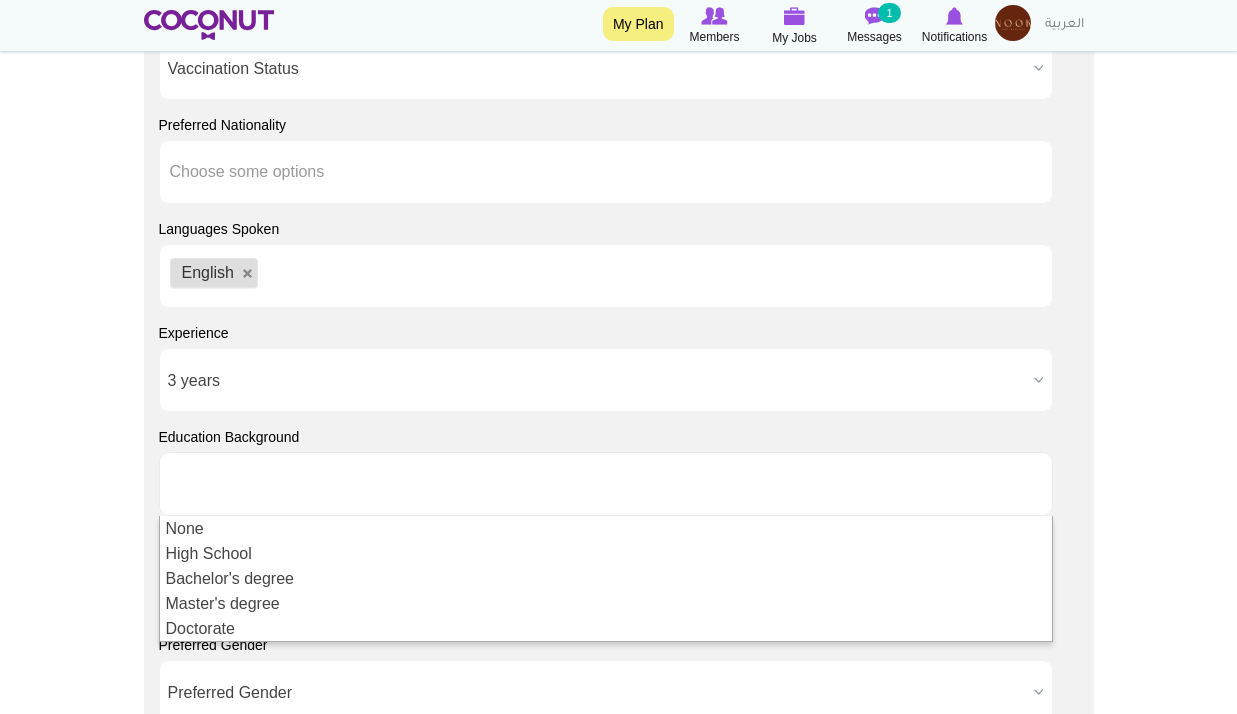 click on "Toggle navigation
My Plan
Members
My Jobs
Post a Job
Messages
1
Notifications
My Profile" at bounding box center (618, -407) 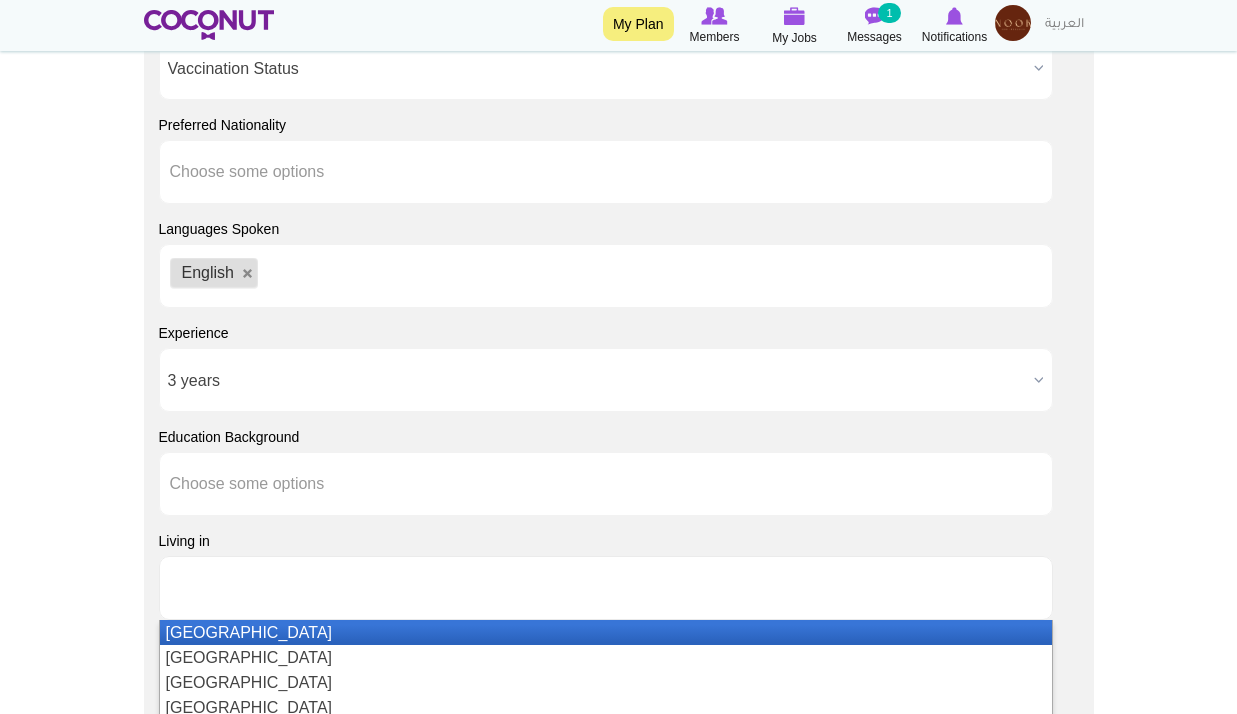 click at bounding box center (260, 588) 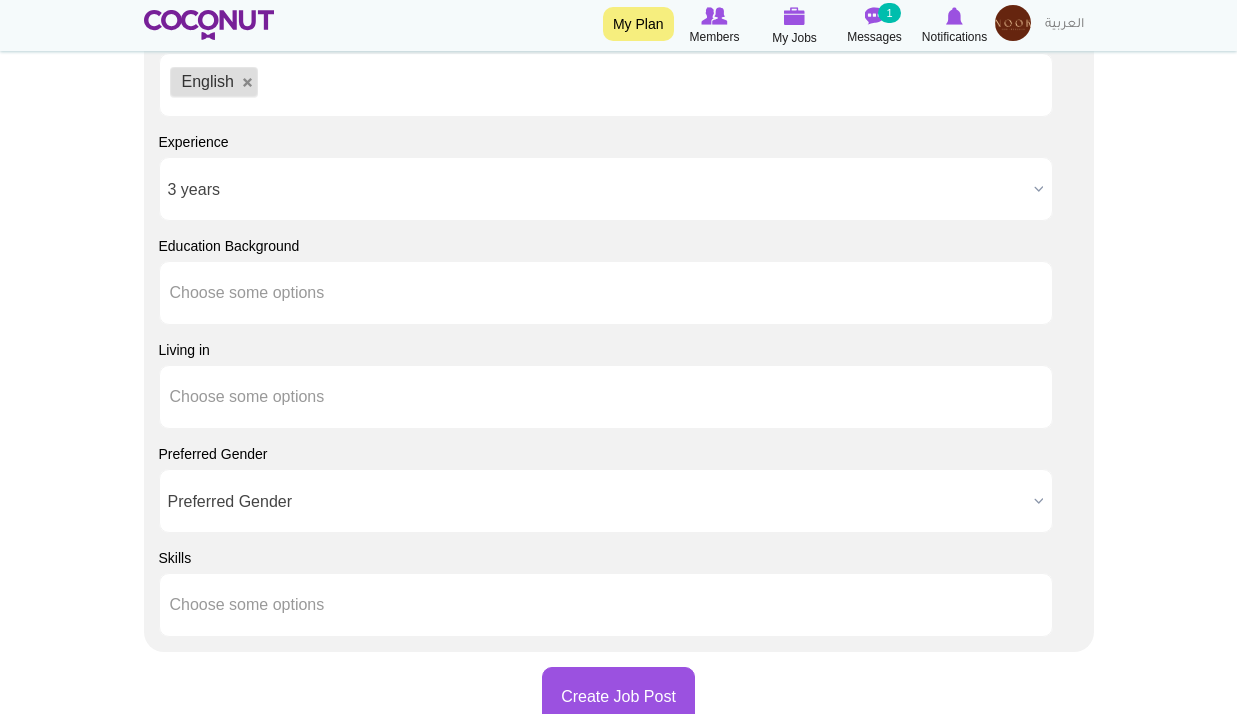 scroll, scrollTop: 2400, scrollLeft: 0, axis: vertical 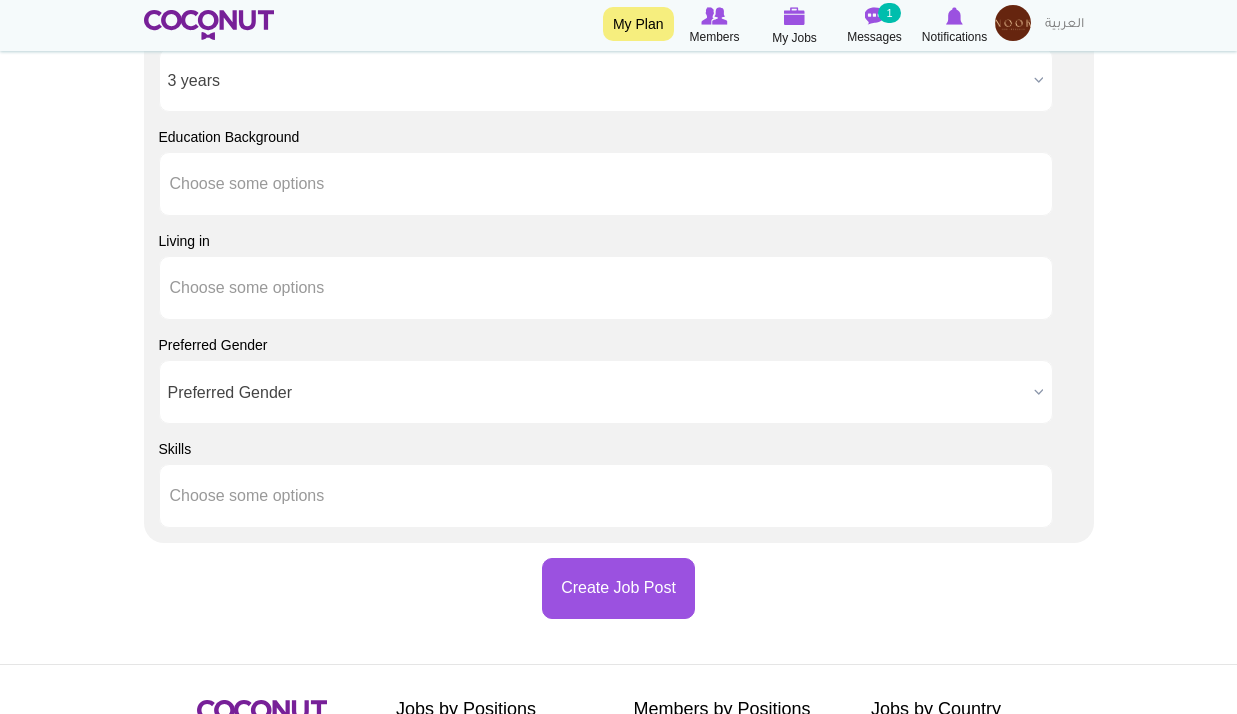 type 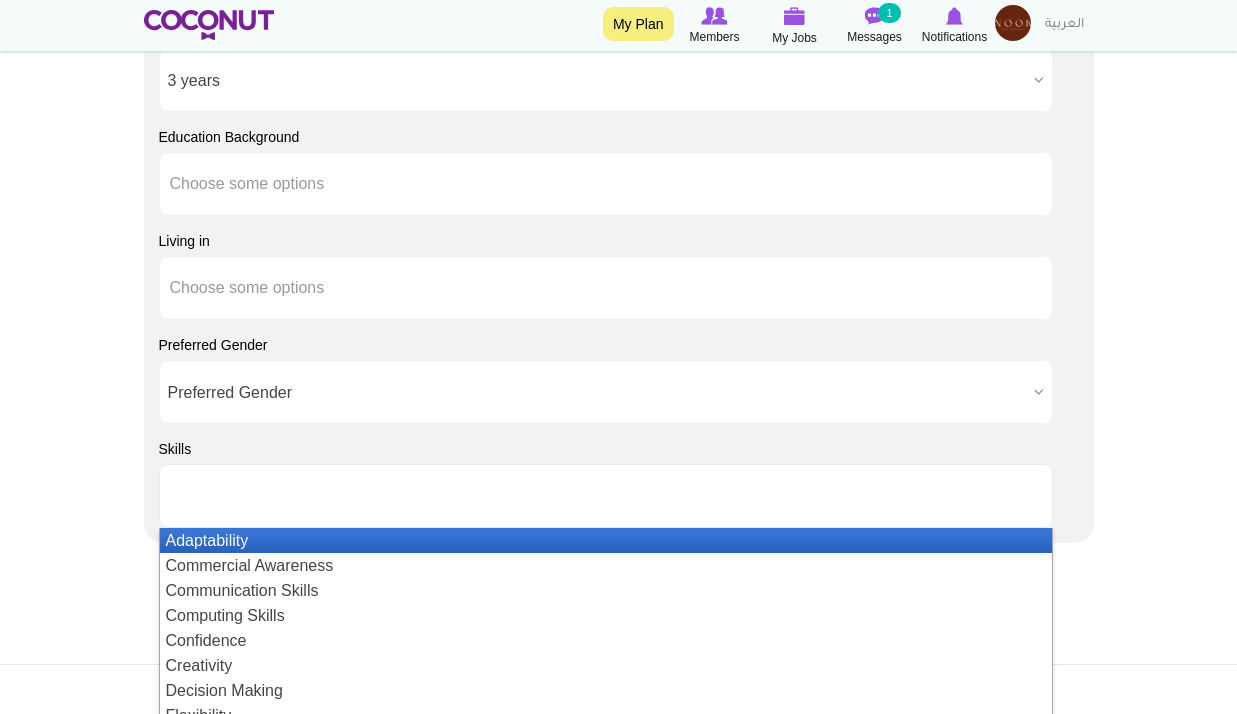 click at bounding box center [260, 496] 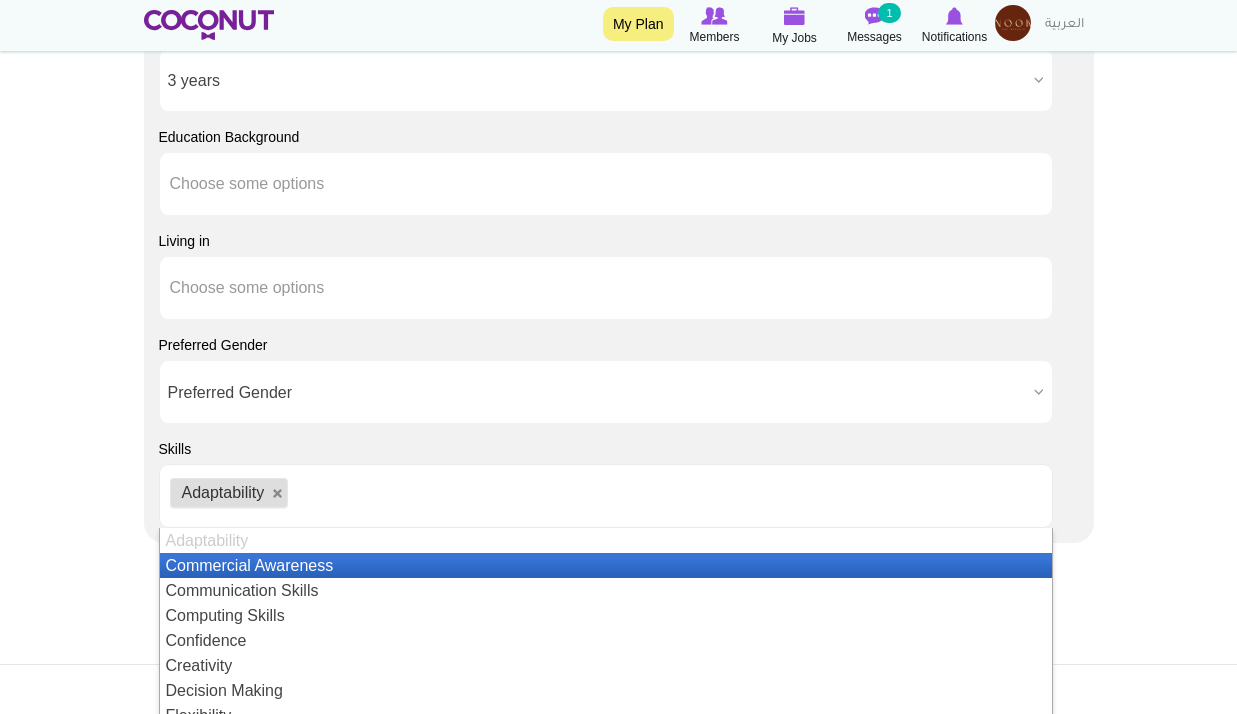 click on "Commercial Awareness" at bounding box center (606, 565) 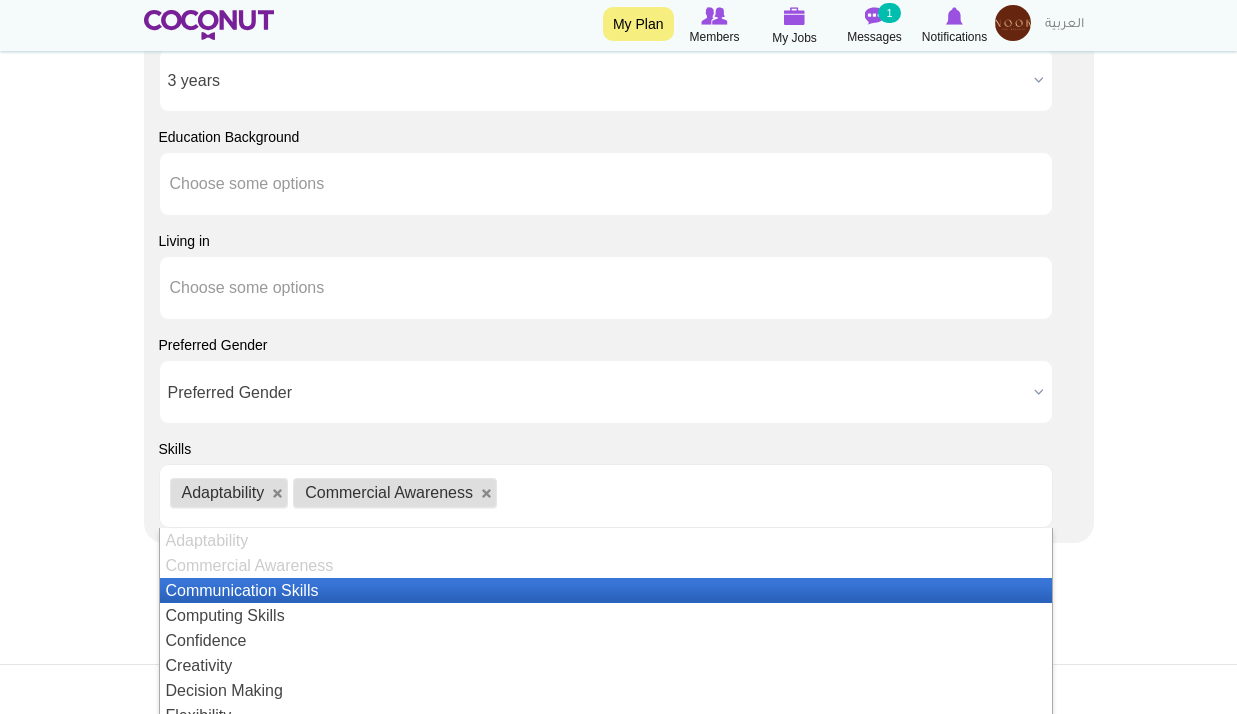 click on "Communication Skills" at bounding box center [606, 590] 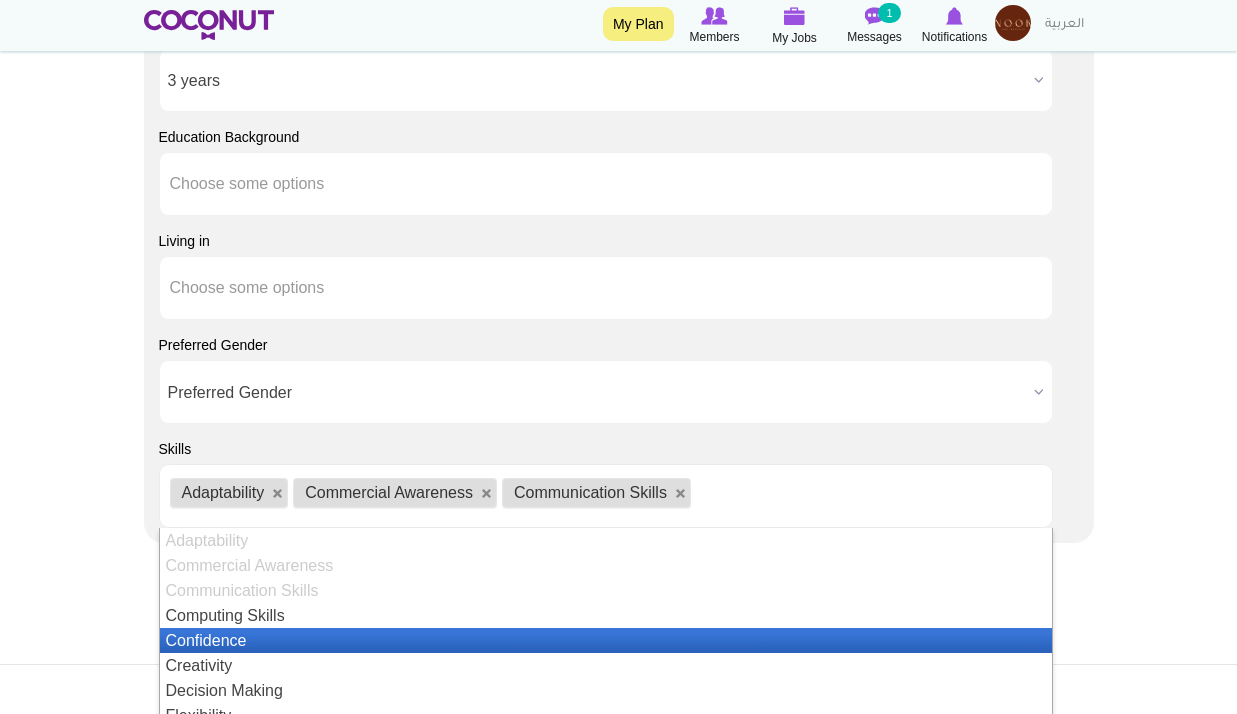click on "Confidence" at bounding box center (606, 640) 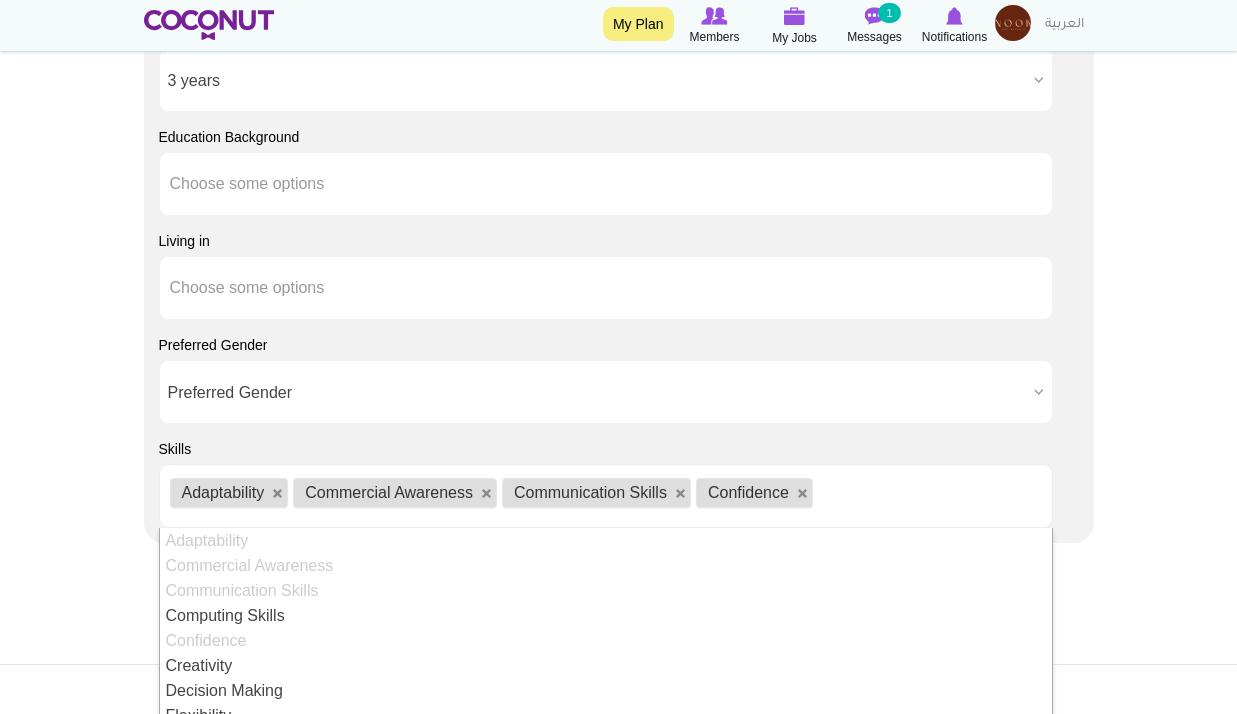 scroll, scrollTop: 100, scrollLeft: 0, axis: vertical 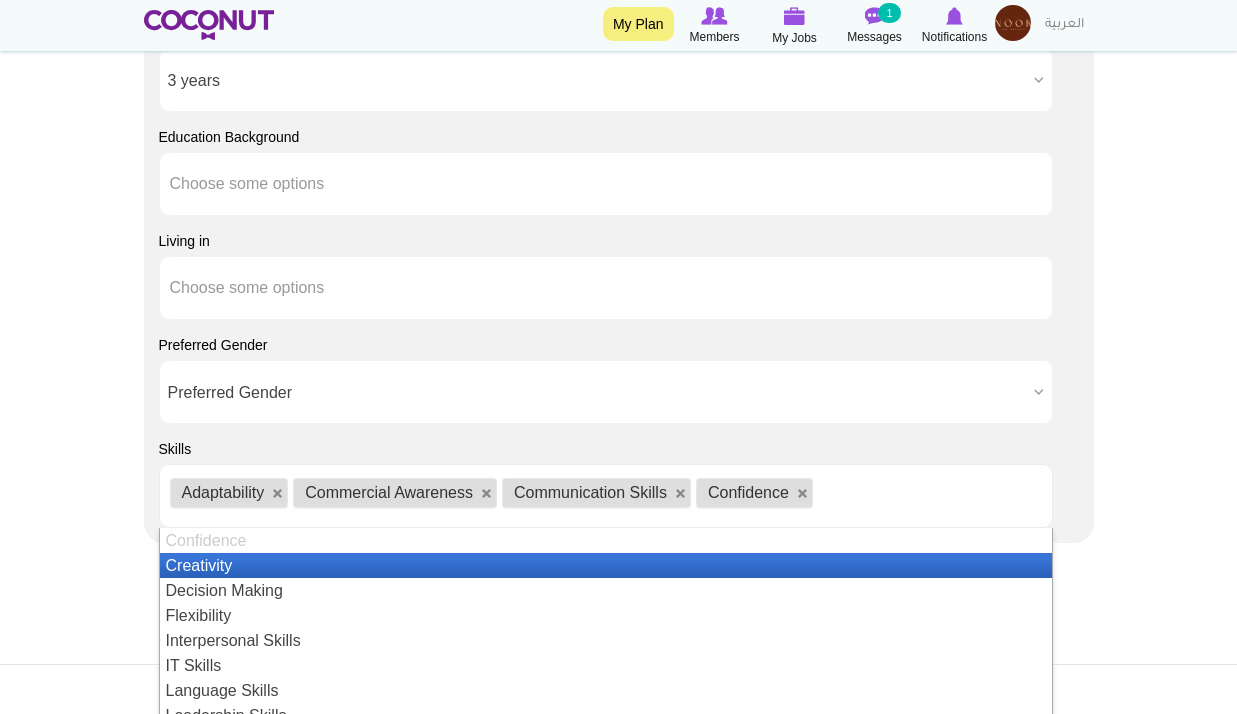 click on "Creativity" at bounding box center [606, 565] 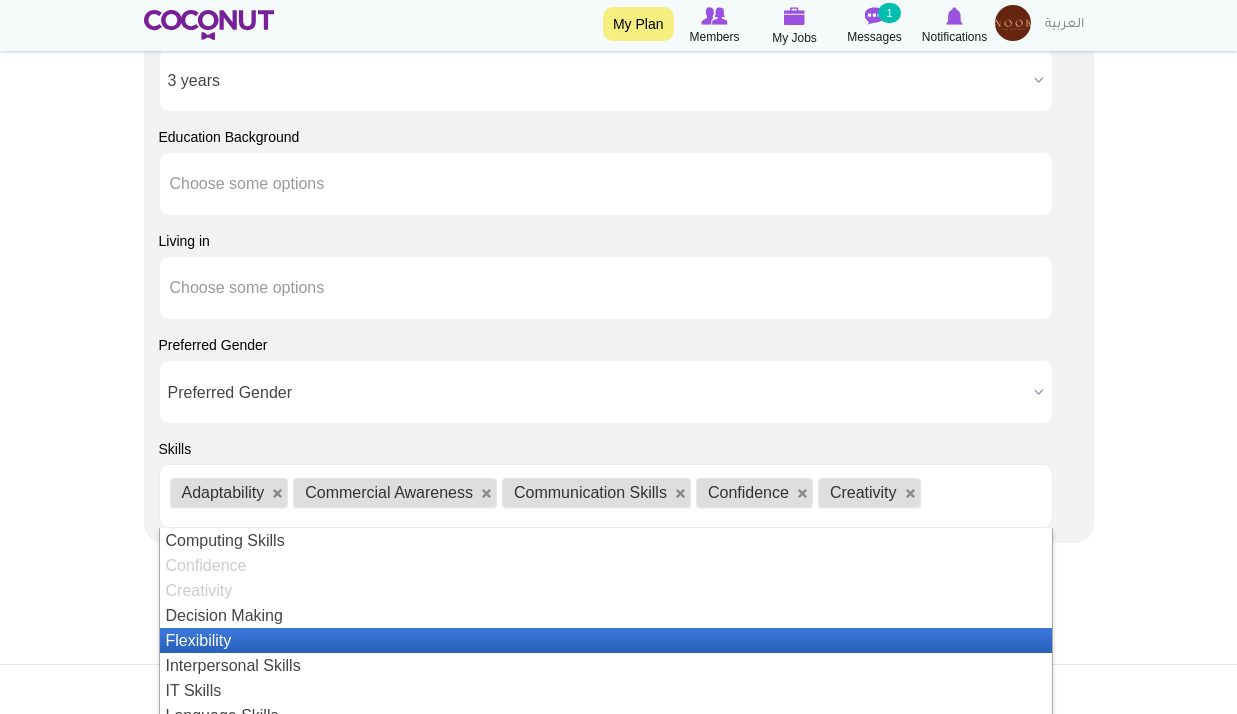 click on "Flexibility" at bounding box center (606, 640) 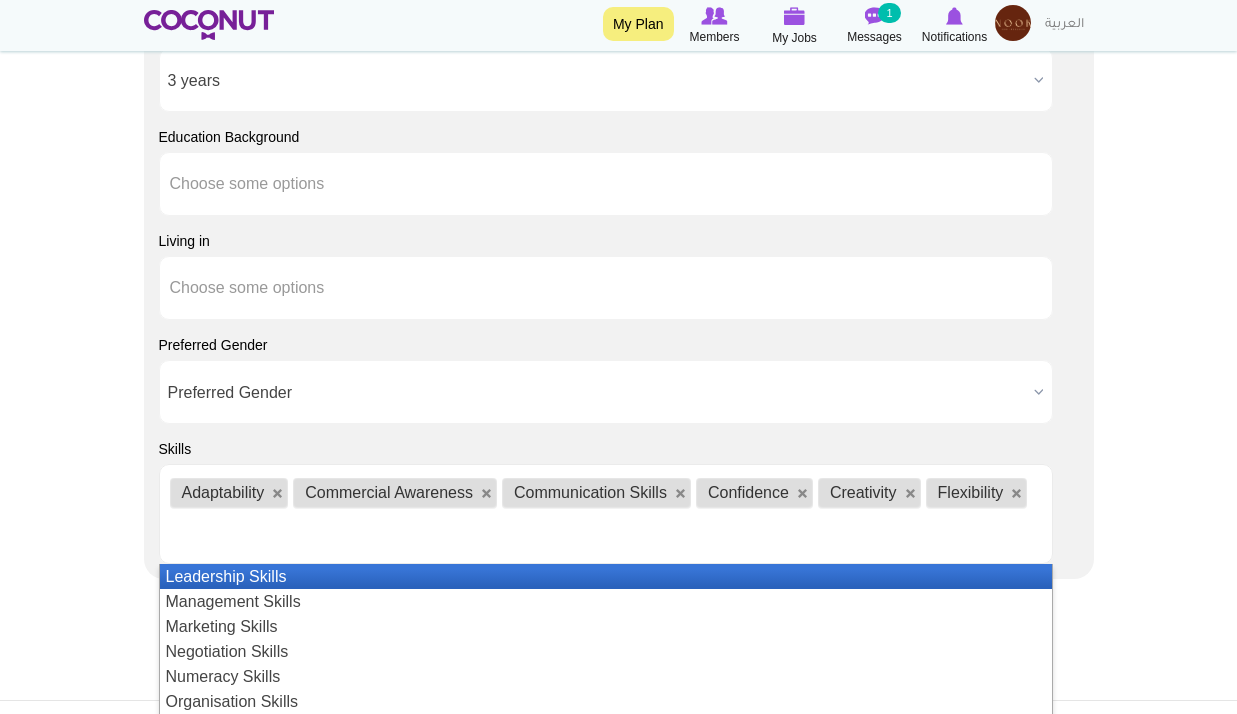 scroll, scrollTop: 175, scrollLeft: 0, axis: vertical 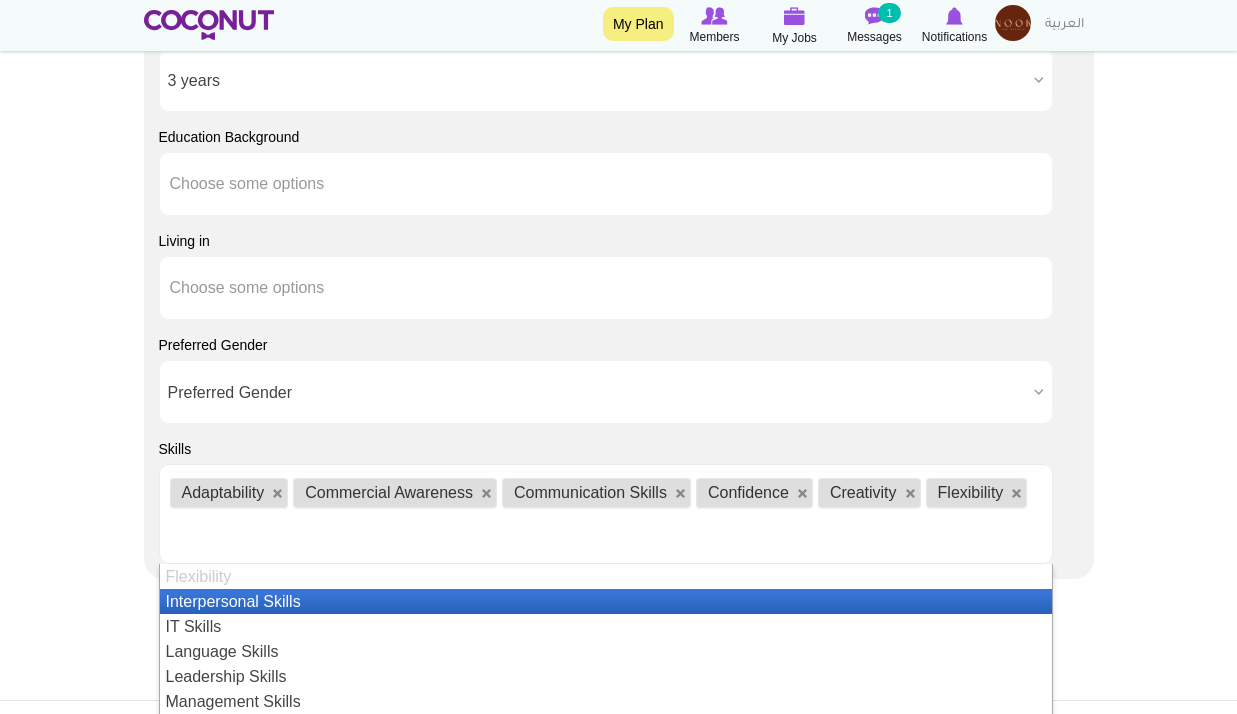click on "Interpersonal Skills" at bounding box center (606, 601) 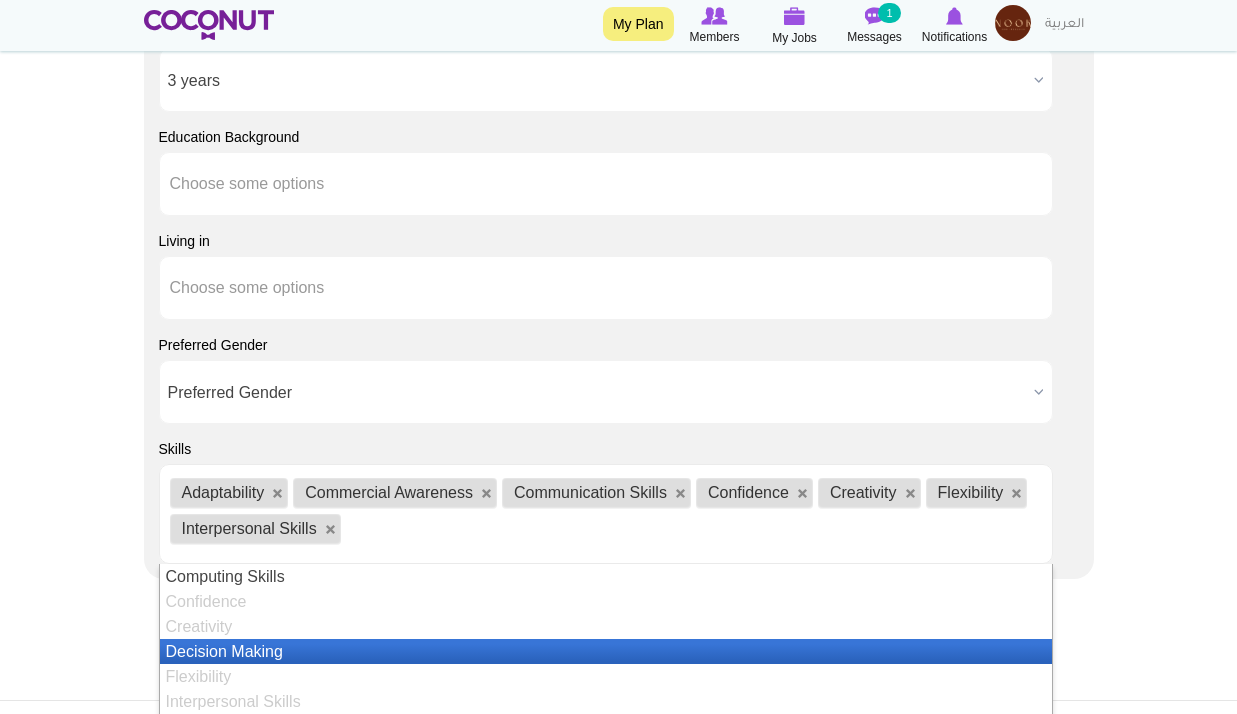 scroll, scrollTop: 275, scrollLeft: 0, axis: vertical 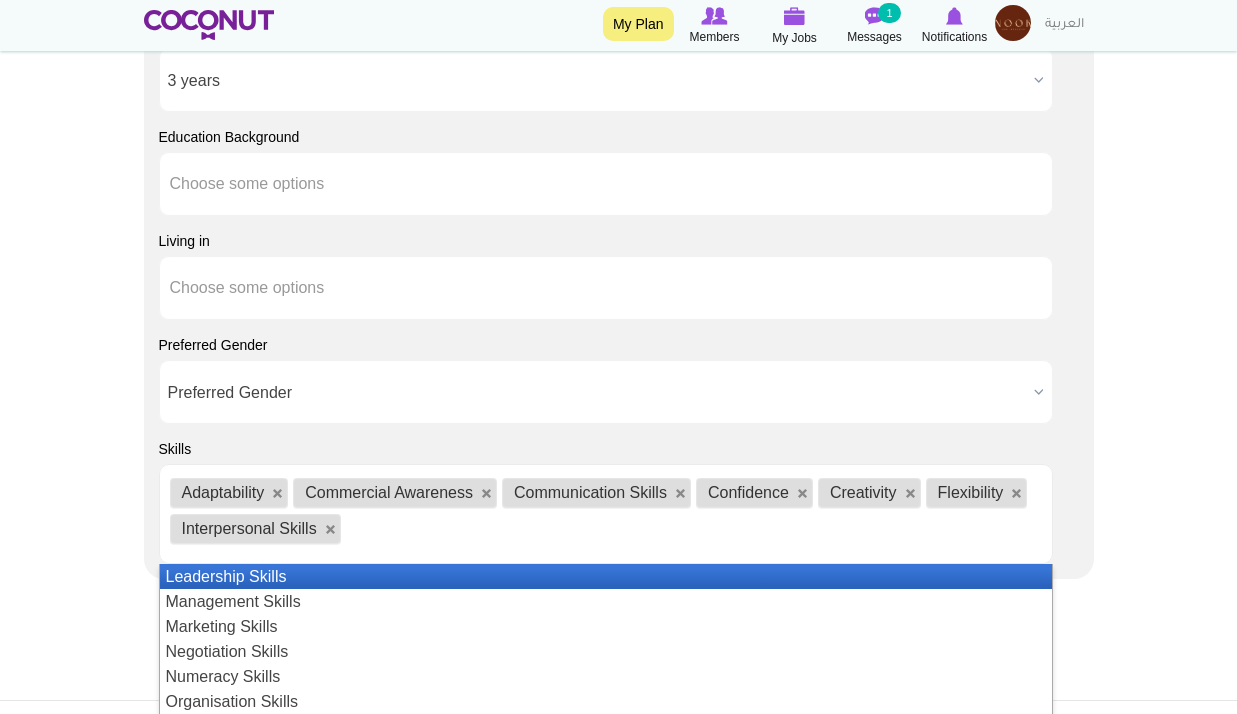 click on "Leadership  Skills" at bounding box center (606, 576) 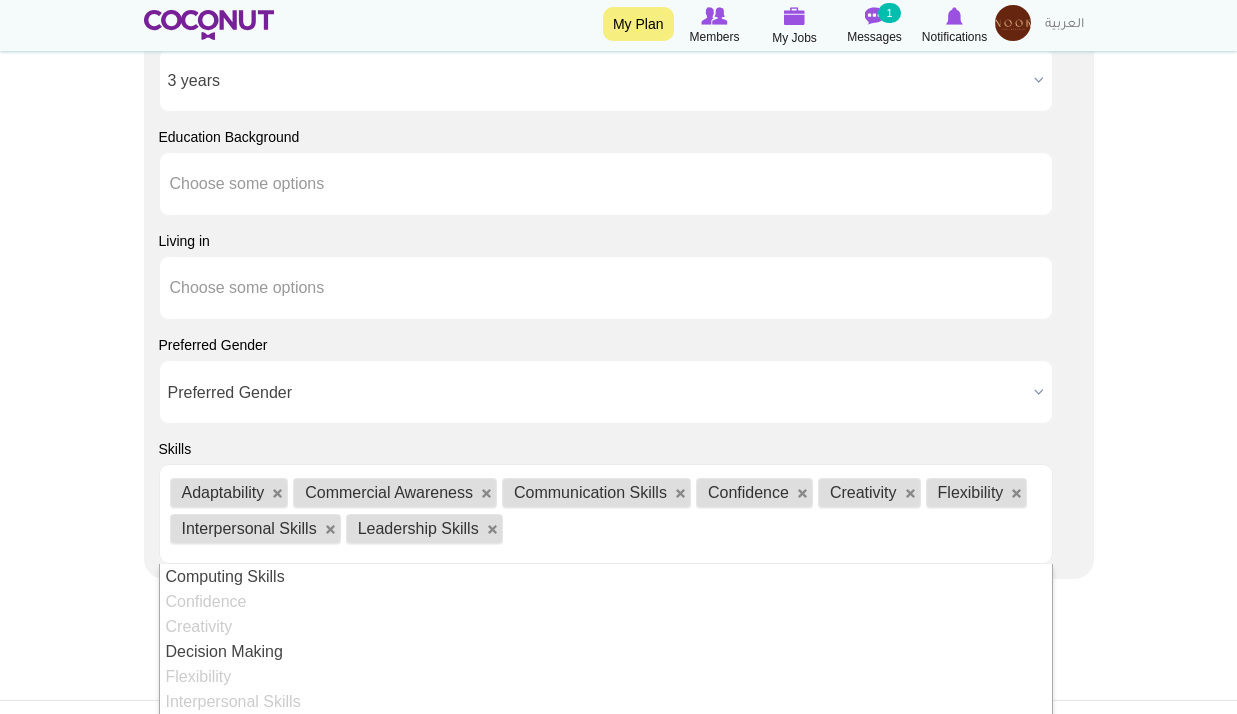 scroll, scrollTop: 435, scrollLeft: 0, axis: vertical 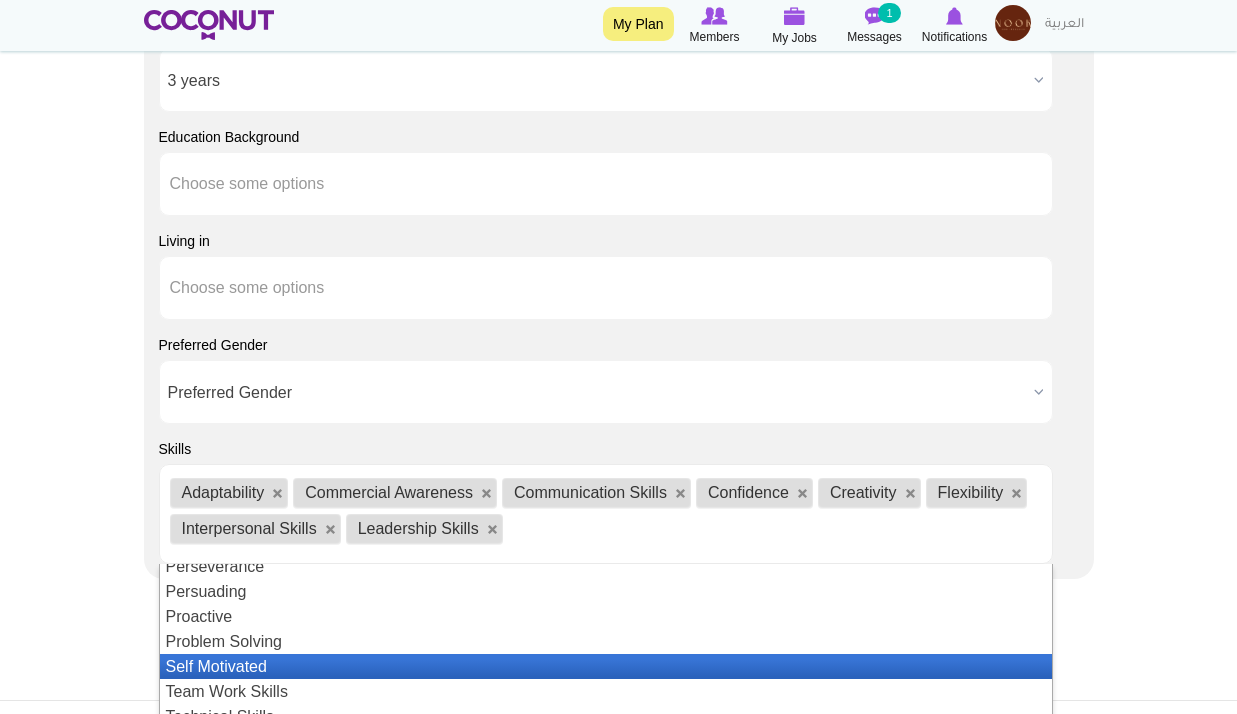 click on "Self Motivated" at bounding box center (606, 666) 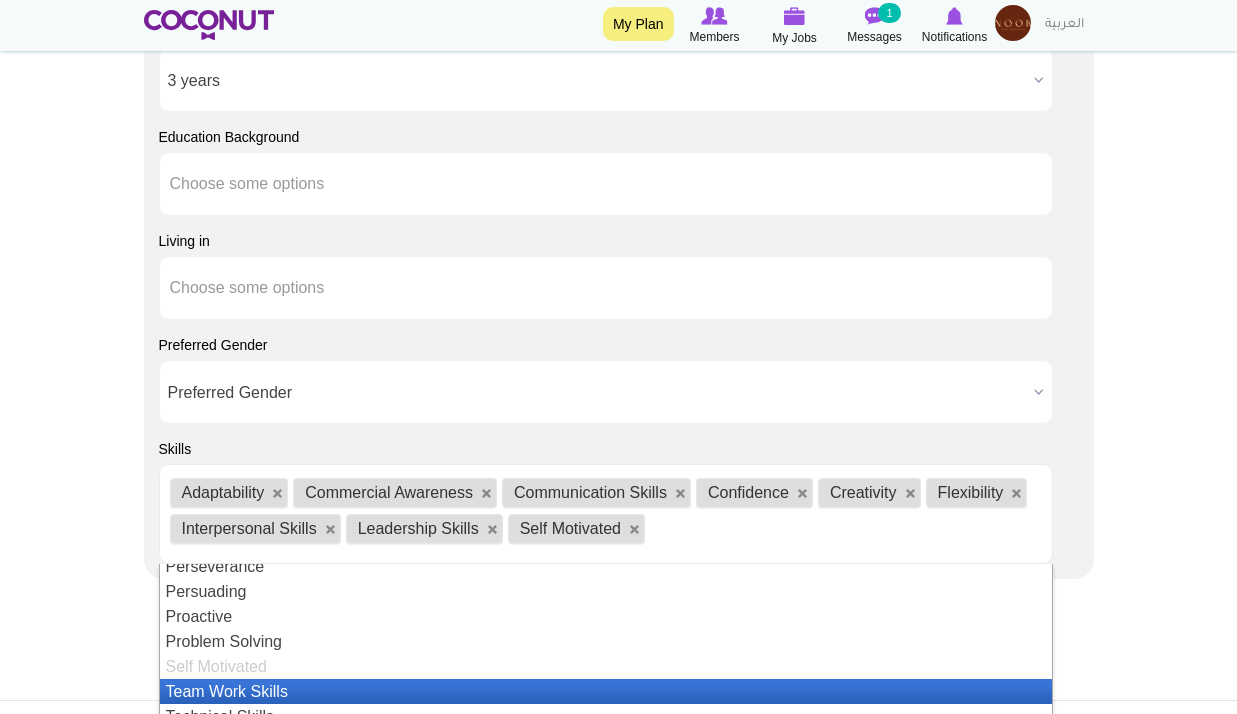 click on "Team Work Skills" at bounding box center [606, 691] 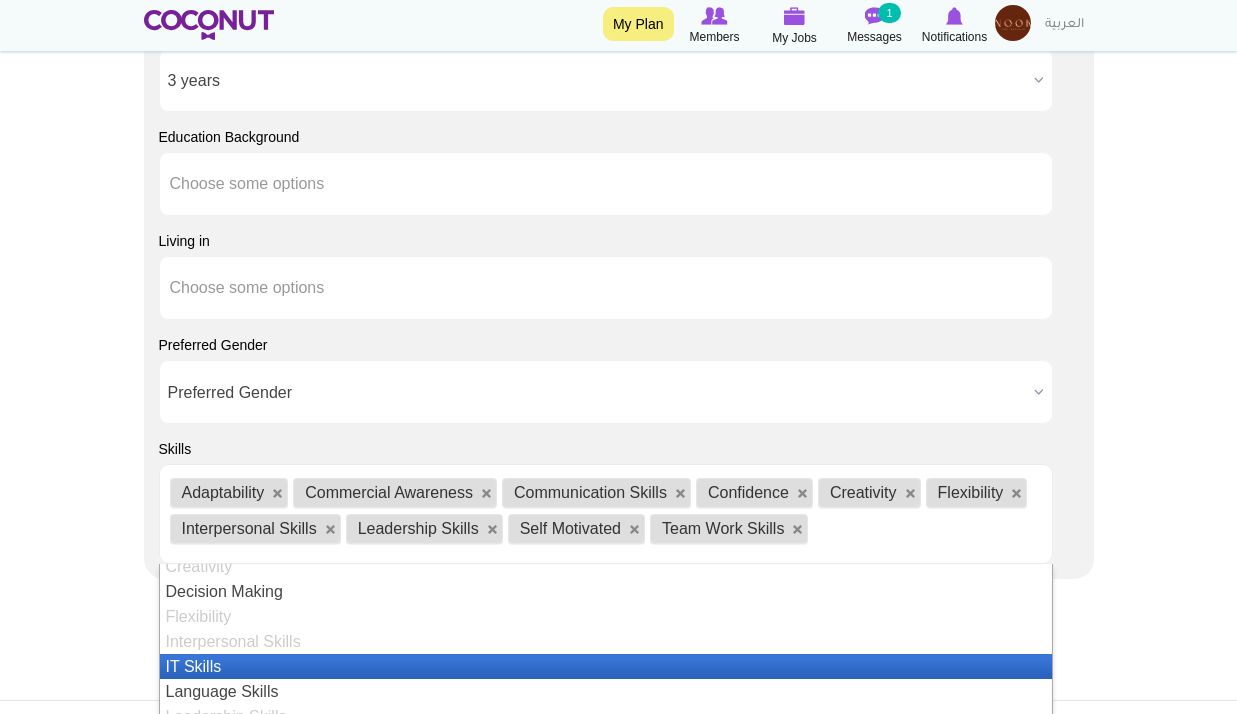 scroll, scrollTop: 435, scrollLeft: 0, axis: vertical 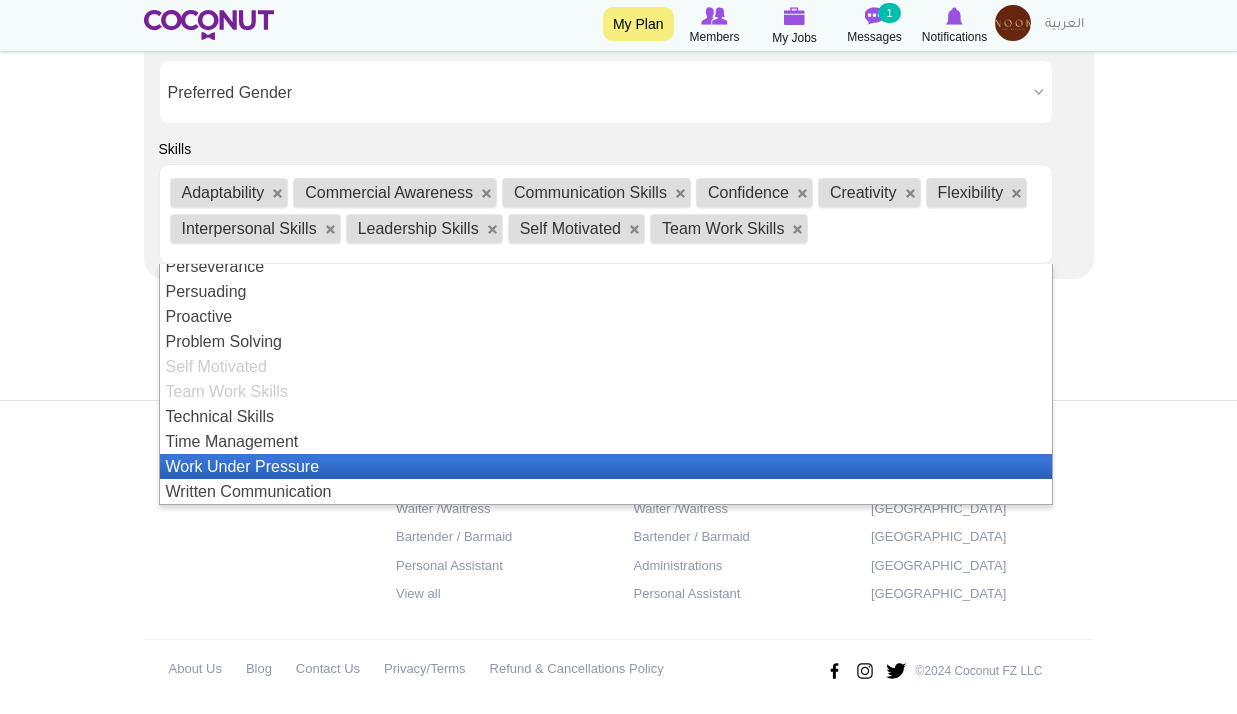 click on "Work Under  Pressure" at bounding box center (606, 466) 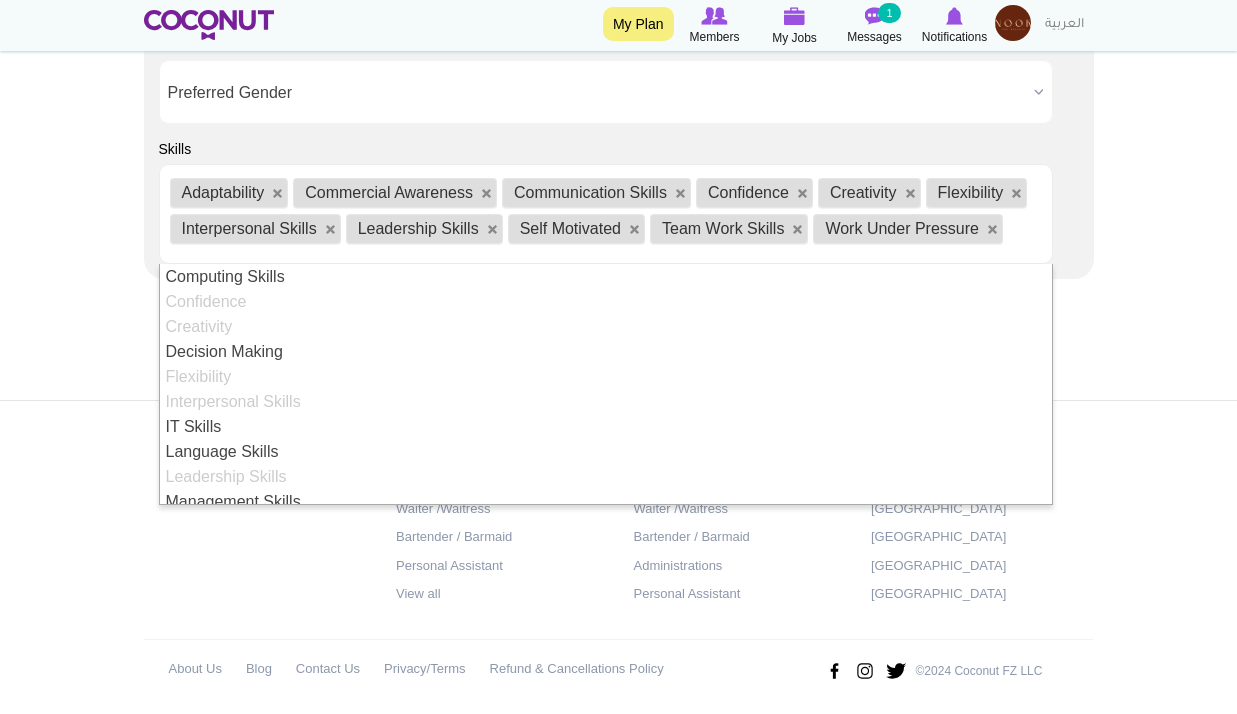 scroll, scrollTop: 435, scrollLeft: 0, axis: vertical 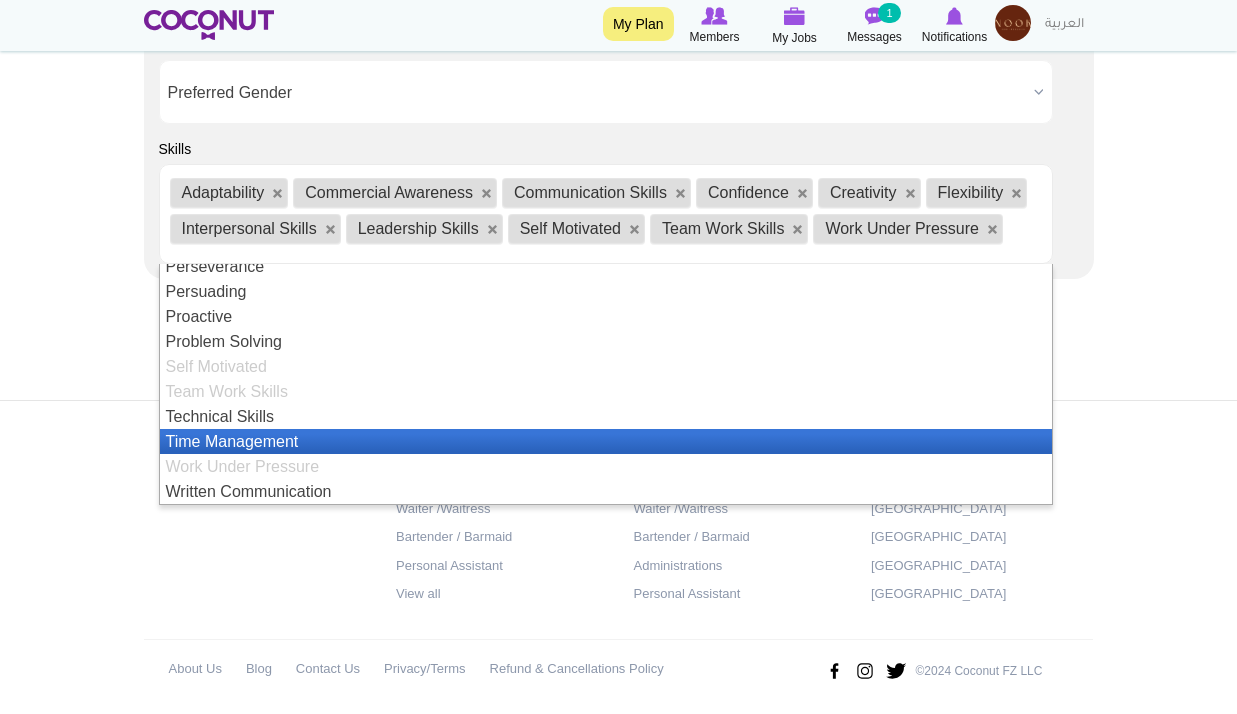click on "Time Management" at bounding box center (606, 441) 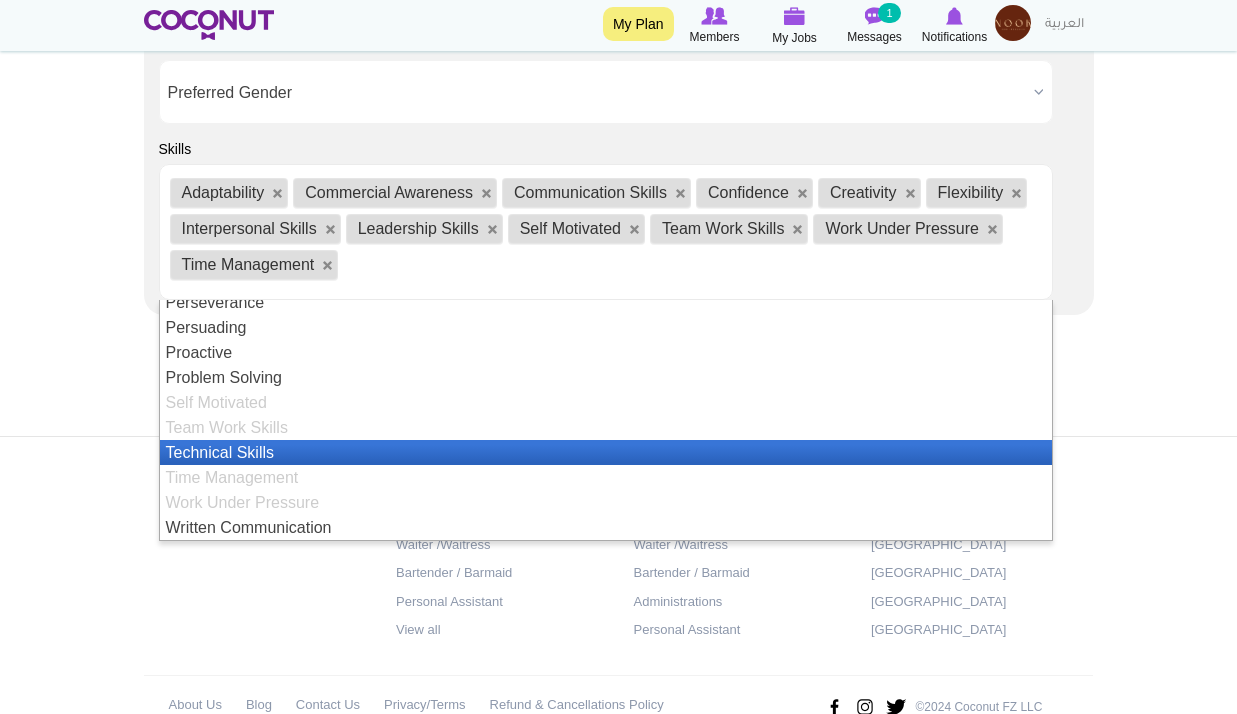 click on "Technical Skills" at bounding box center [606, 452] 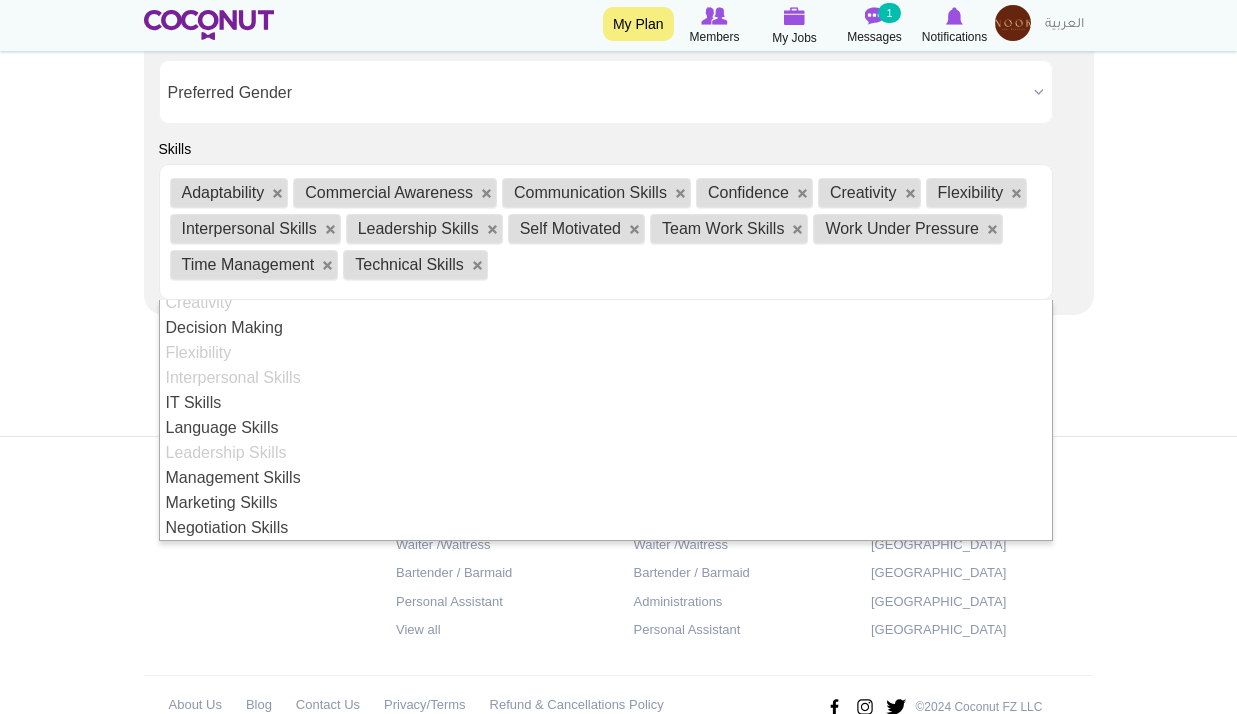 scroll, scrollTop: 0, scrollLeft: 0, axis: both 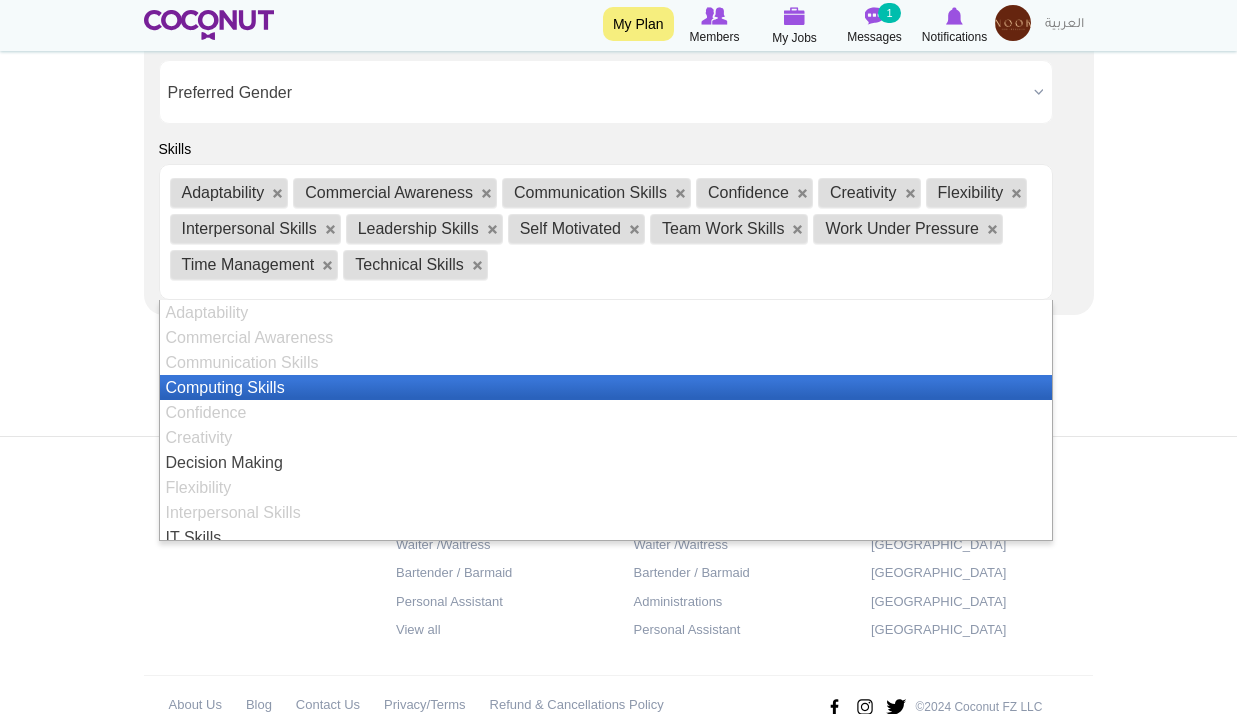click on "Computing Skills" at bounding box center [606, 387] 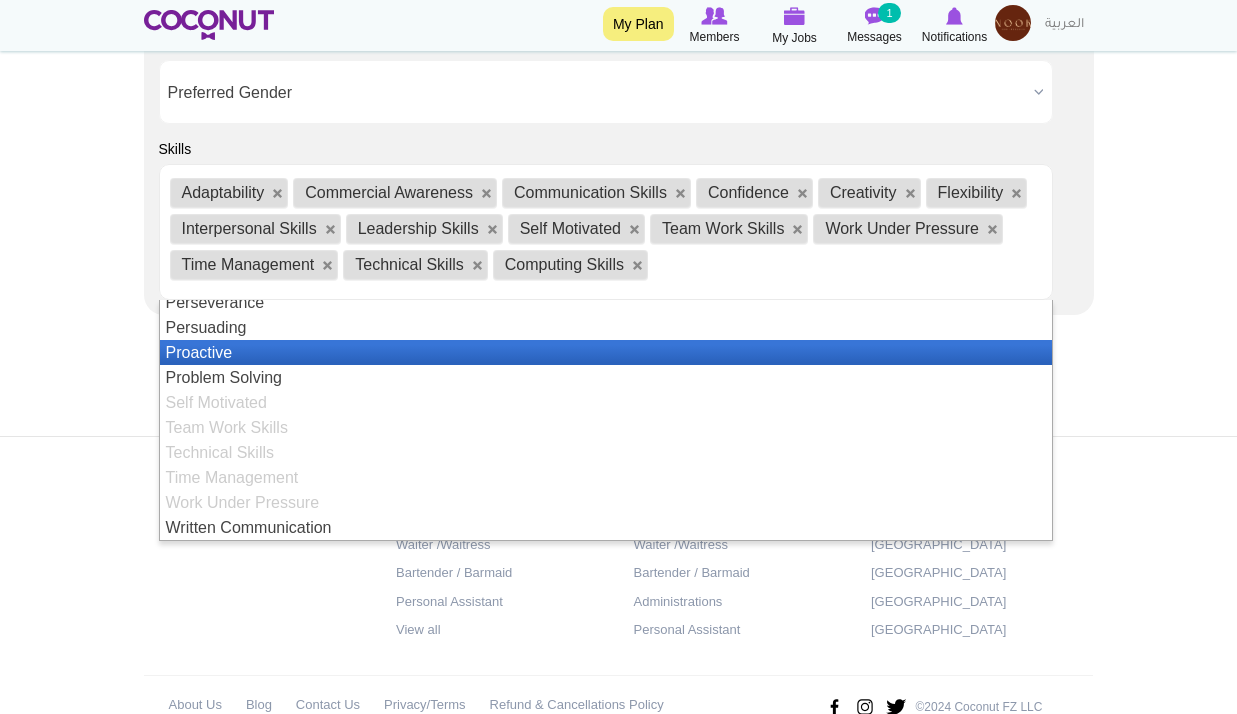 scroll, scrollTop: 335, scrollLeft: 0, axis: vertical 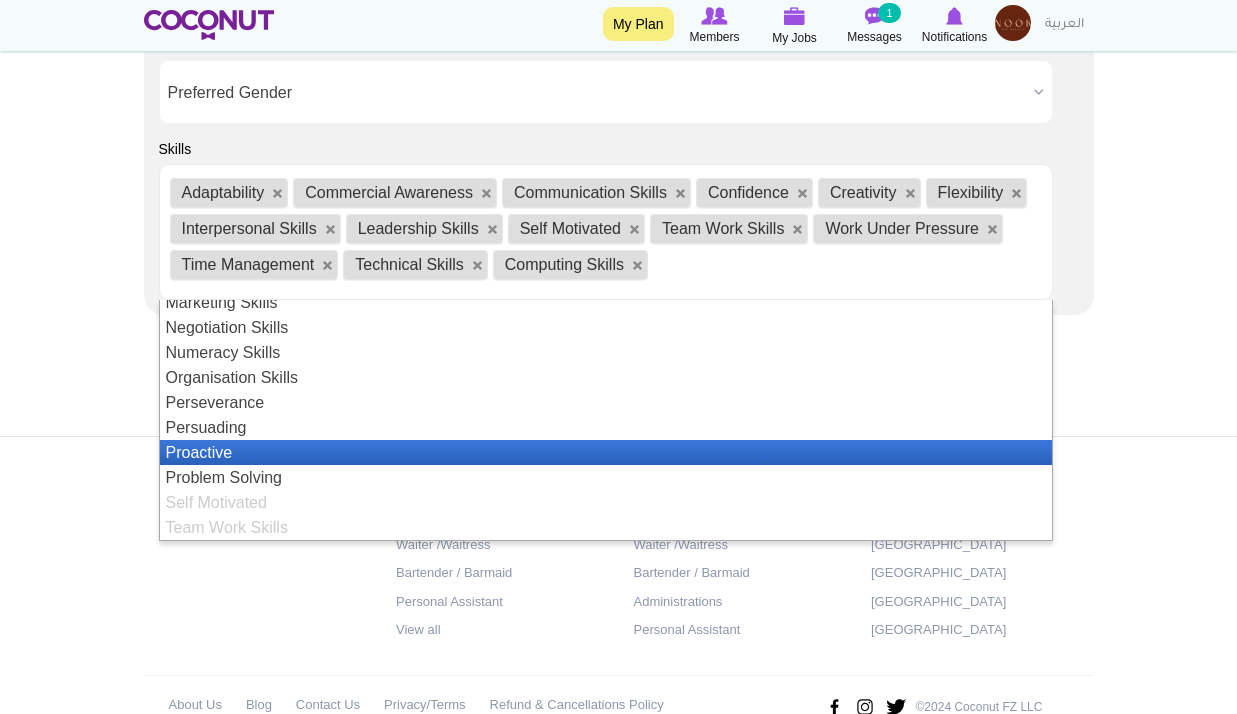 click on "Proactive" at bounding box center (606, 452) 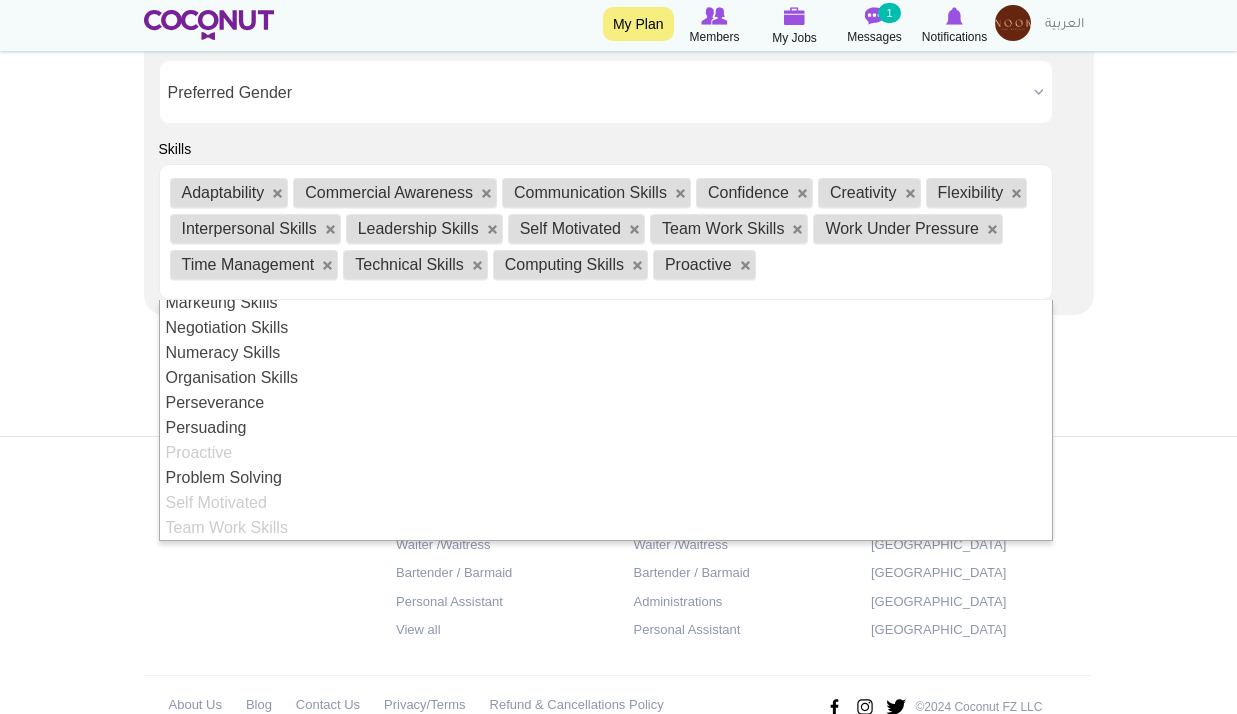 scroll, scrollTop: 150, scrollLeft: 0, axis: vertical 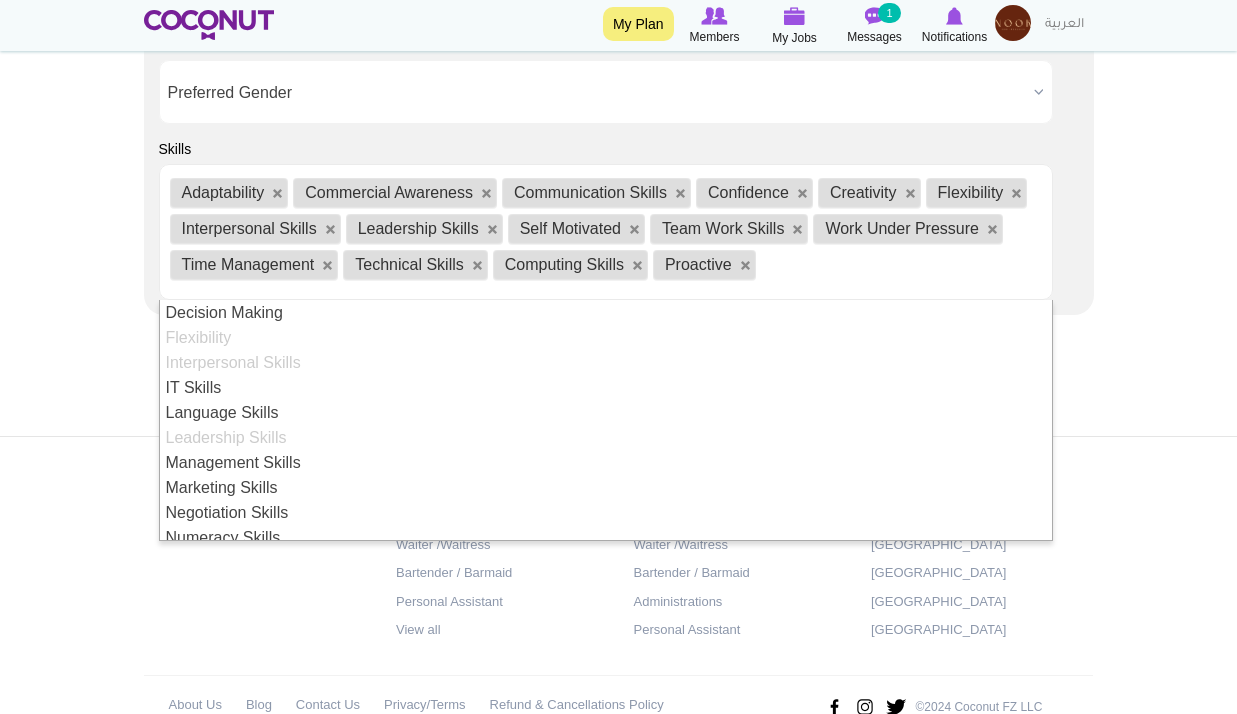 drag, startPoint x: 33, startPoint y: 347, endPoint x: 64, endPoint y: 352, distance: 31.400637 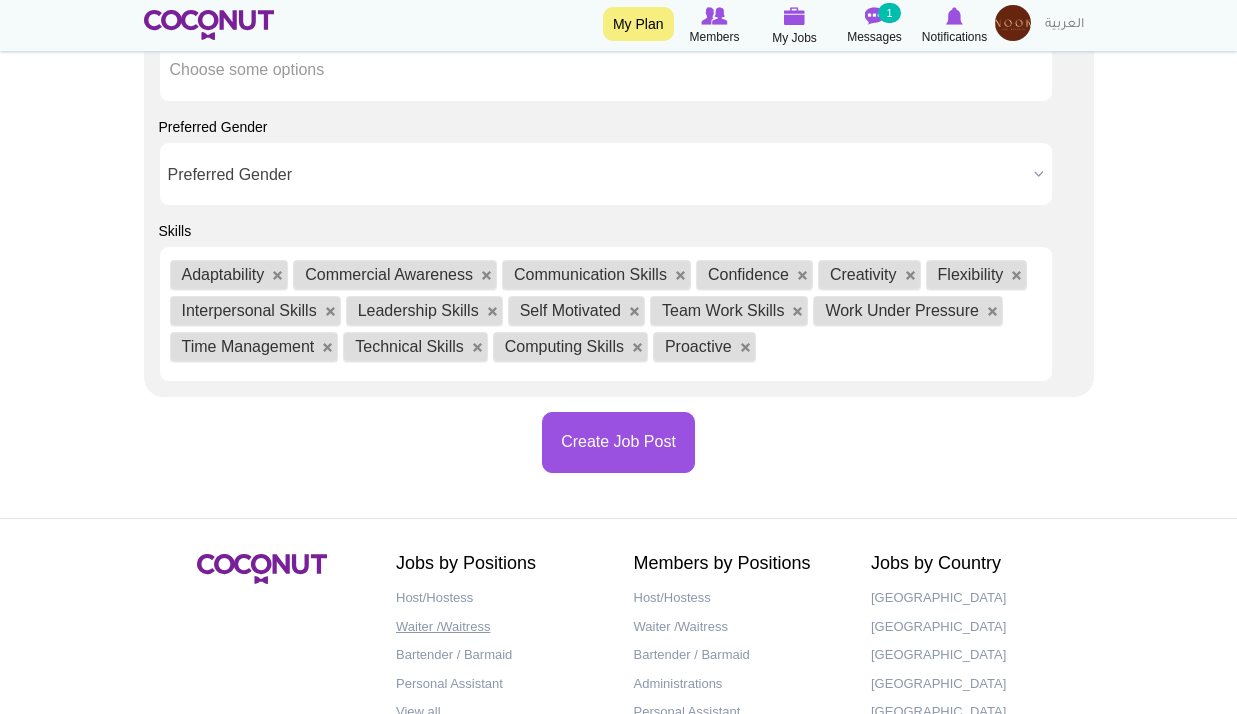 scroll, scrollTop: 2745, scrollLeft: 0, axis: vertical 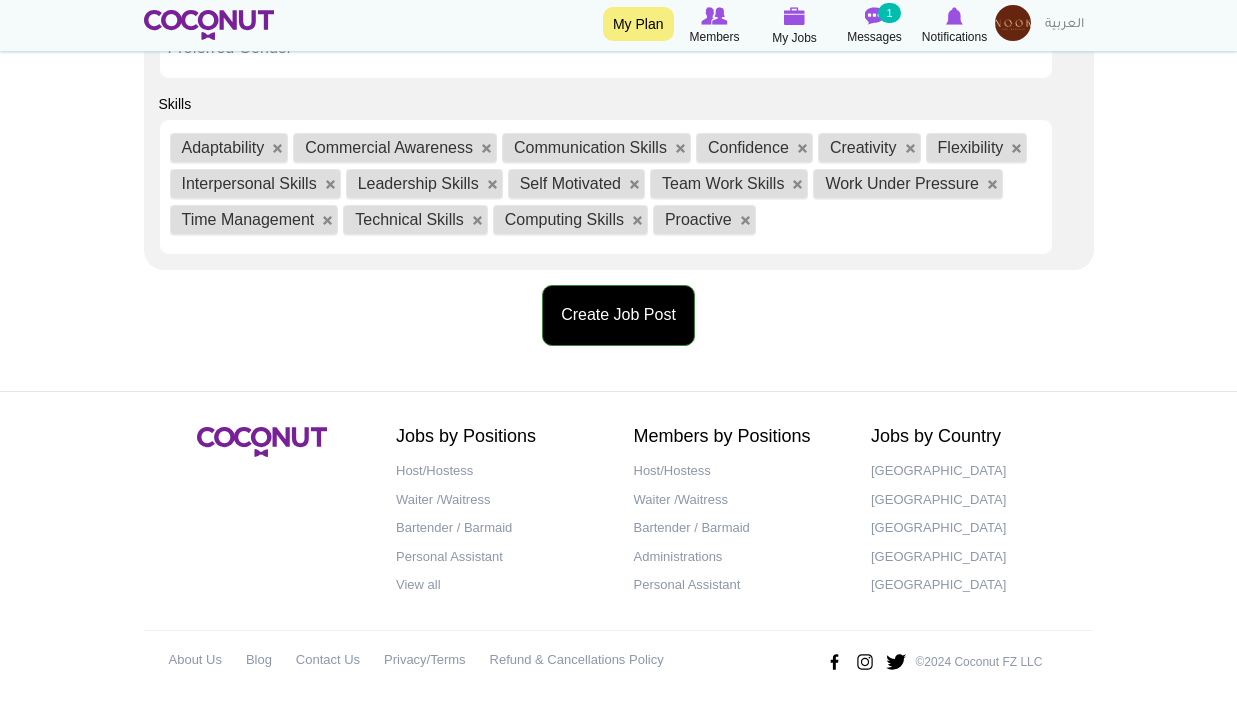 click on "Create Job Post" at bounding box center [618, 315] 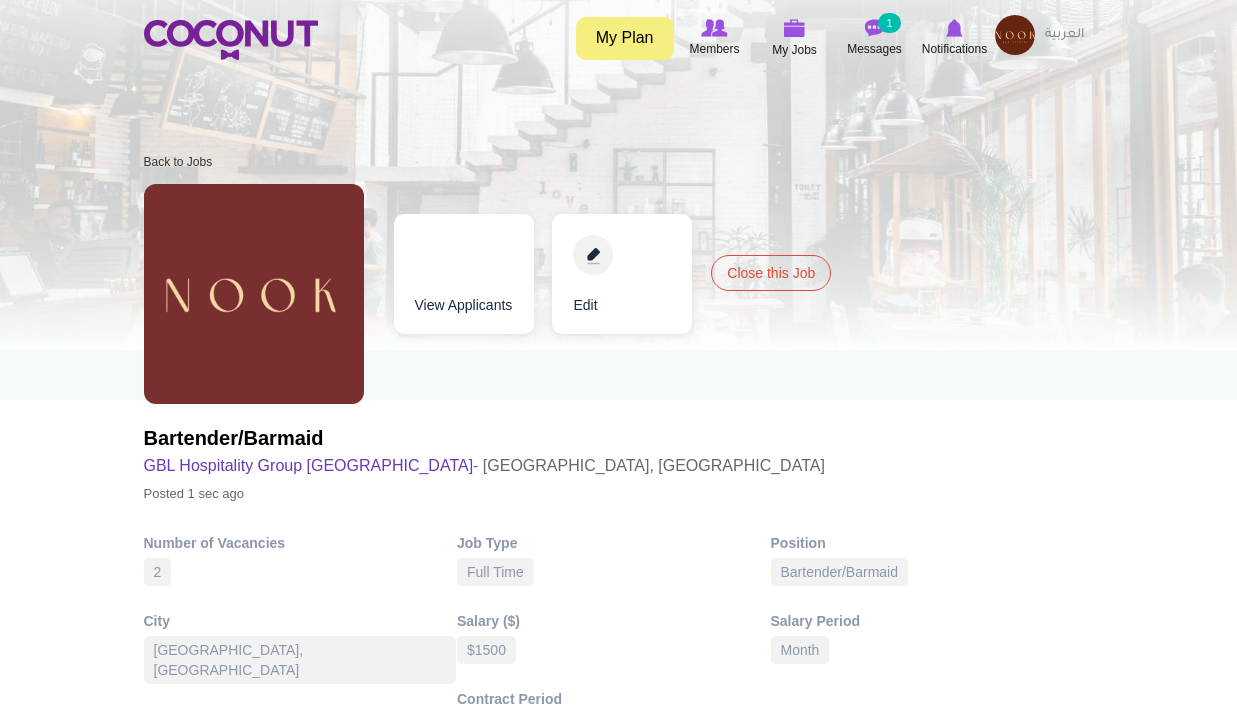 scroll, scrollTop: 0, scrollLeft: 0, axis: both 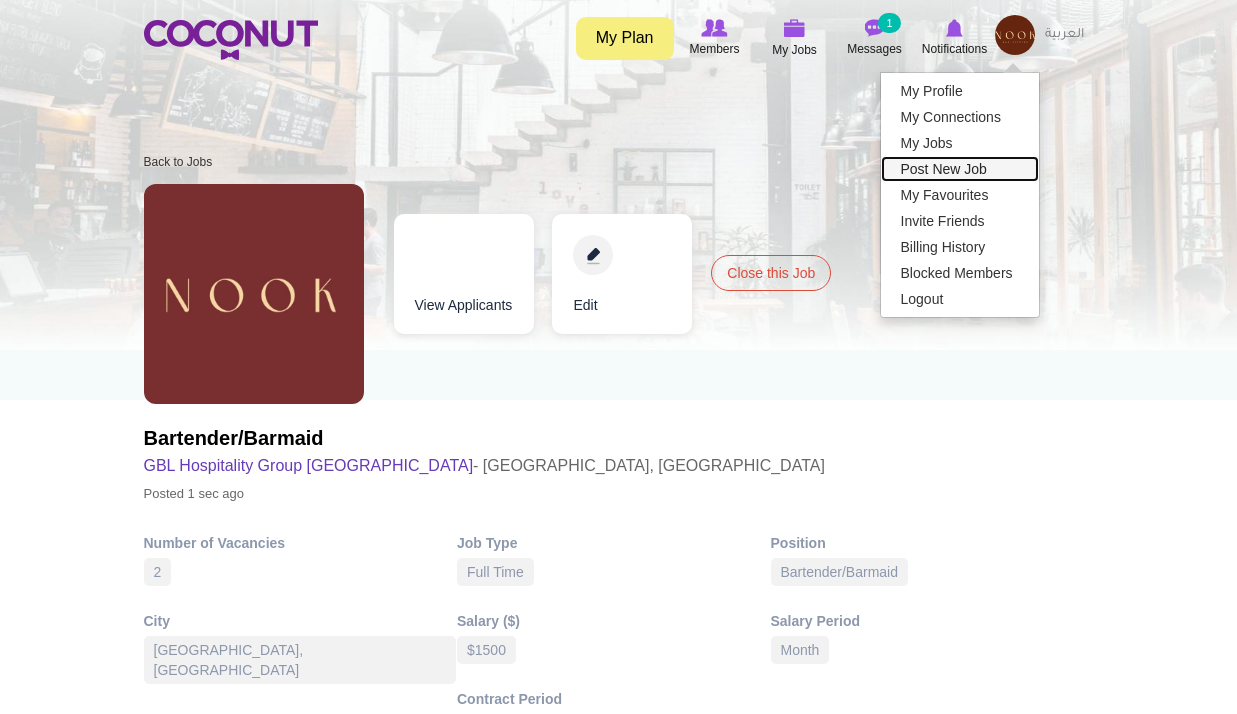 click on "Post New Job" at bounding box center (960, 169) 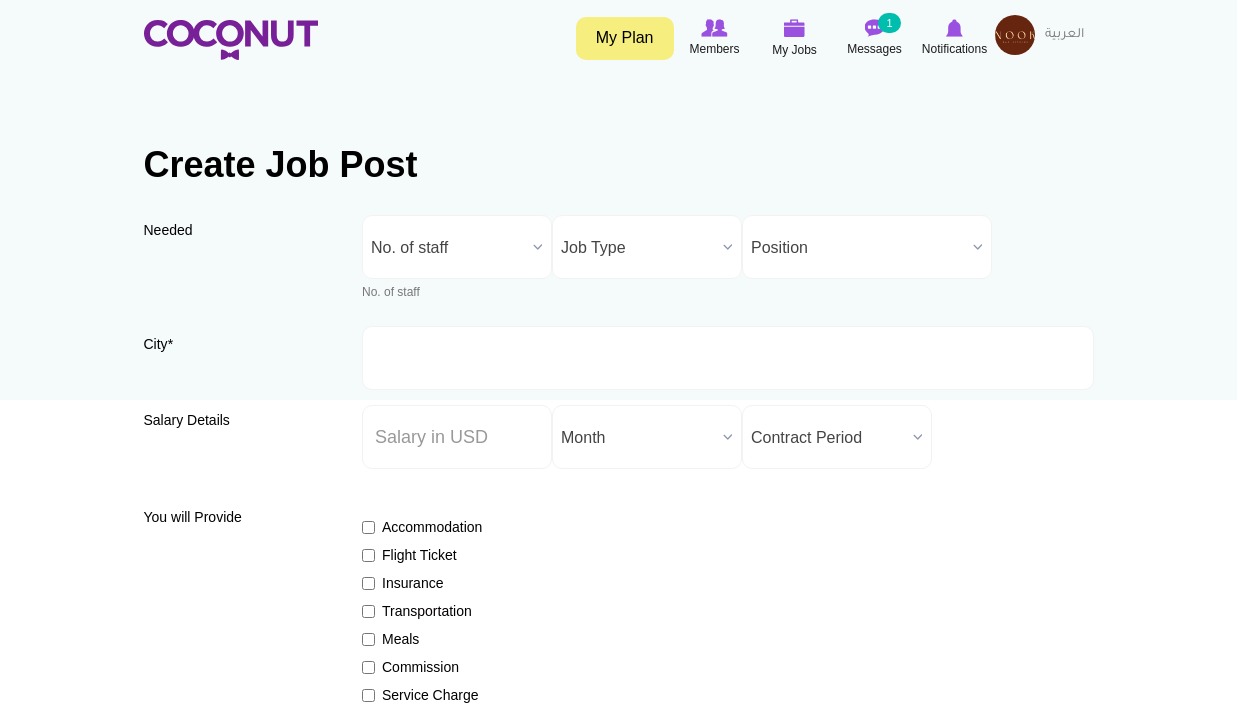 scroll, scrollTop: 0, scrollLeft: 0, axis: both 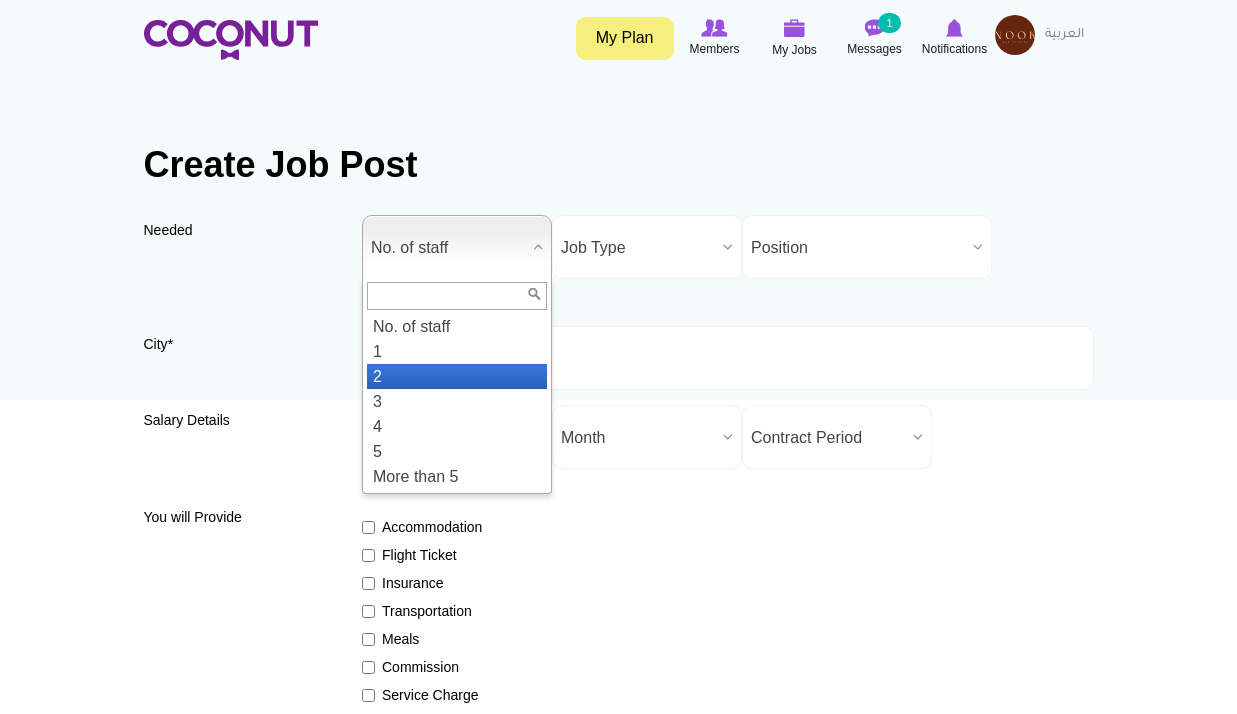 click on "2" at bounding box center [457, 376] 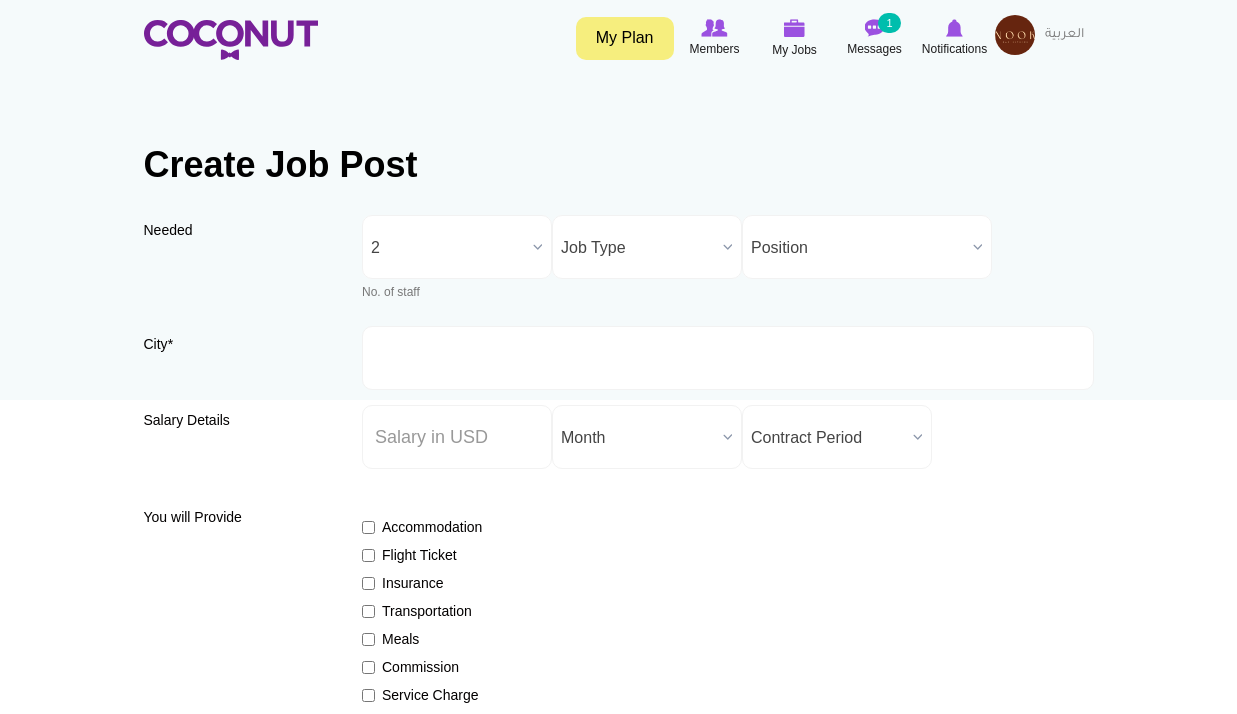 click on "Job Type" at bounding box center (638, 248) 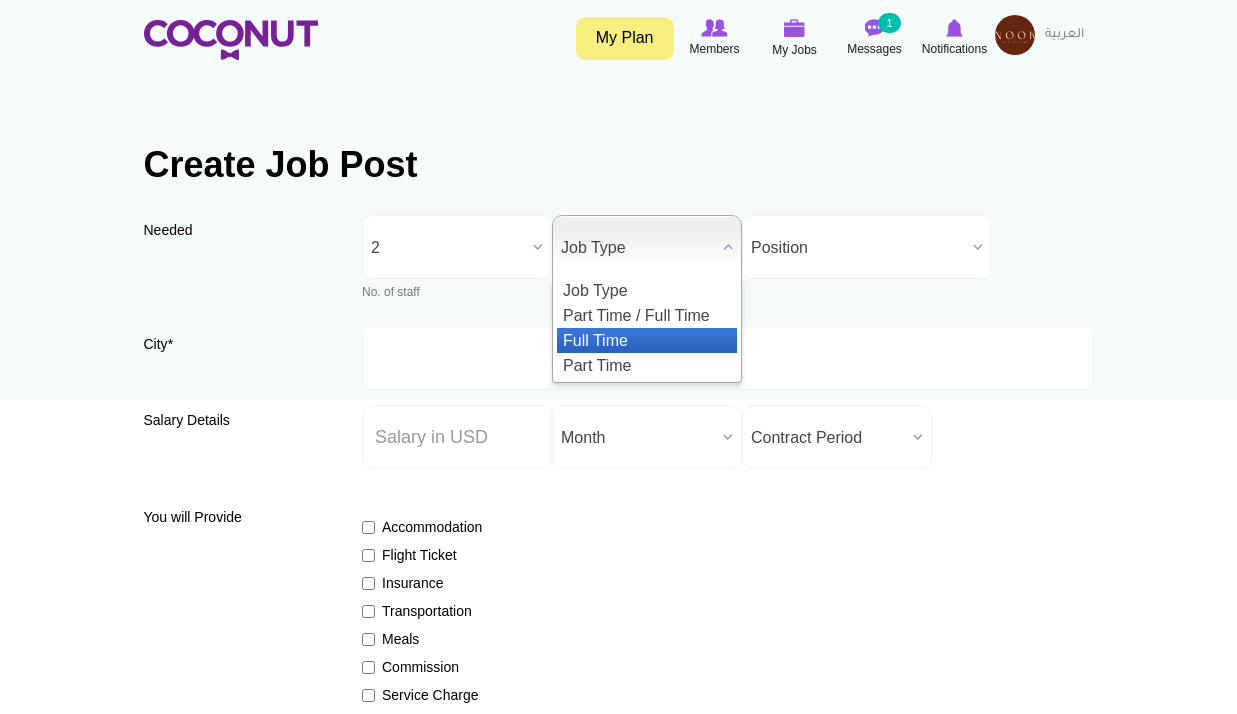 click on "Full Time" at bounding box center [647, 340] 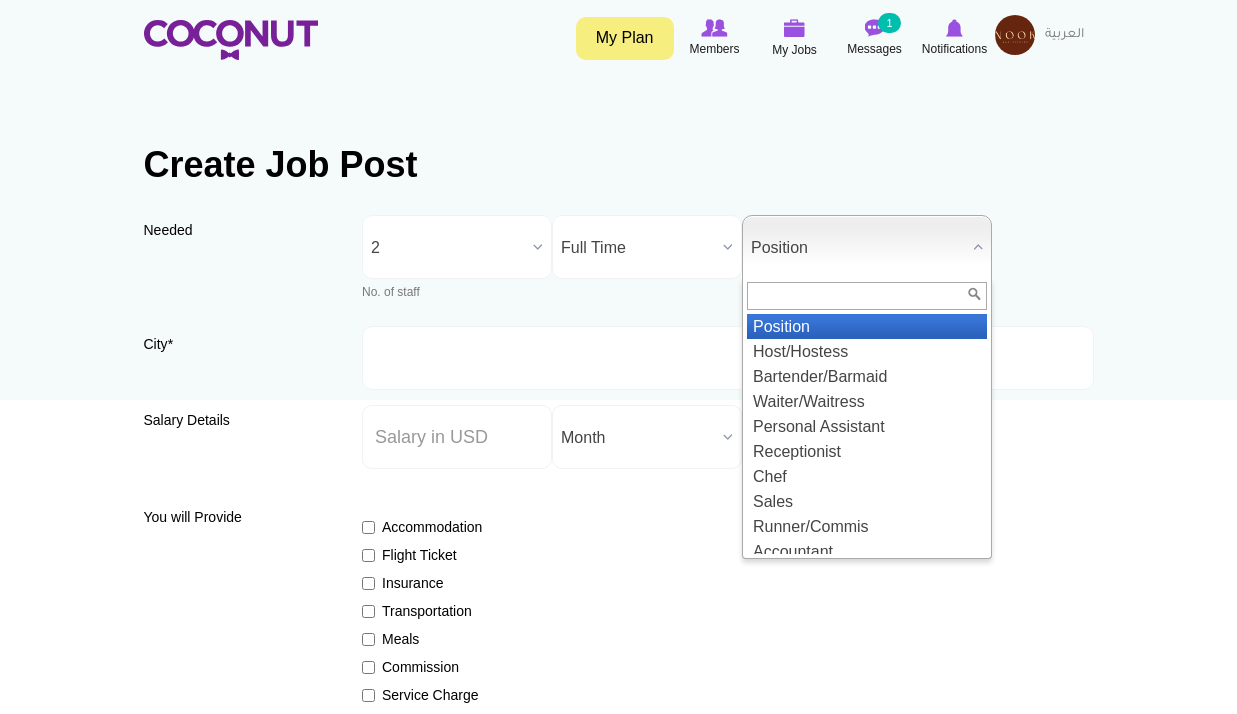 click on "Position" at bounding box center (858, 248) 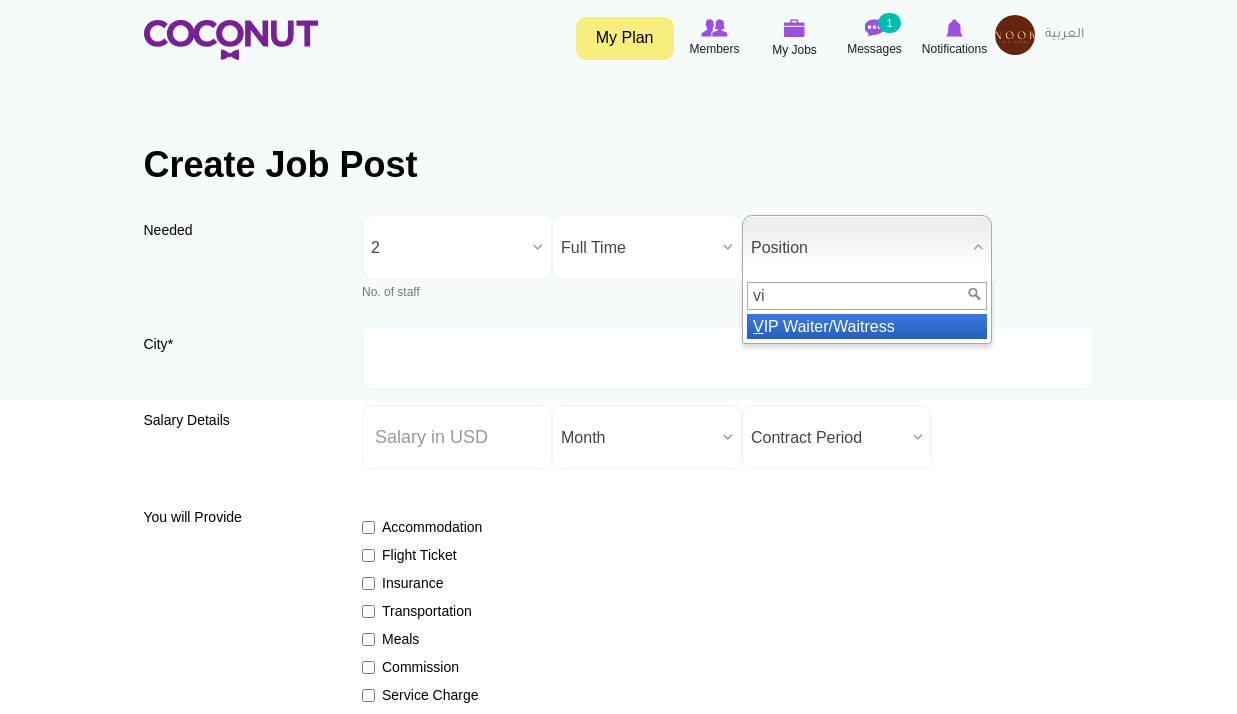 scroll, scrollTop: 0, scrollLeft: 0, axis: both 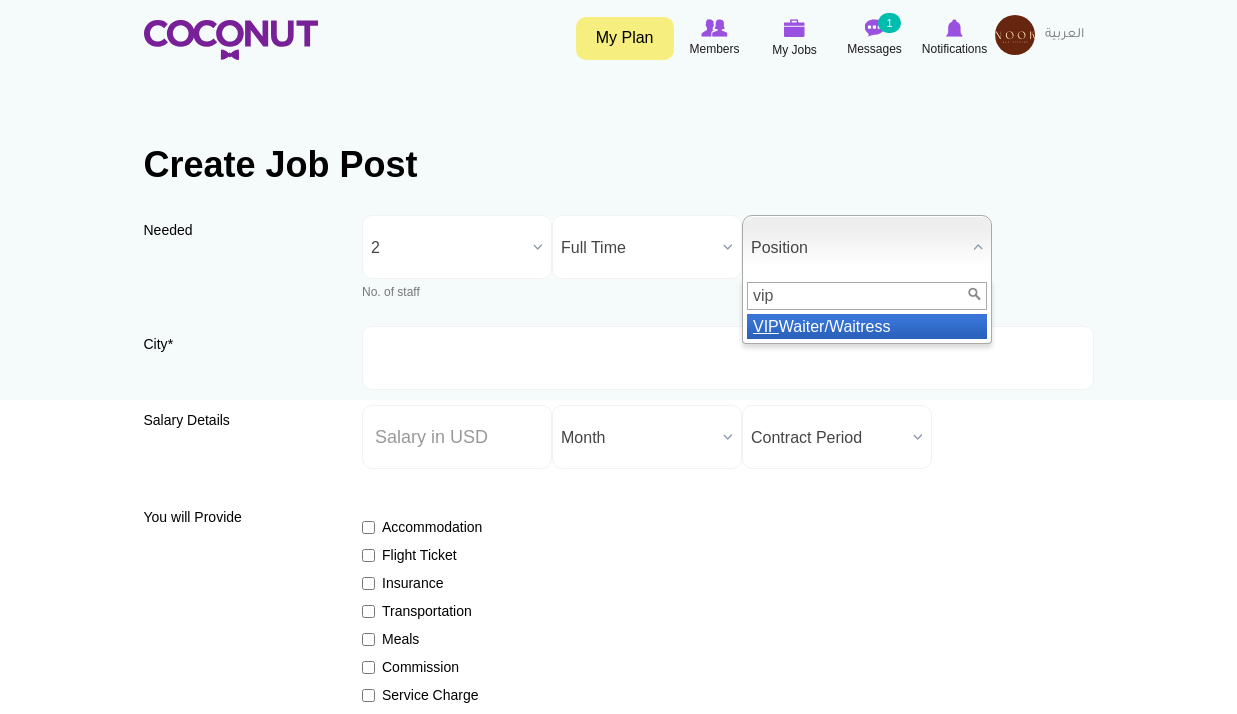 type on "vip" 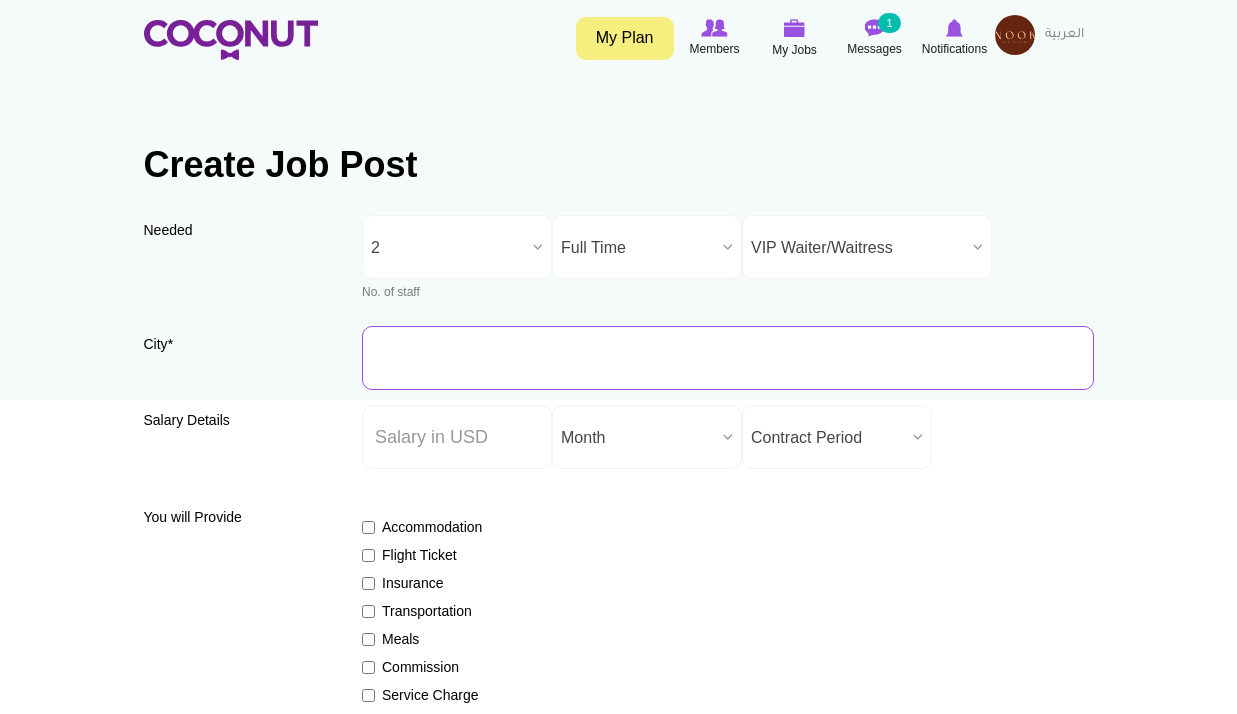 click on "City  *" at bounding box center [728, 358] 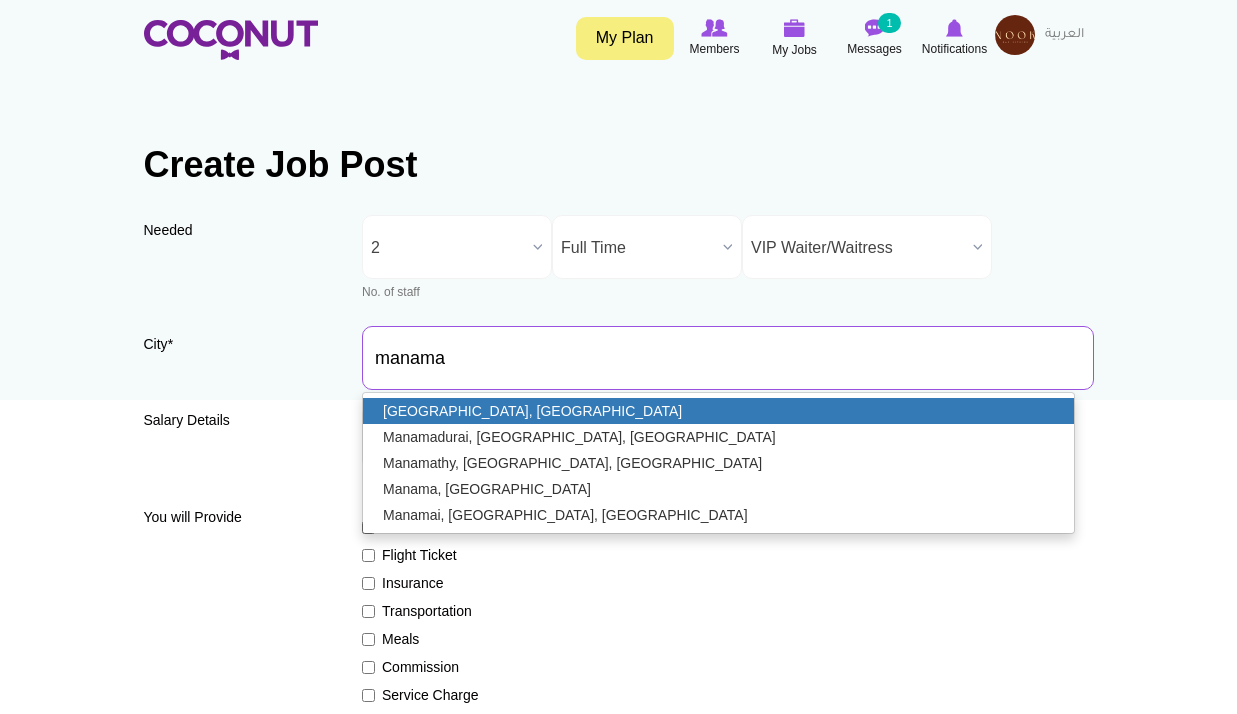 type on "Manama, Bahrain" 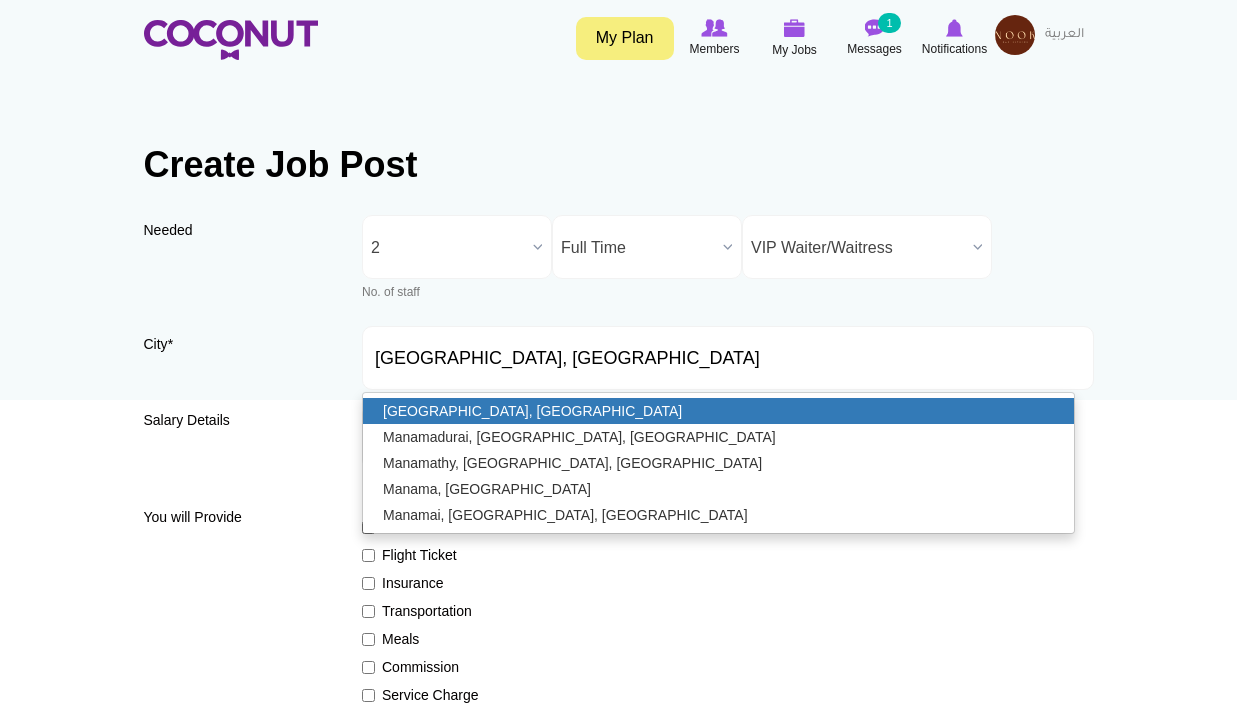 click on "Manama, Bahrain" at bounding box center [718, 411] 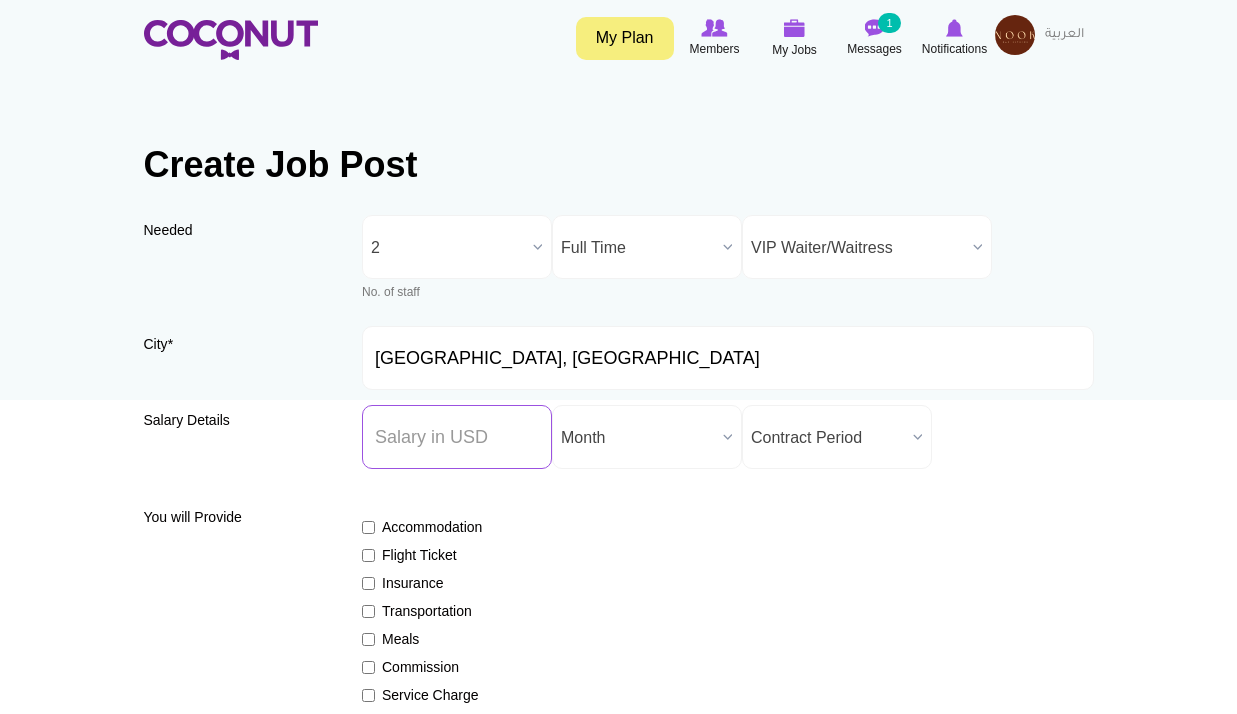 click on "Salary ($)  *" at bounding box center [457, 437] 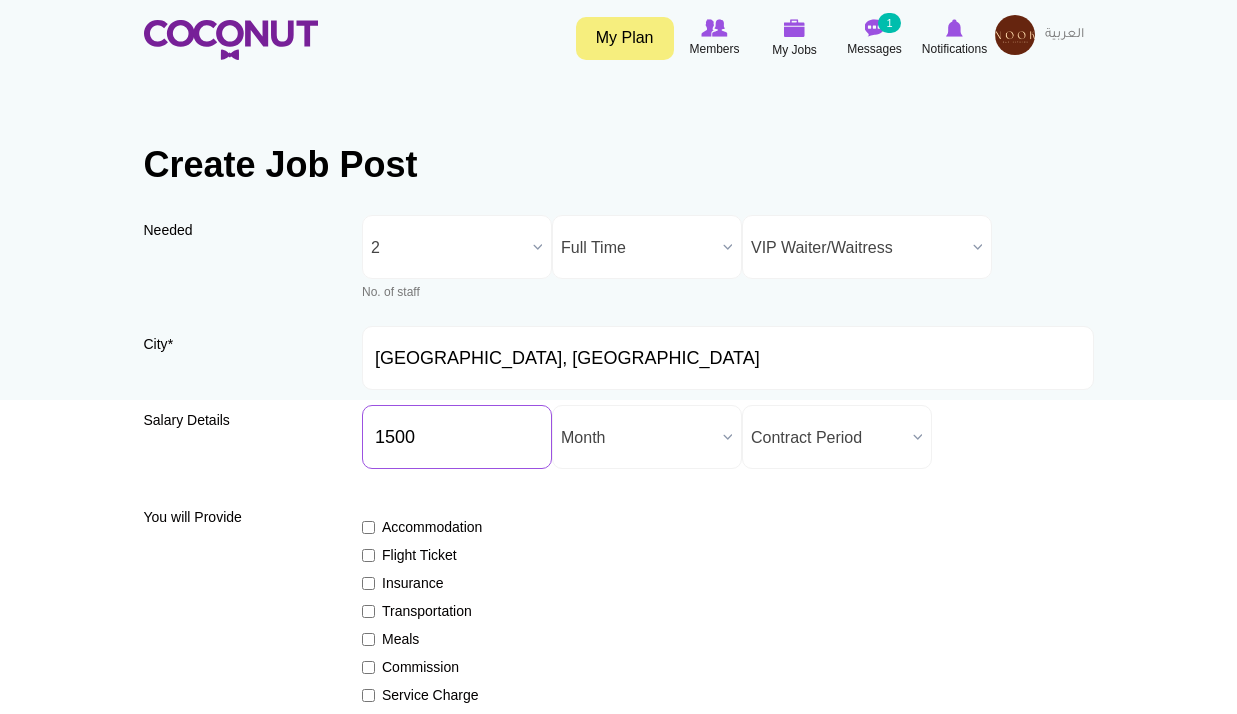 type on "1500" 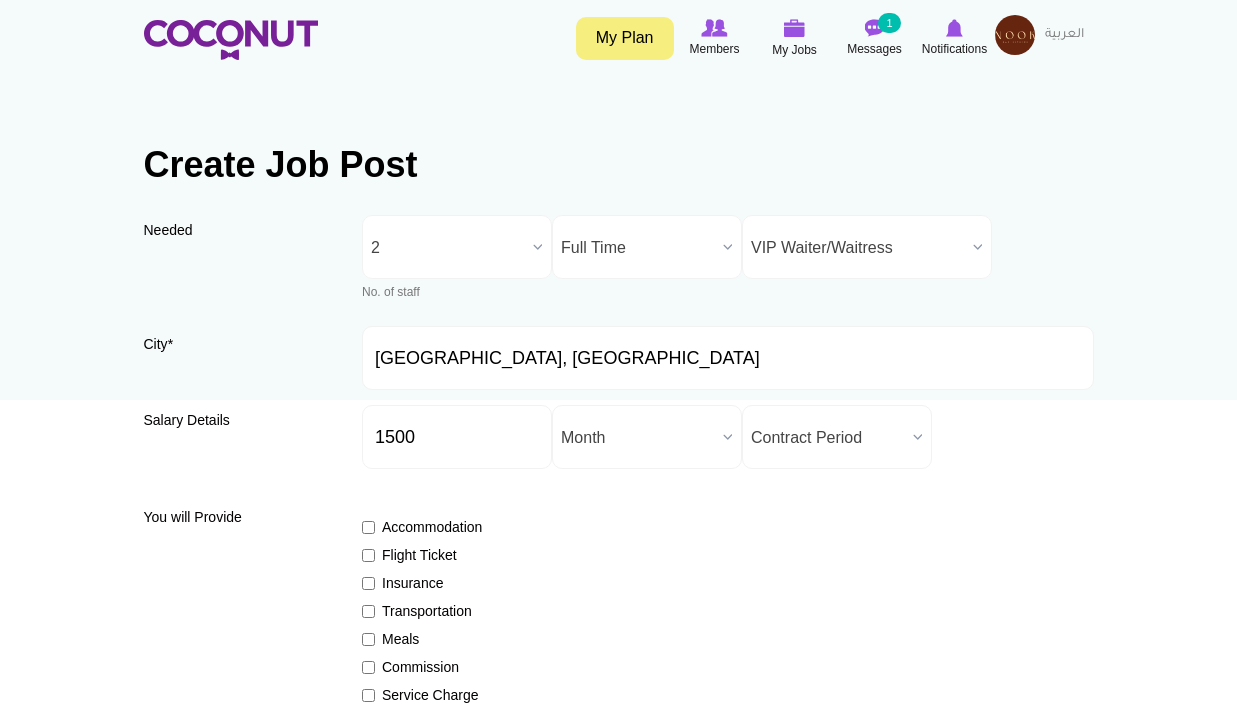 click on "Month" at bounding box center (638, 438) 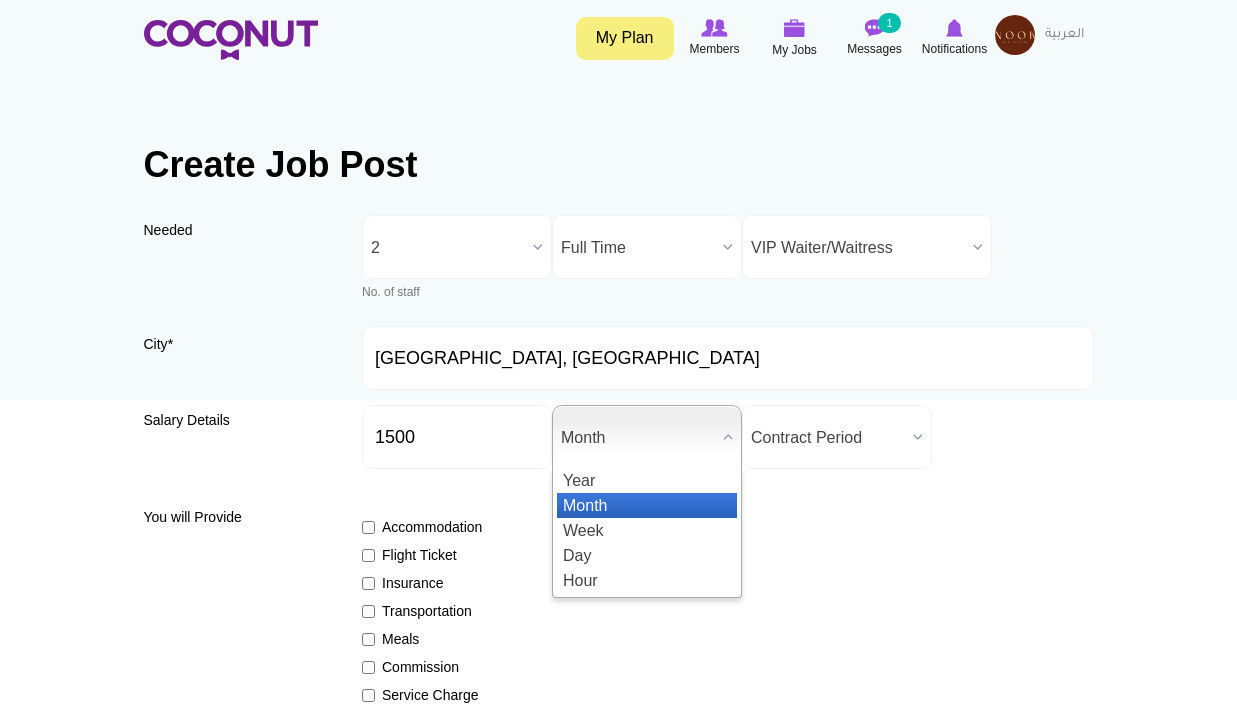 click on "Month" at bounding box center [647, 505] 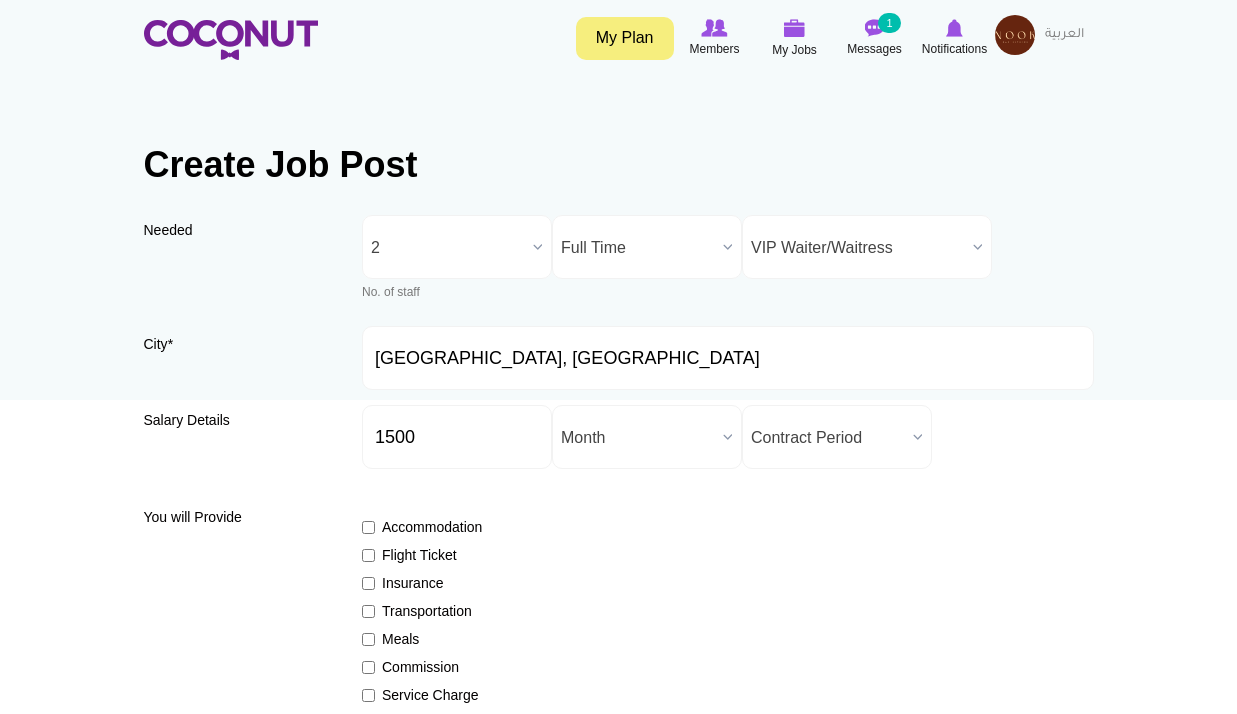 click on "Contract Period" at bounding box center [828, 438] 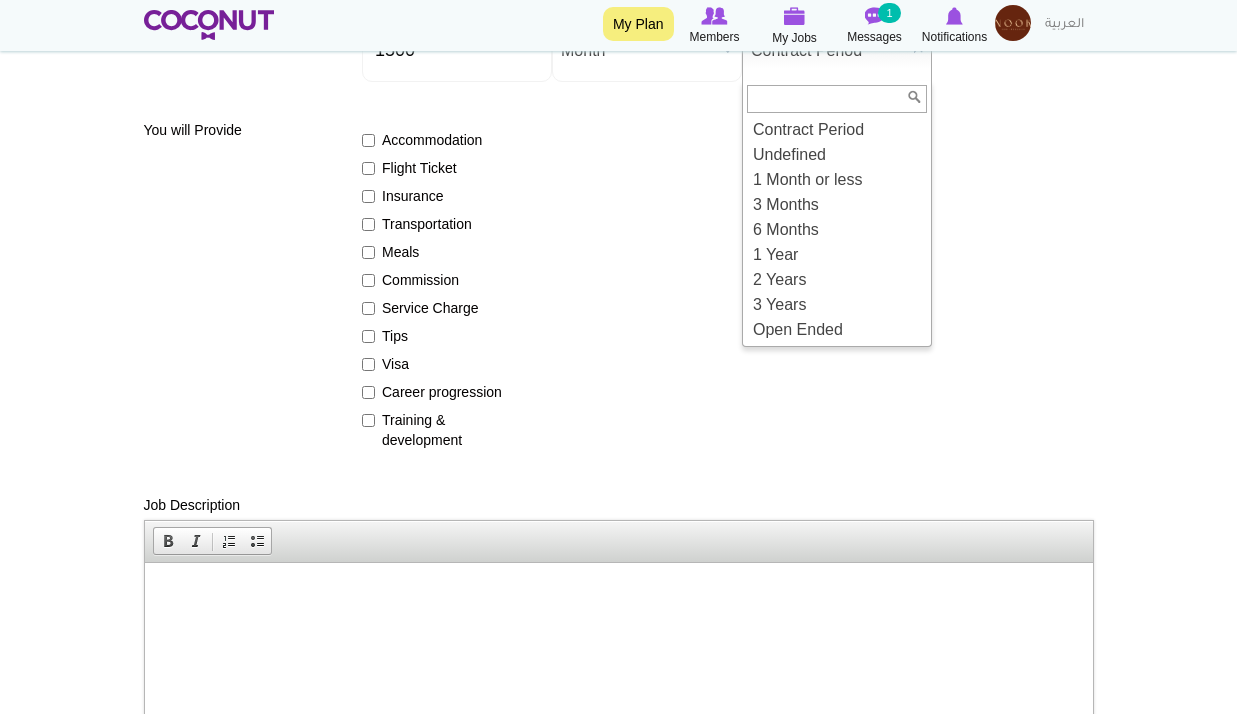 scroll, scrollTop: 400, scrollLeft: 0, axis: vertical 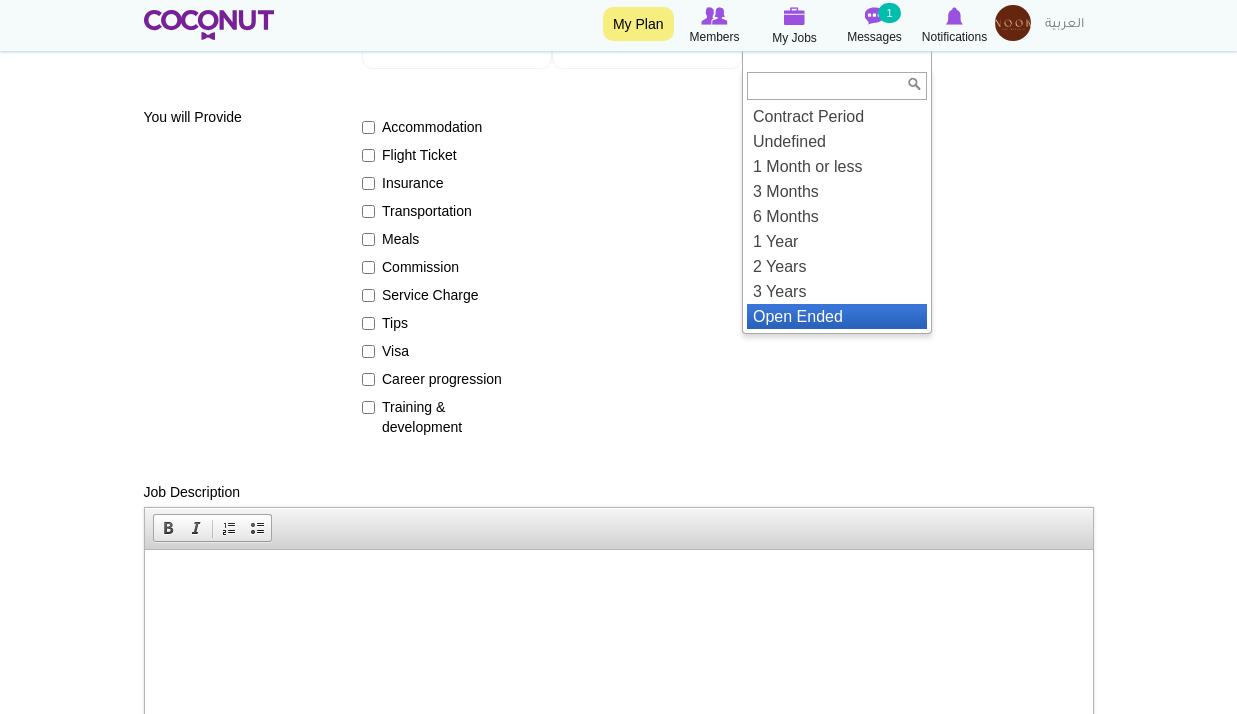 click on "Open Ended" at bounding box center [837, 316] 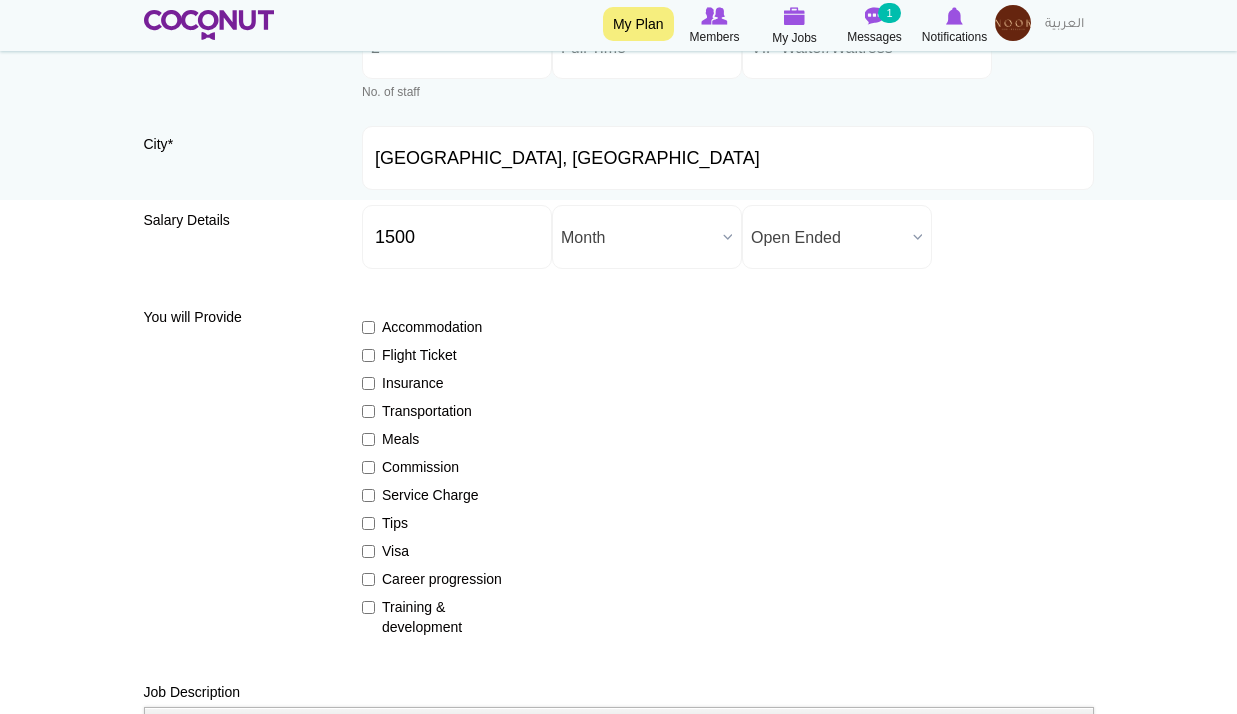scroll, scrollTop: 100, scrollLeft: 0, axis: vertical 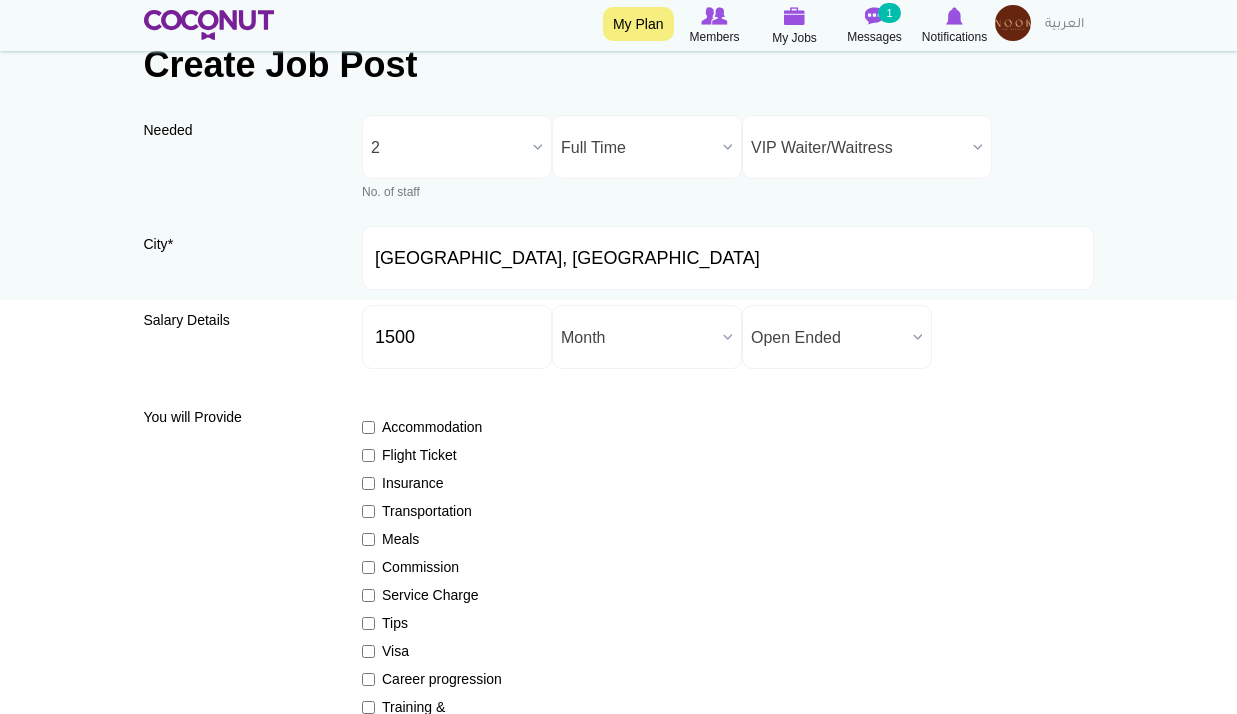 click on "Open Ended" at bounding box center [828, 338] 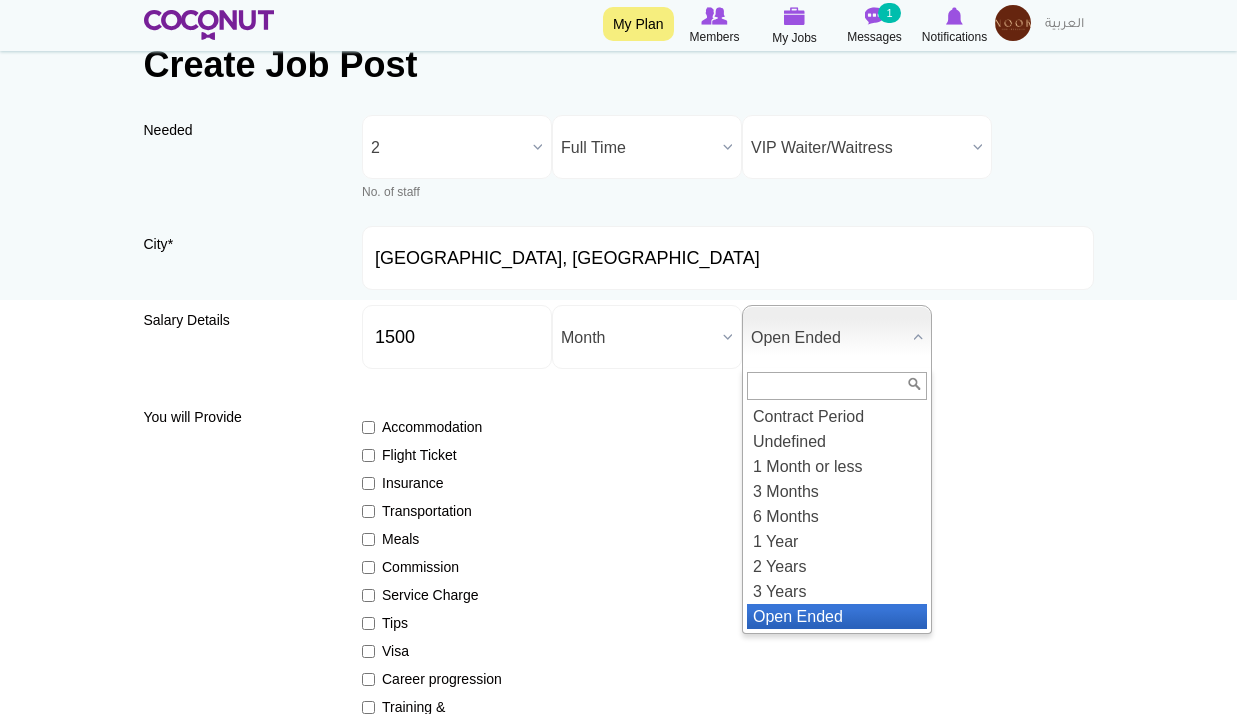 click on "Open Ended" at bounding box center (837, 616) 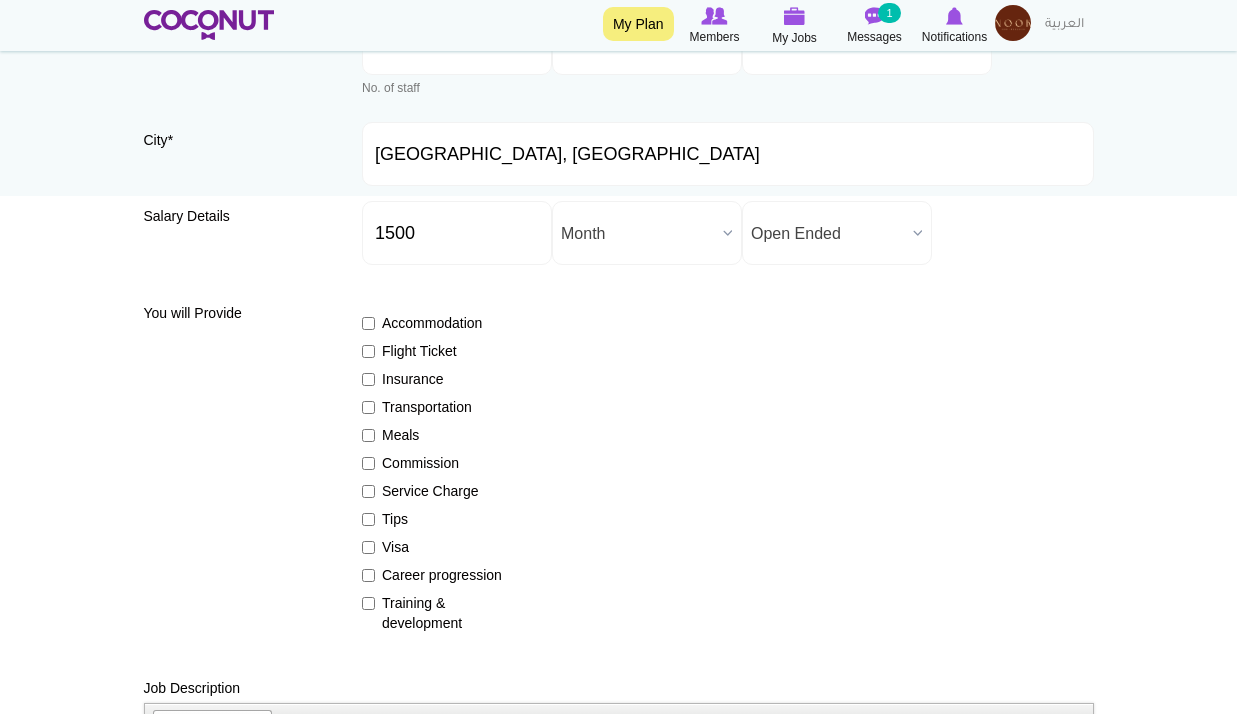 scroll, scrollTop: 300, scrollLeft: 0, axis: vertical 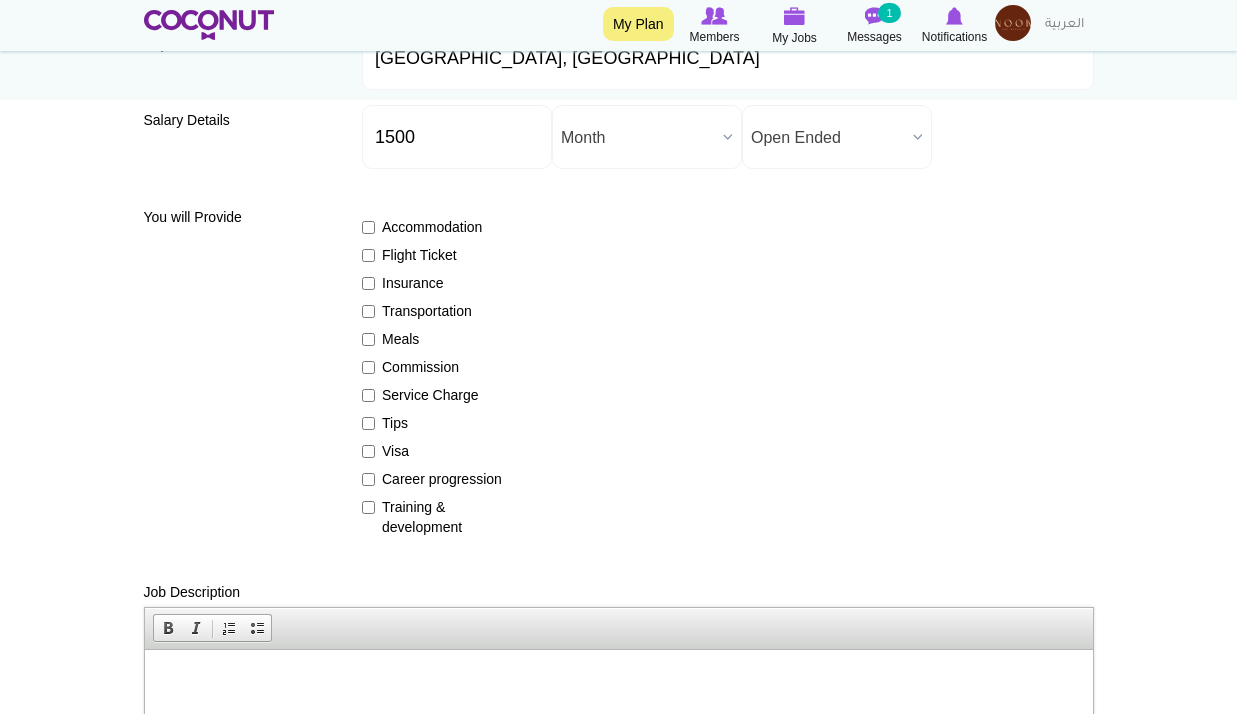 click on "Meals" at bounding box center [435, 339] 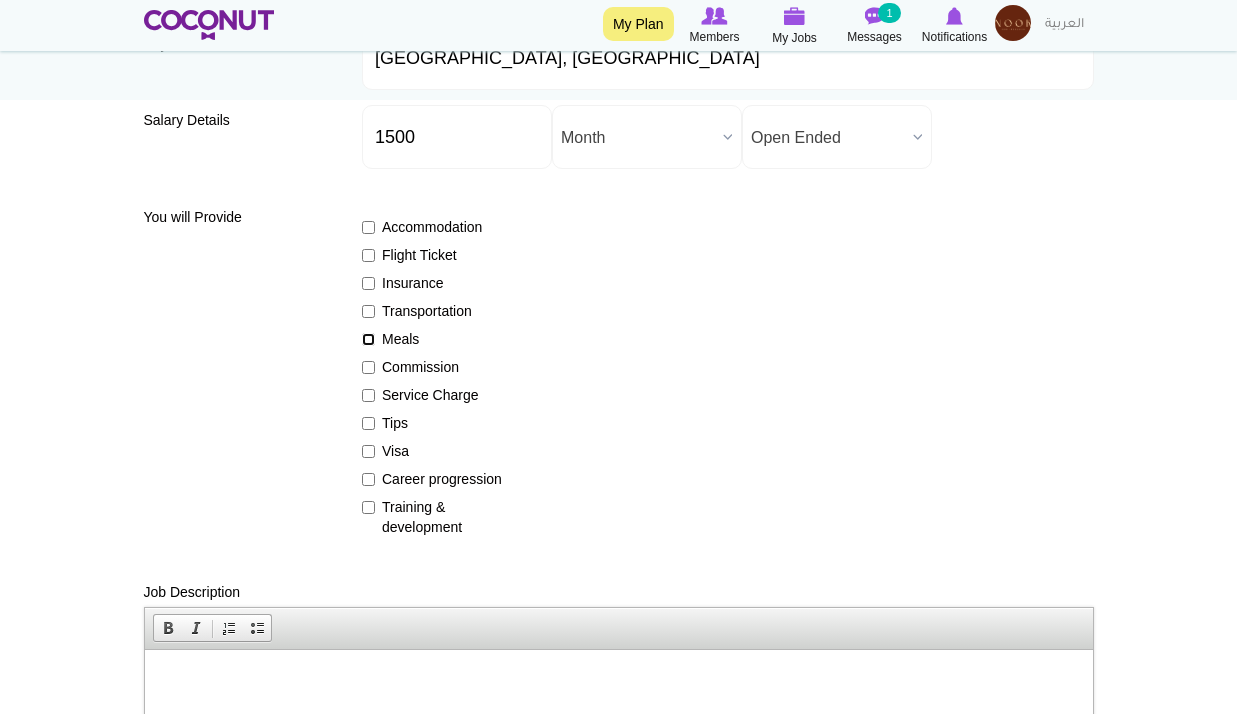 click on "Meals" at bounding box center (368, 339) 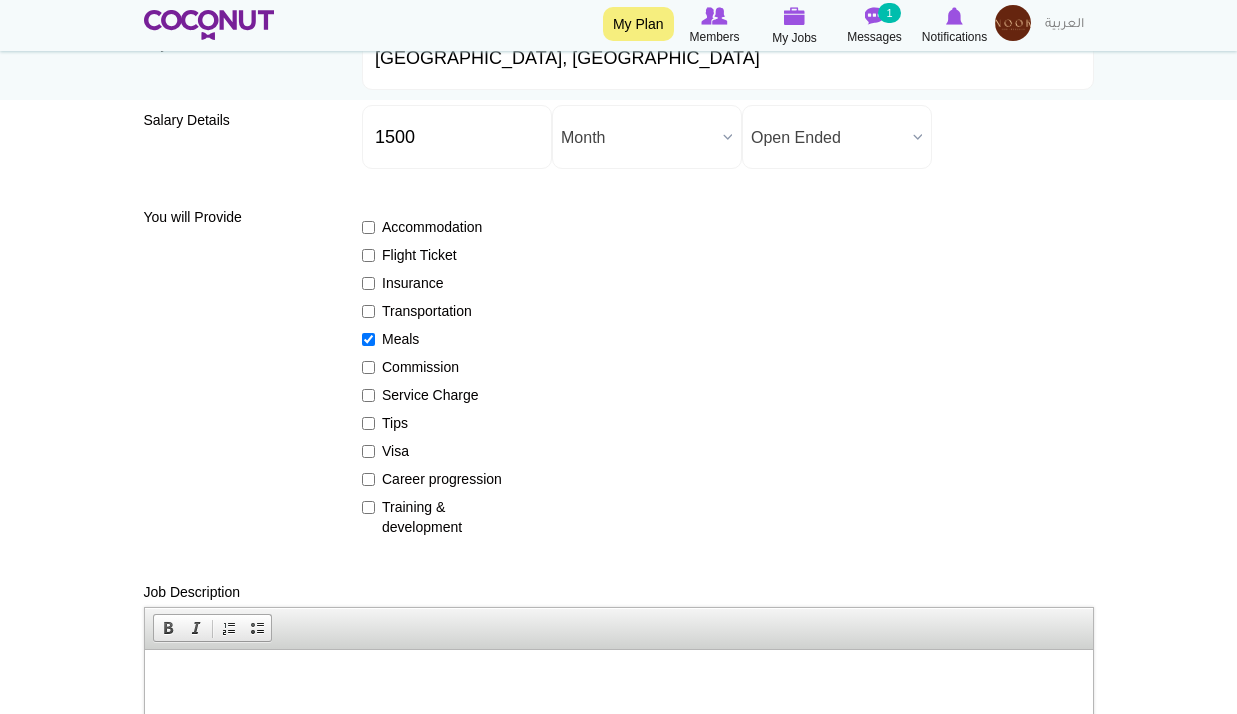 click on "Transportation" at bounding box center [435, 311] 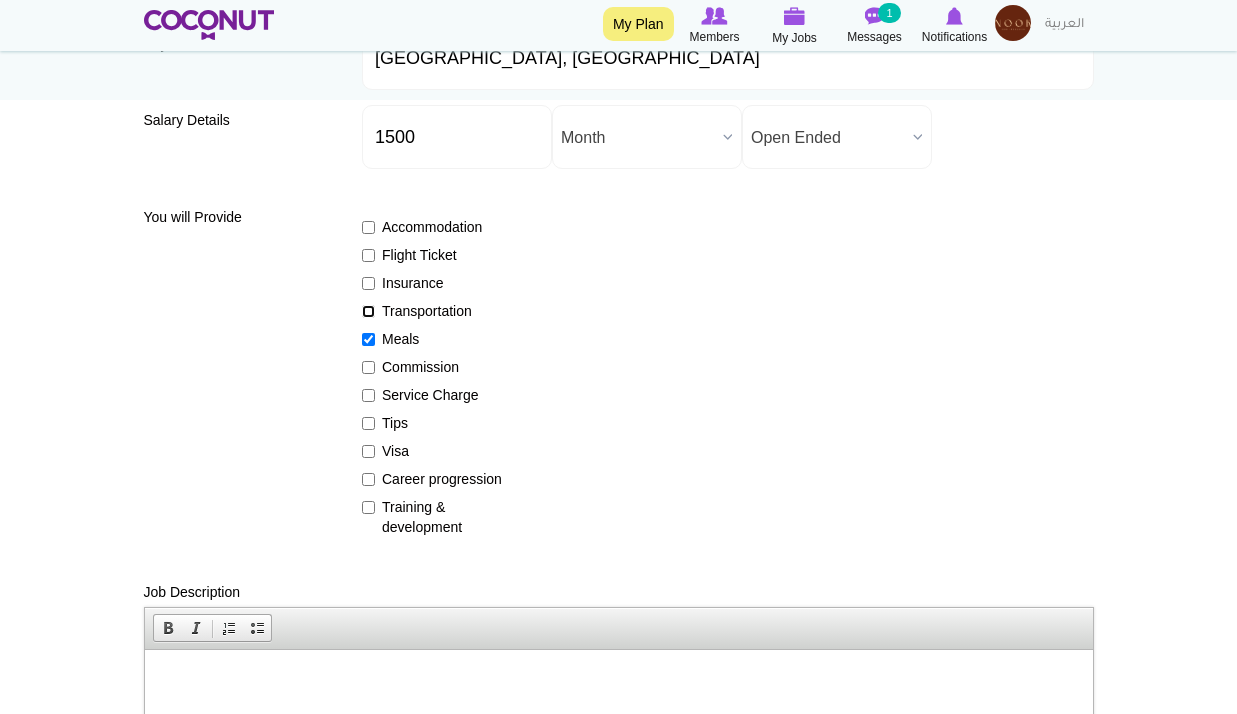 checkbox on "true" 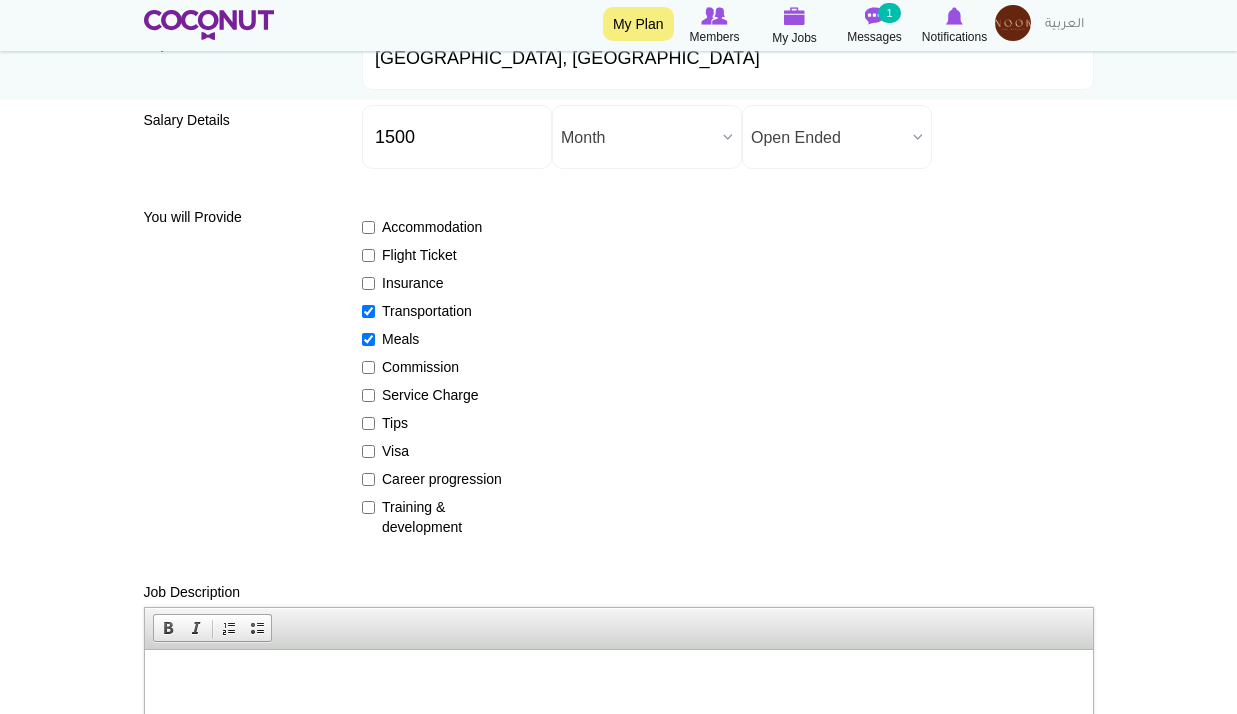 click on "Meals" at bounding box center (435, 339) 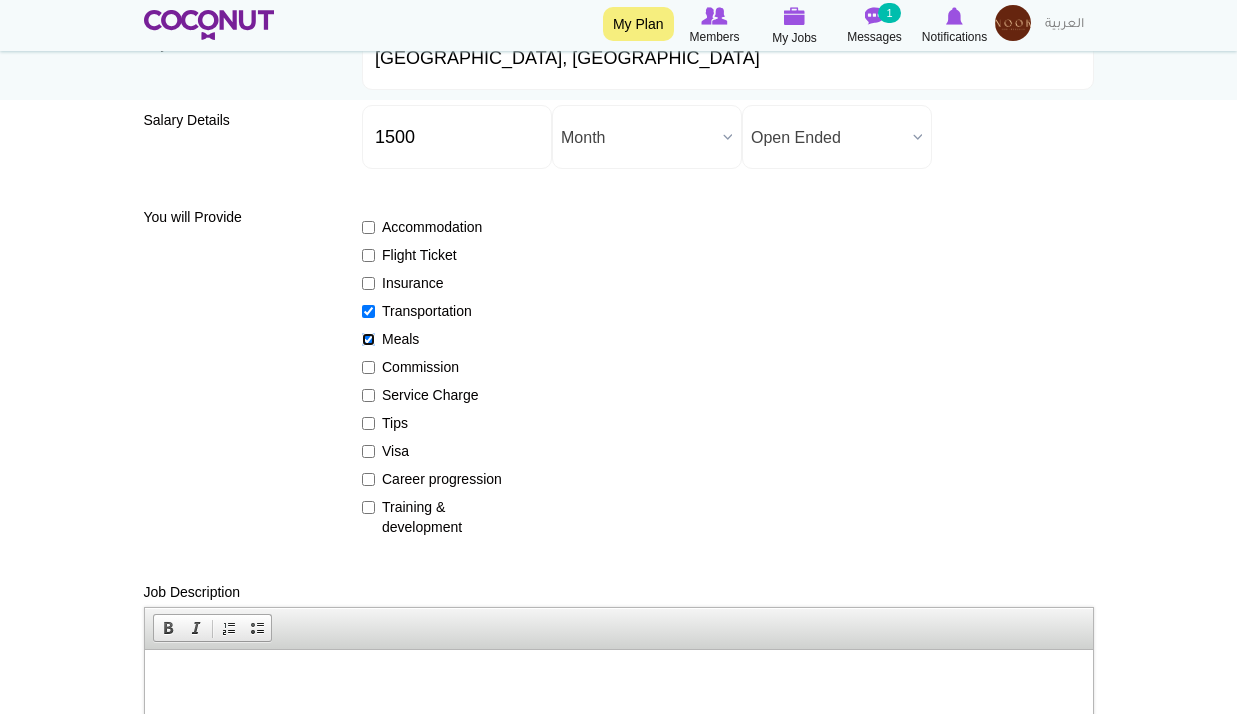 click on "Meals" at bounding box center (368, 339) 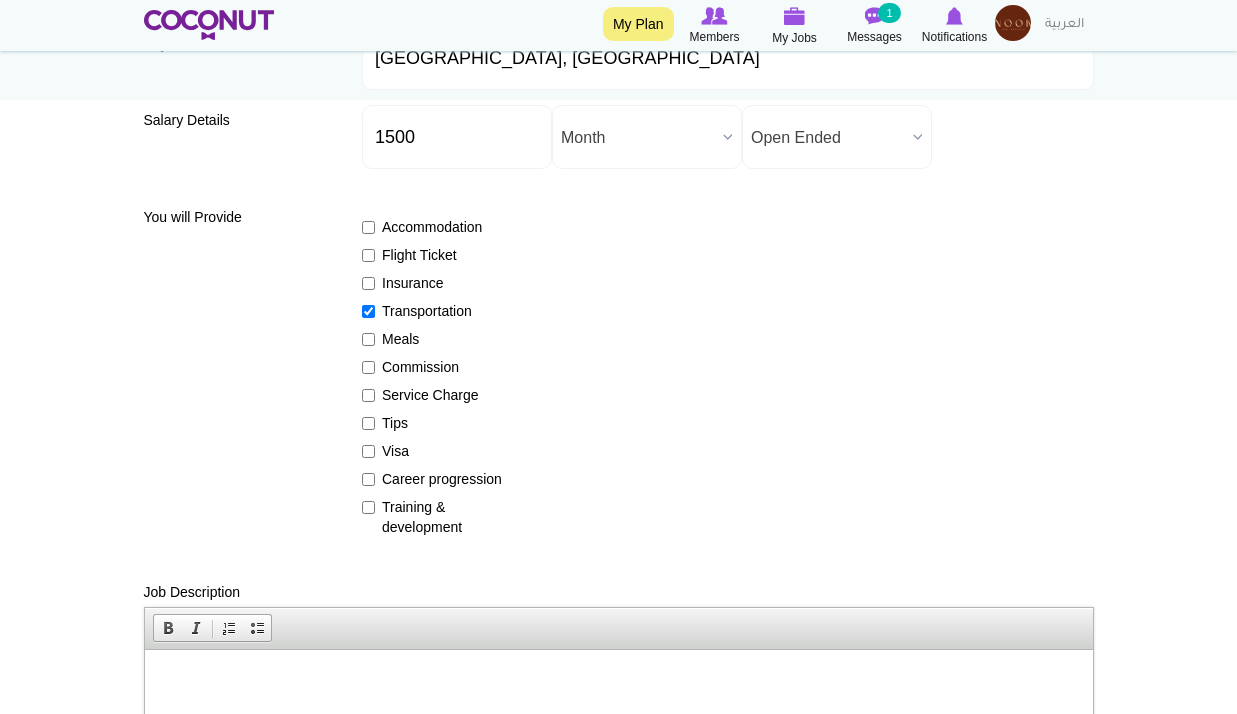 click on "Transportation" at bounding box center [435, 311] 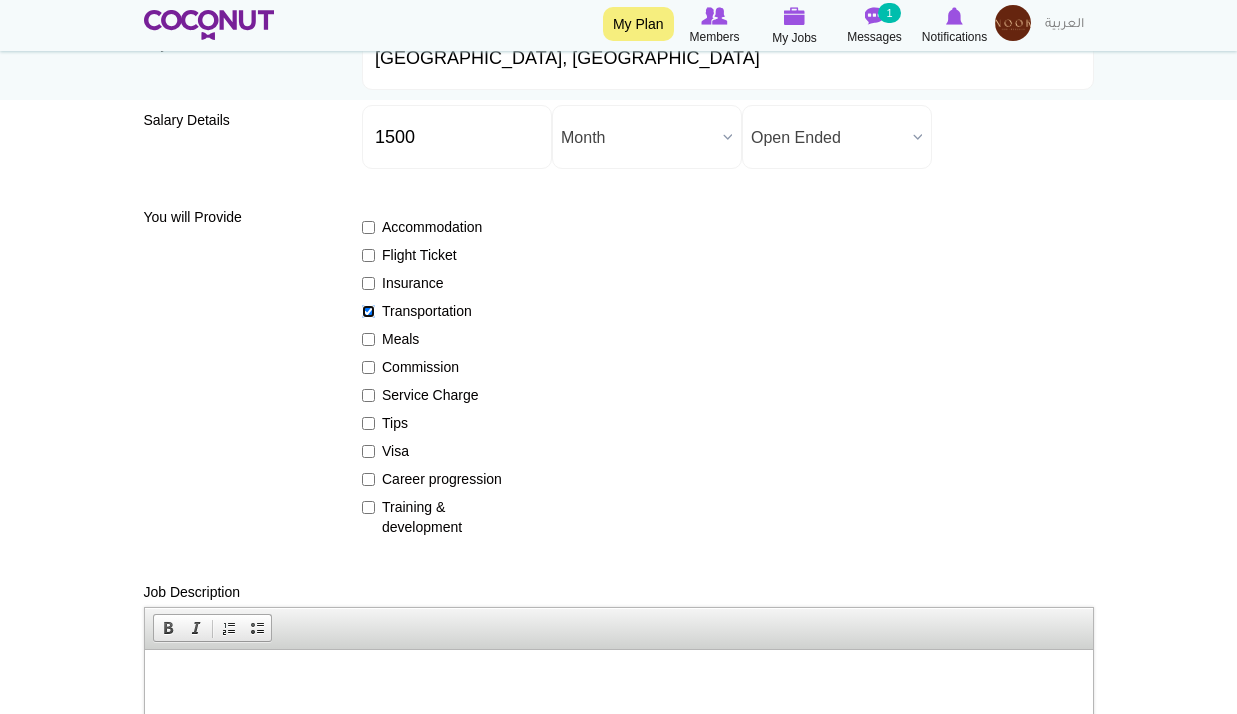 click on "Transportation" at bounding box center [368, 311] 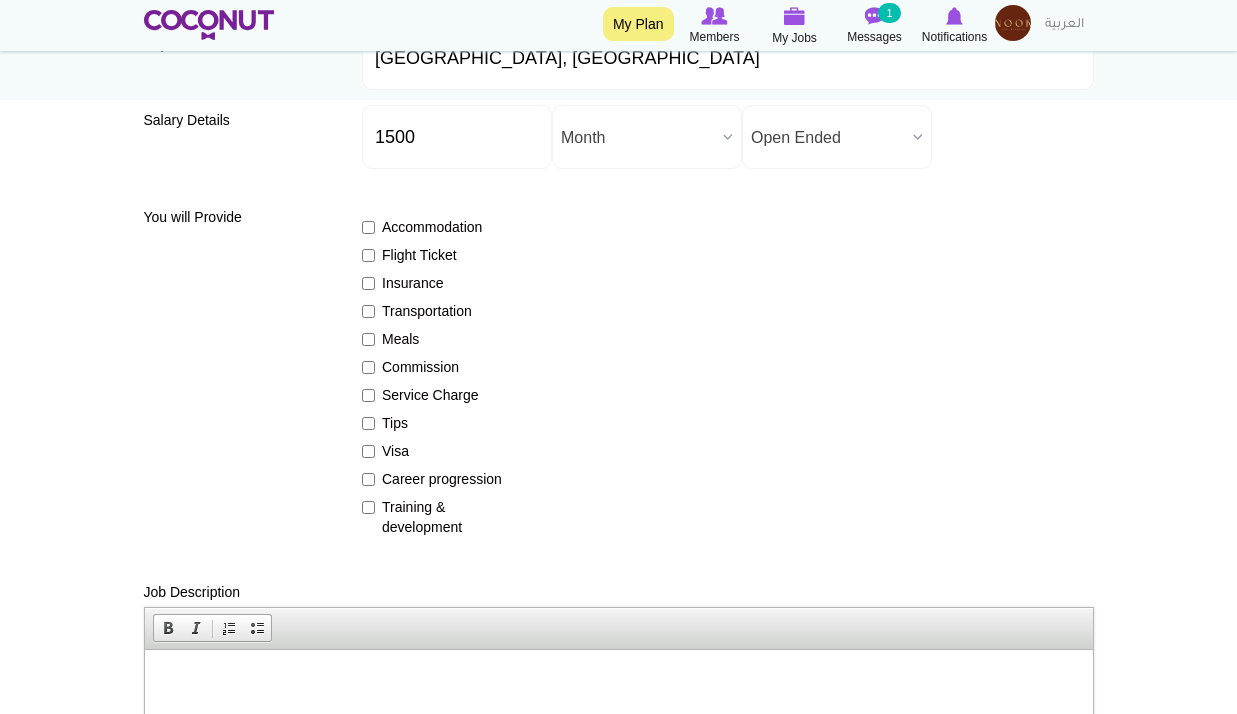 click on "Flight Ticket" at bounding box center (435, 255) 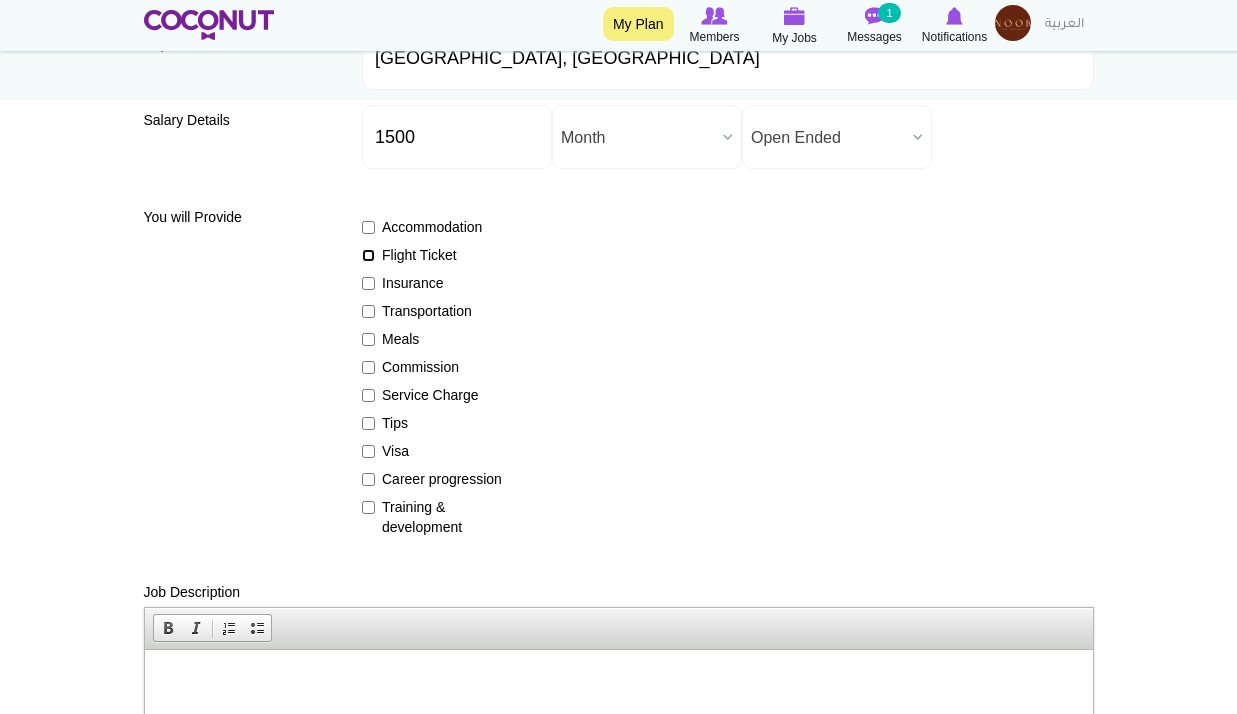 click on "Flight Ticket" at bounding box center (368, 255) 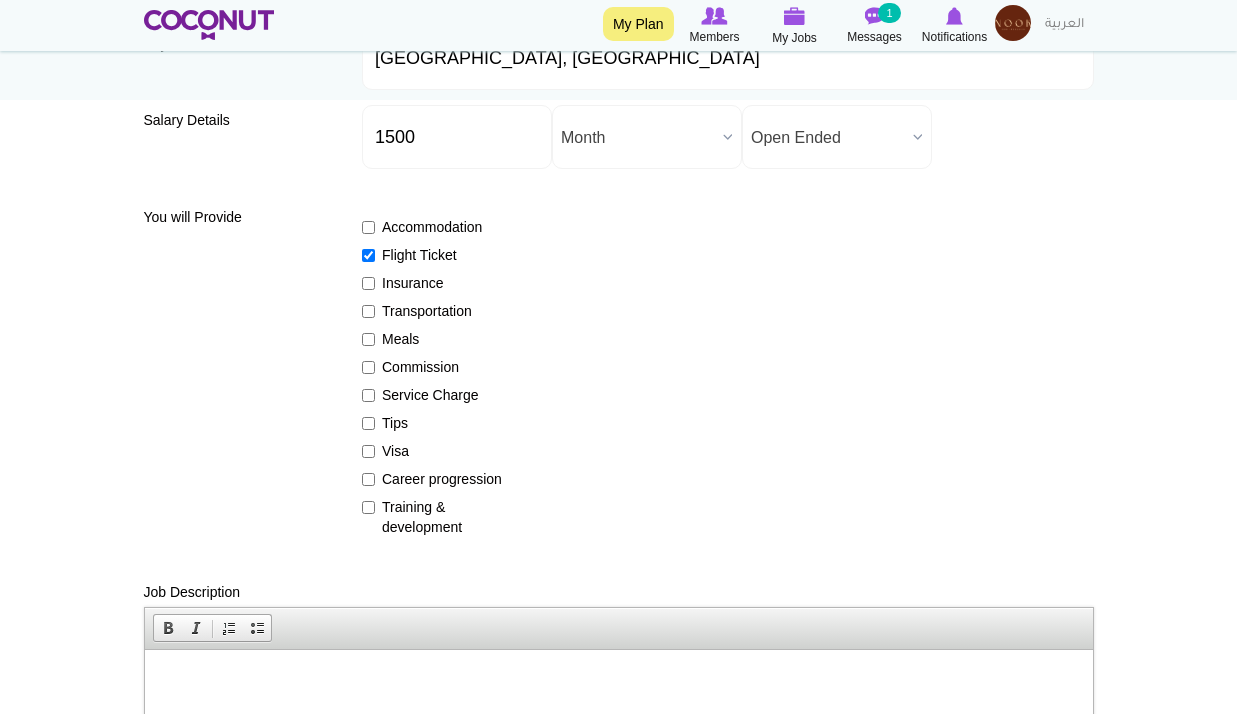 click on "Tips" at bounding box center [435, 423] 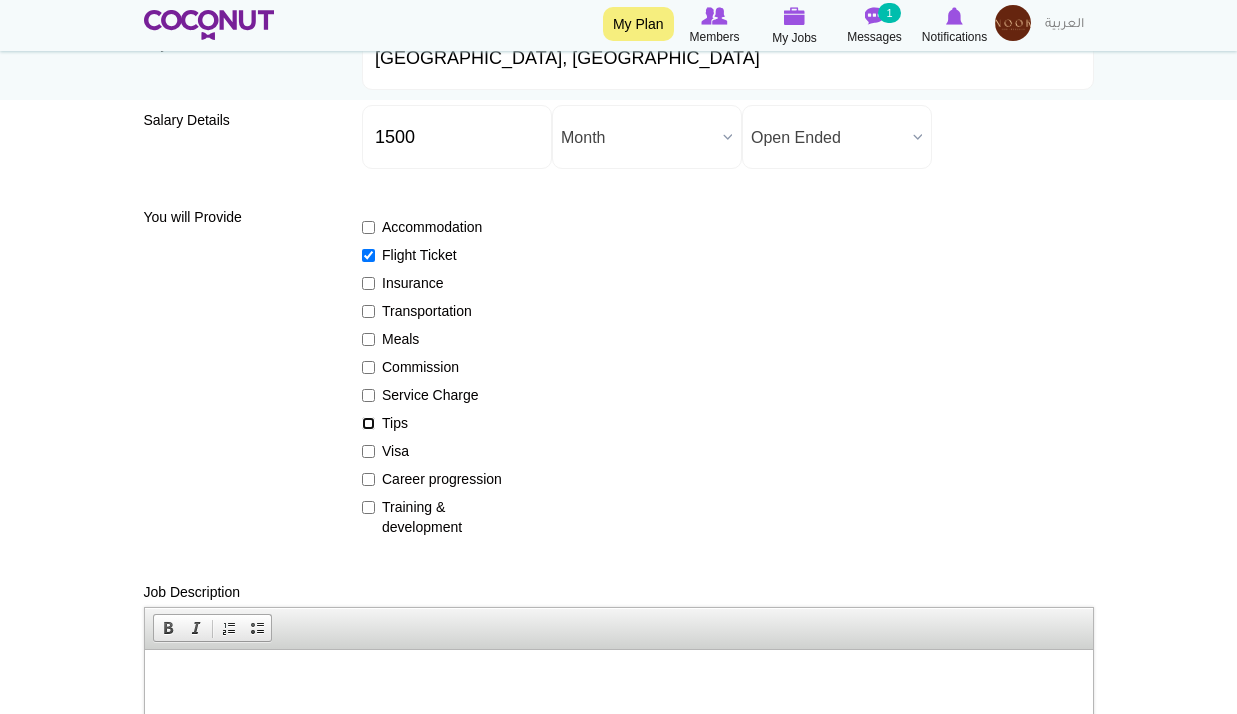 click on "Tips" at bounding box center (368, 423) 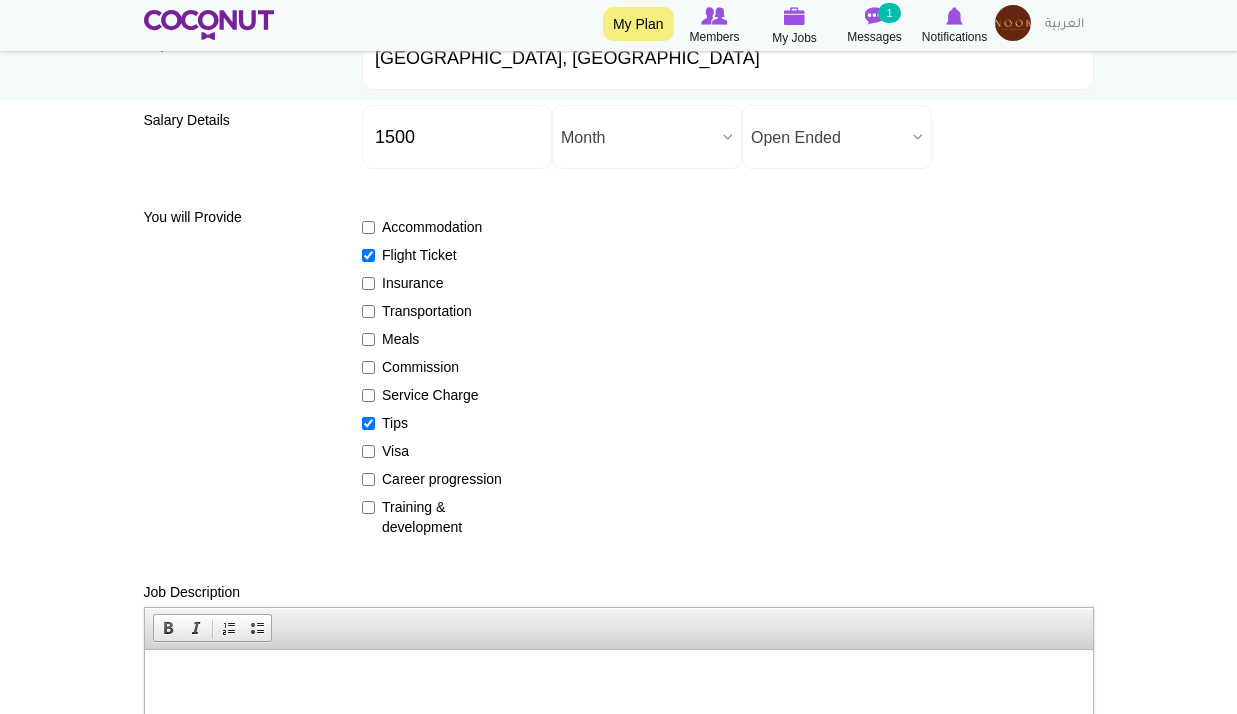 click on "Visa" at bounding box center (435, 451) 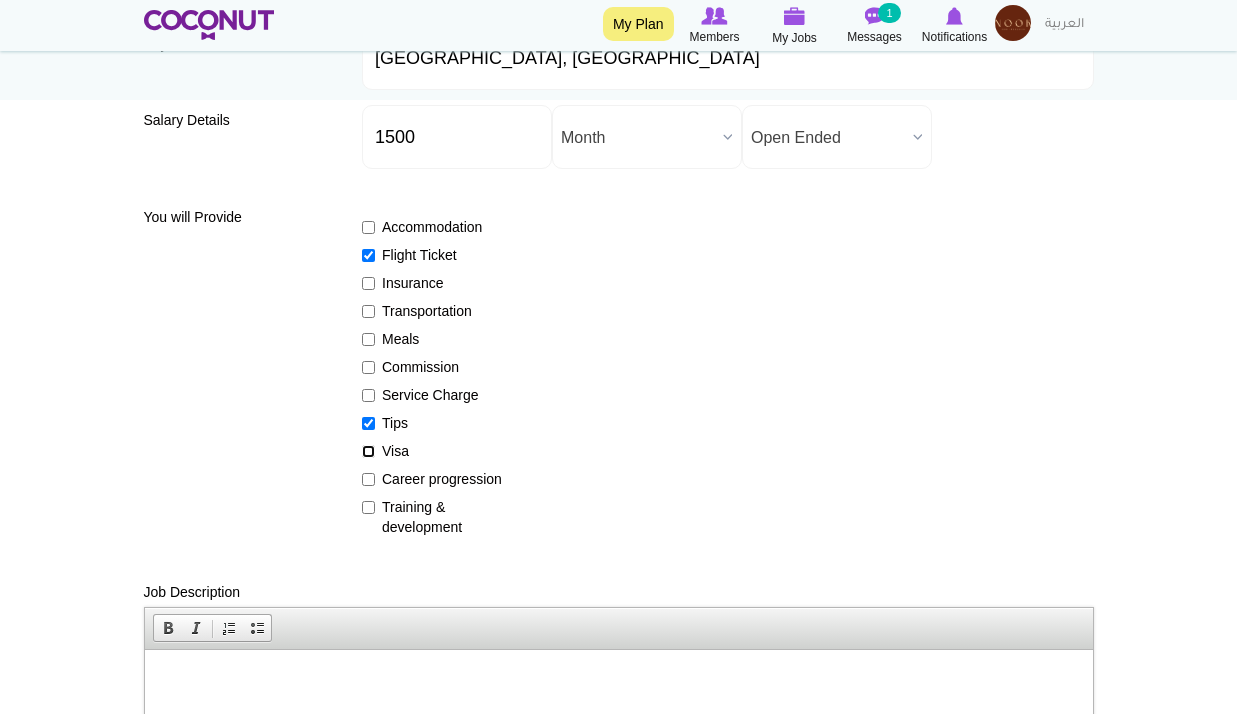 checkbox on "true" 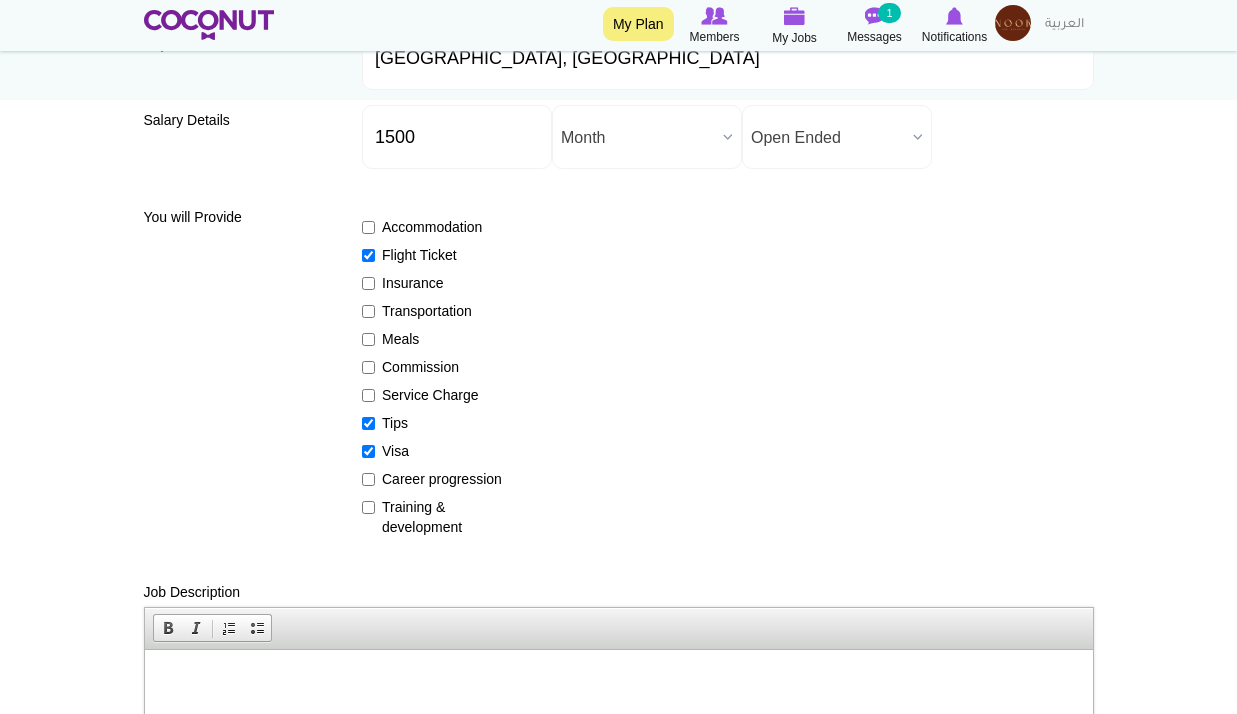 click on "Career progression" at bounding box center (435, 479) 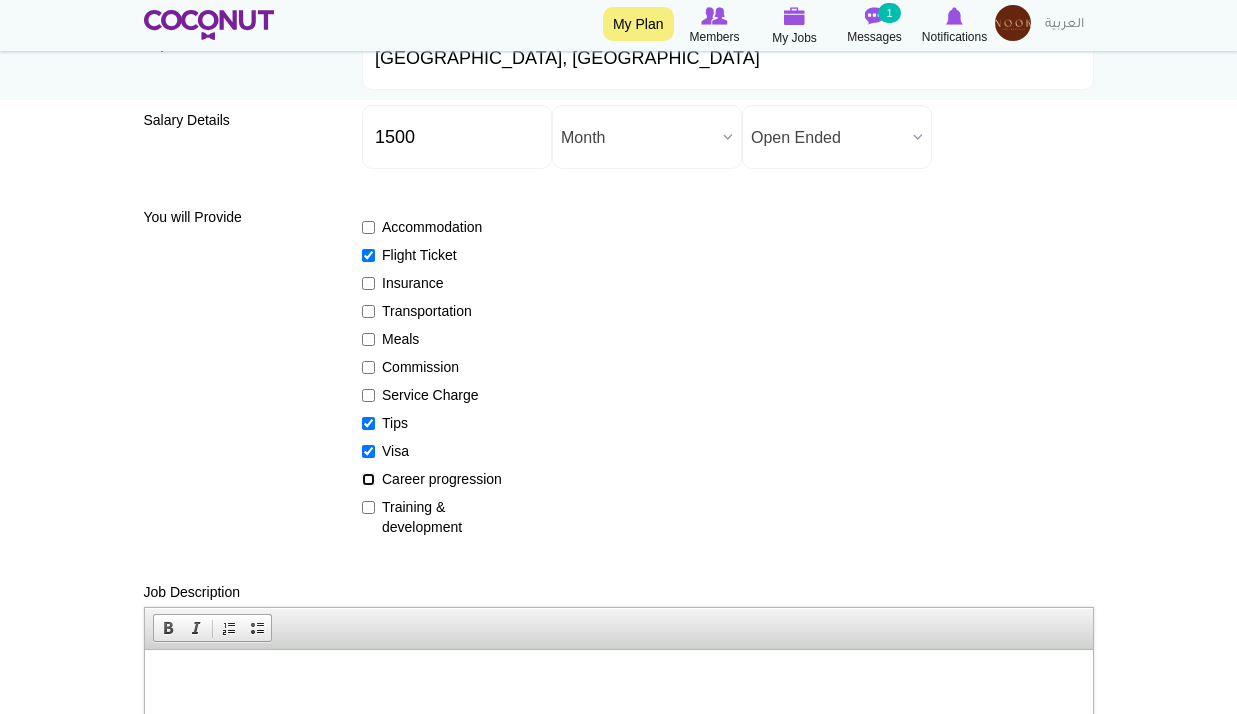 click on "Career progression" at bounding box center (368, 479) 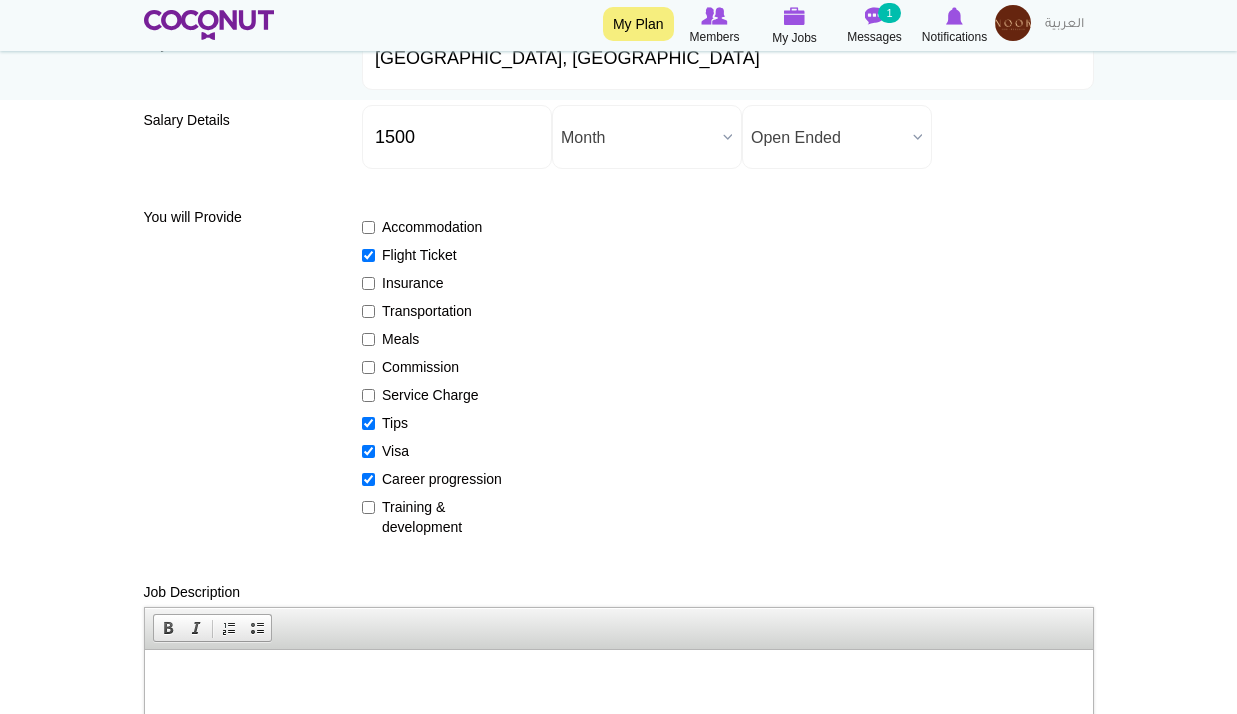 click on "Training & development" at bounding box center (435, 517) 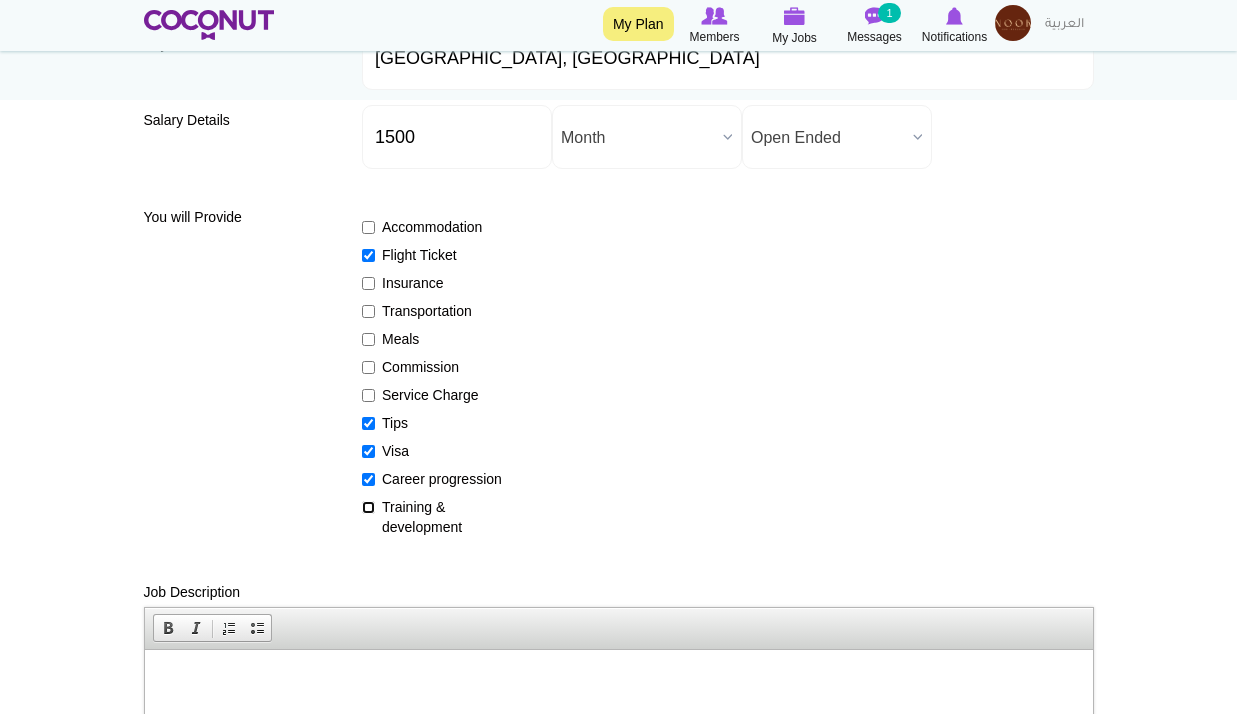 click on "Training & development" at bounding box center [368, 507] 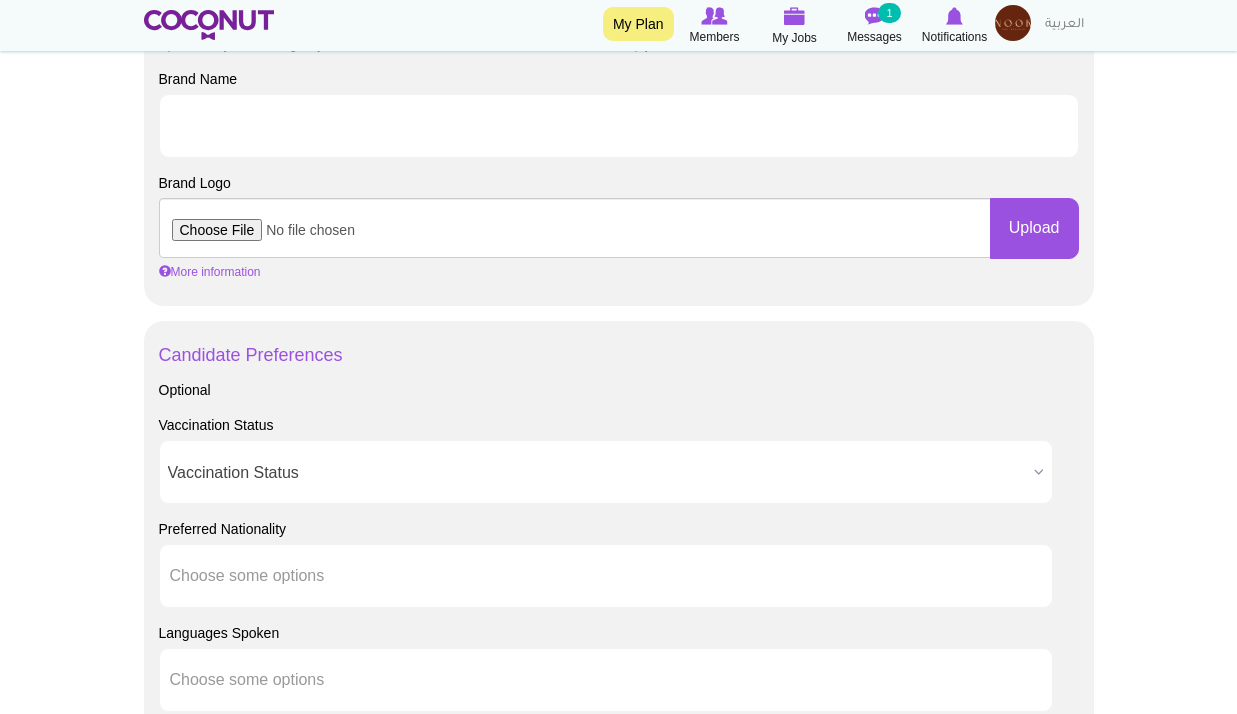 scroll, scrollTop: 1100, scrollLeft: 0, axis: vertical 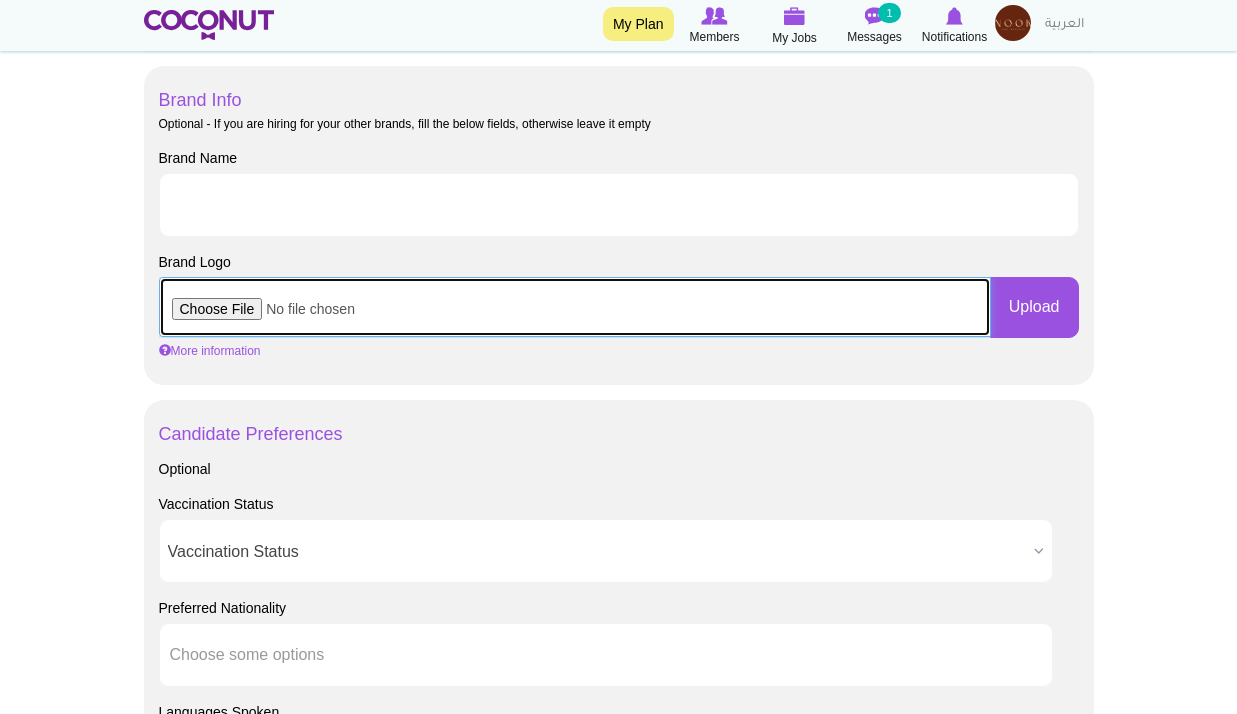 click at bounding box center [575, 307] 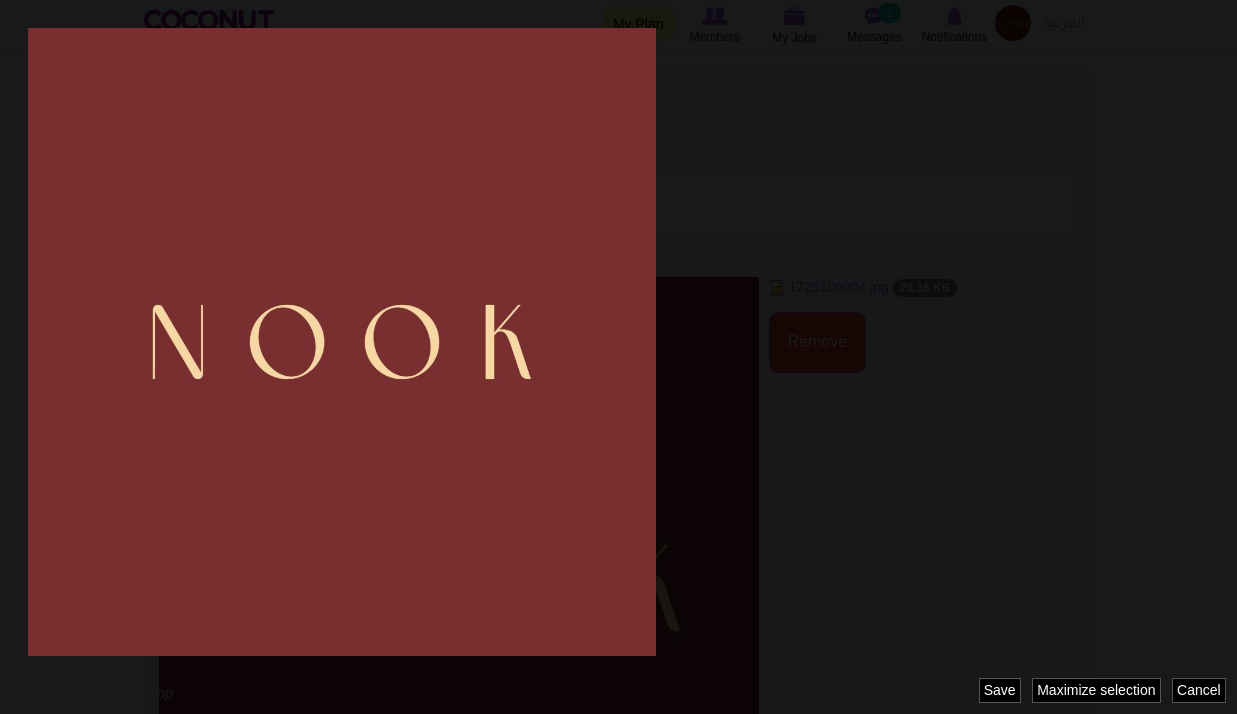 scroll, scrollTop: 0, scrollLeft: 0, axis: both 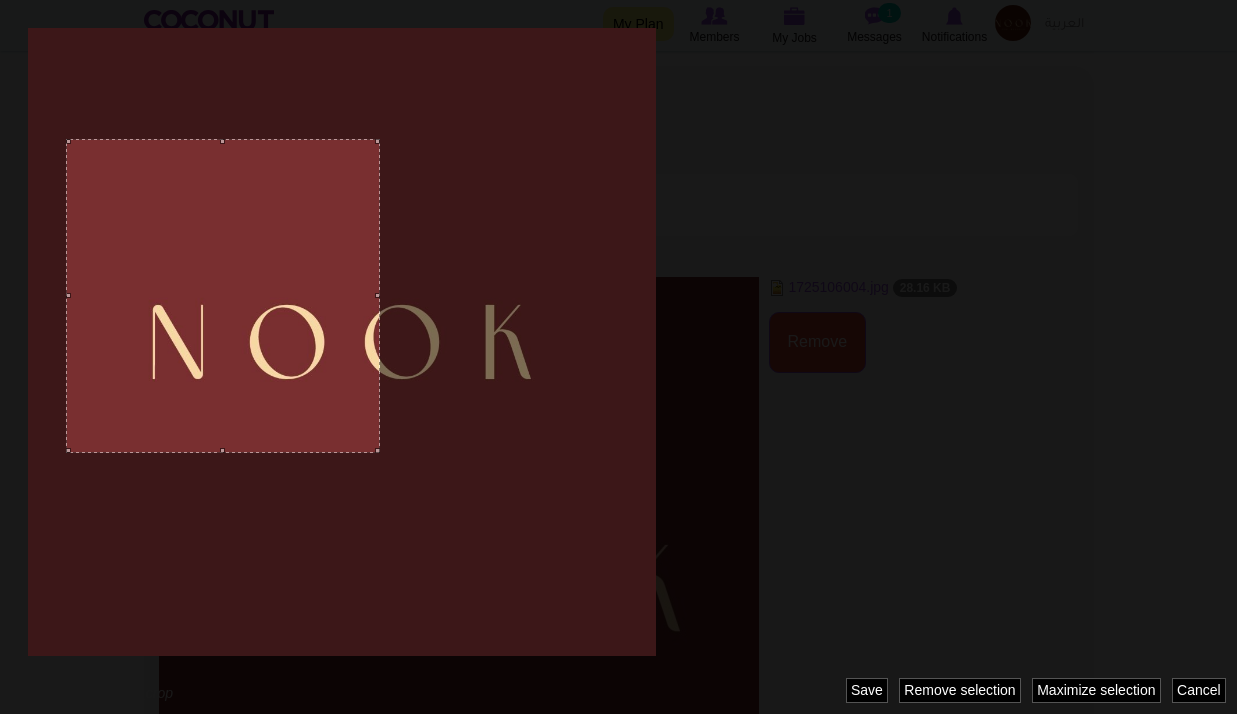 drag, startPoint x: 394, startPoint y: 369, endPoint x: 275, endPoint y: 323, distance: 127.581345 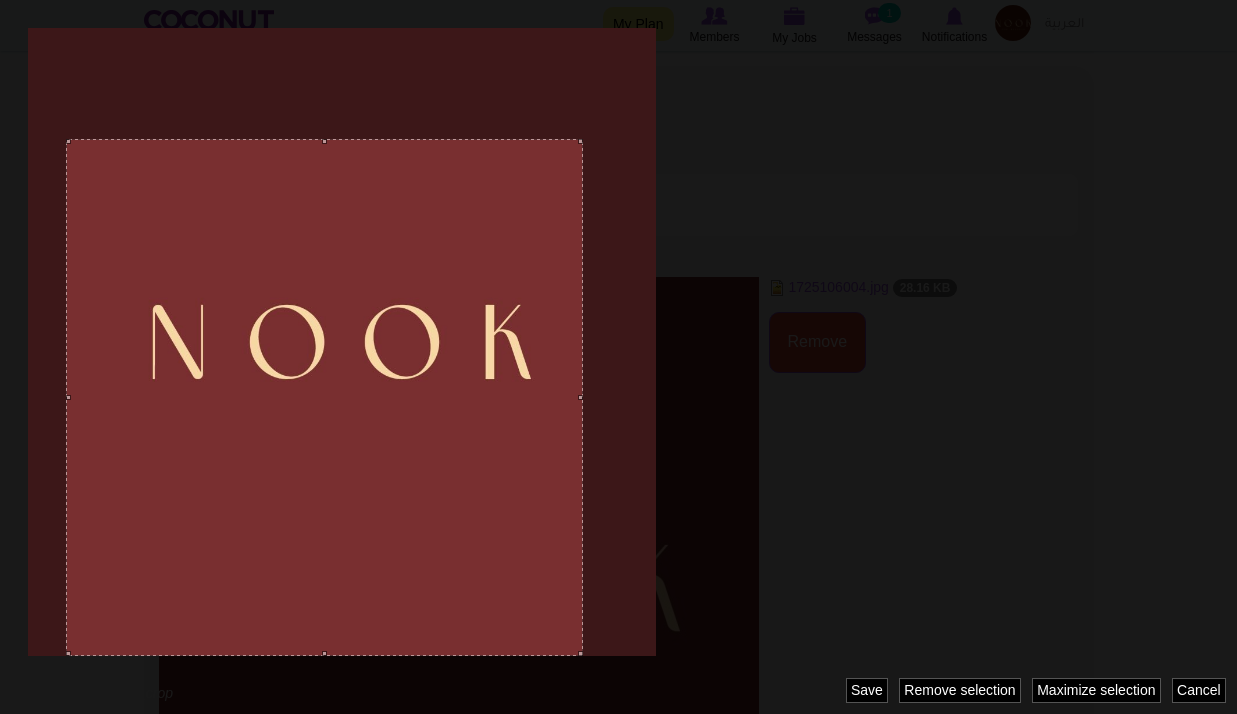 drag, startPoint x: 379, startPoint y: 451, endPoint x: 739, endPoint y: 602, distance: 390.3857 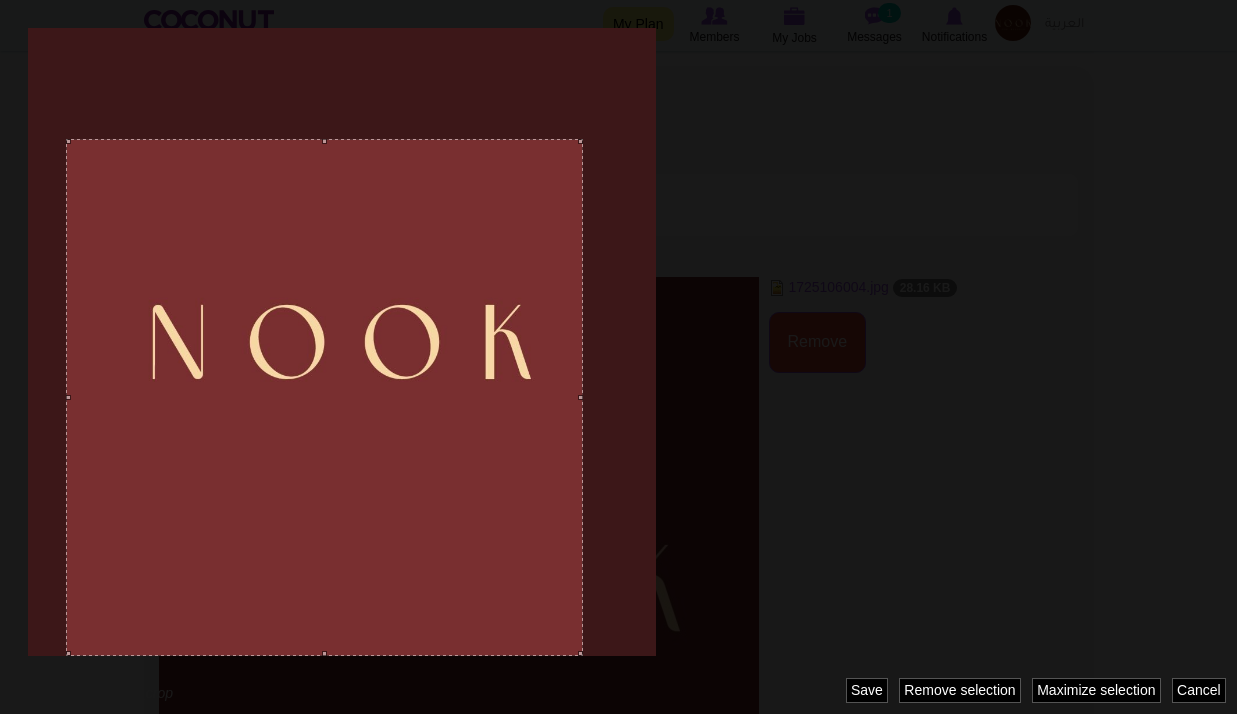click at bounding box center (618, 357) 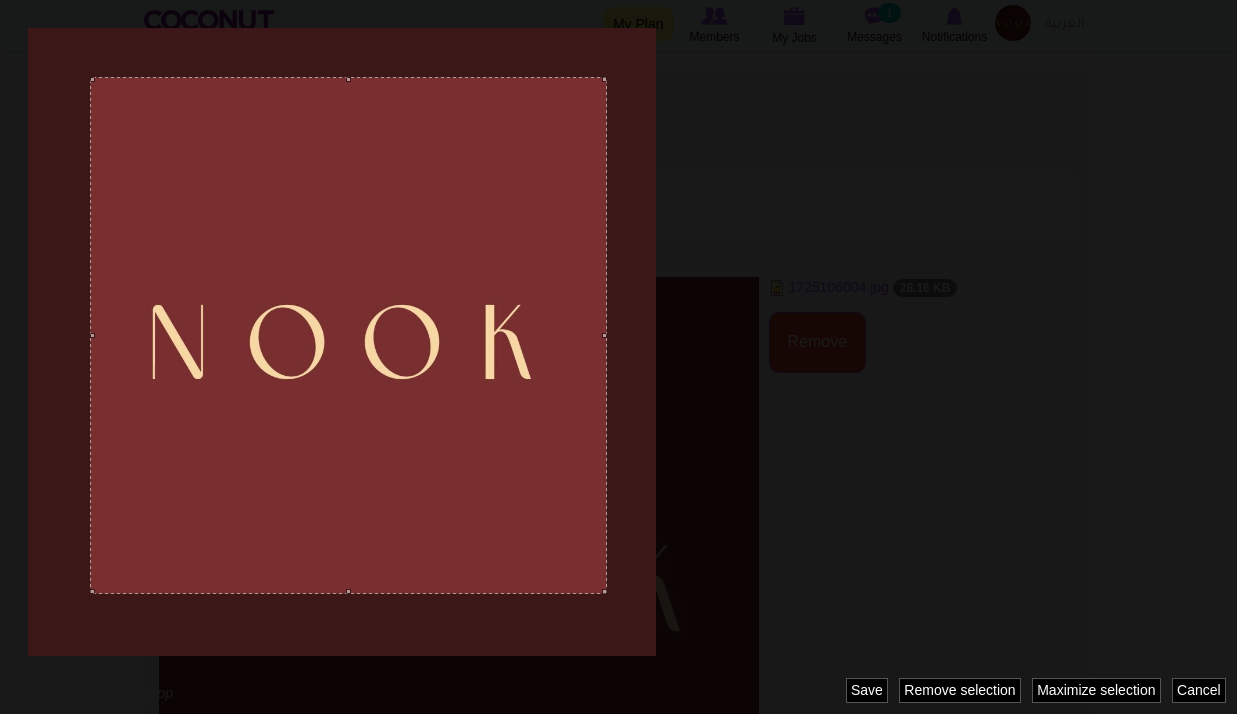 drag, startPoint x: 316, startPoint y: 434, endPoint x: 340, endPoint y: 373, distance: 65.551506 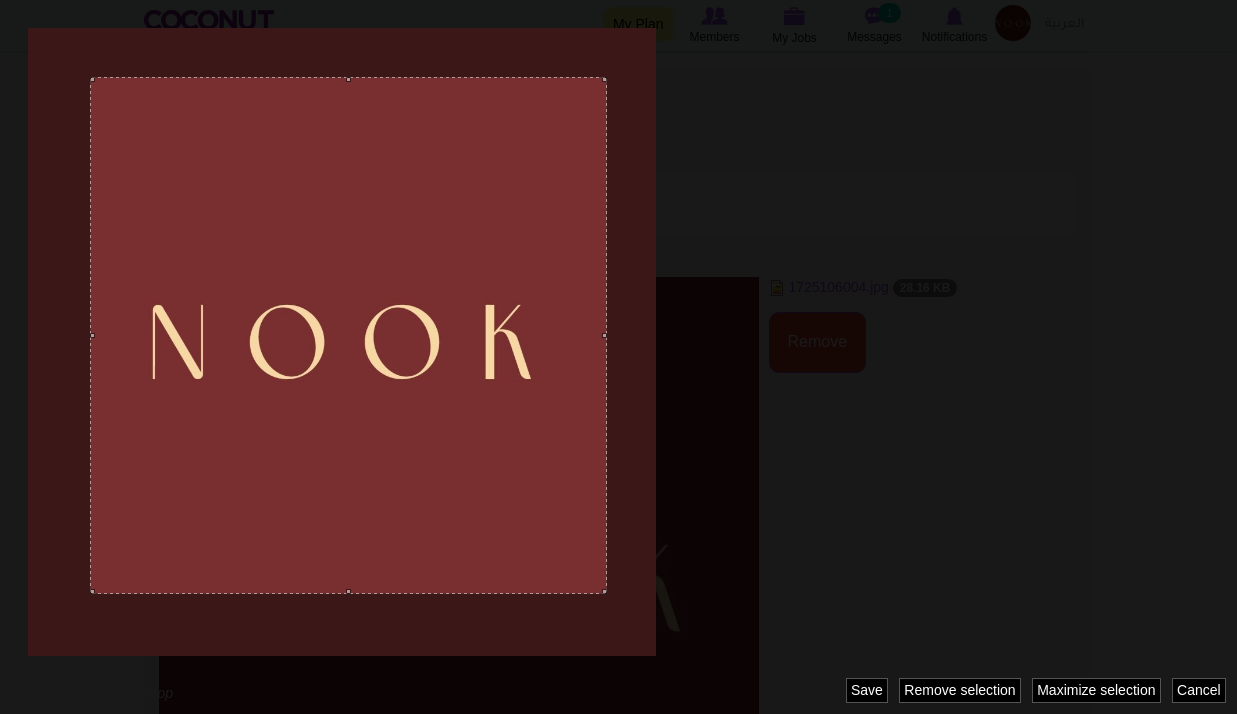 click at bounding box center [348, 335] 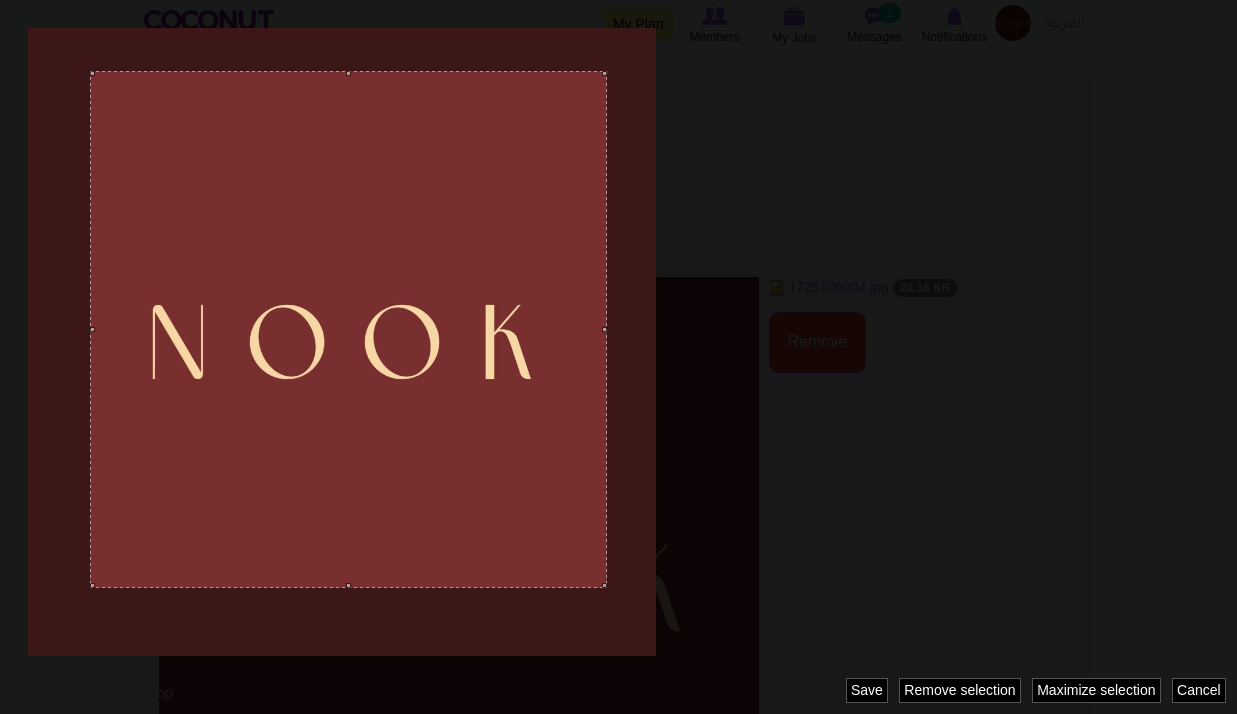 click at bounding box center [348, 329] 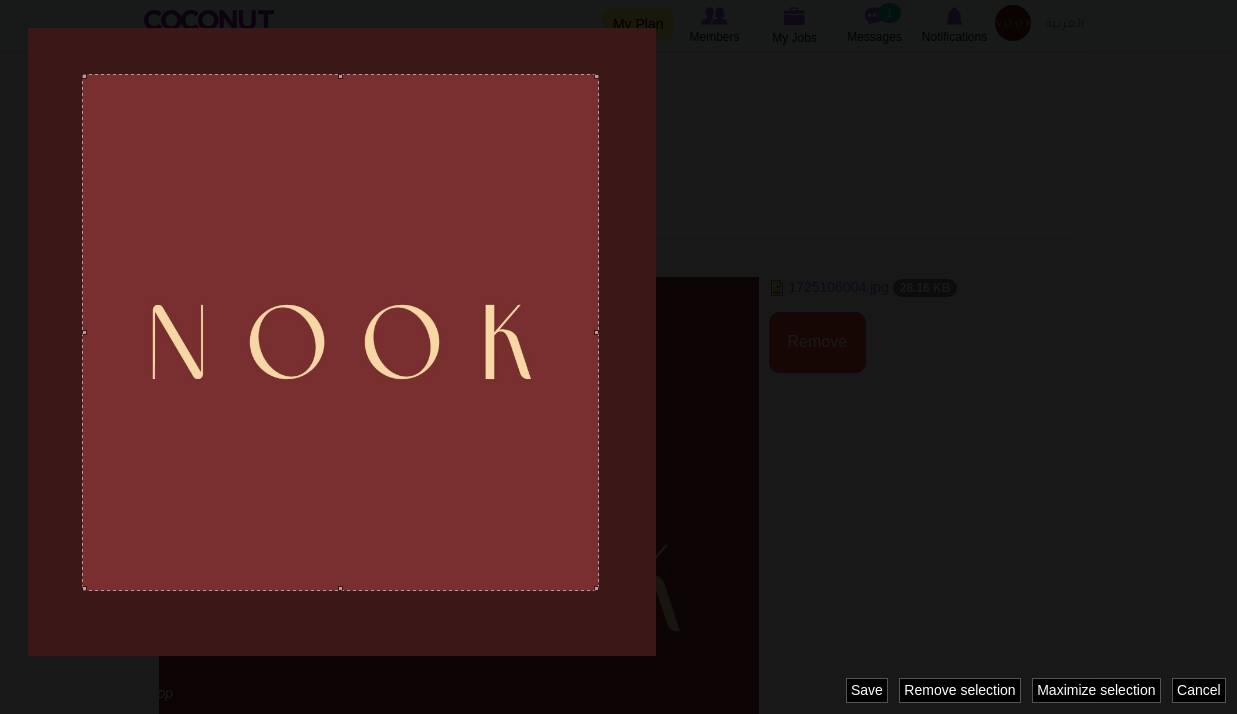 click at bounding box center [340, 332] 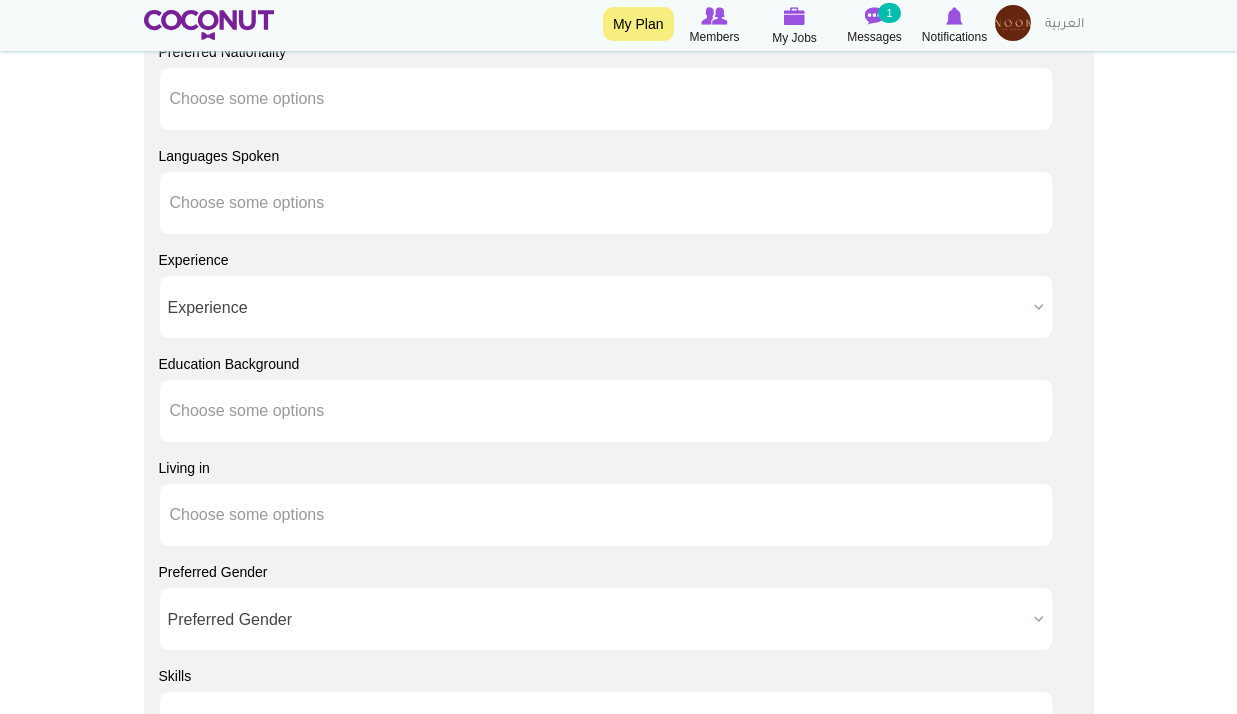 scroll, scrollTop: 1773, scrollLeft: 0, axis: vertical 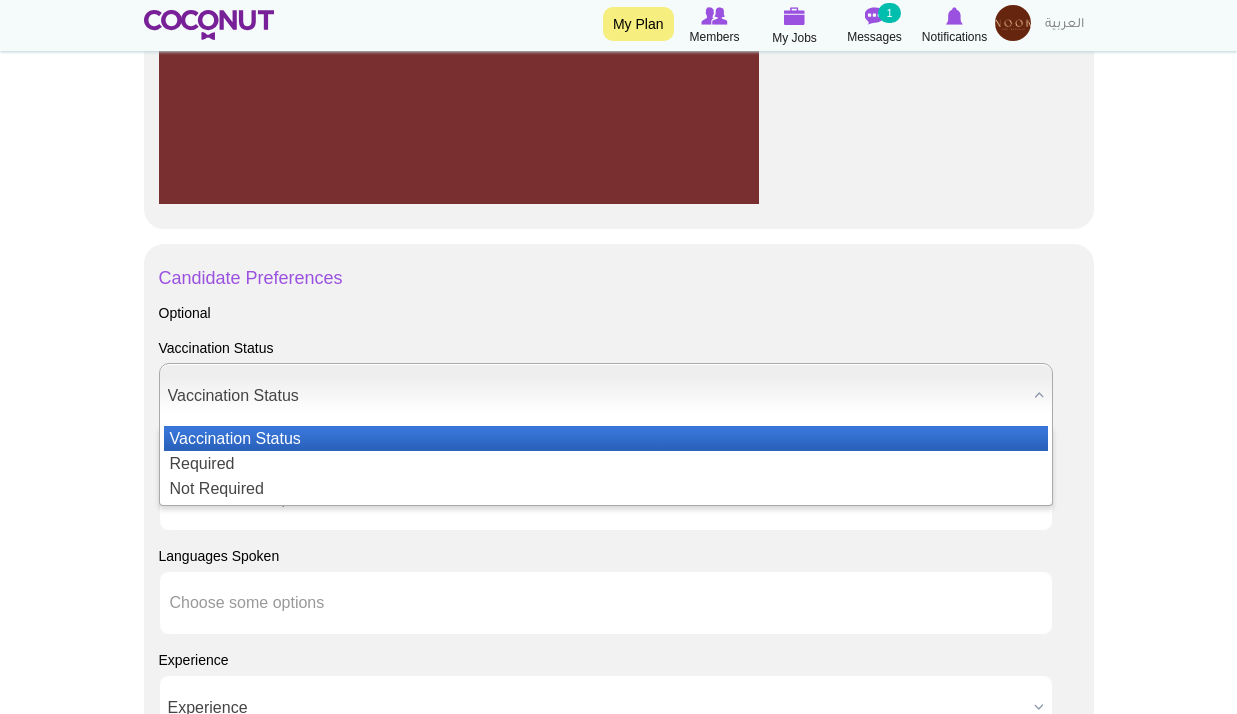 click on "Vaccination Status" at bounding box center (597, 396) 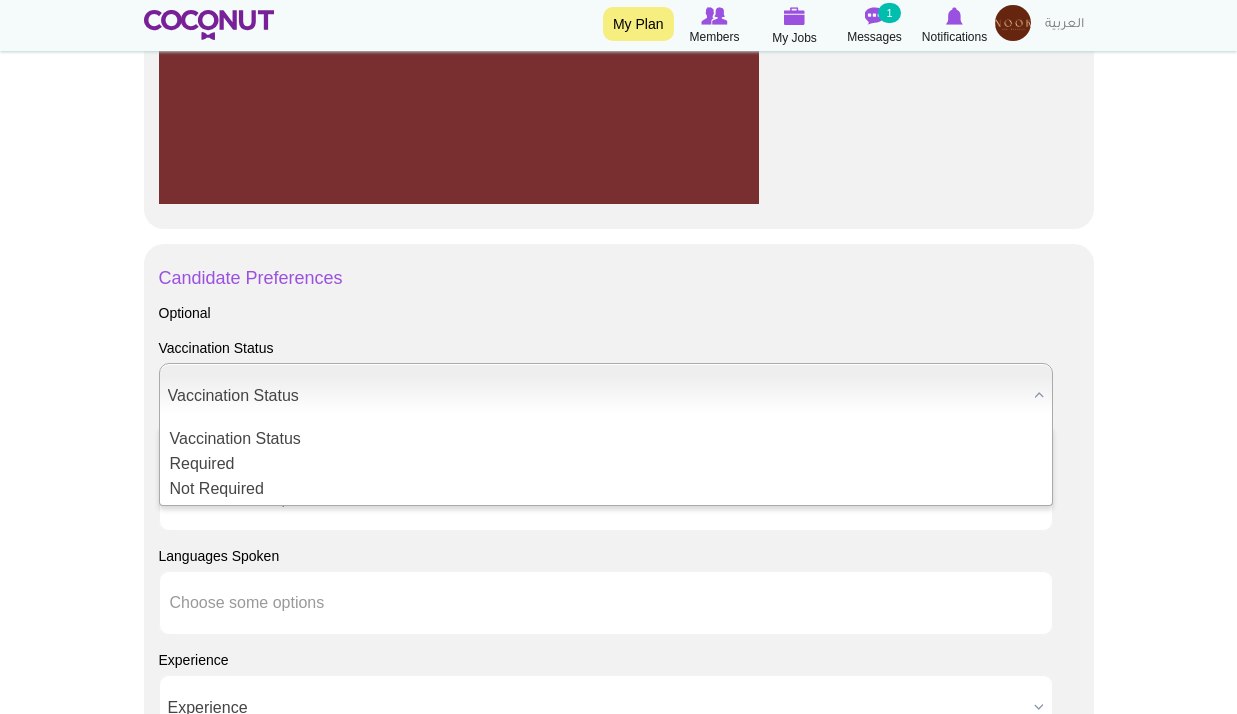 click on "Toggle navigation
My Plan
Members
My Jobs
Post a Job
Messages
1
Notifications
My Profile" at bounding box center [618, -80] 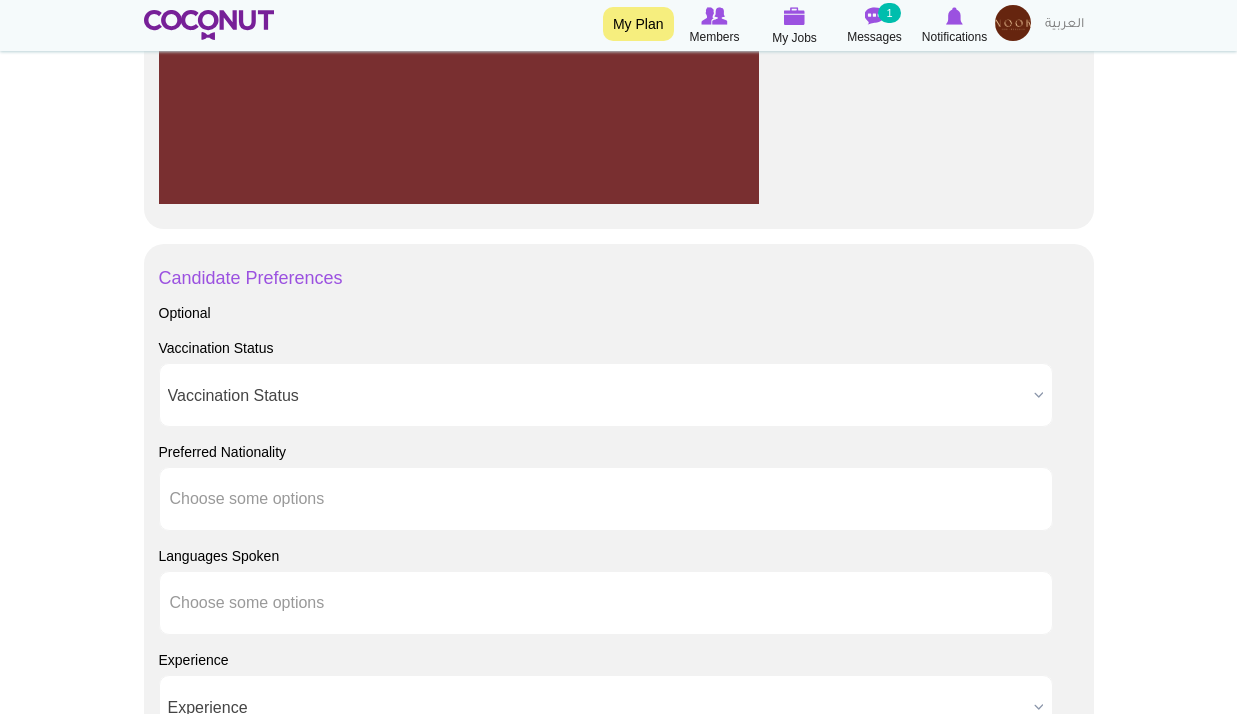 click on "Vaccination Status" at bounding box center (597, 396) 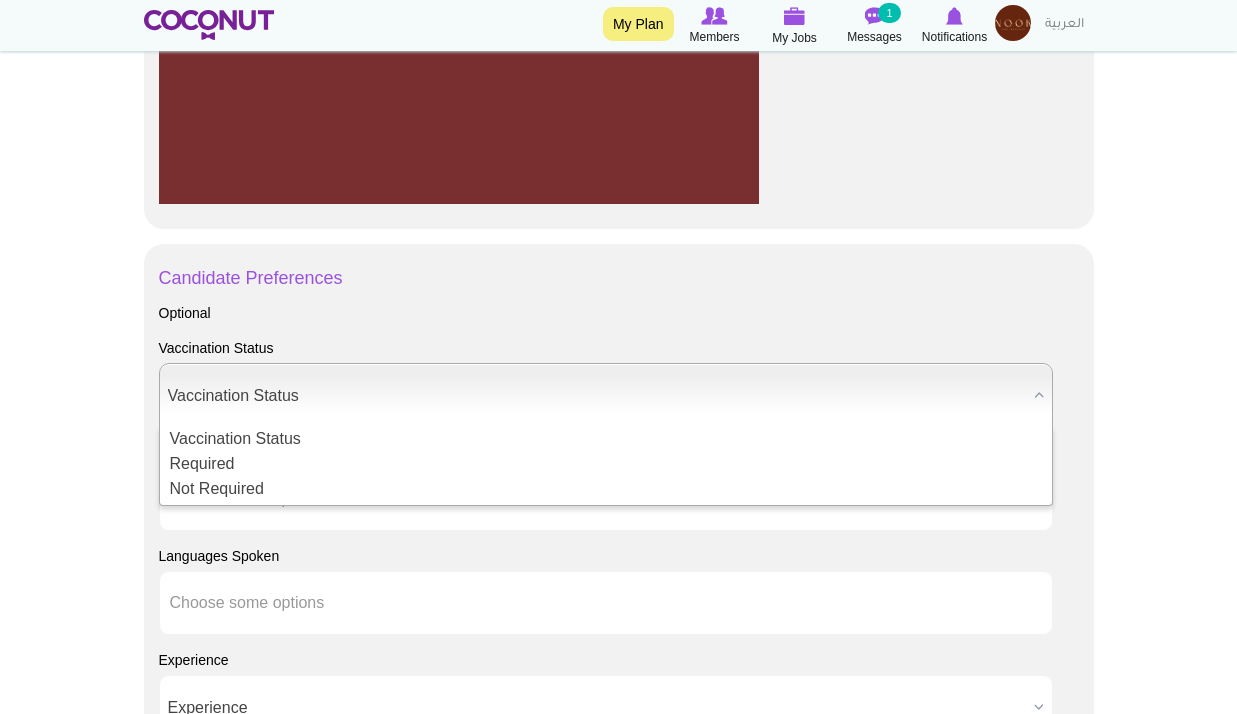drag, startPoint x: 90, startPoint y: 369, endPoint x: 133, endPoint y: 401, distance: 53.600372 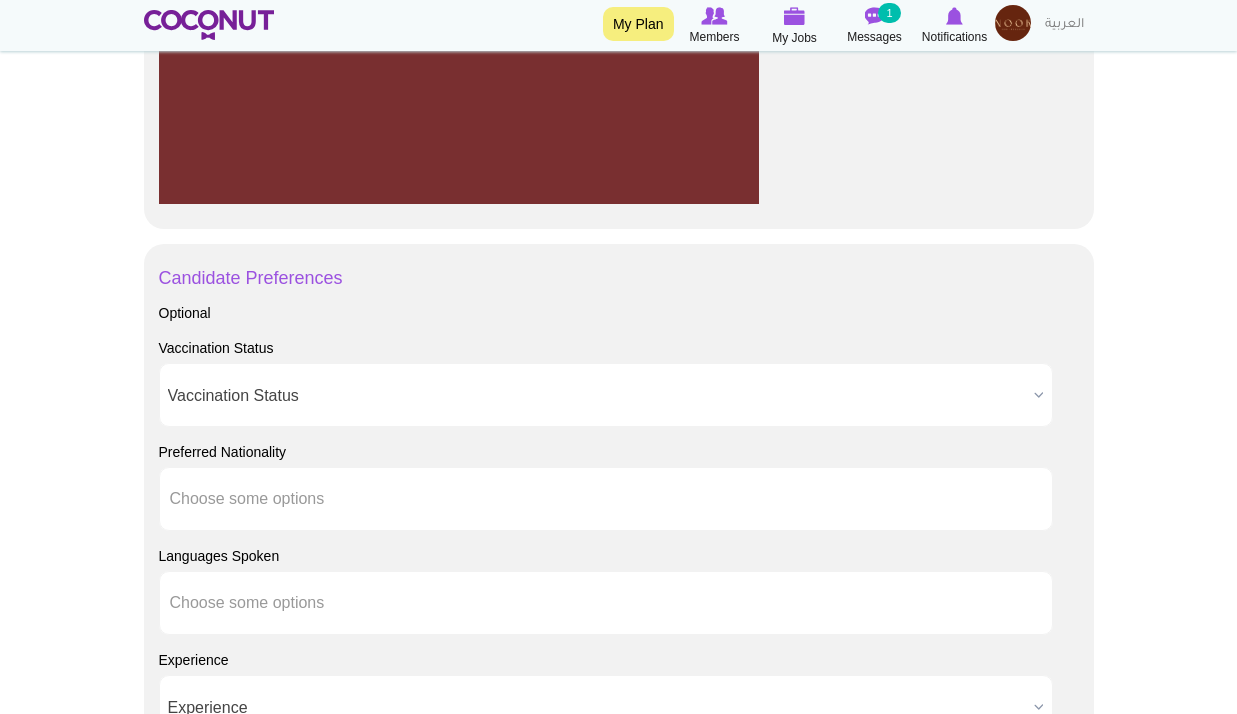click on "Vaccination Status" at bounding box center (597, 396) 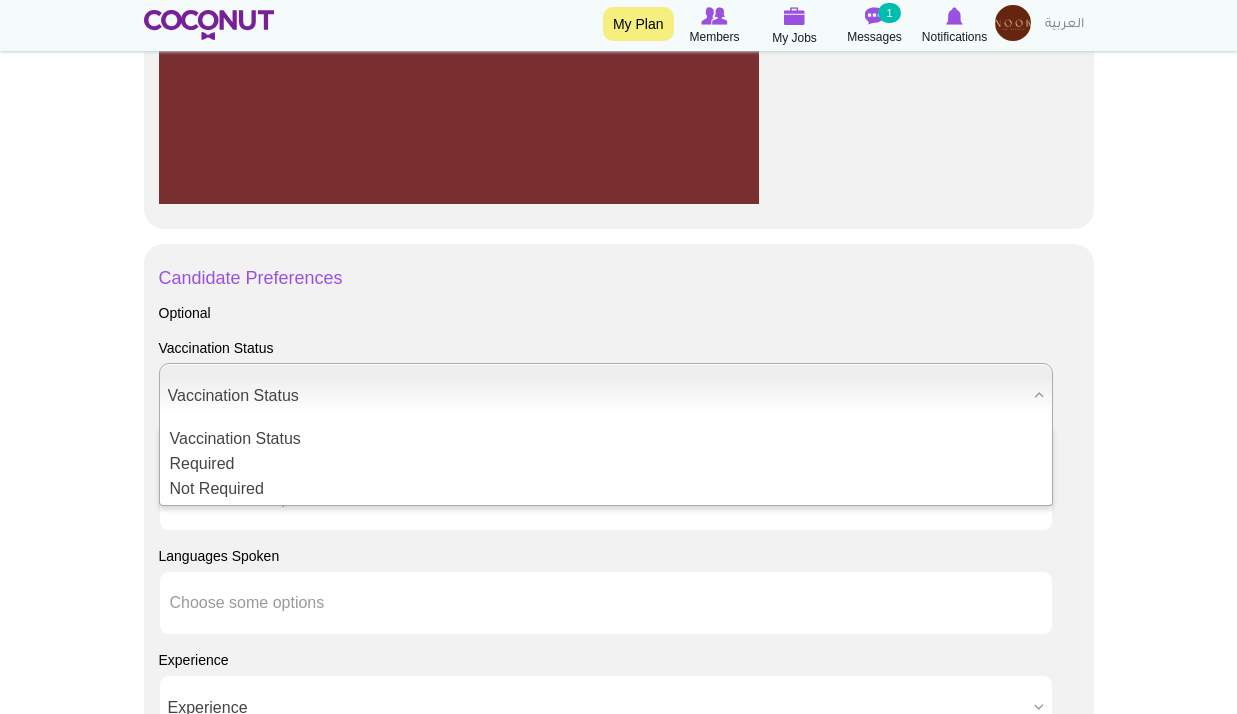 click on "Toggle navigation
My Plan
Members
My Jobs
Post a Job
Messages
1
Notifications
My Profile" at bounding box center (618, -80) 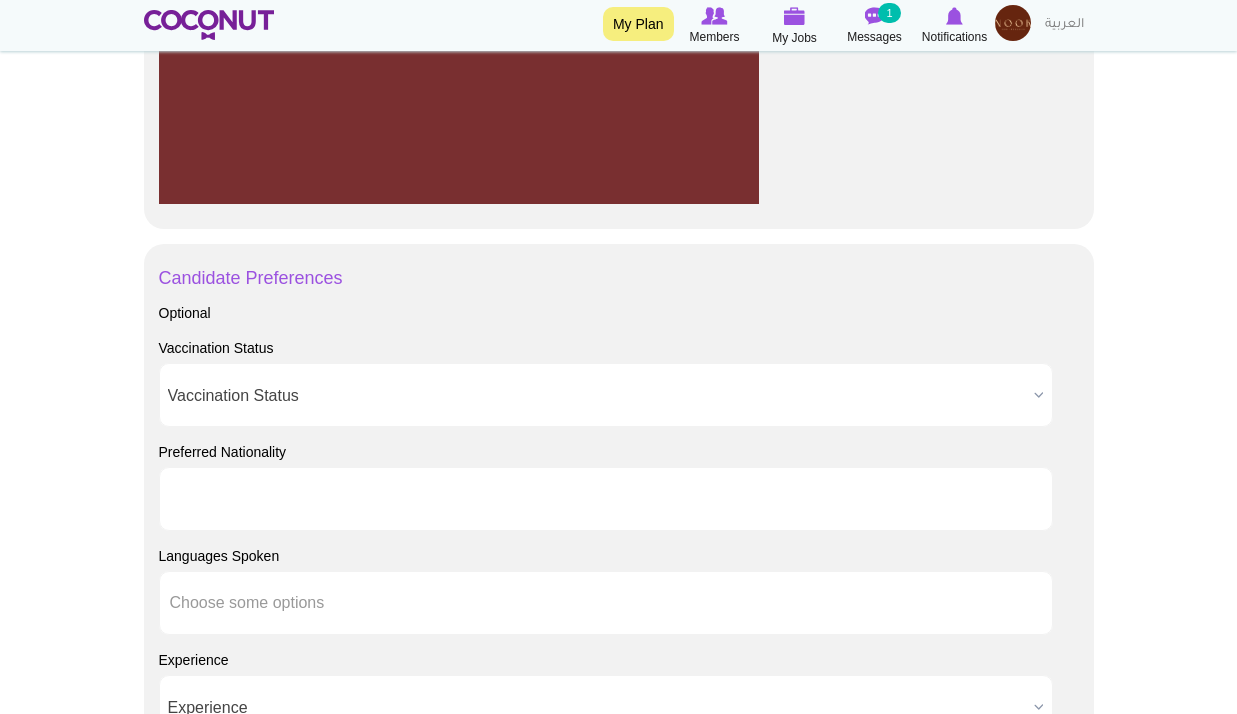 click at bounding box center [260, 499] 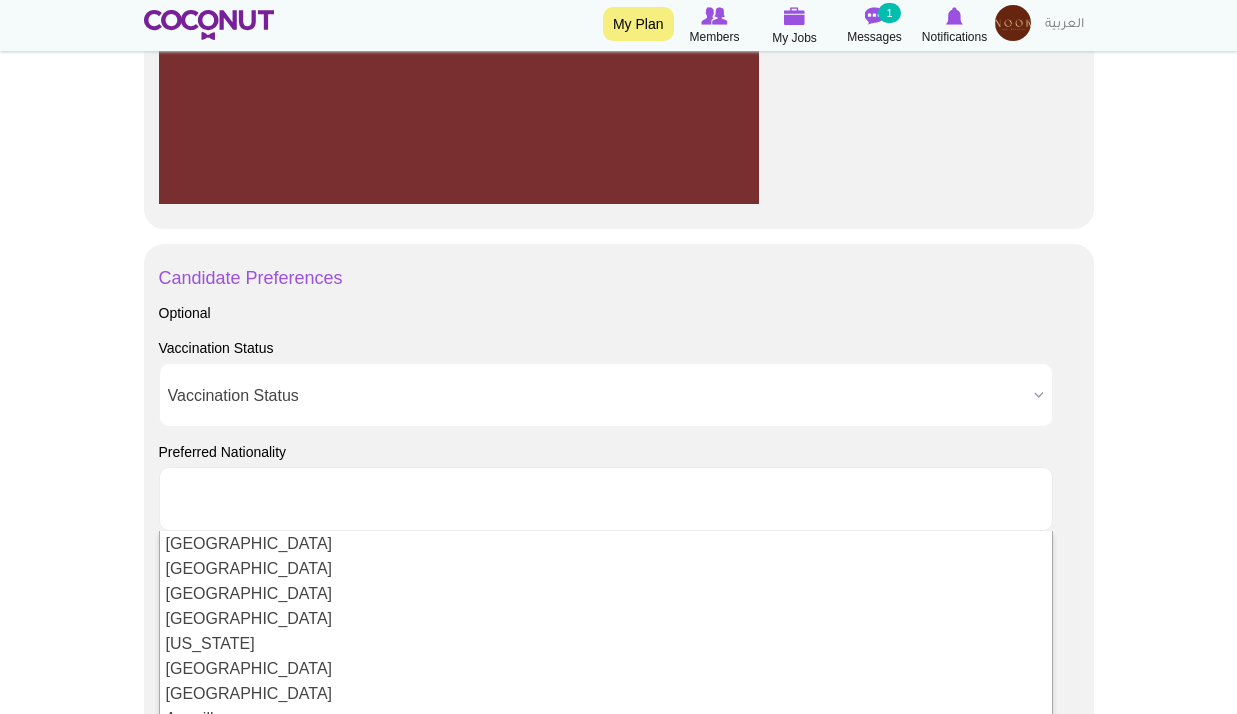 click on "Vaccination Status" at bounding box center (606, 395) 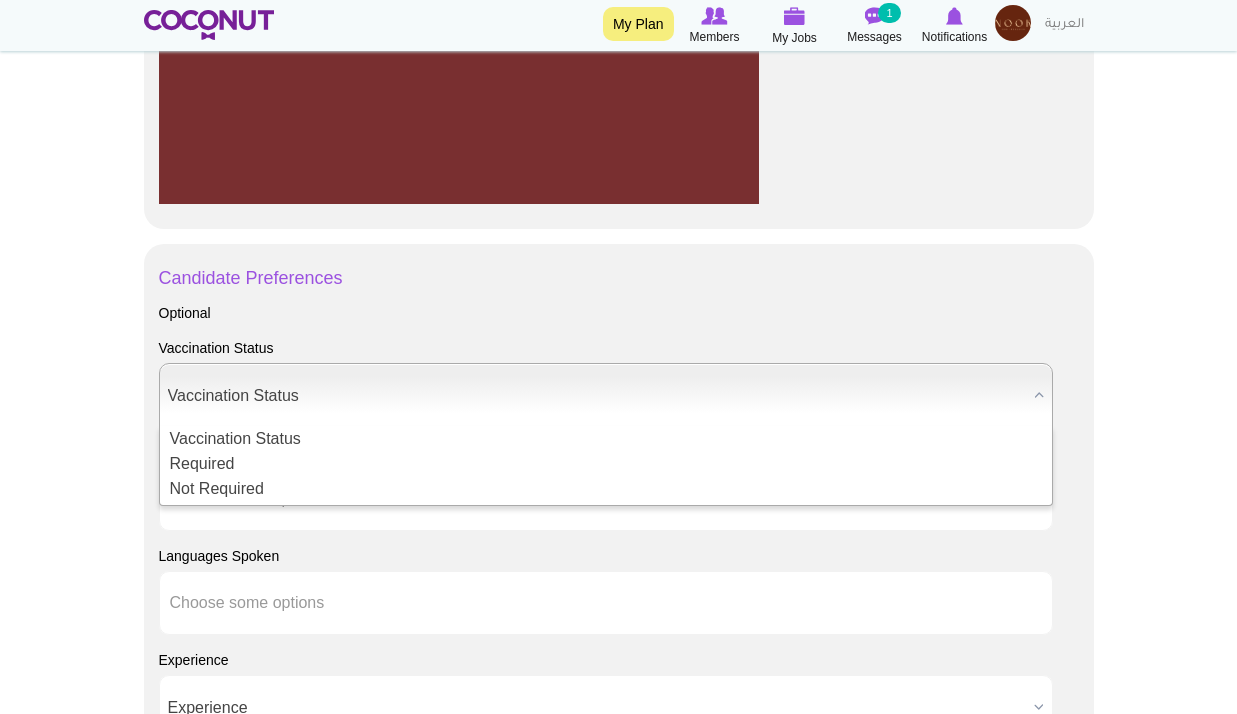 click on "Toggle navigation
My Plan
Members
My Jobs
Post a Job
Messages
1
Notifications
My Profile" at bounding box center (618, -80) 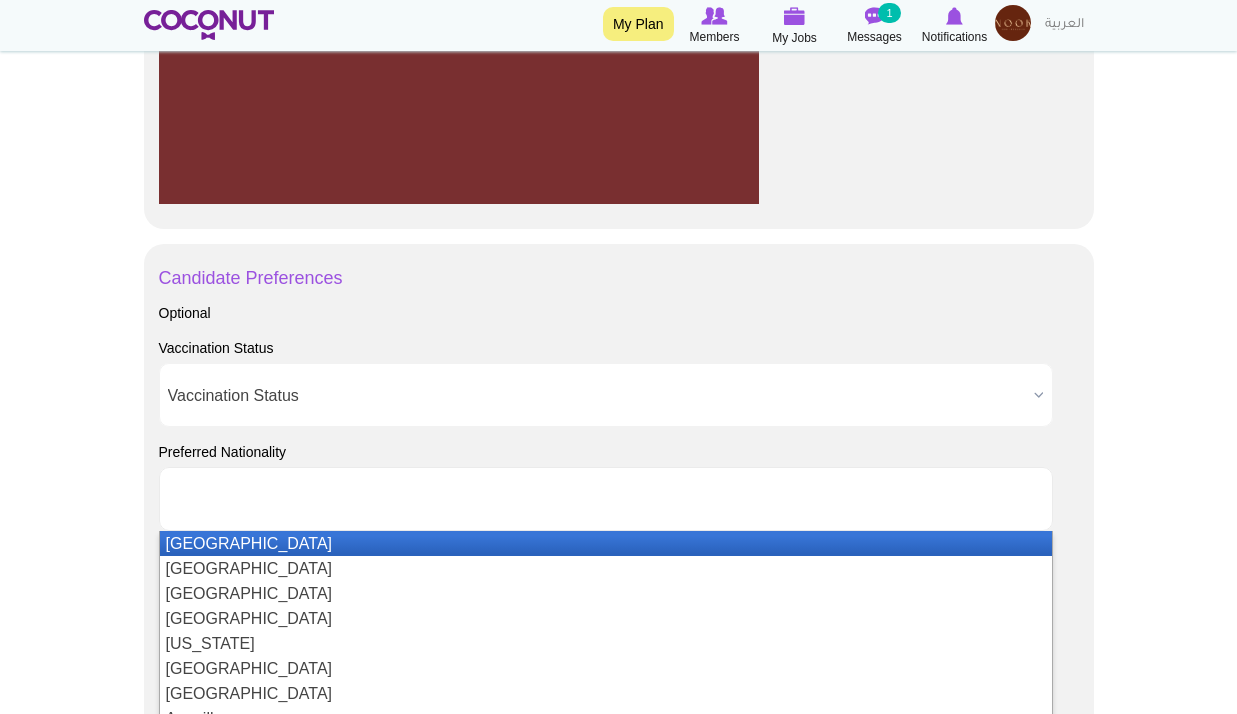 drag, startPoint x: 244, startPoint y: 511, endPoint x: 254, endPoint y: 524, distance: 16.40122 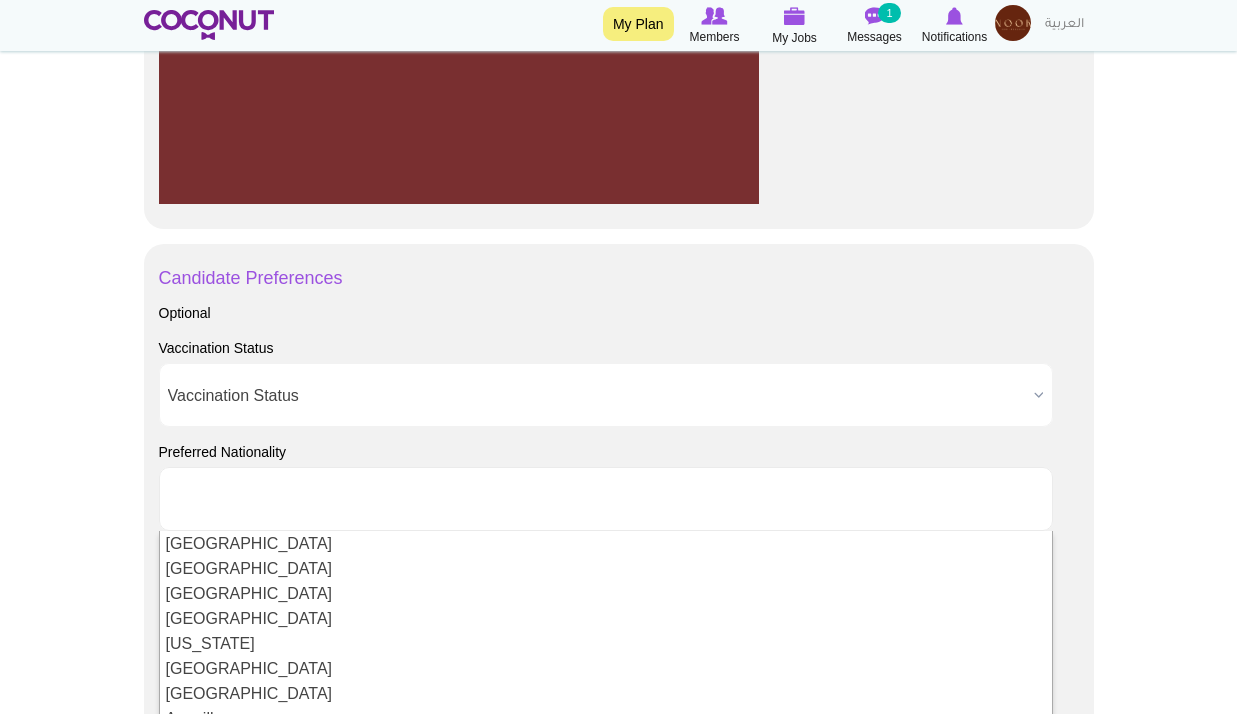 click on "Toggle navigation
My Plan
Members
My Jobs
Post a Job
Messages
1
Notifications
My Profile" at bounding box center (618, -80) 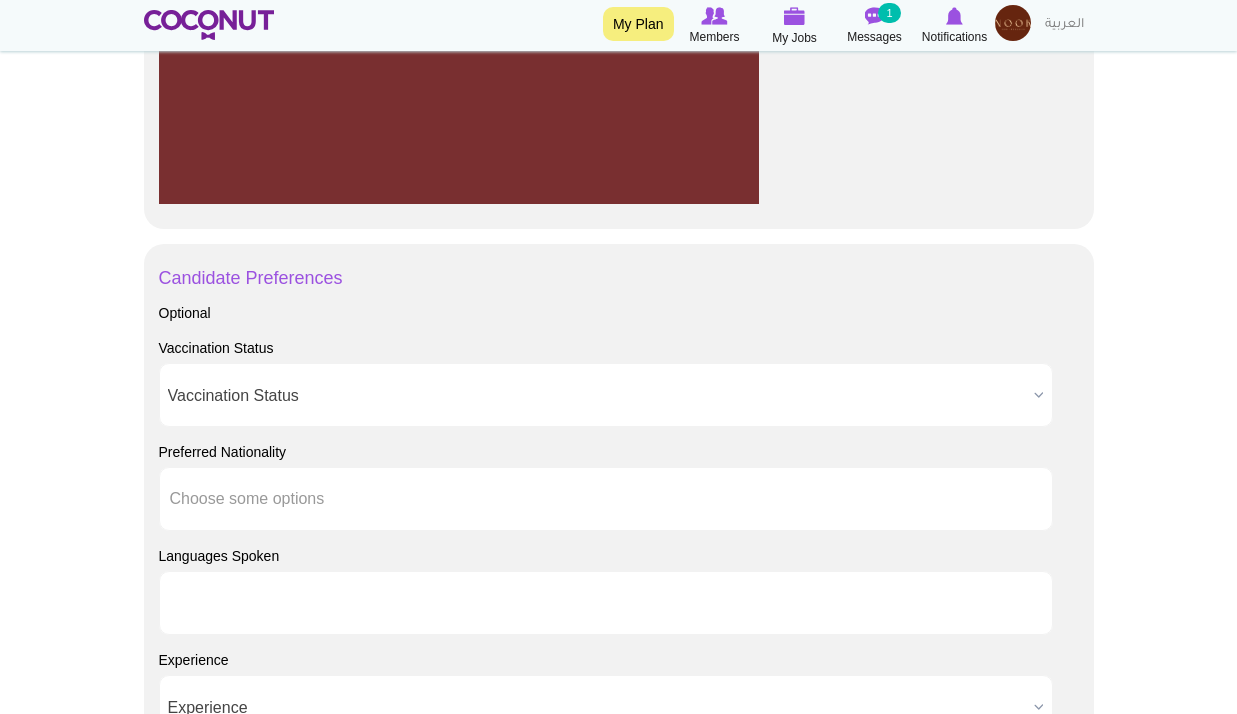 drag, startPoint x: 205, startPoint y: 578, endPoint x: 211, endPoint y: 591, distance: 14.3178215 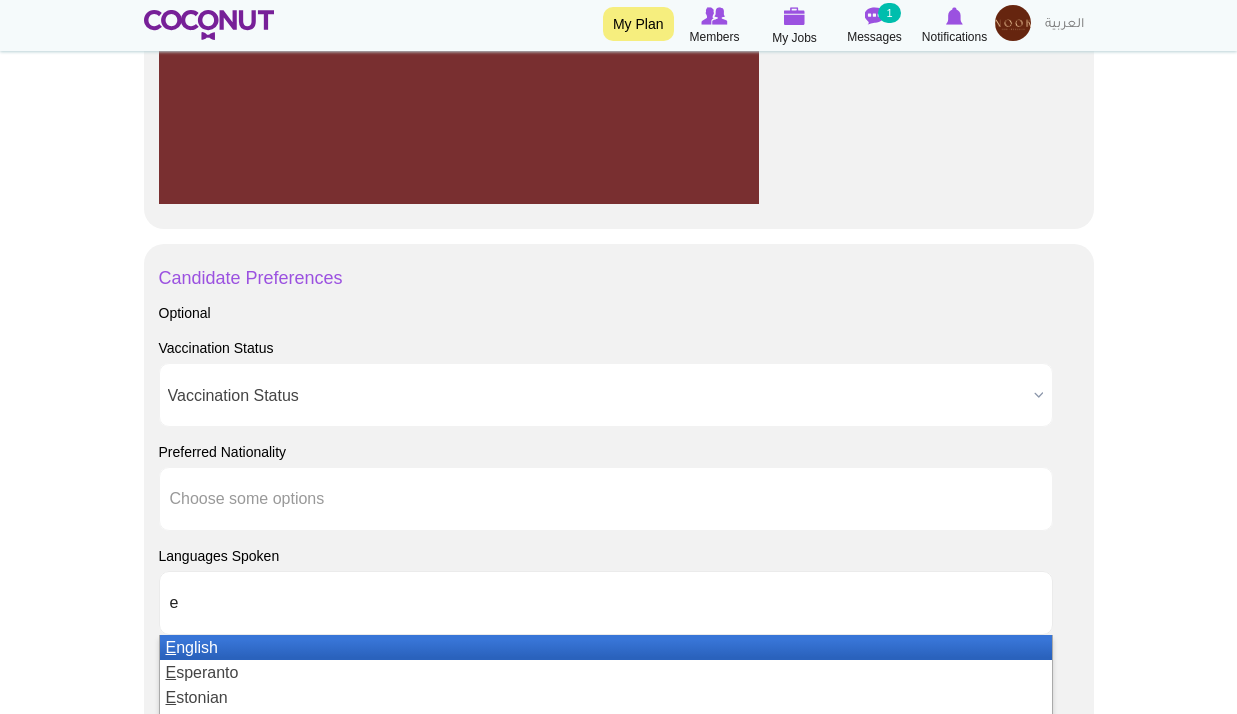 type on "en" 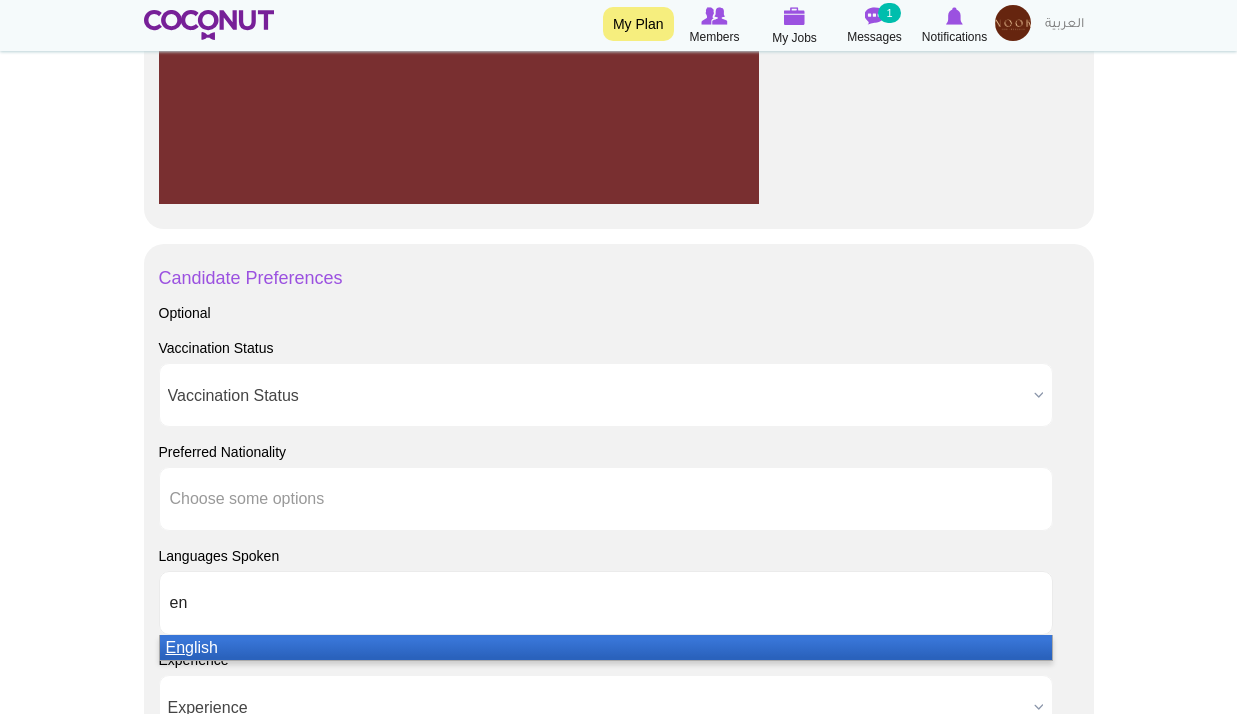 type 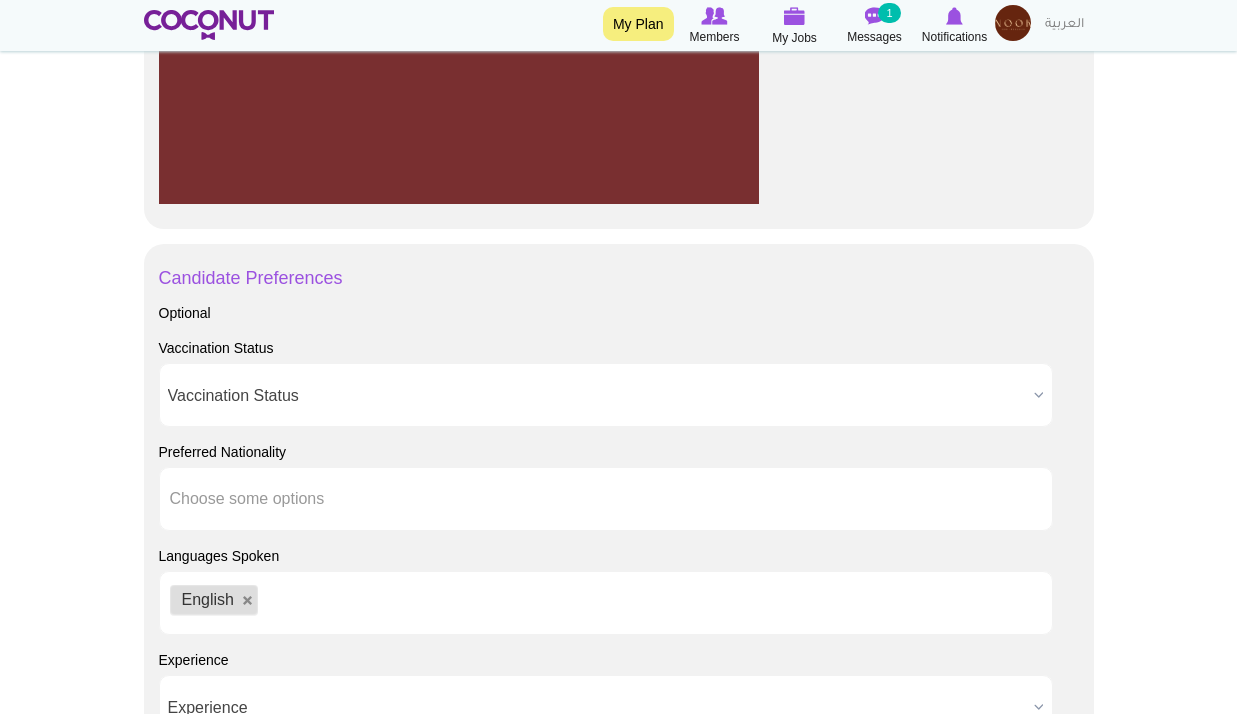 scroll, scrollTop: 2073, scrollLeft: 0, axis: vertical 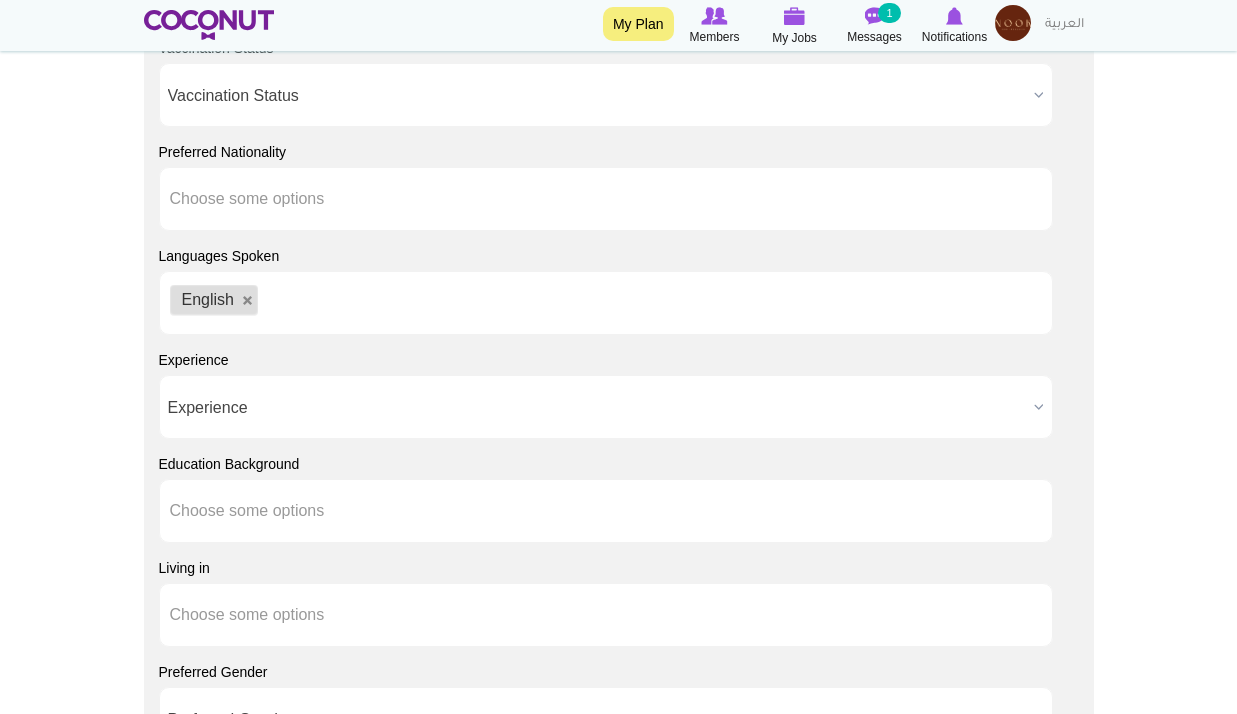 click on "Experience" at bounding box center [597, 408] 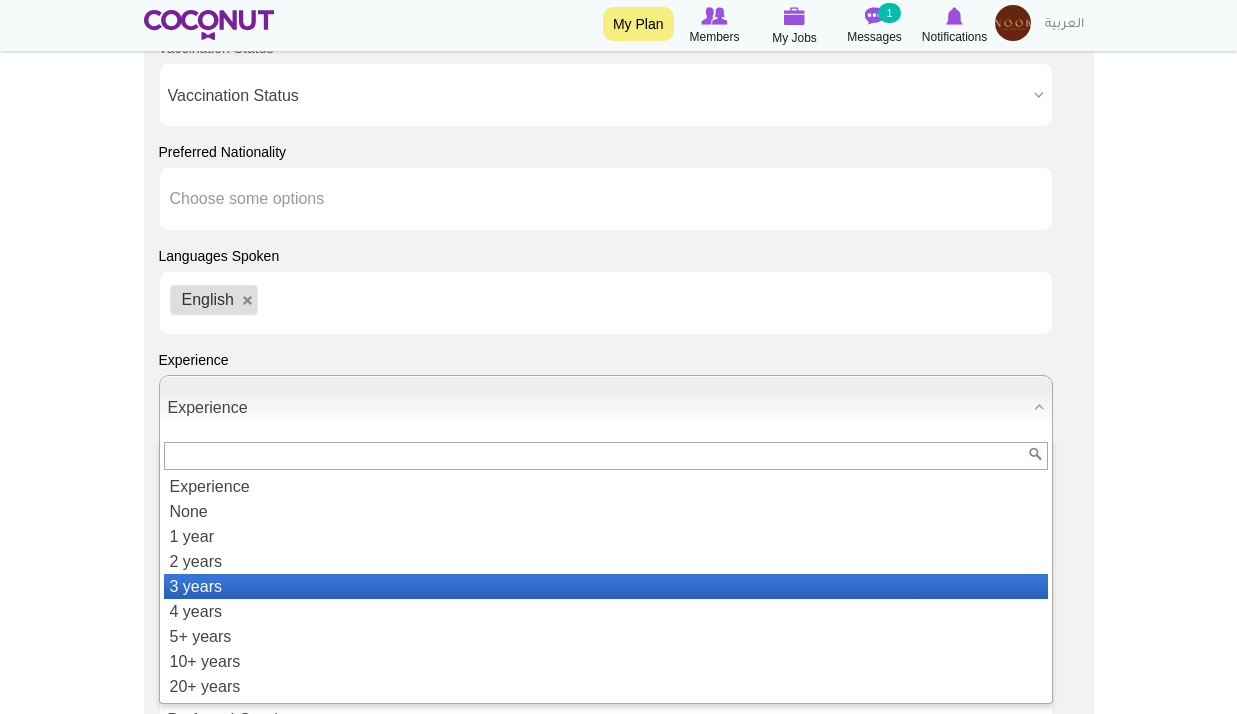 click on "3 years" at bounding box center (606, 586) 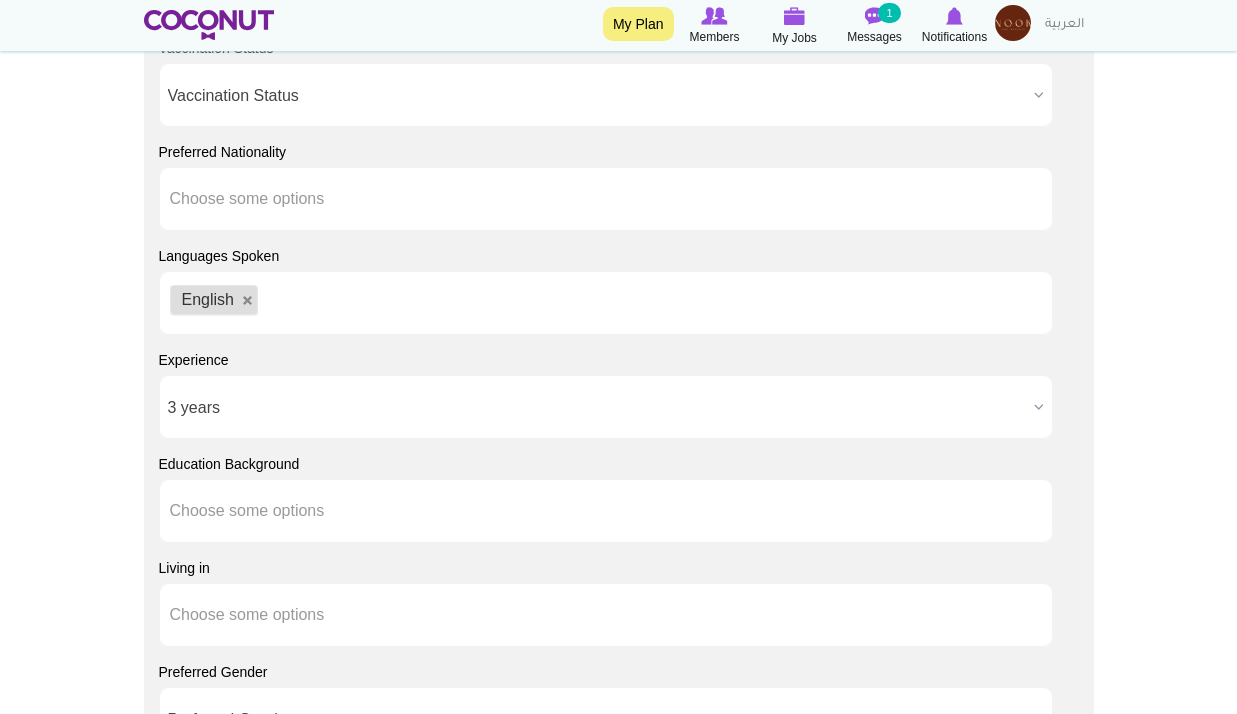 click on "Toggle navigation
My Plan
Members
My Jobs
Post a Job
Messages
1
Notifications
My Profile" at bounding box center [618, -380] 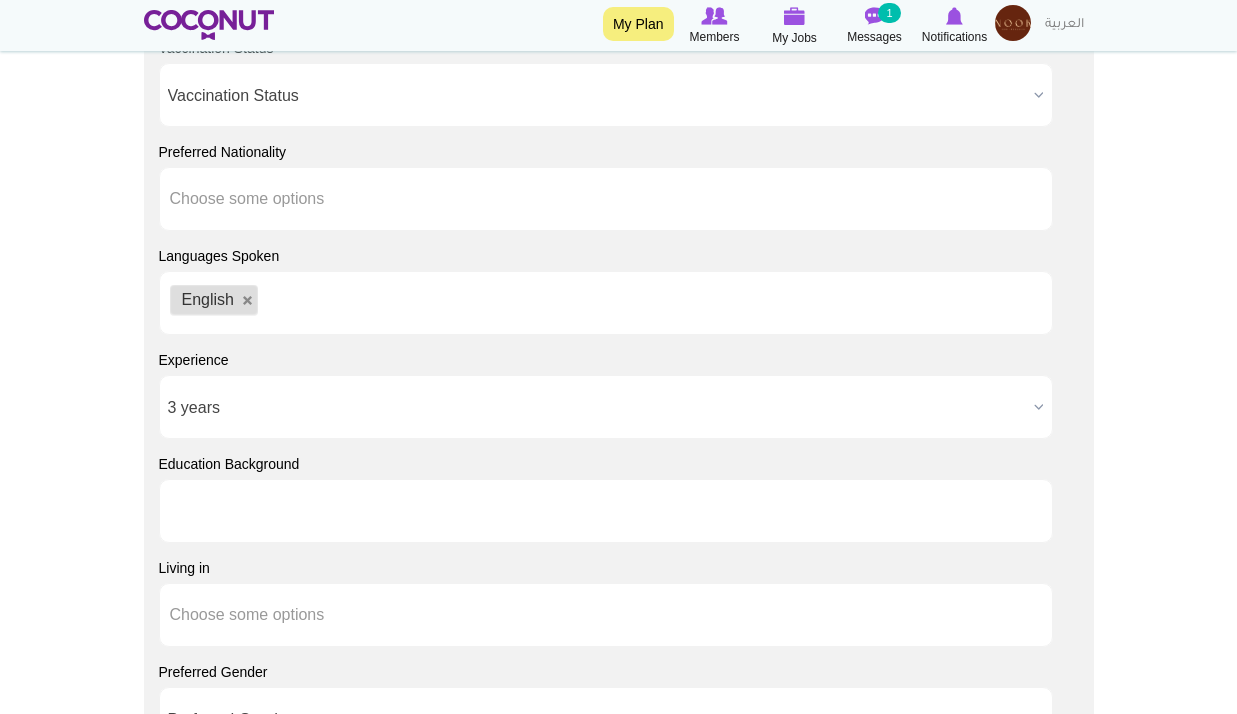 click at bounding box center [260, 511] 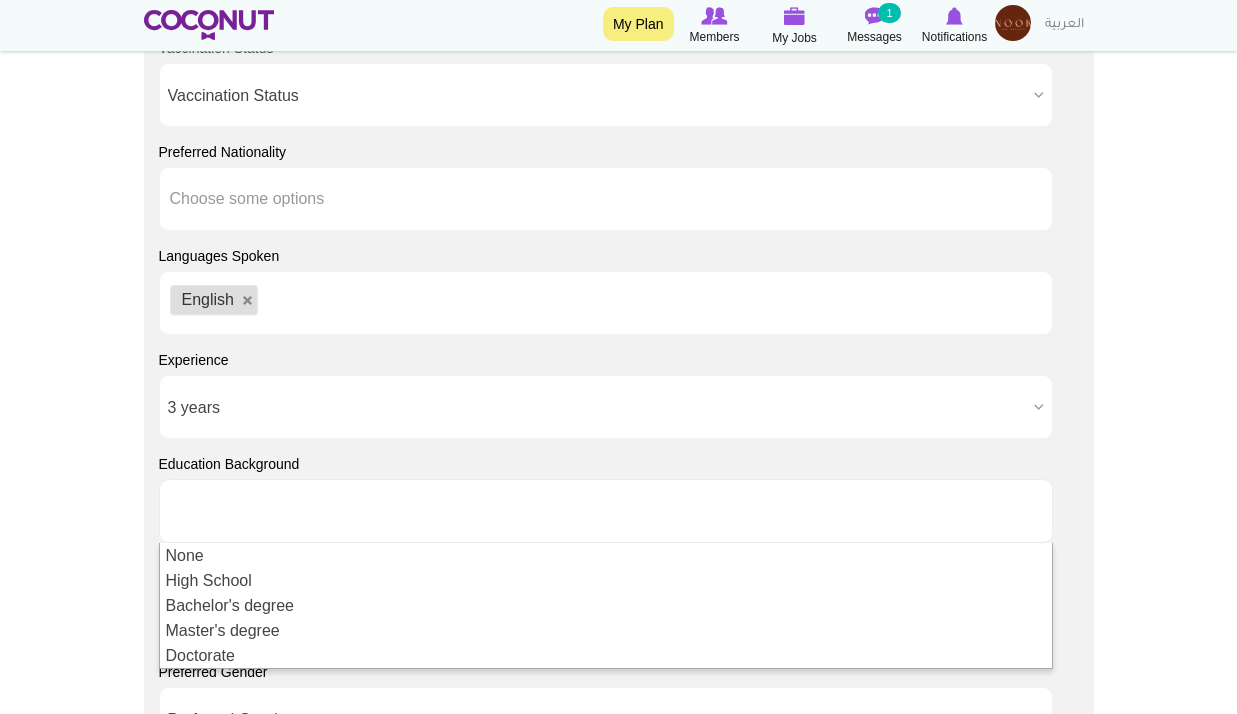 click on "Toggle navigation
My Plan
Members
My Jobs
Post a Job
Messages
1
Notifications
My Profile" at bounding box center (618, -380) 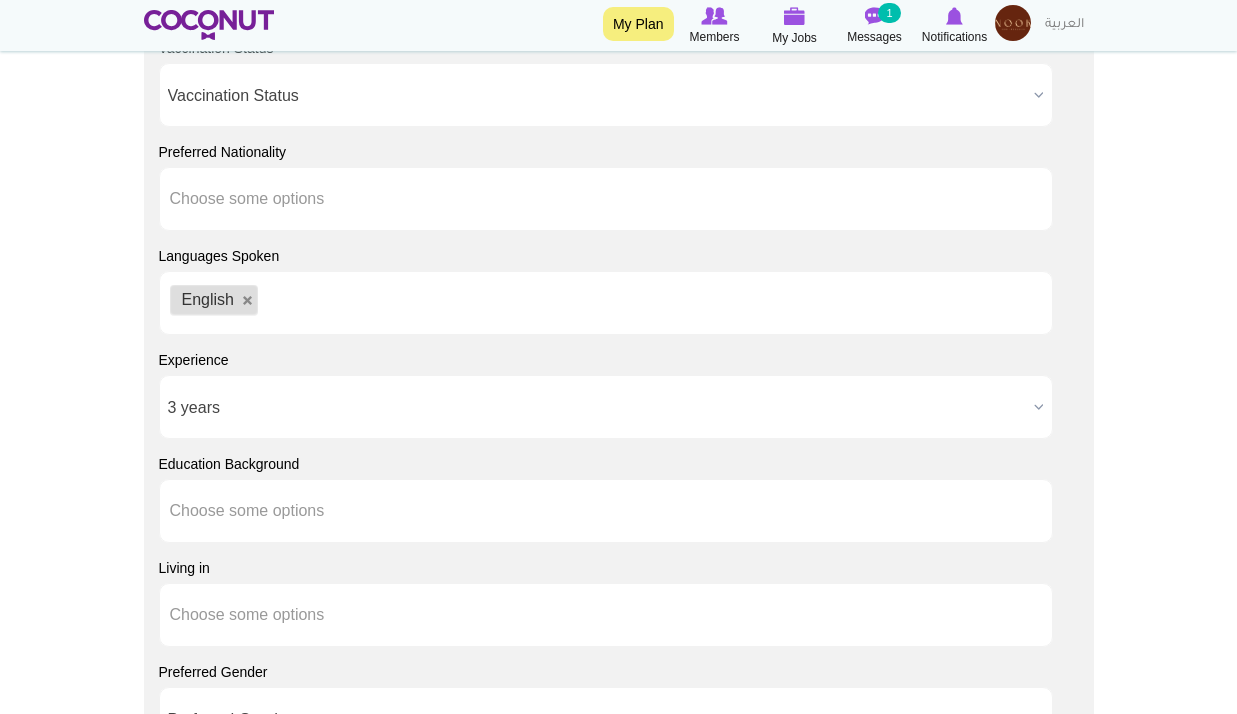 click on "Toggle navigation
My Plan
Members
My Jobs
Post a Job
Messages
1
Notifications
My Profile" at bounding box center (618, -380) 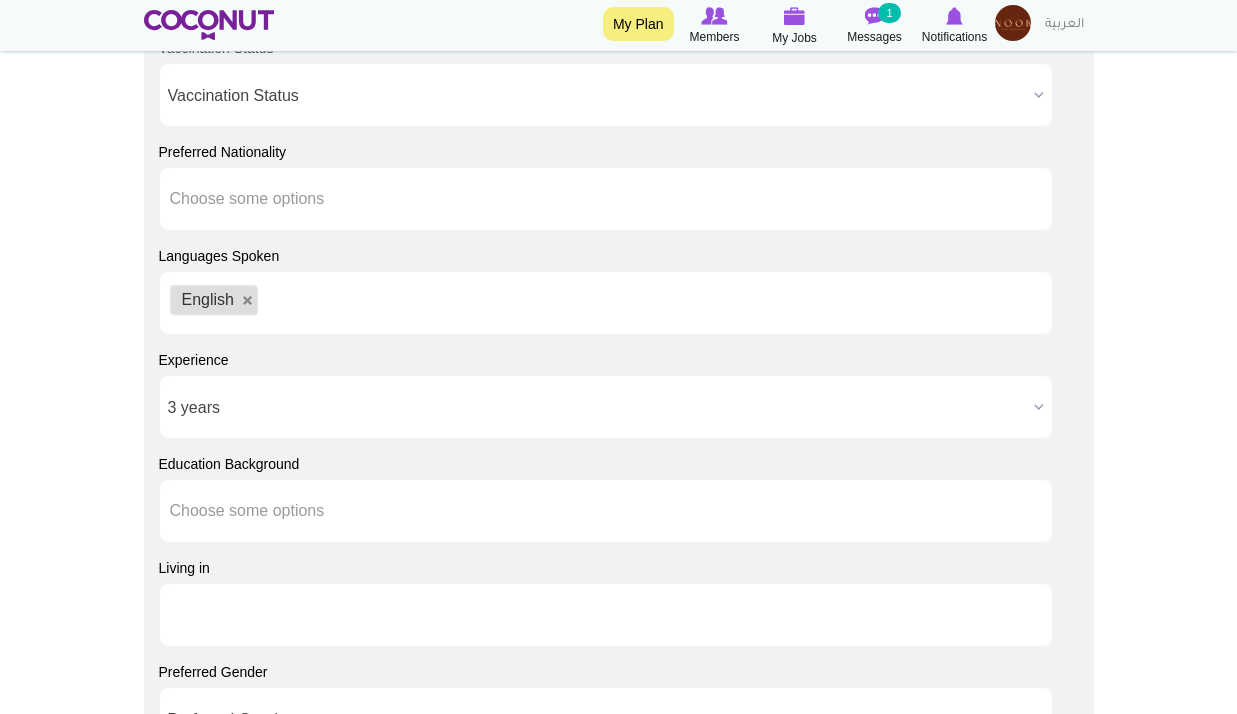 click at bounding box center (260, 615) 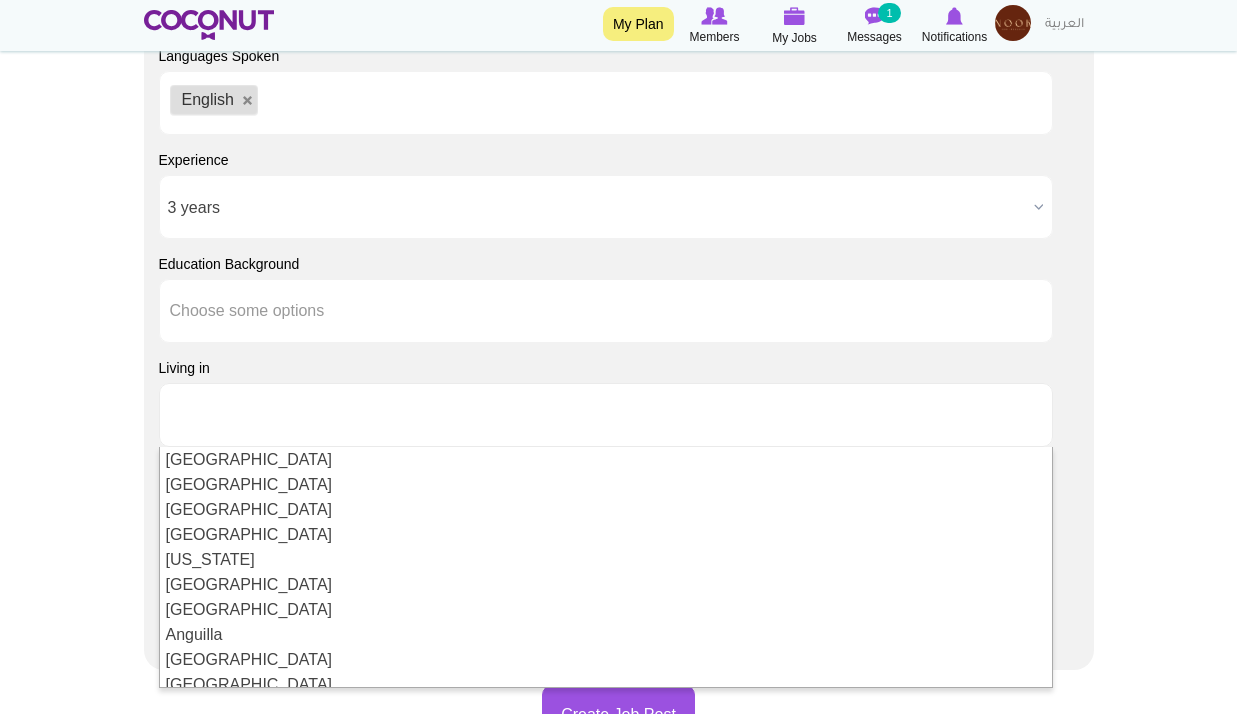 drag, startPoint x: 108, startPoint y: 548, endPoint x: 128, endPoint y: 569, distance: 29 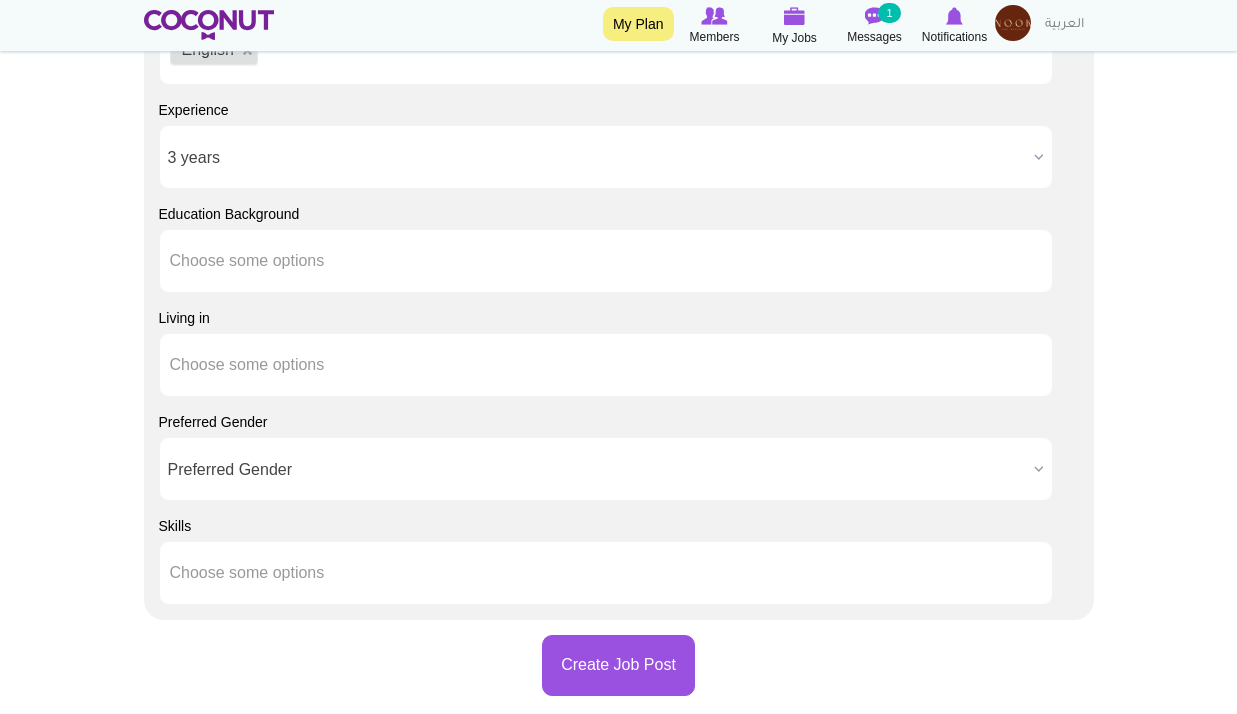 scroll, scrollTop: 2473, scrollLeft: 0, axis: vertical 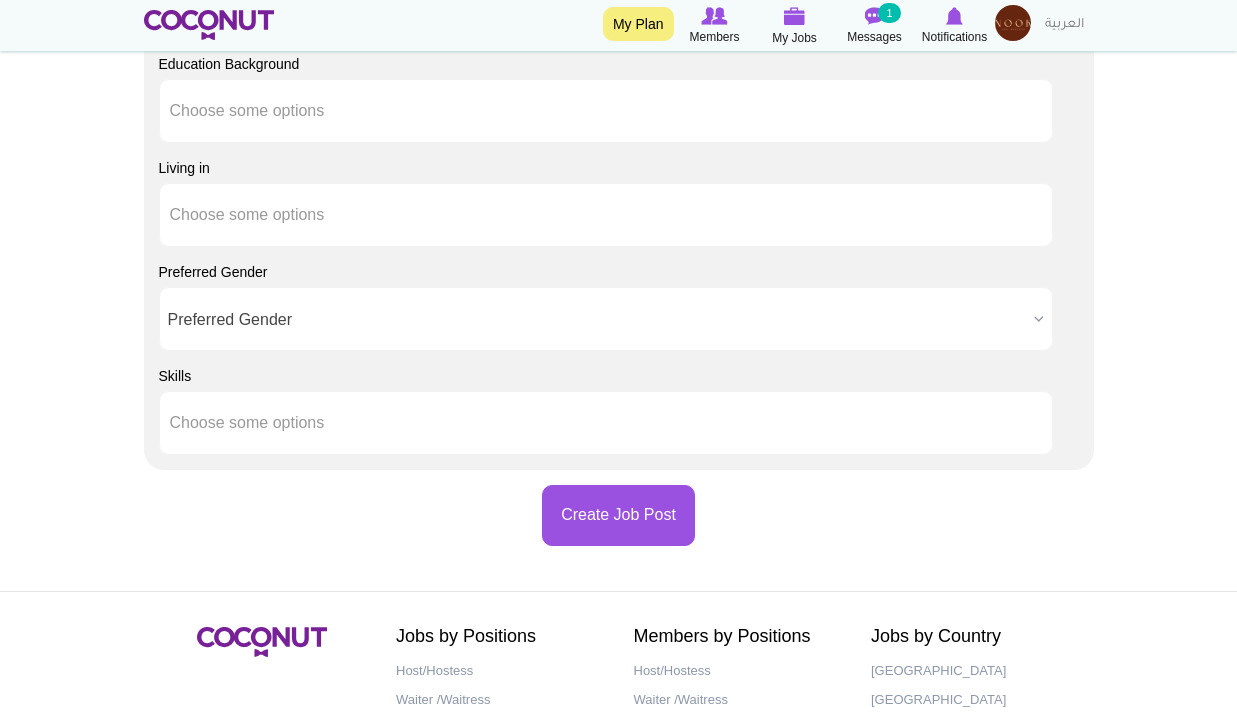 type 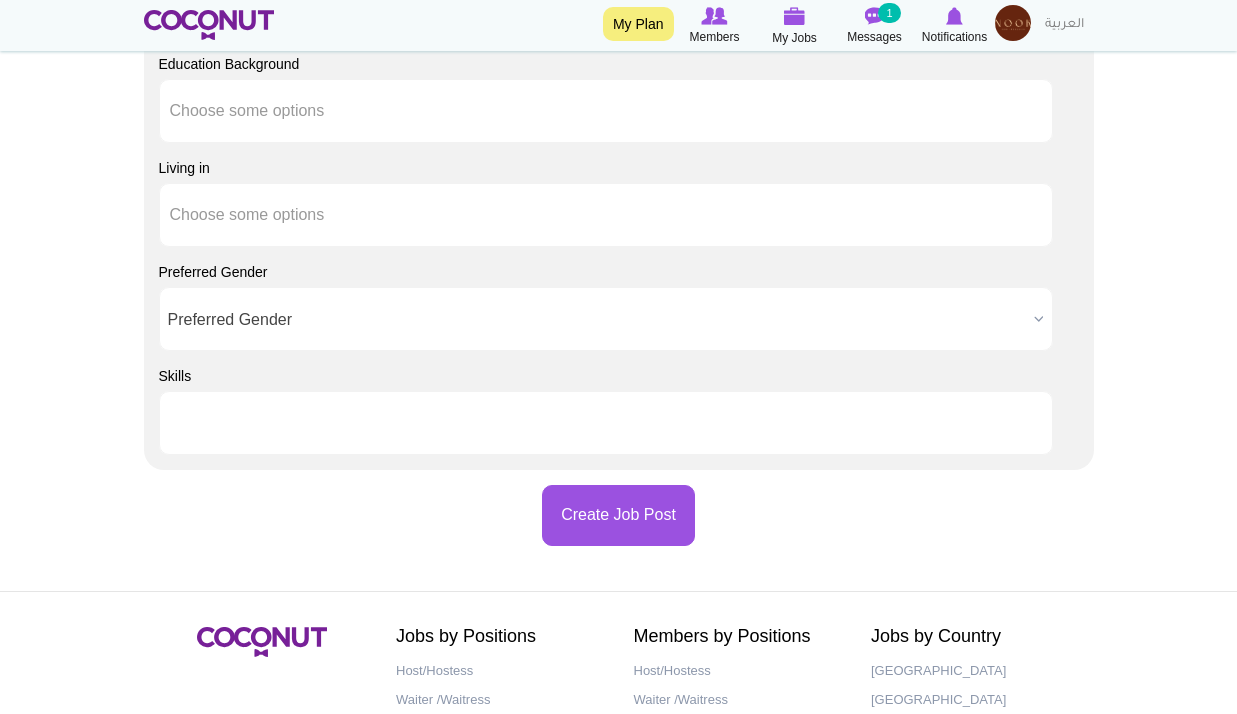 click at bounding box center (260, 423) 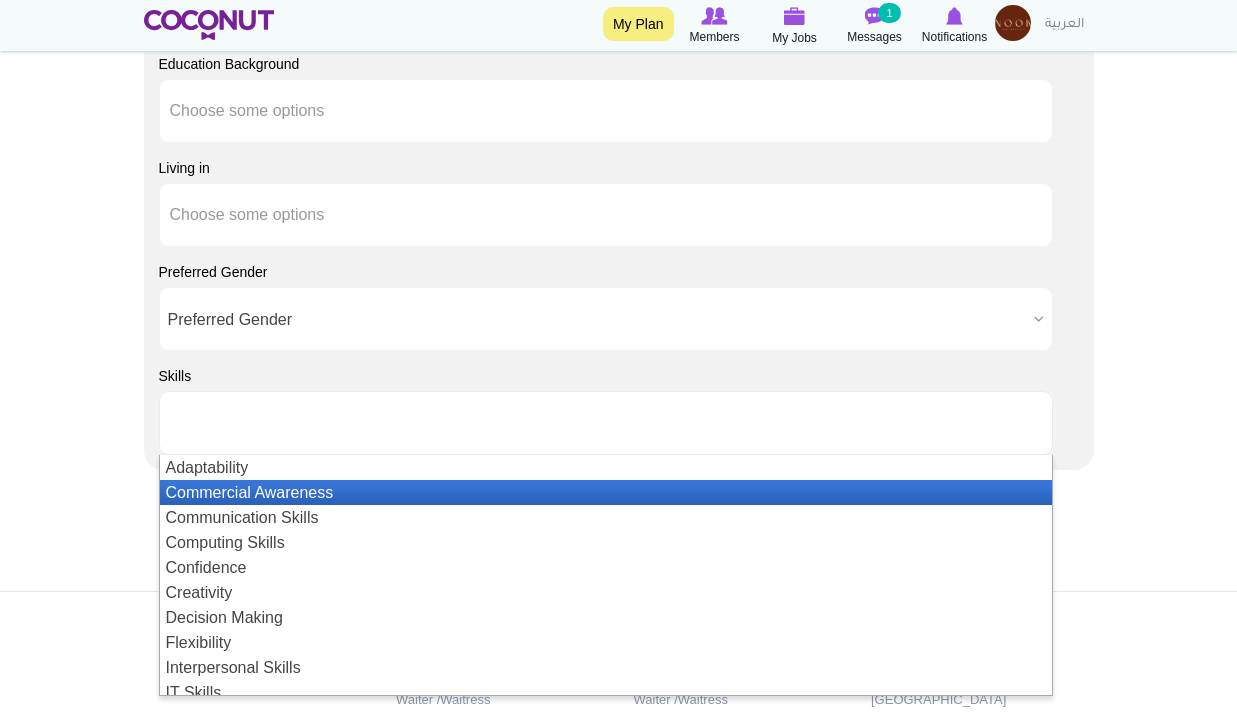 click on "Adaptability" at bounding box center [606, 467] 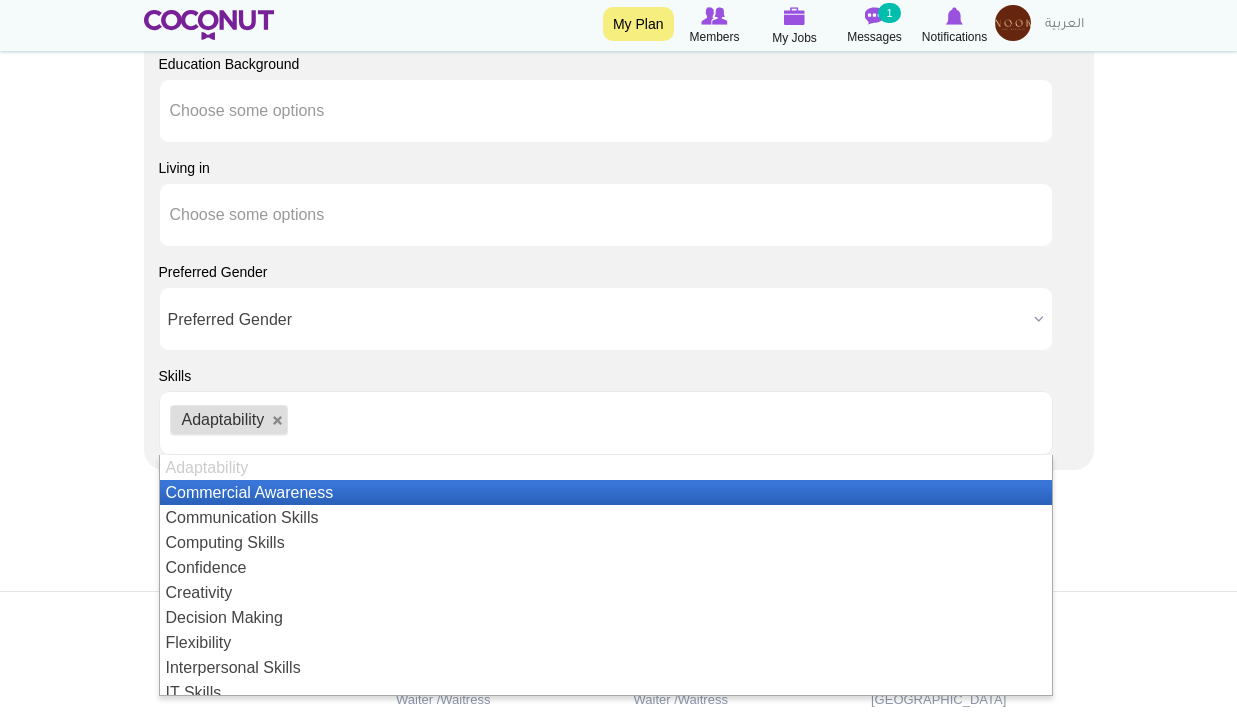 click on "Commercial Awareness" at bounding box center [606, 492] 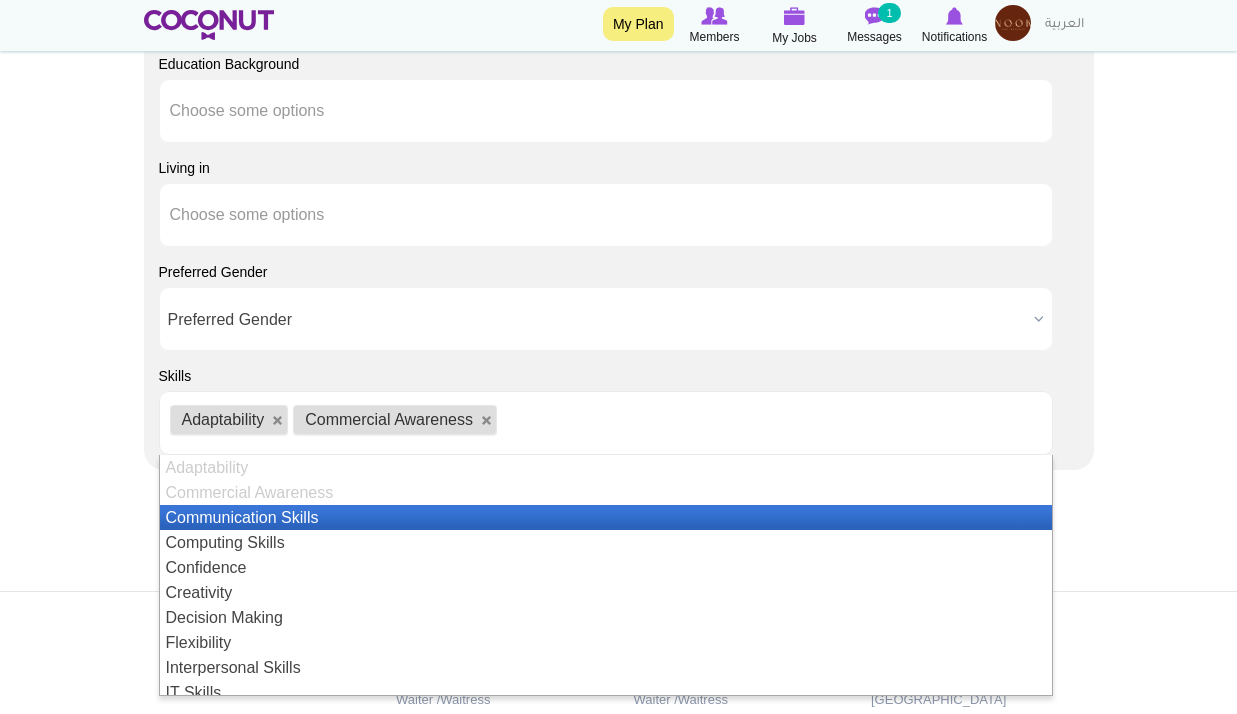click on "Communication Skills" at bounding box center (606, 517) 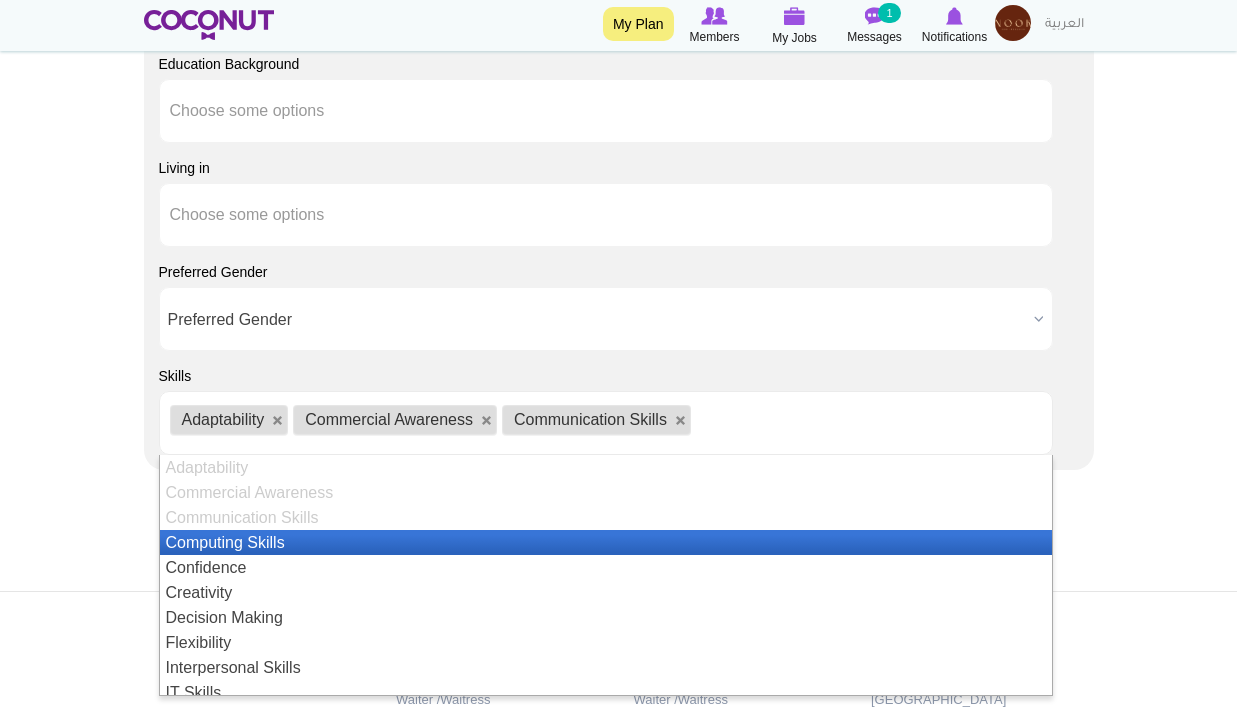 click on "Computing Skills" at bounding box center [606, 542] 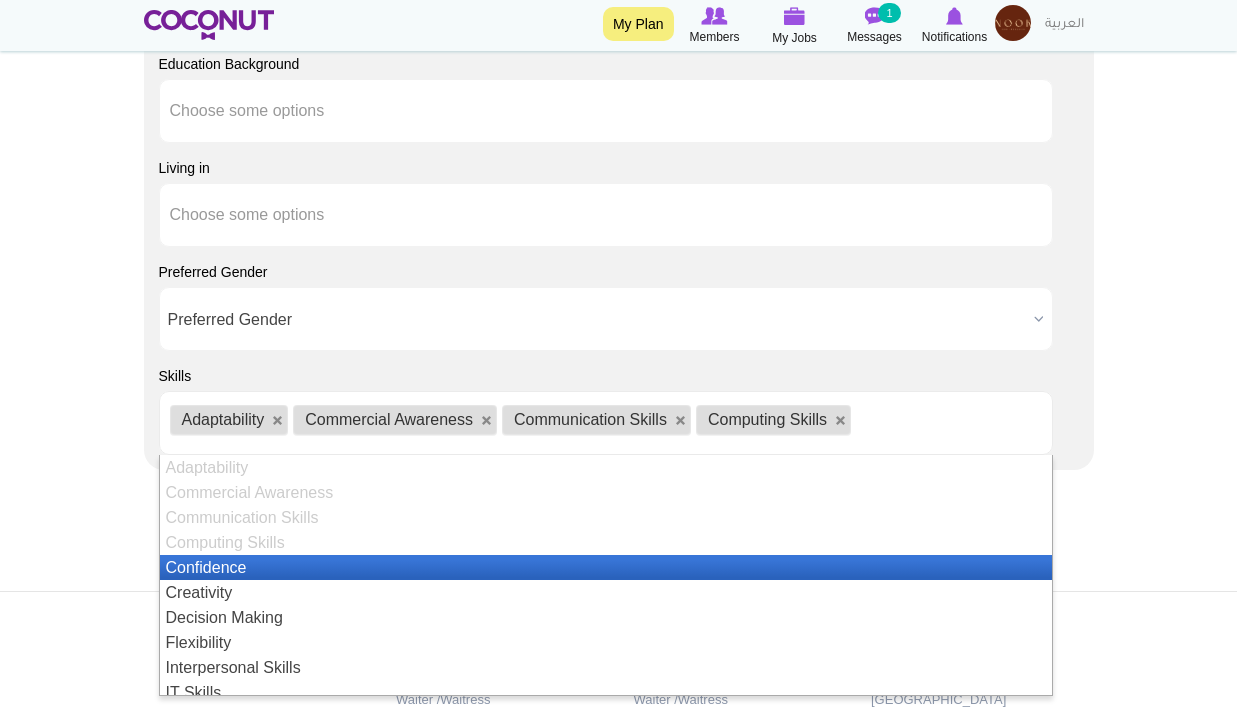 click on "Confidence" at bounding box center [606, 567] 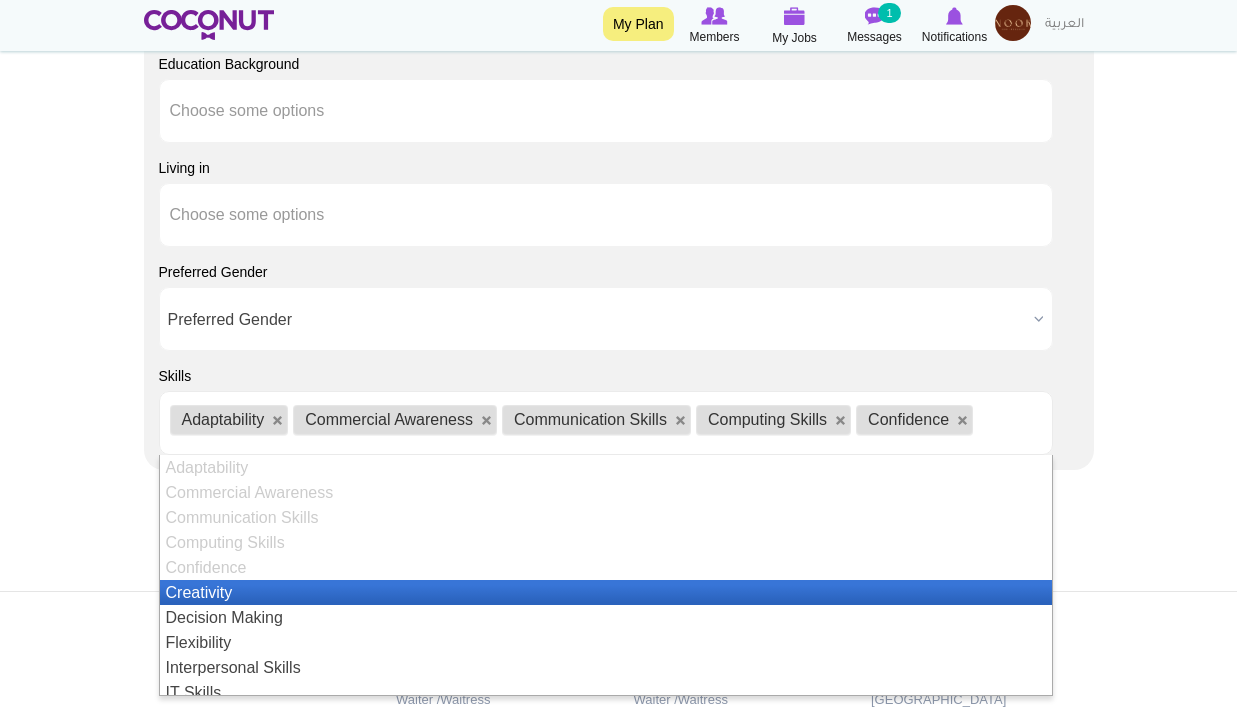 click on "Creativity" at bounding box center (606, 592) 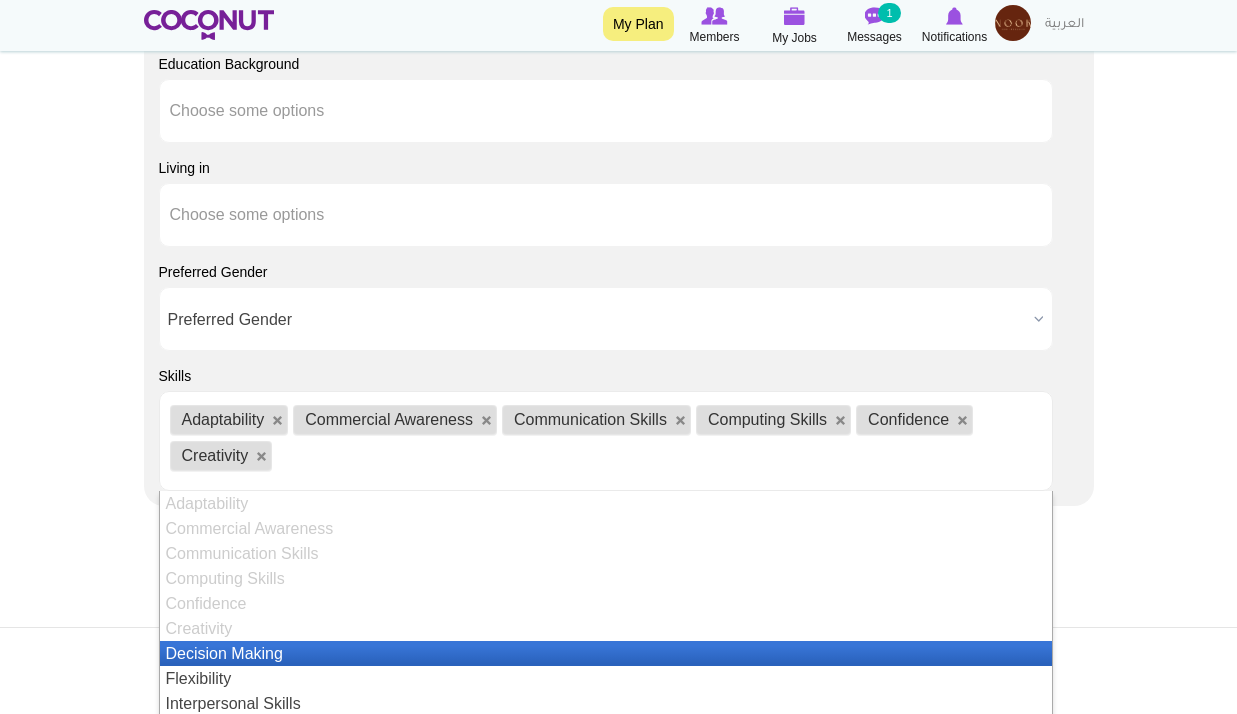 click on "Creativity" at bounding box center [606, 628] 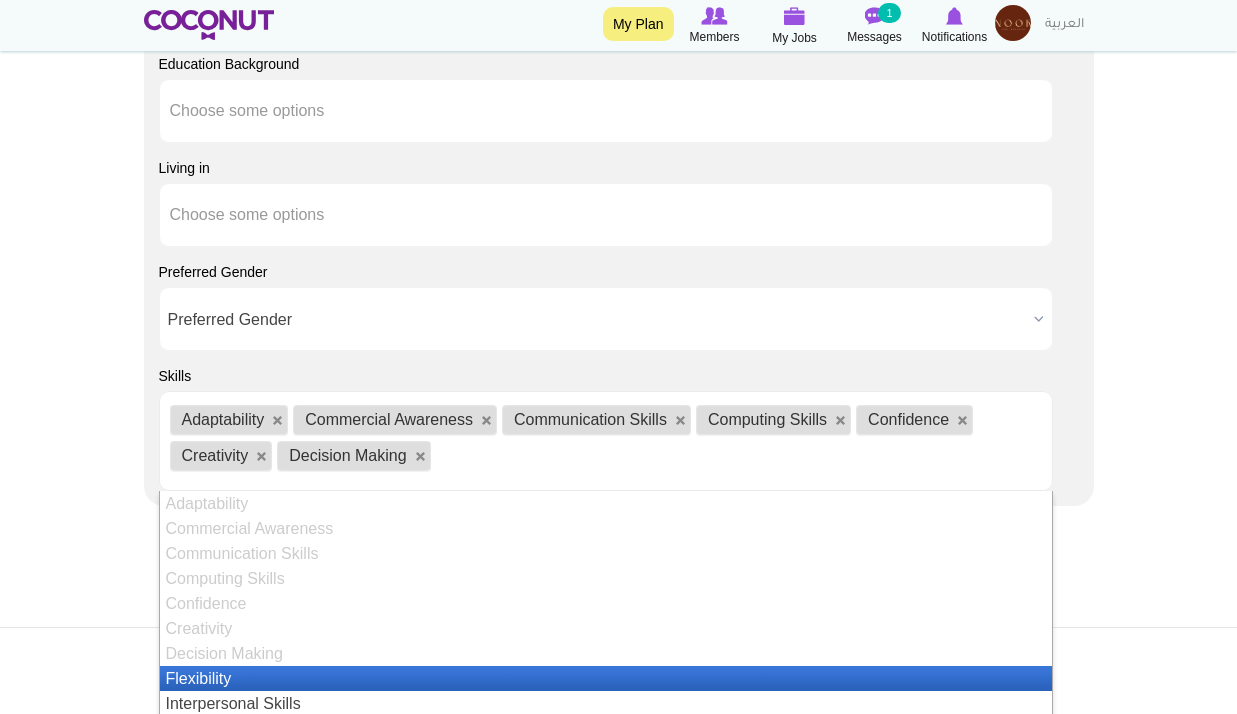click on "Flexibility" at bounding box center (606, 678) 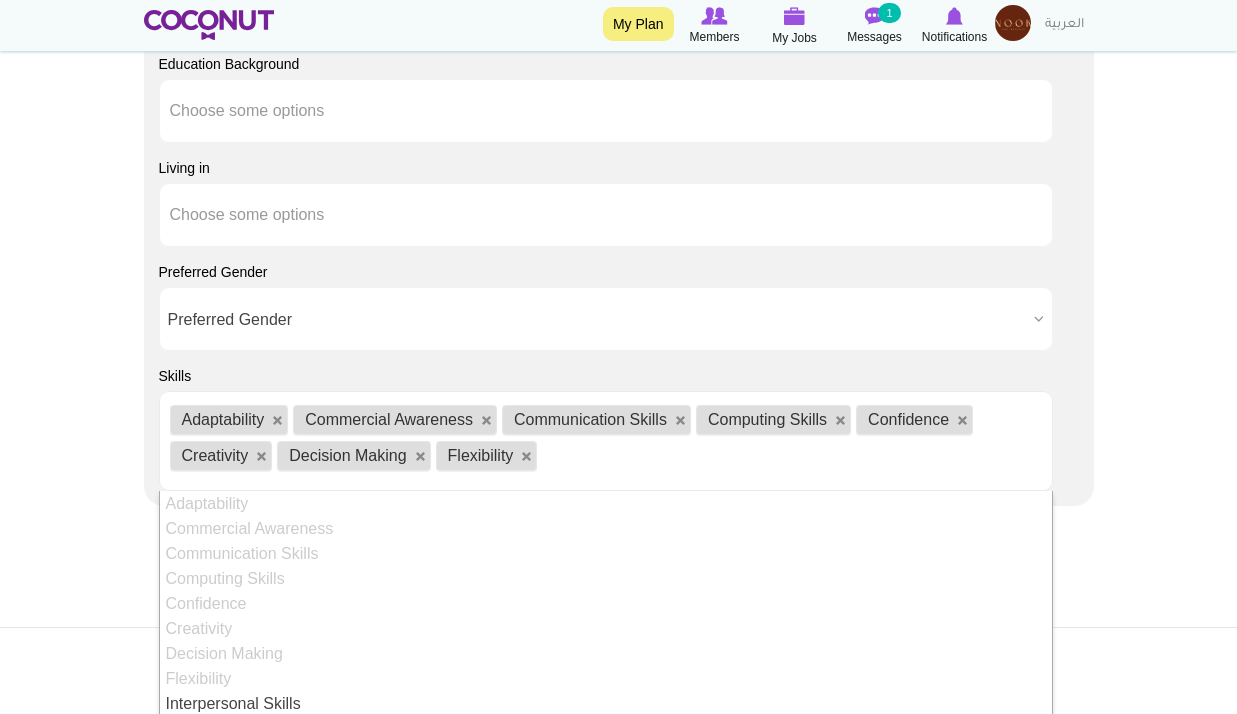 scroll, scrollTop: 200, scrollLeft: 0, axis: vertical 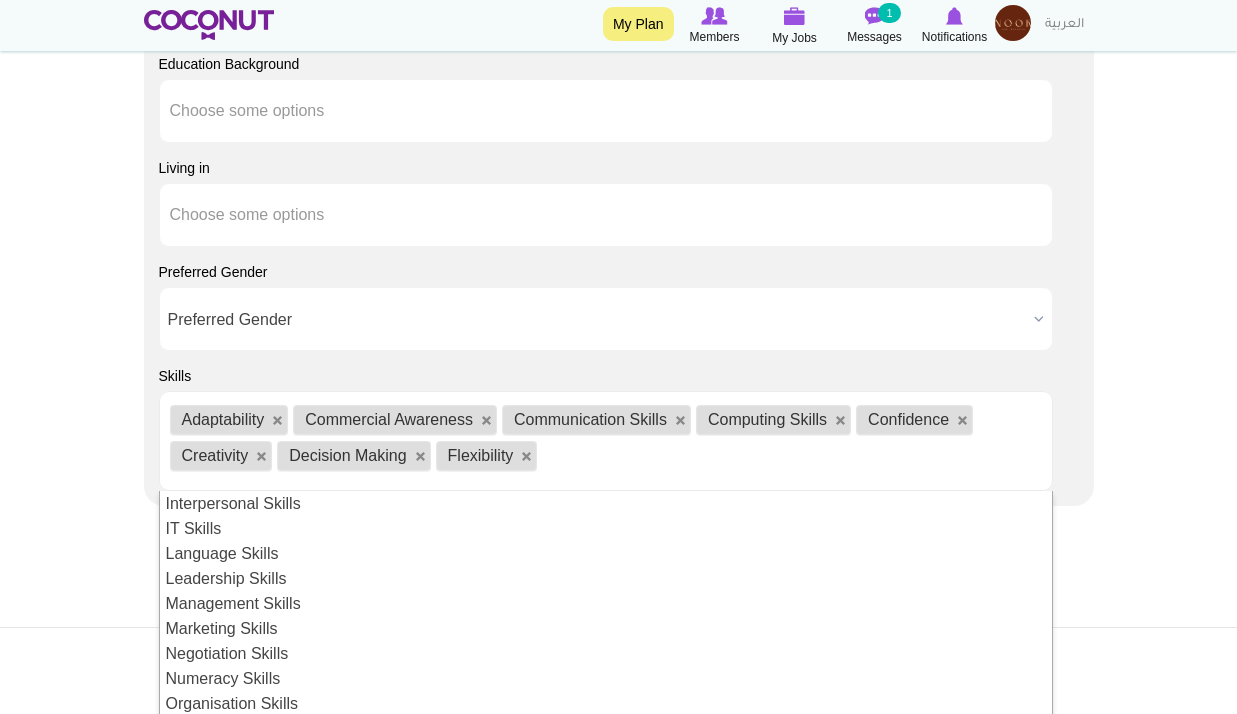 drag, startPoint x: 284, startPoint y: 480, endPoint x: 273, endPoint y: 496, distance: 19.416489 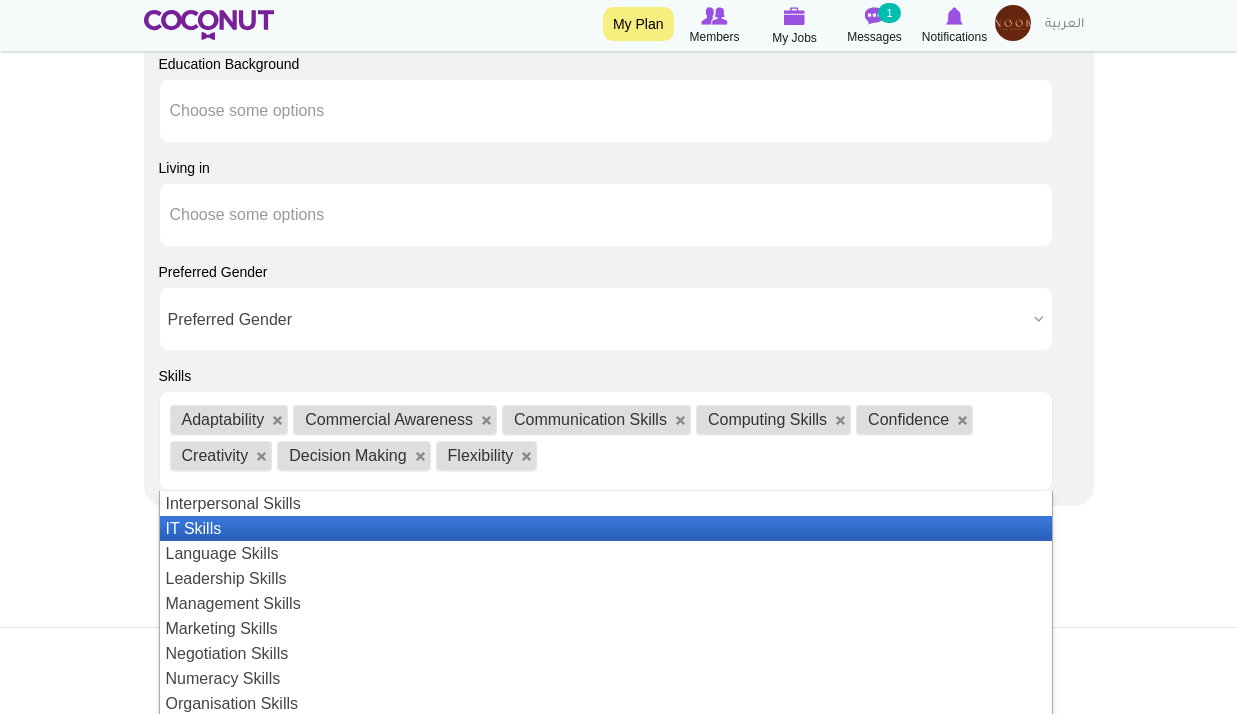 click on "IT Skills" at bounding box center (606, 528) 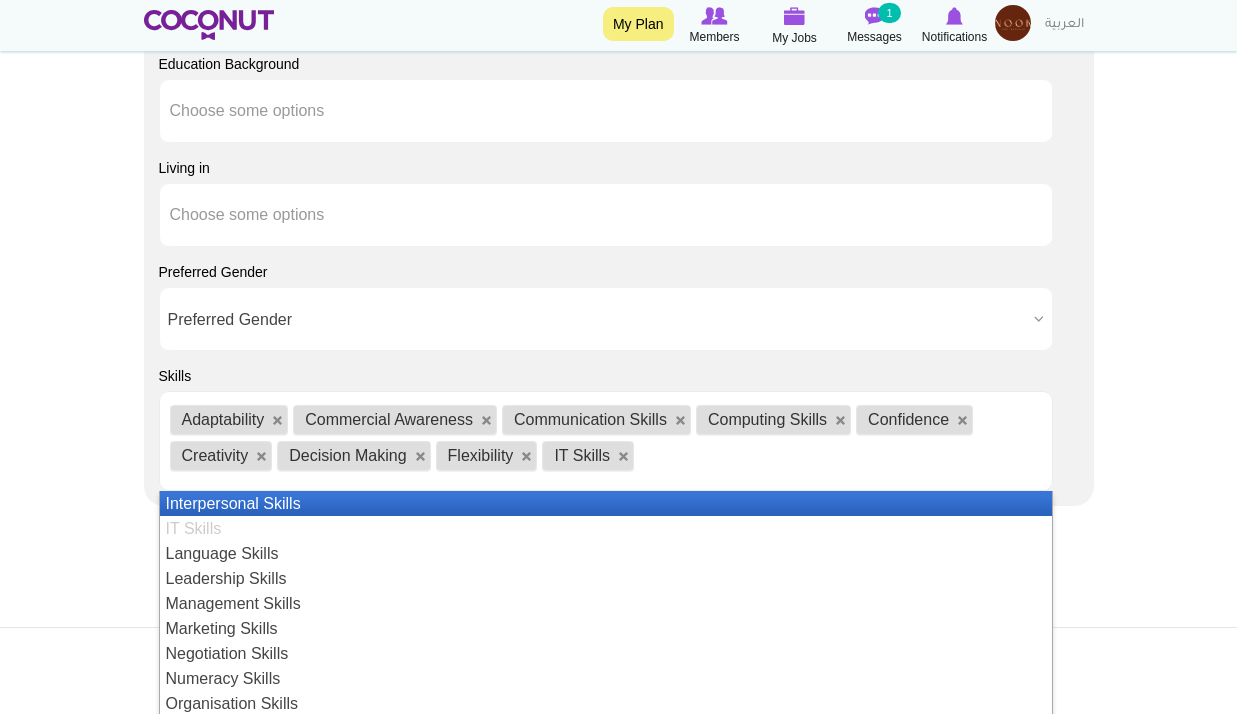 click on "Interpersonal Skills" at bounding box center [606, 503] 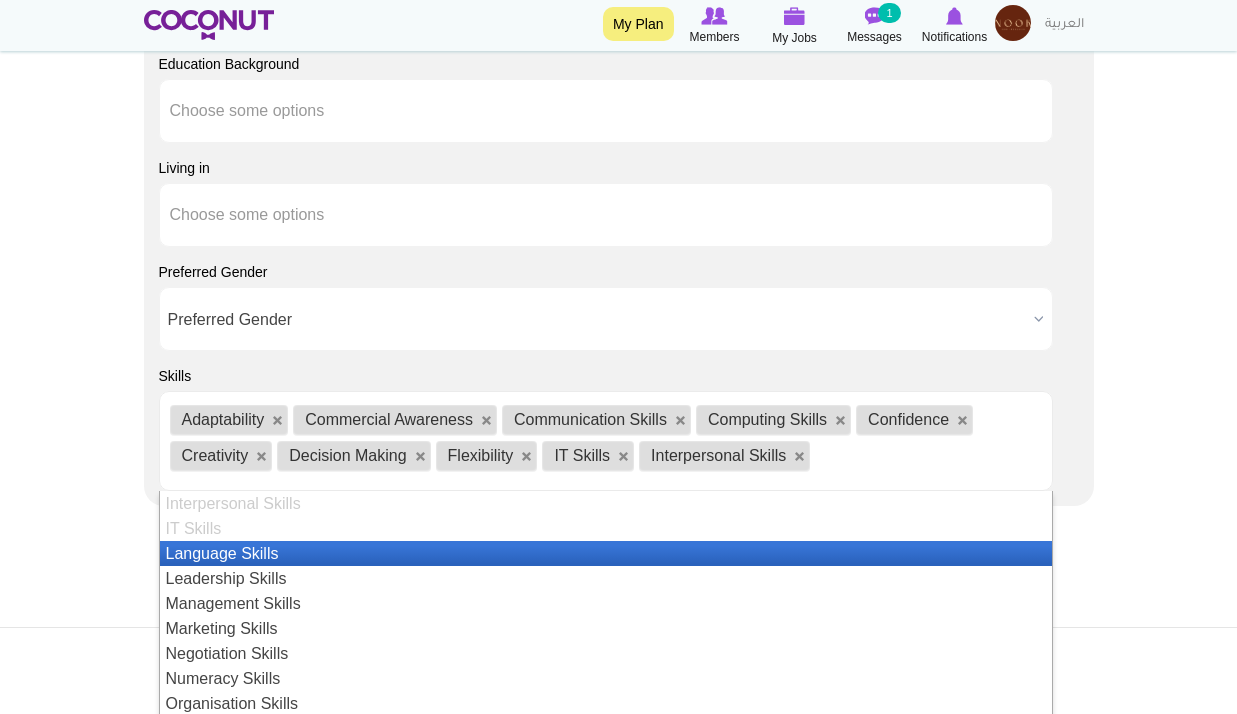 click on "Language Skills" at bounding box center (606, 553) 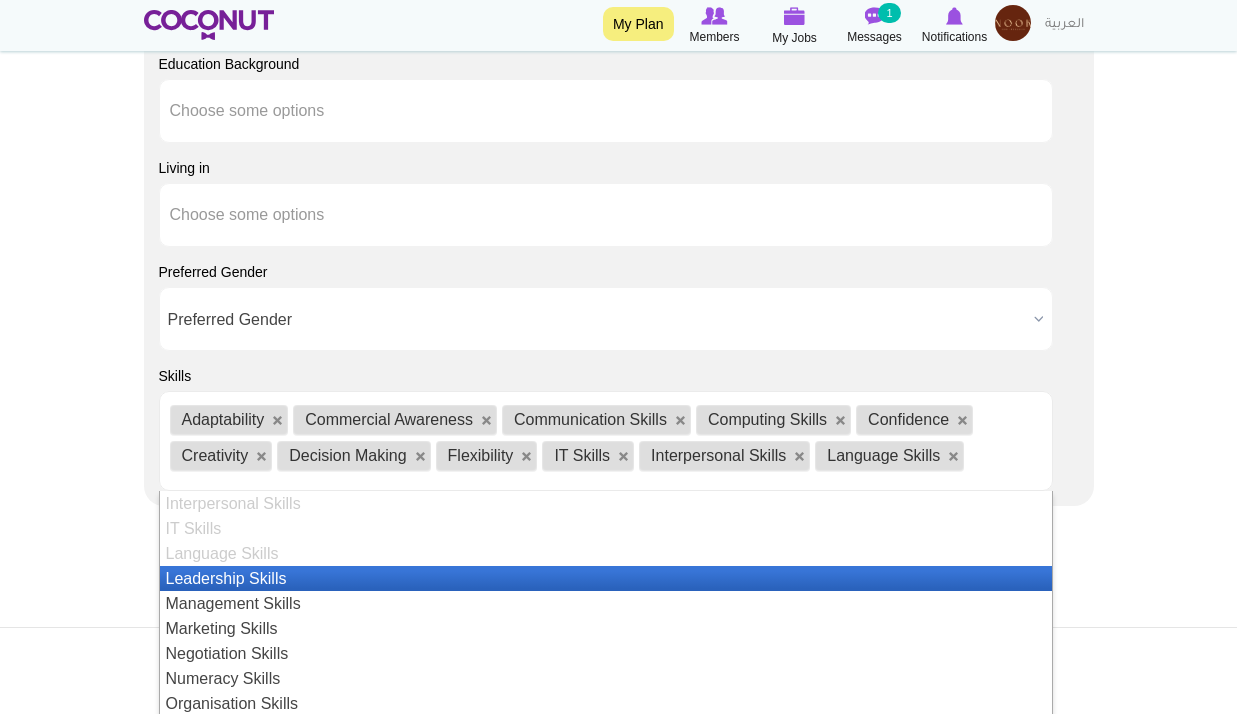 click on "Management Skills" at bounding box center [606, 603] 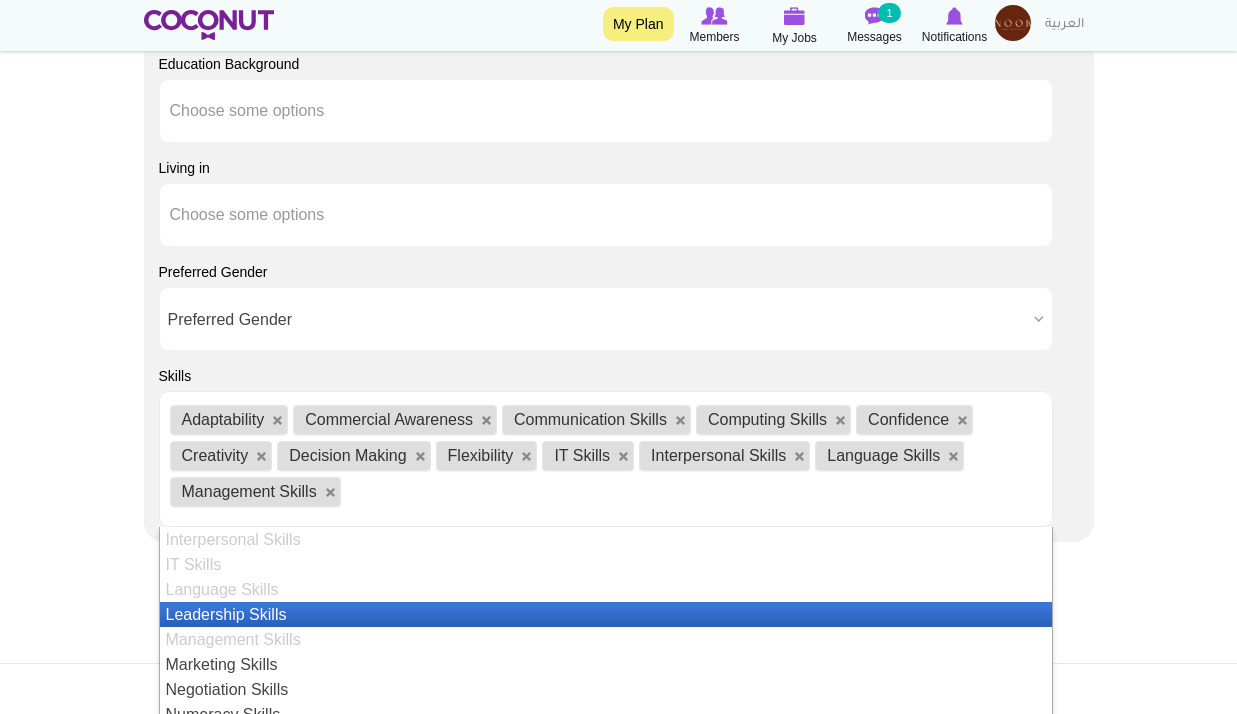 click on "Leadership  Skills" at bounding box center (606, 614) 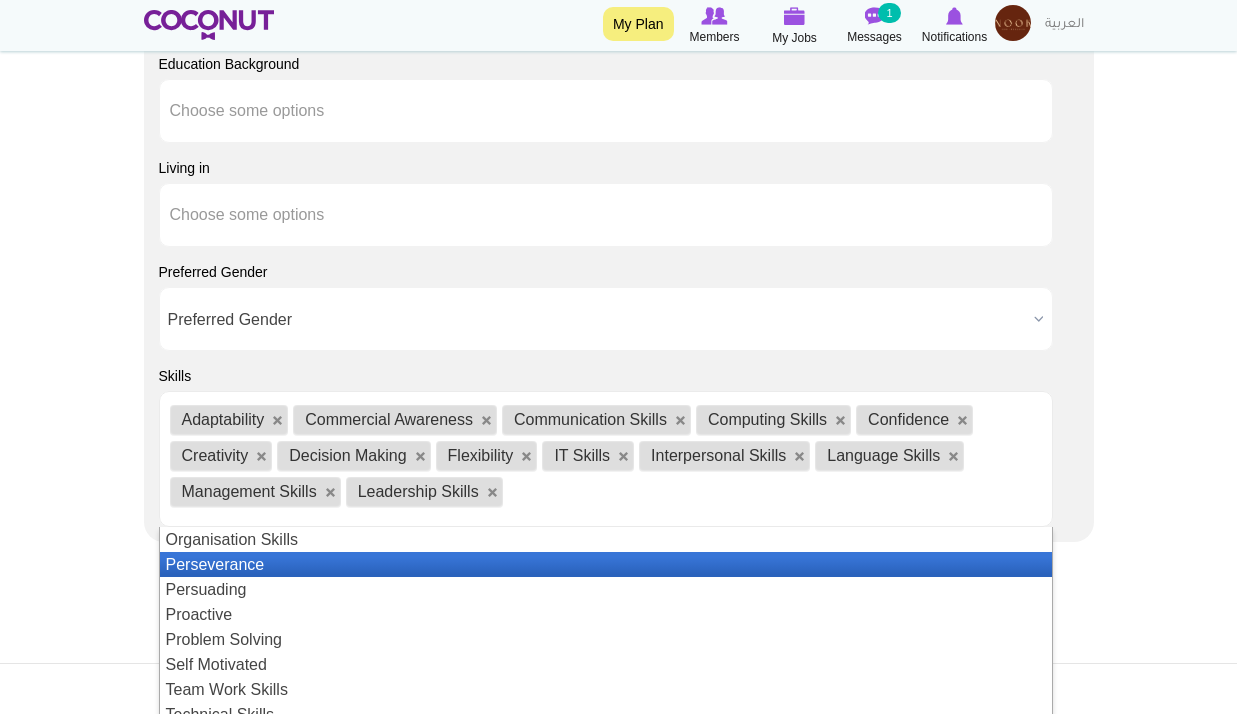 click on "Organisation Skills" at bounding box center [606, 539] 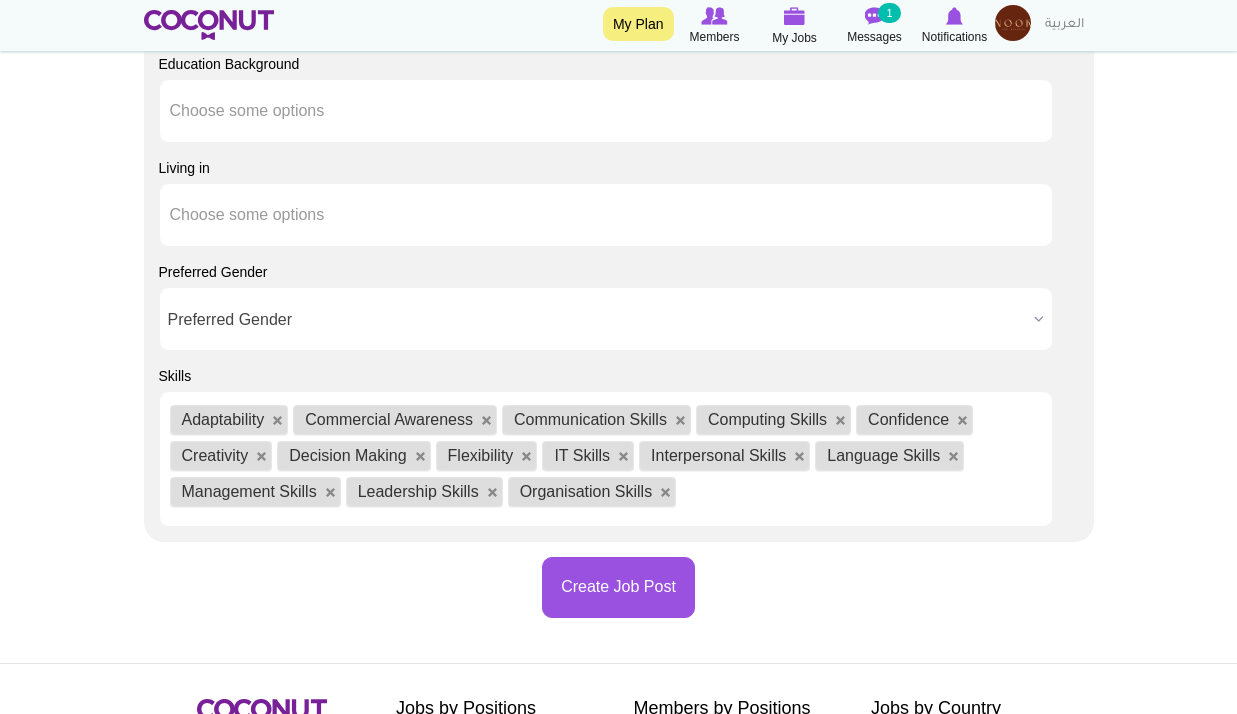 scroll, scrollTop: 325, scrollLeft: 0, axis: vertical 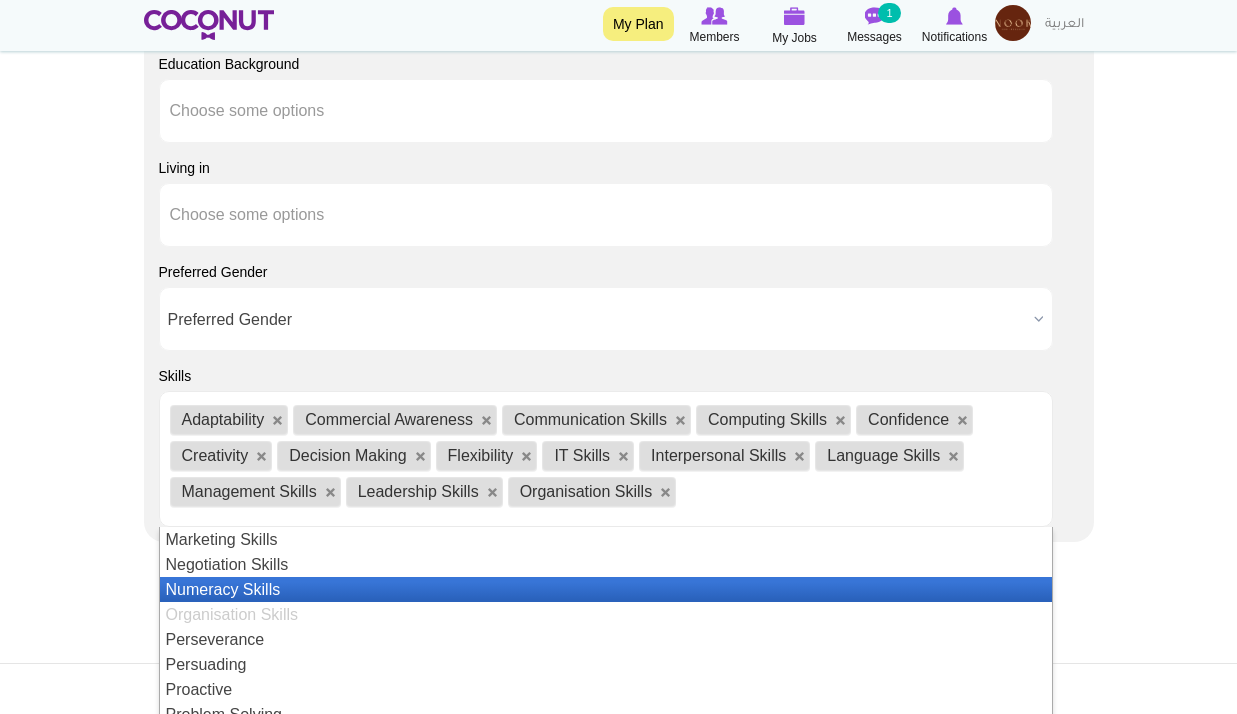 click on "Numeracy Skills" at bounding box center [606, 589] 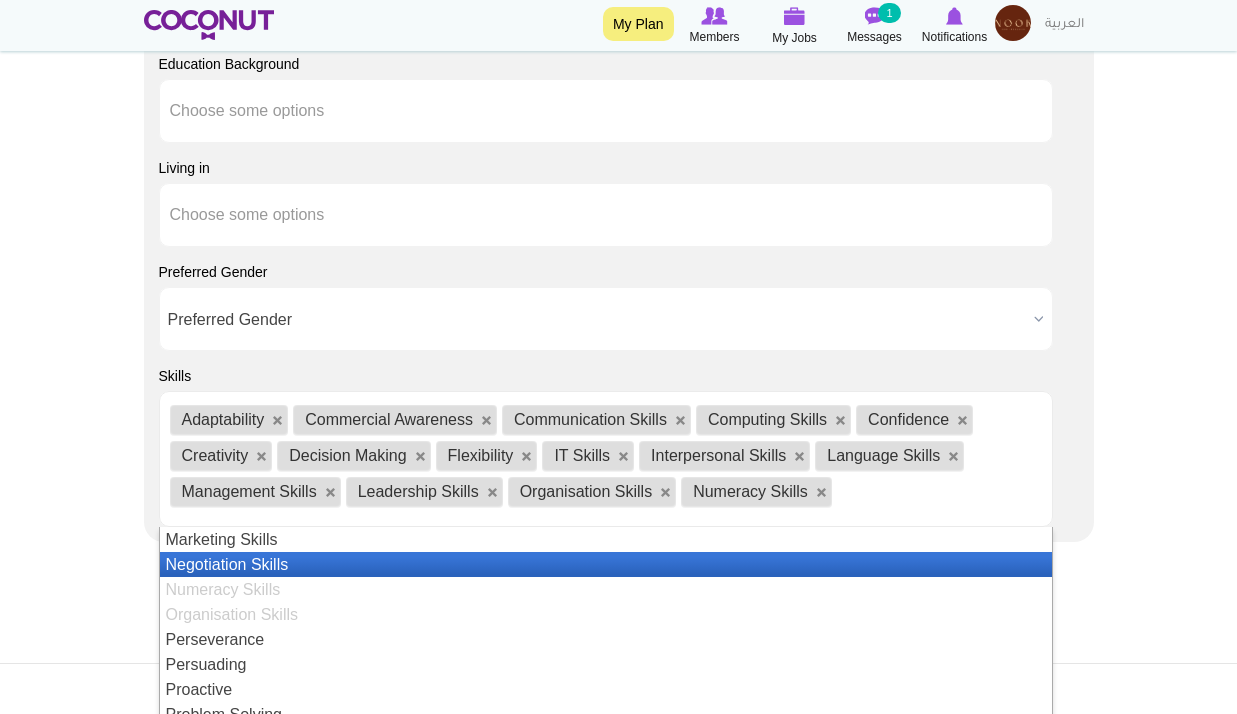 click on "Negotiation Skills" at bounding box center [606, 564] 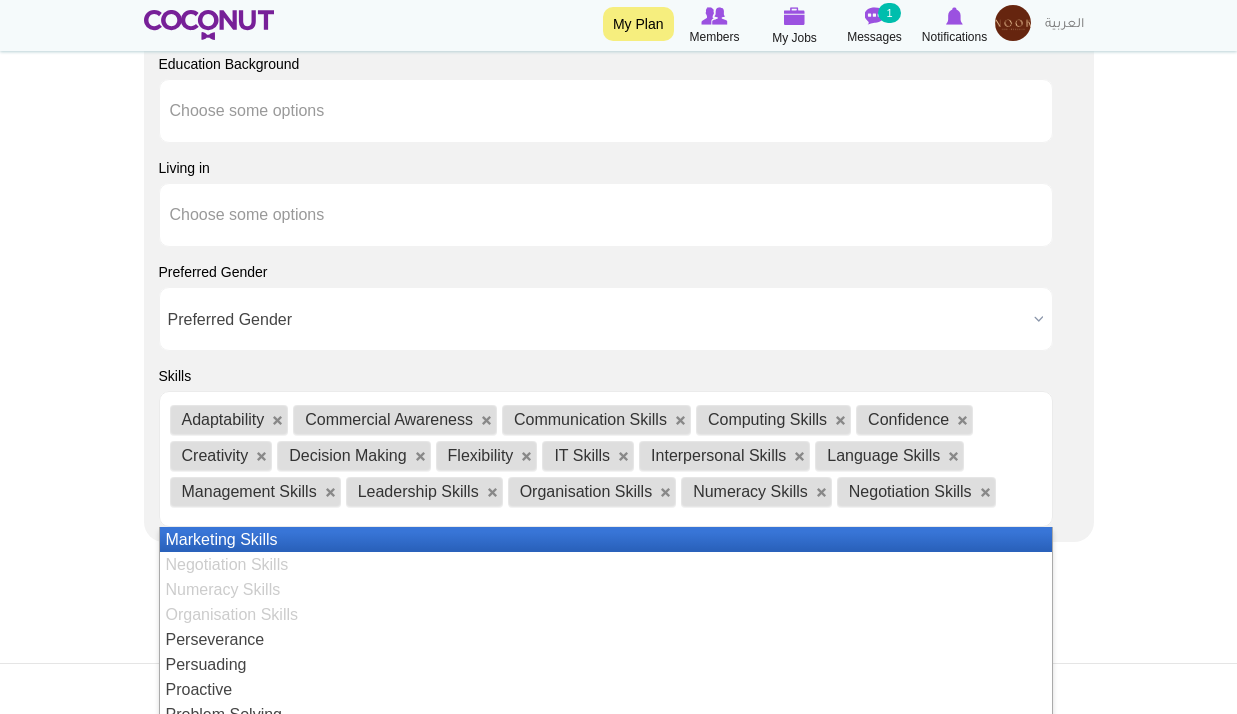 click on "Marketing Skills" at bounding box center [606, 539] 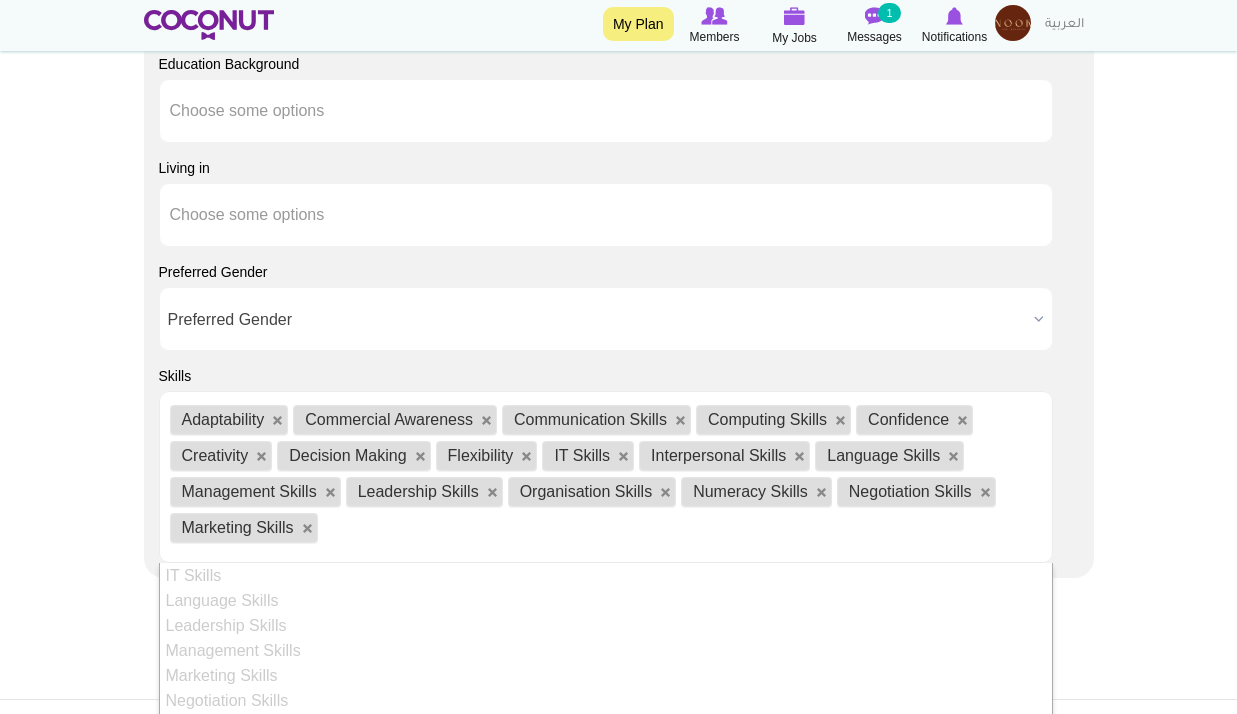 scroll, scrollTop: 425, scrollLeft: 0, axis: vertical 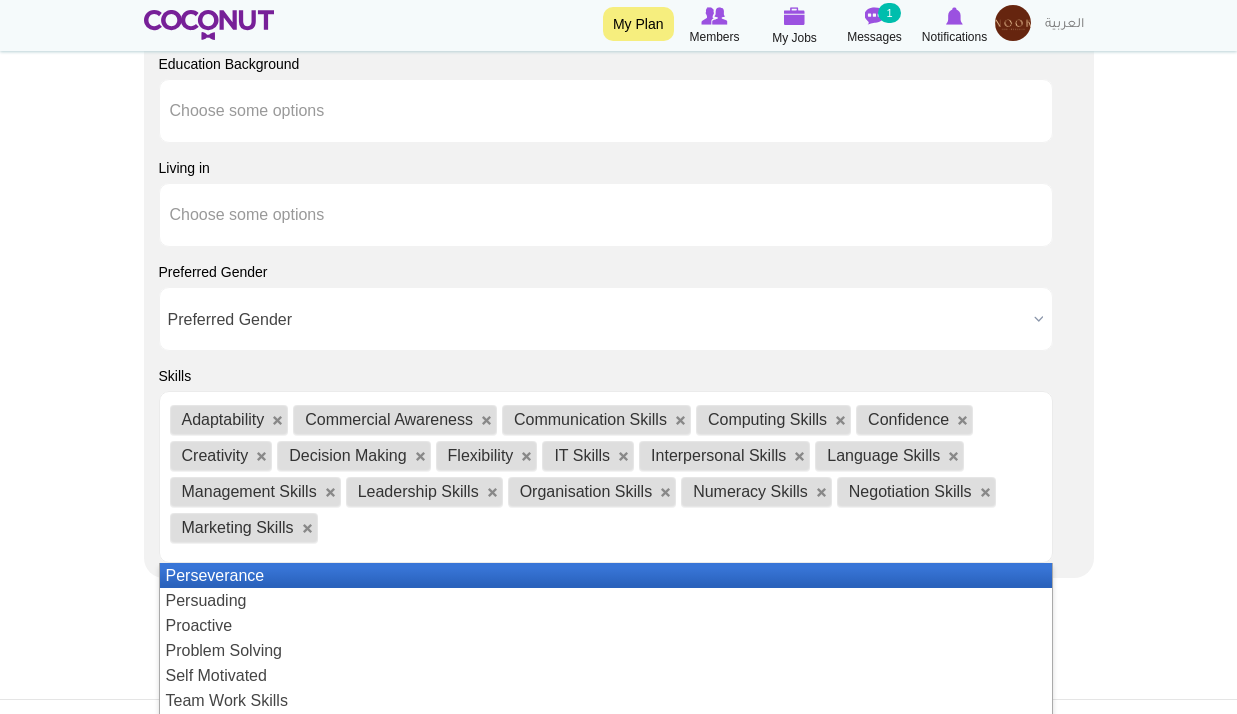 click on "Perseverance" at bounding box center (606, 575) 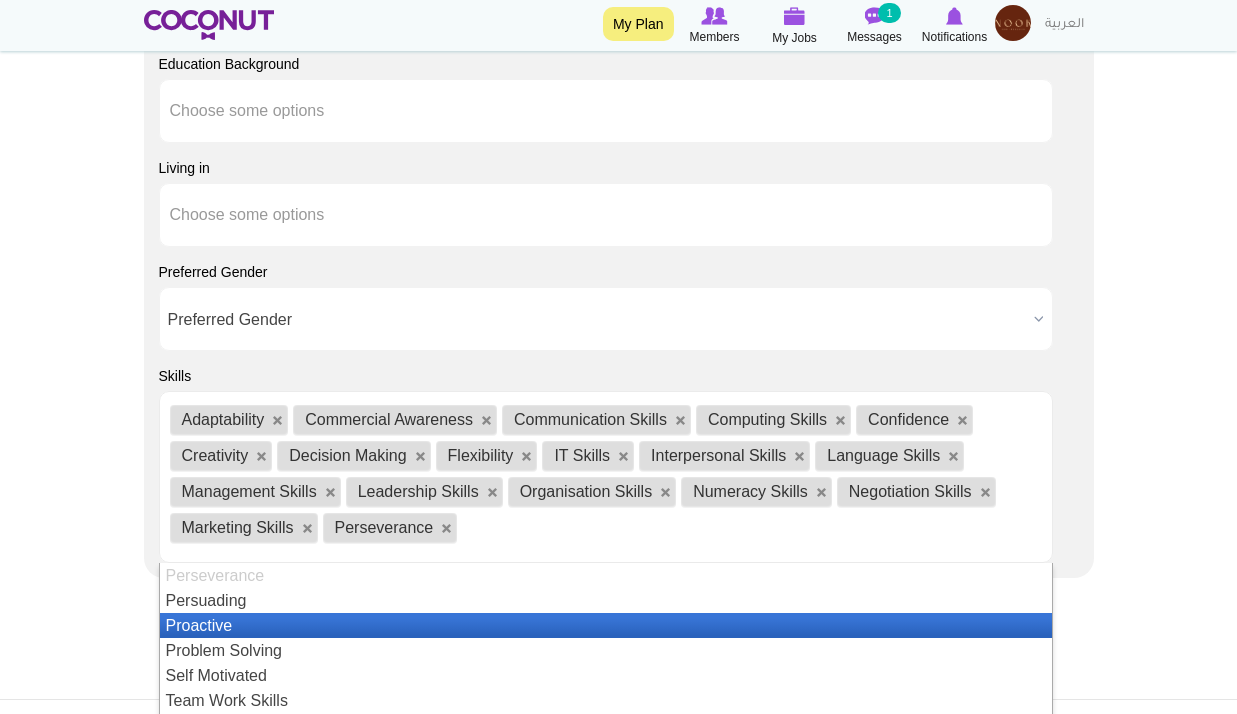 drag, startPoint x: 275, startPoint y: 581, endPoint x: 279, endPoint y: 613, distance: 32.24903 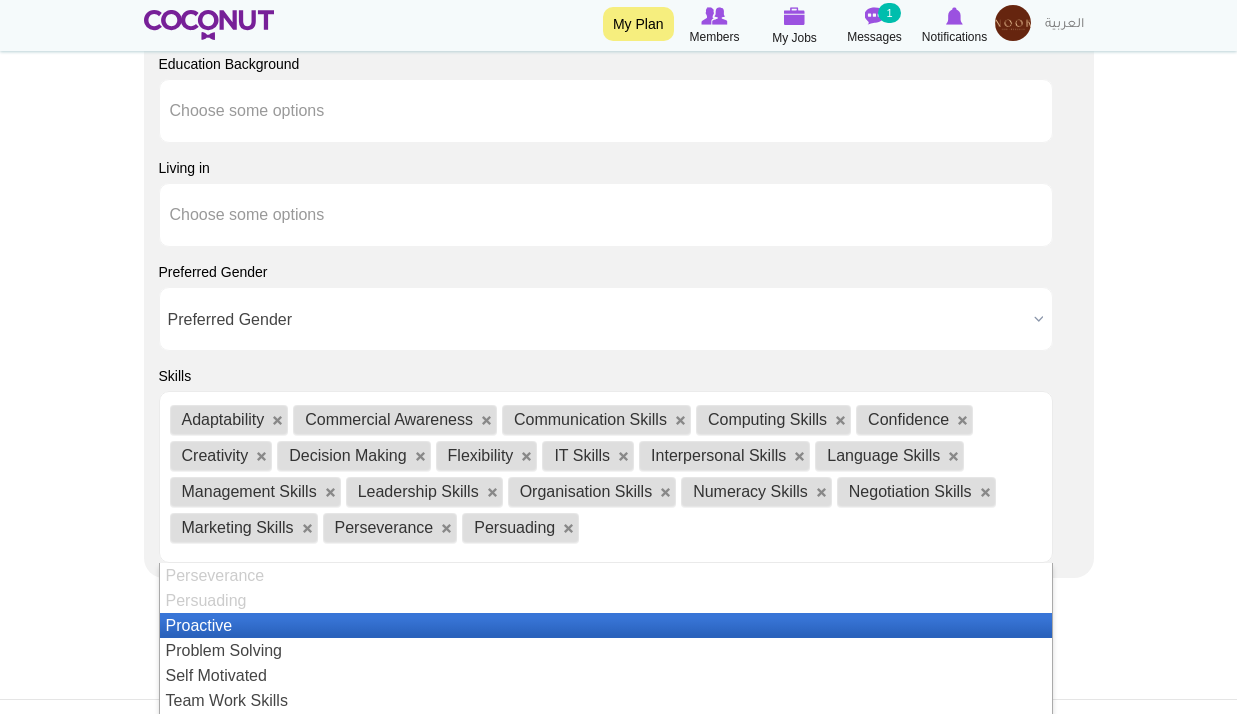 click on "Proactive" at bounding box center [606, 625] 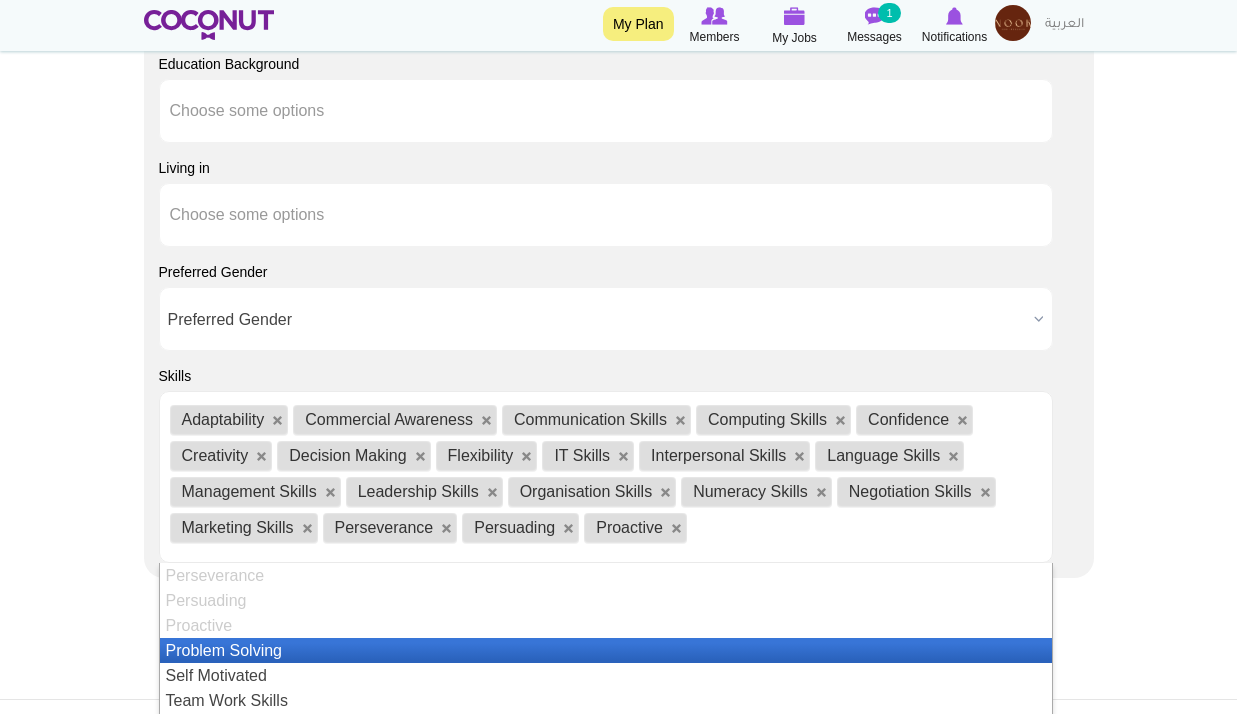 click on "Problem Solving" at bounding box center [606, 650] 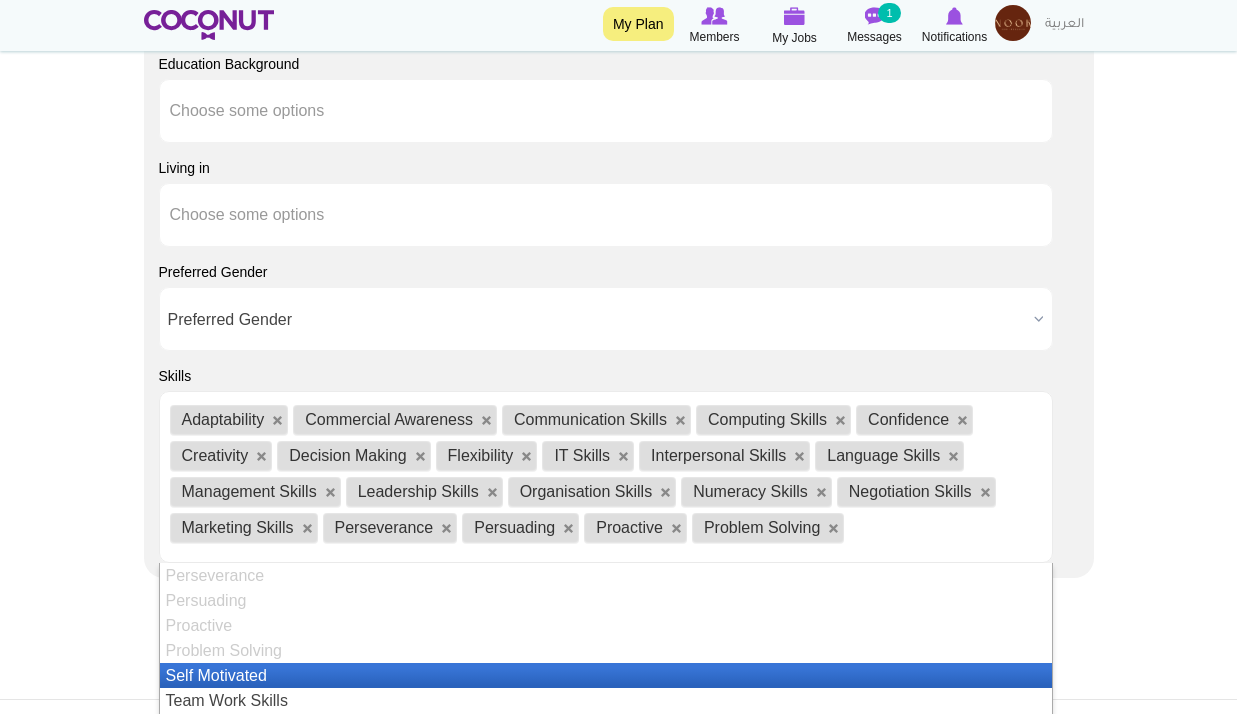 click on "Team Work Skills" at bounding box center (606, 700) 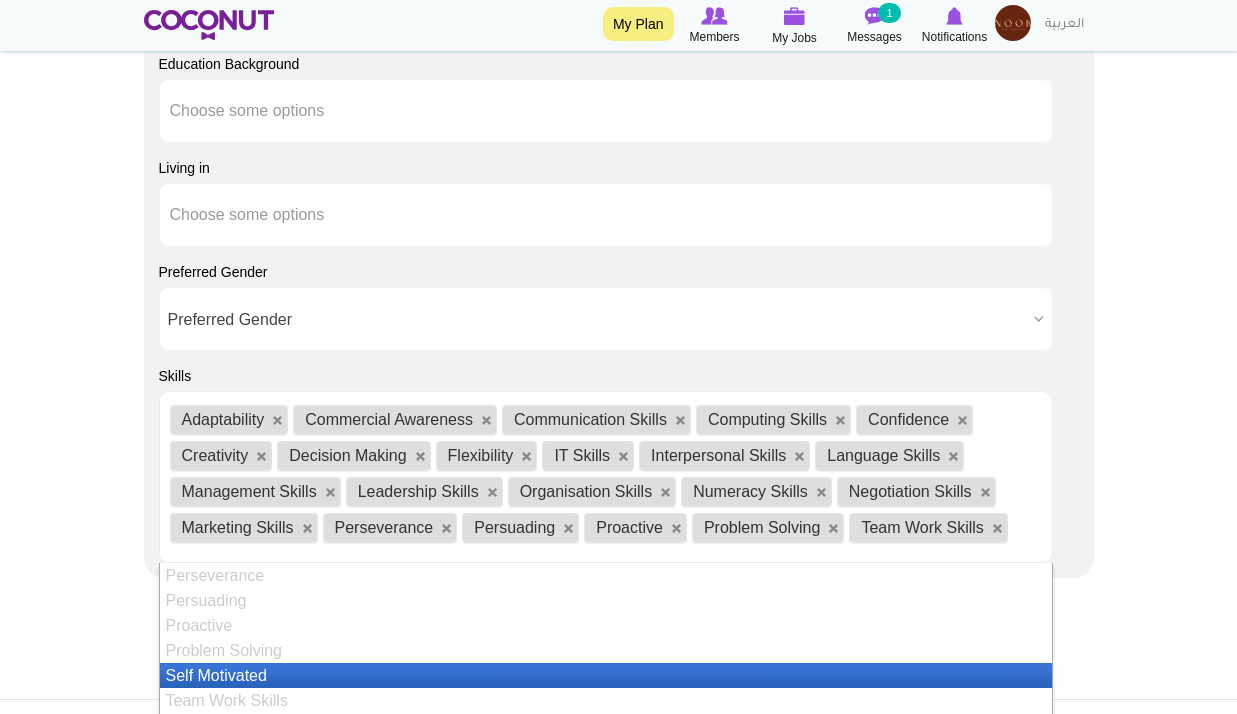 click on "Self Motivated" at bounding box center (606, 675) 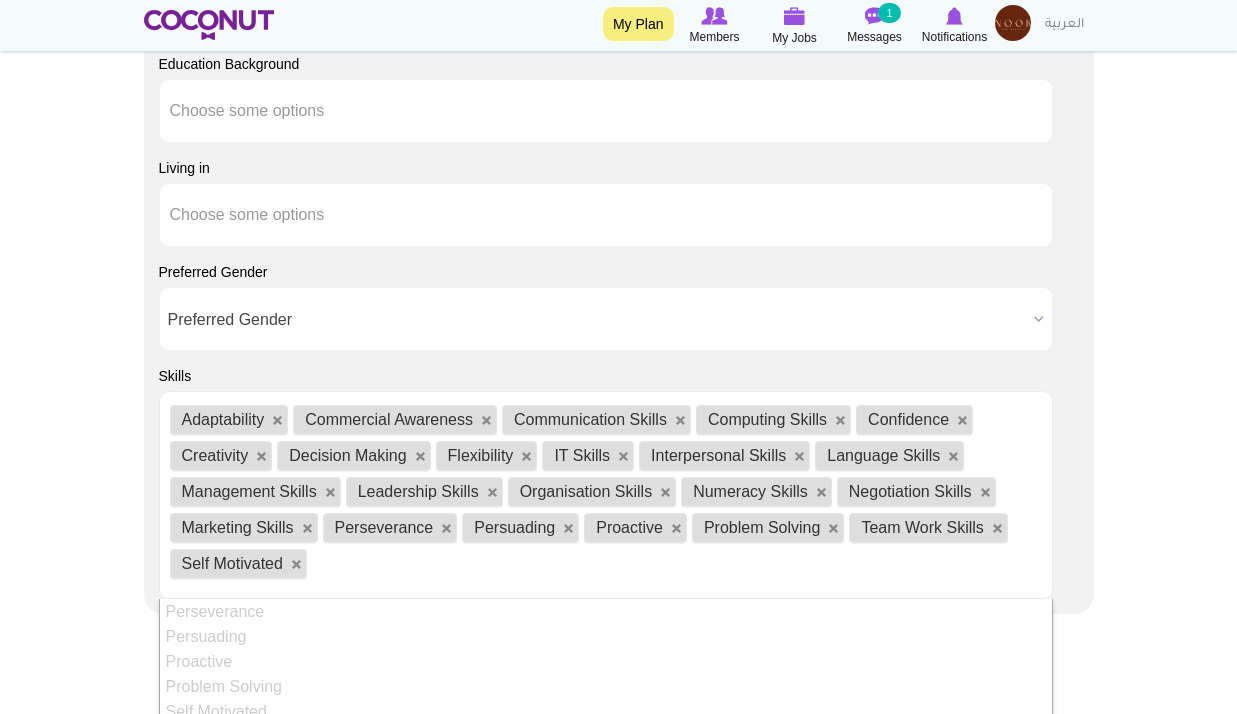 scroll, scrollTop: 435, scrollLeft: 0, axis: vertical 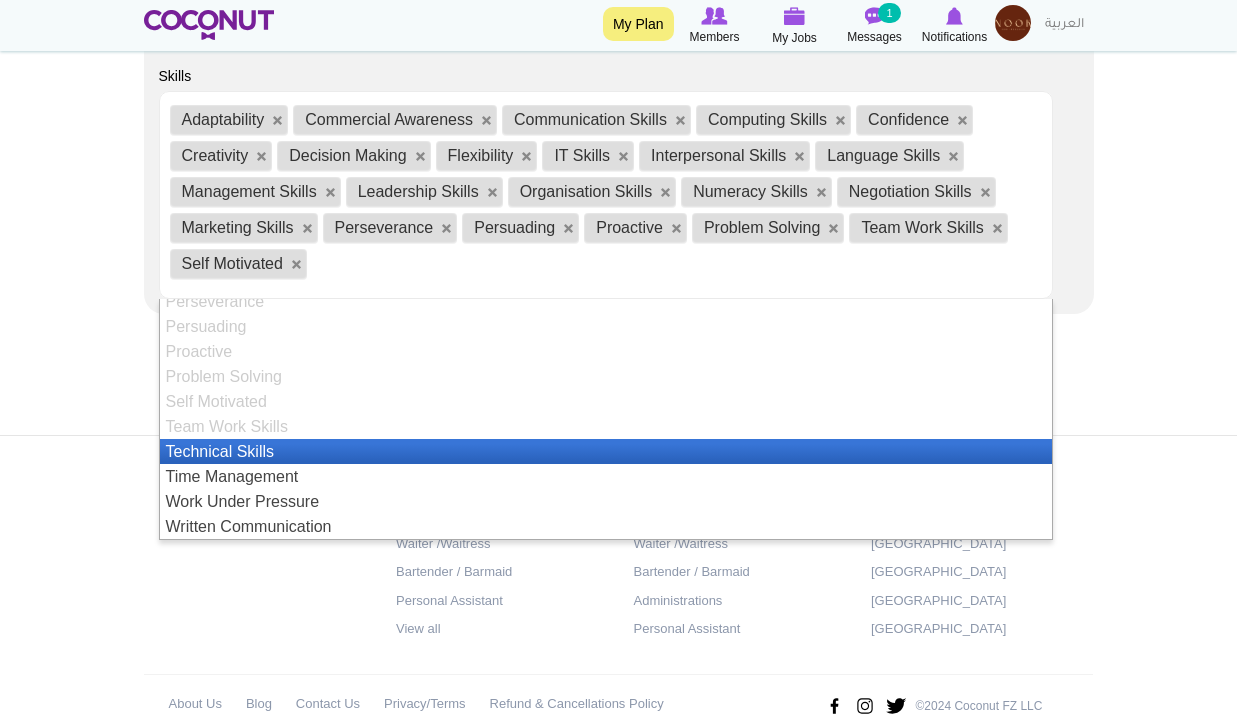 click on "Technical Skills" at bounding box center (606, 451) 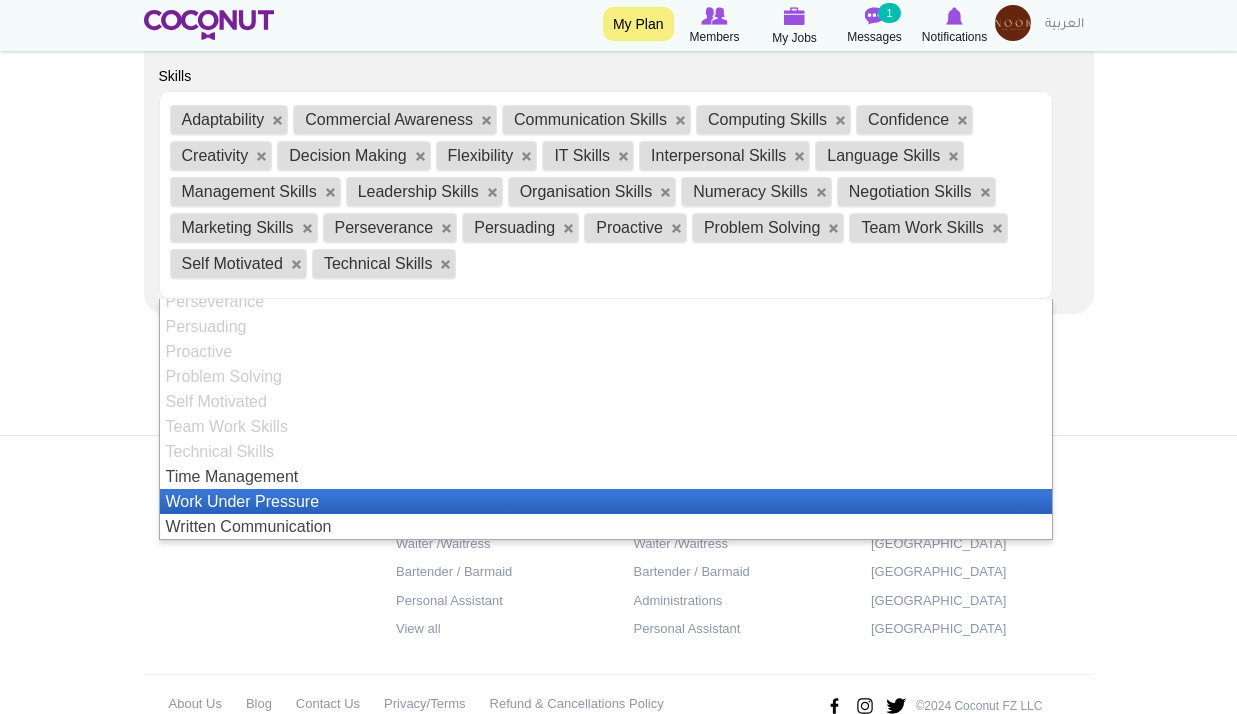 click on "Work Under  Pressure" at bounding box center [606, 501] 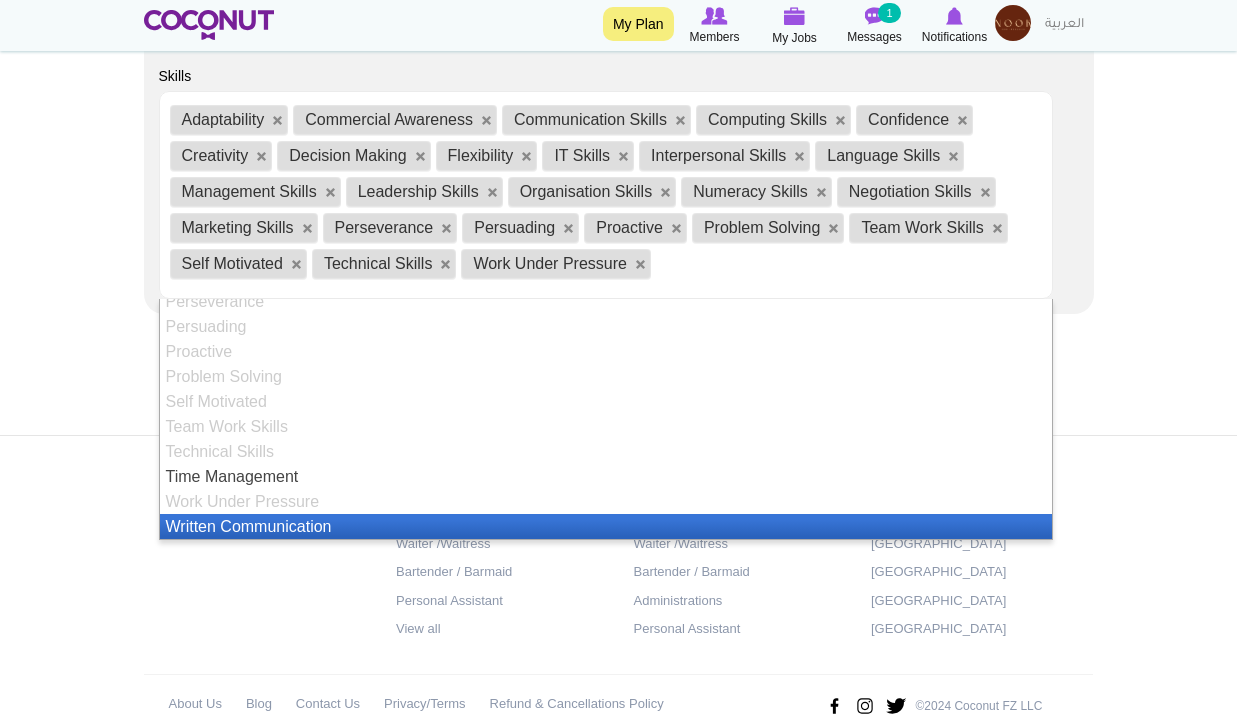 click on "Written Communication" at bounding box center (606, 526) 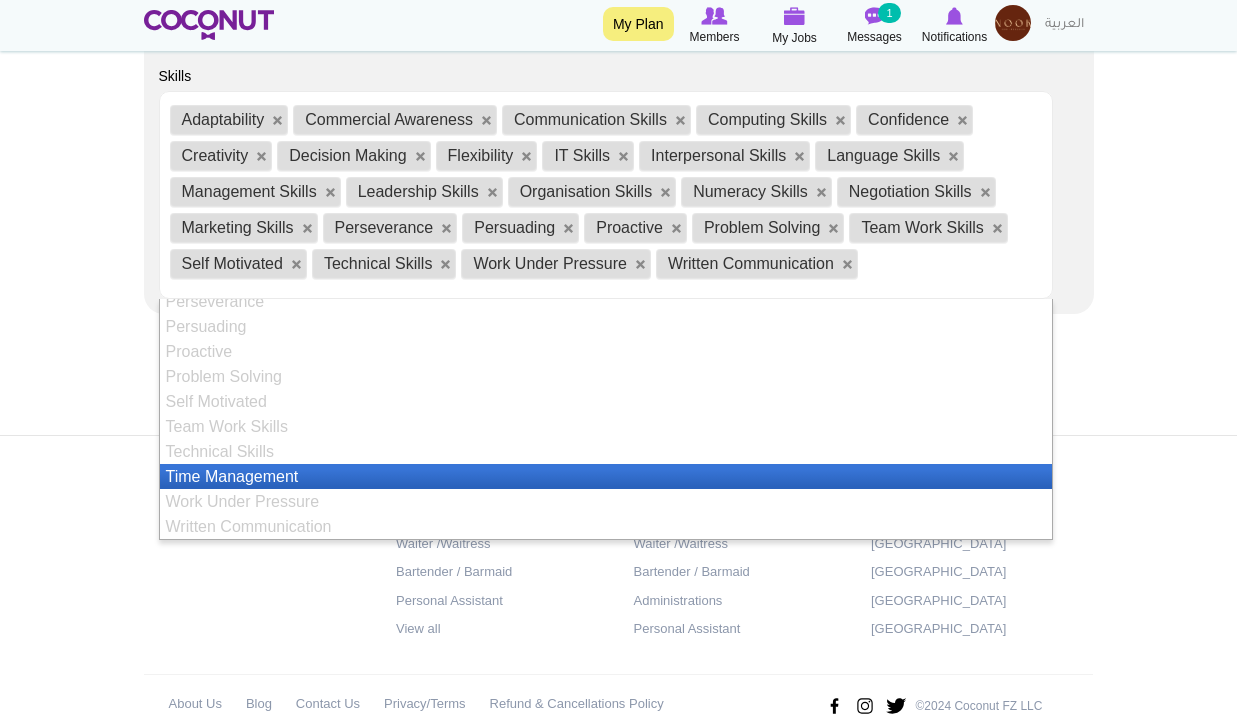 click on "Time Management" at bounding box center [606, 476] 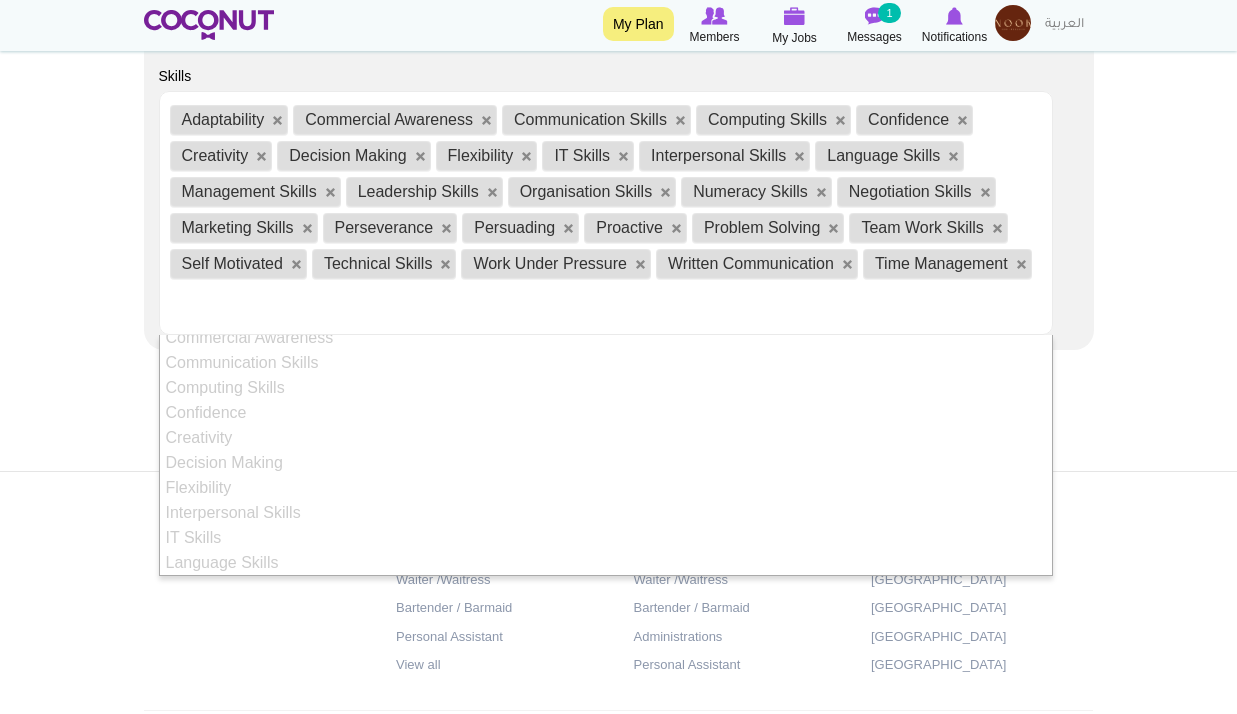 scroll, scrollTop: 0, scrollLeft: 0, axis: both 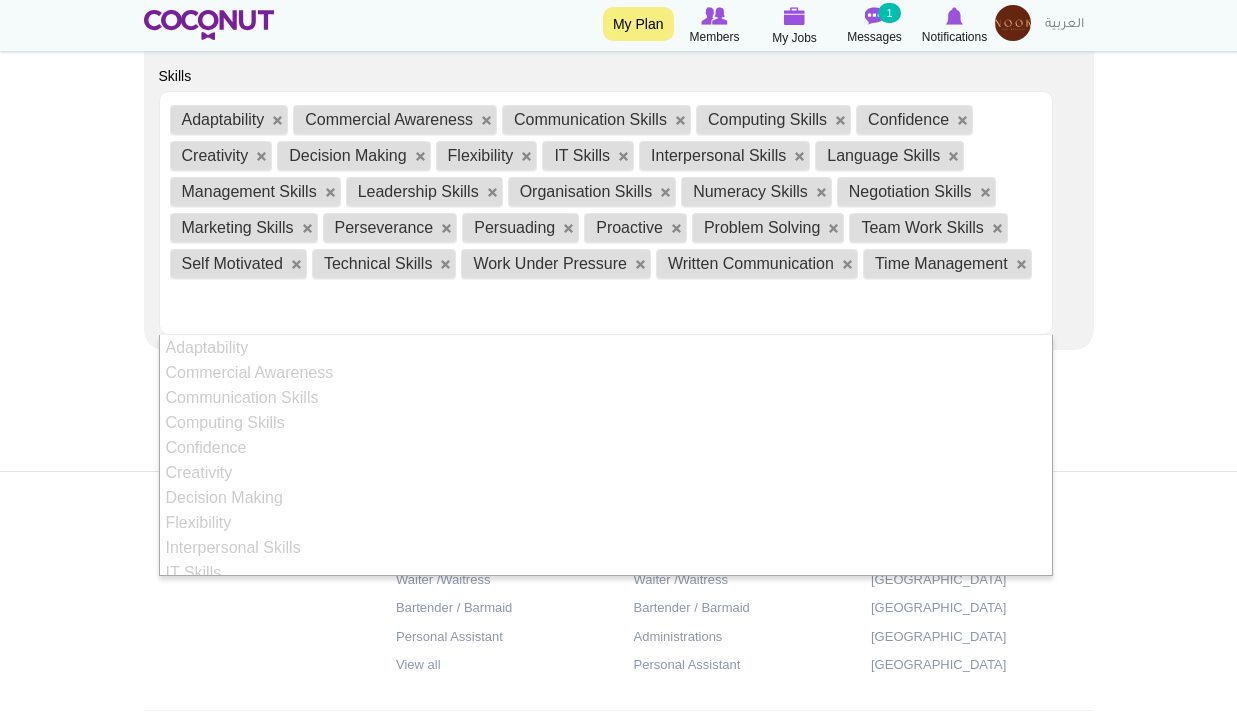 click on "Toggle navigation
My Plan
Members
My Jobs
Post a Job
Messages
1
Notifications
My Profile" at bounding box center (618, -990) 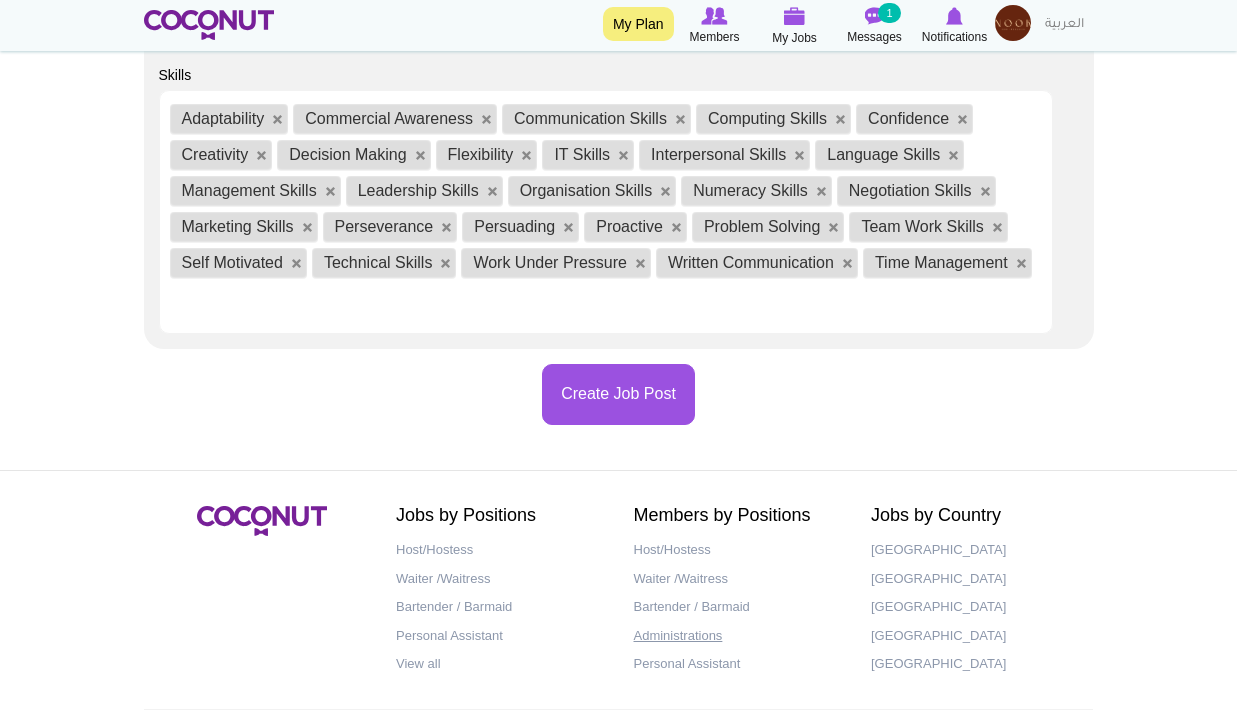 scroll, scrollTop: 2853, scrollLeft: 0, axis: vertical 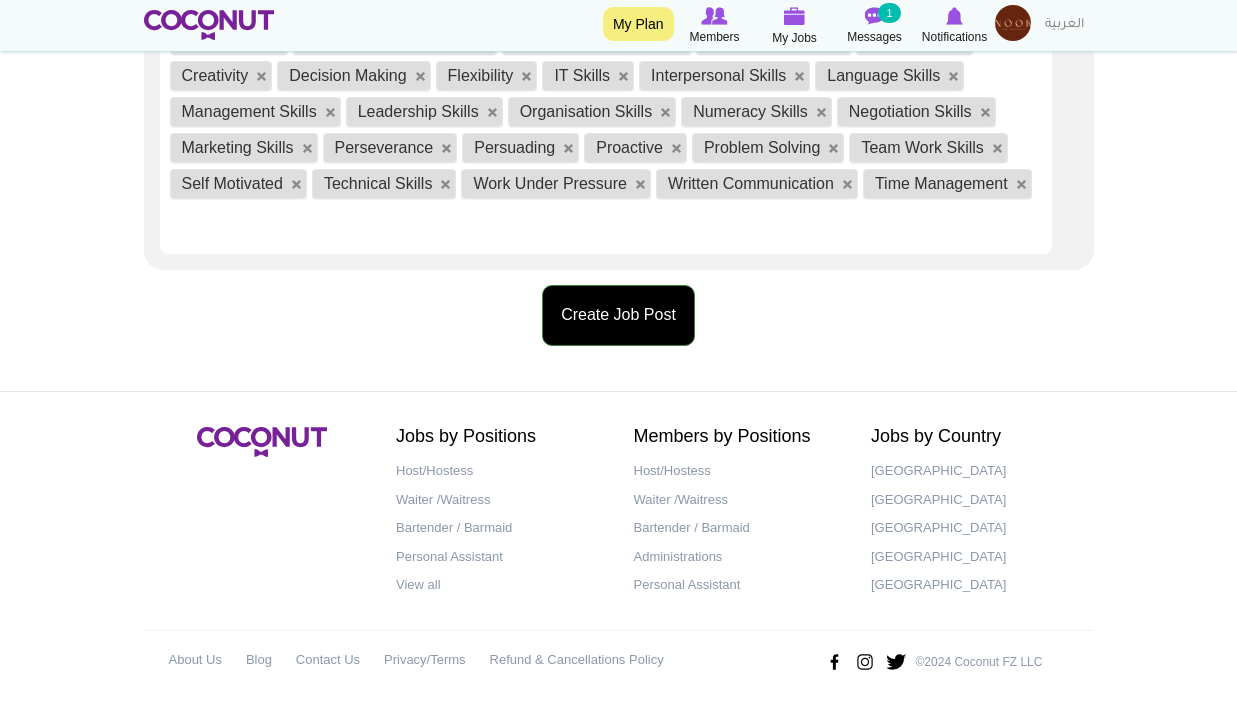 click on "Create Job Post" at bounding box center [618, 315] 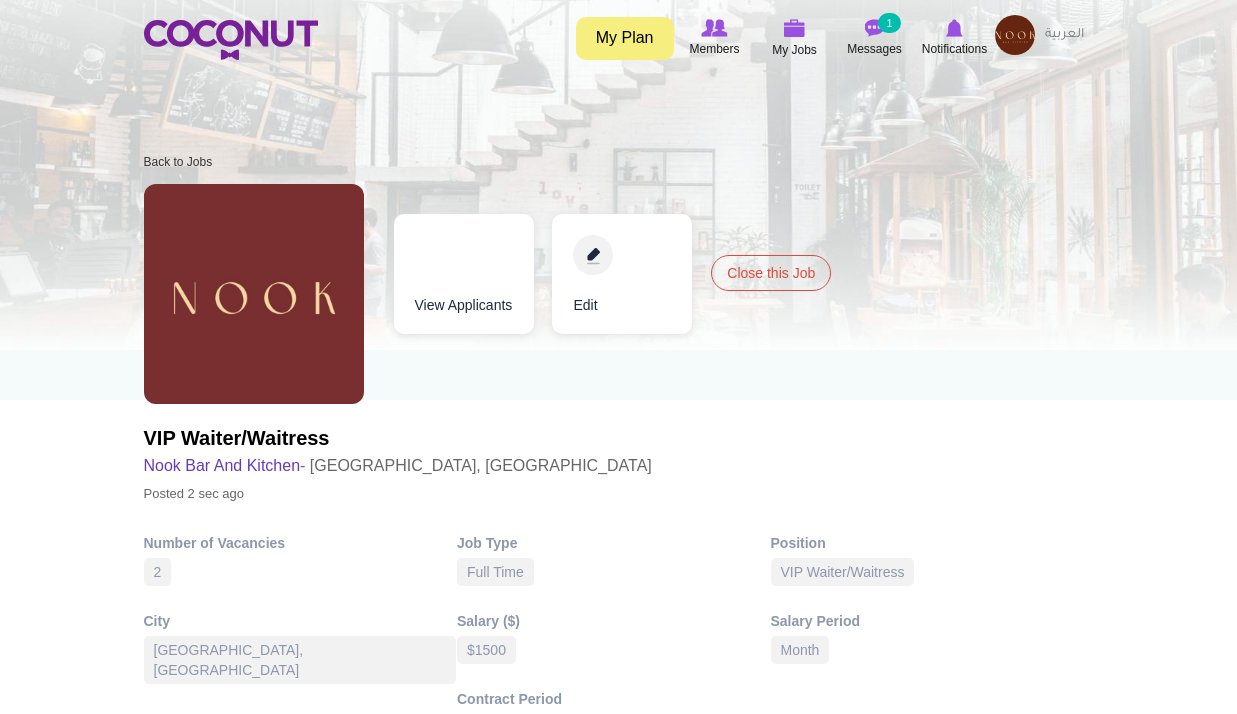 scroll, scrollTop: 0, scrollLeft: 0, axis: both 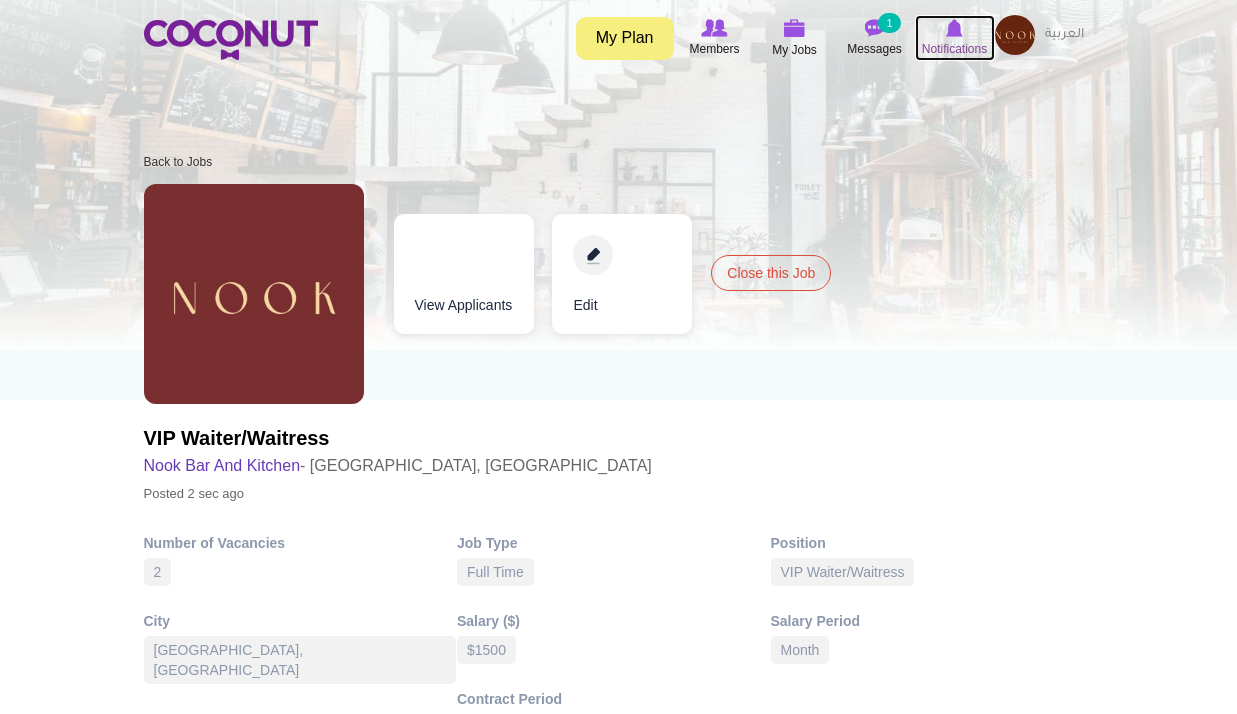 click on "Notifications" at bounding box center [954, 49] 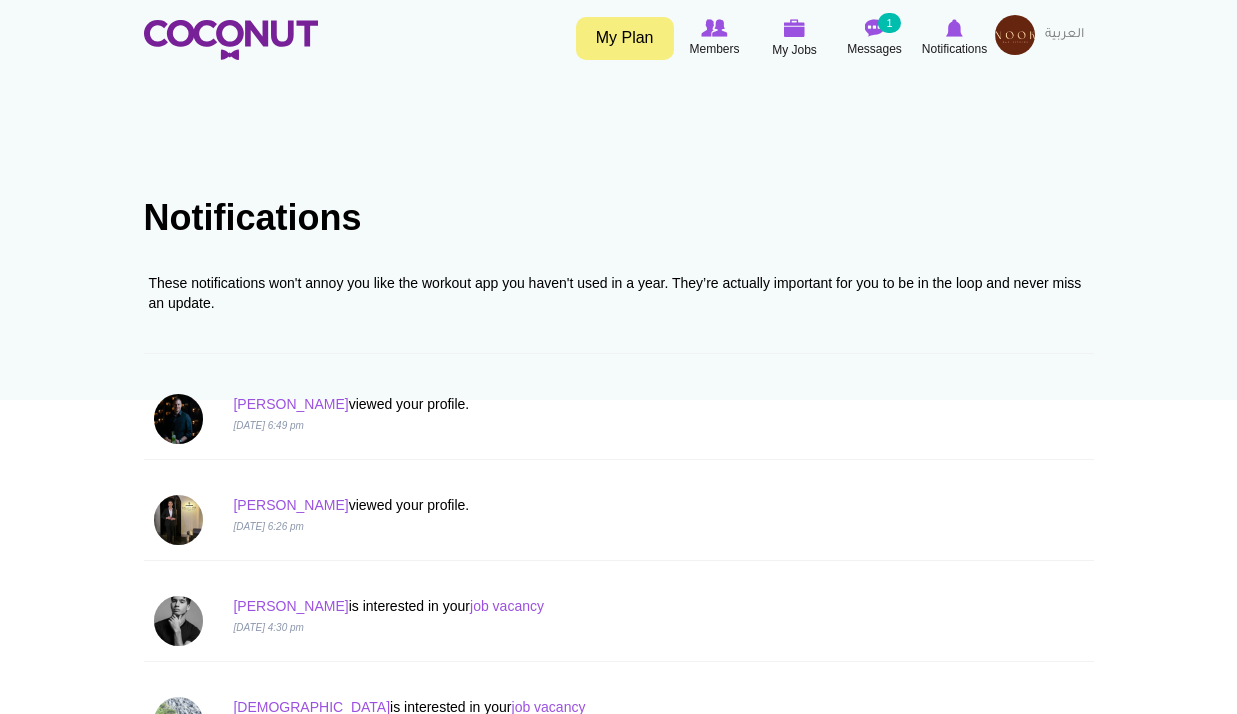 scroll, scrollTop: 0, scrollLeft: 0, axis: both 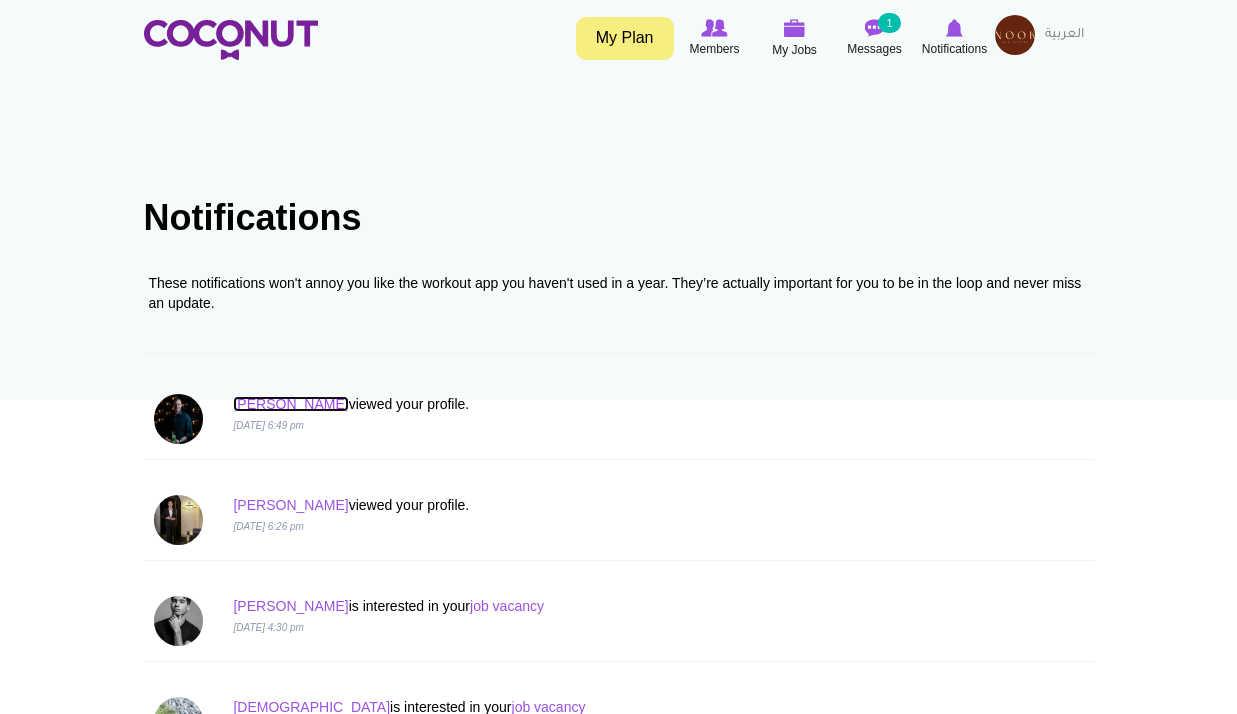 click on "[PERSON_NAME]" at bounding box center [290, 404] 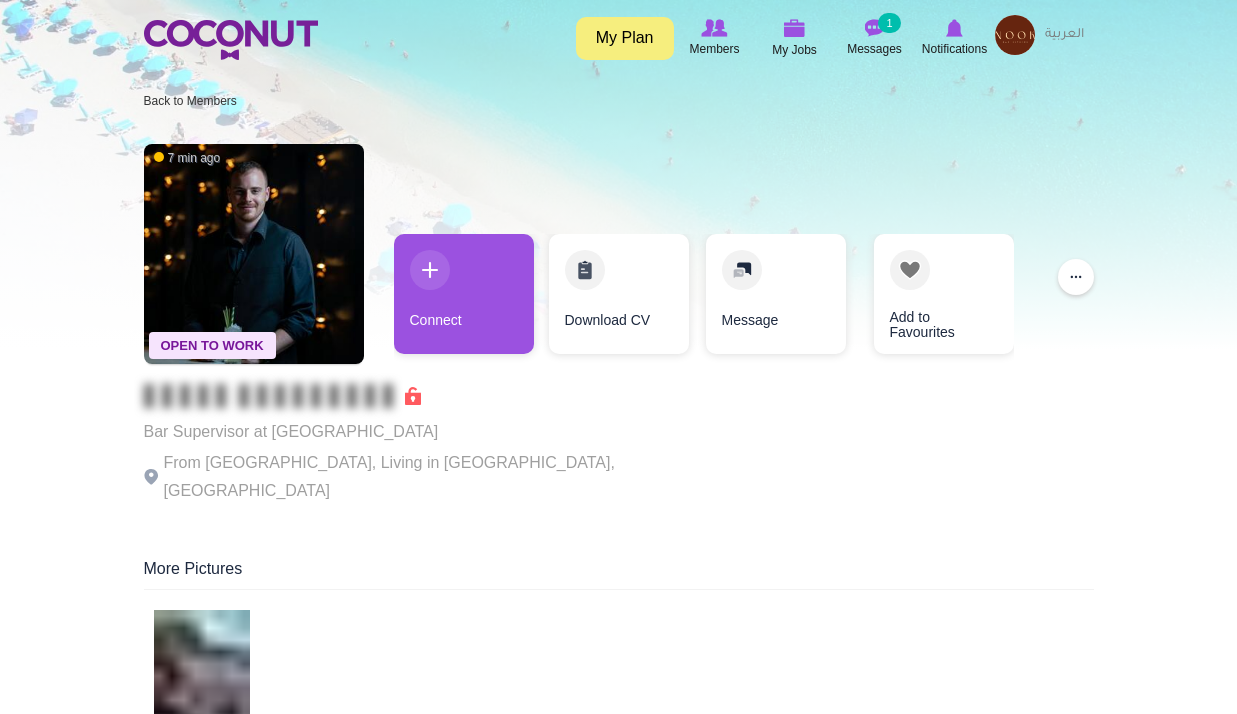 scroll, scrollTop: 0, scrollLeft: 0, axis: both 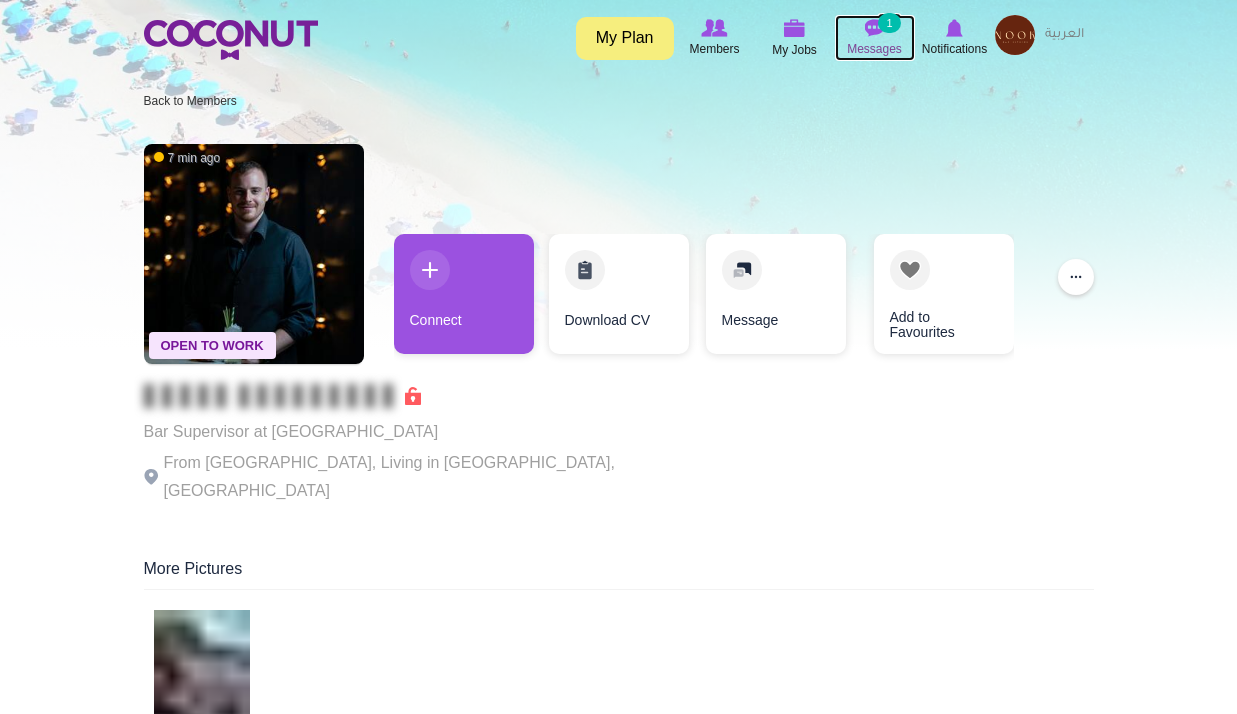 click on "Messages" at bounding box center [874, 49] 